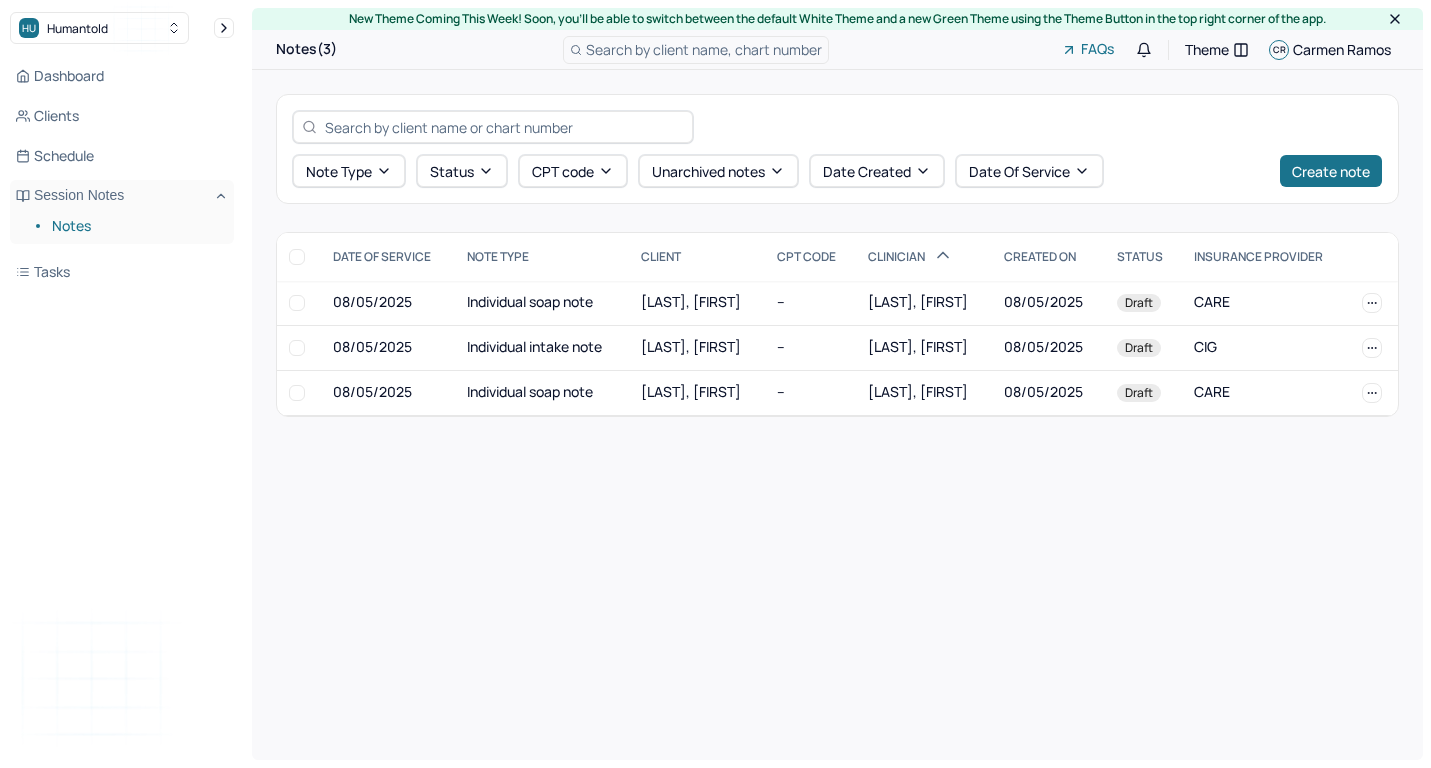 scroll, scrollTop: 0, scrollLeft: 0, axis: both 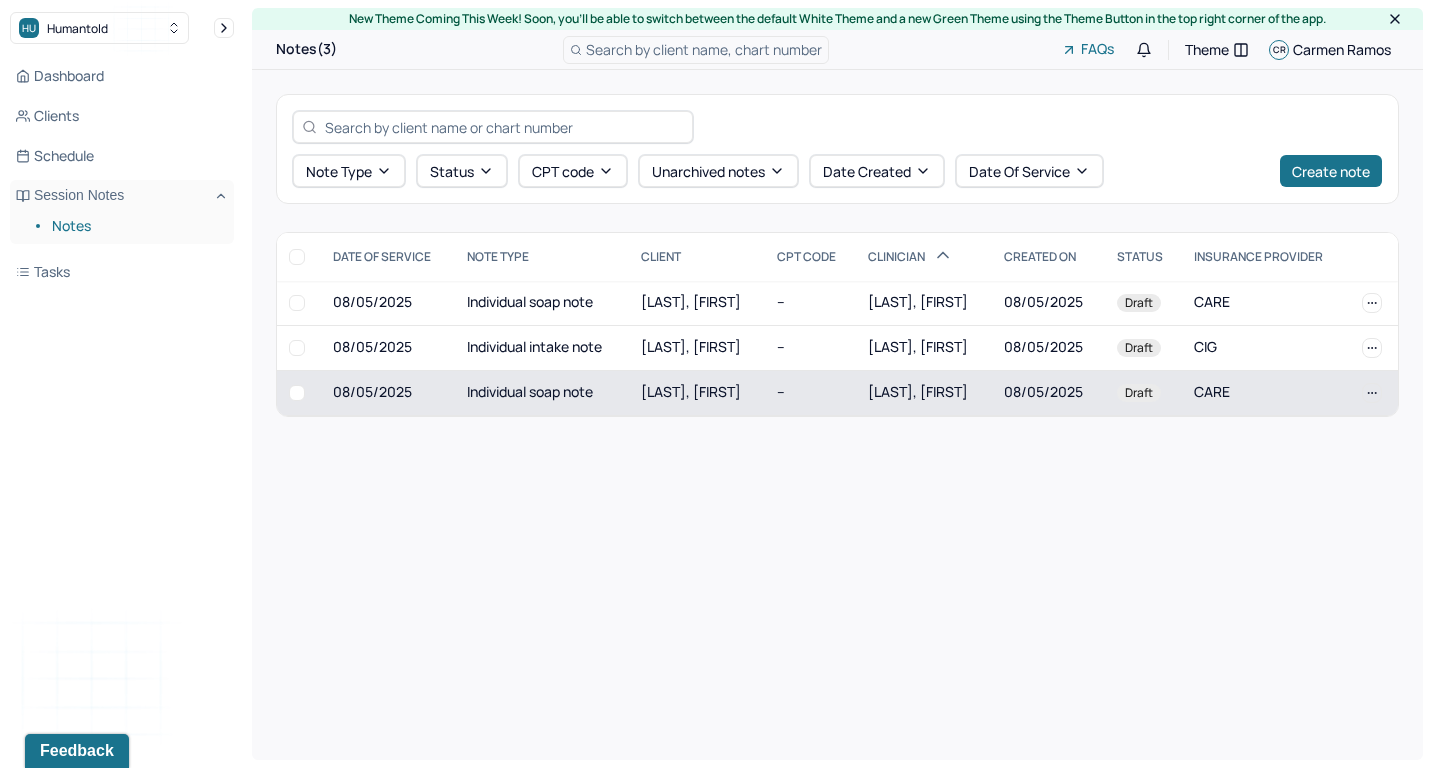 click on "[LAST], [FIRST]" at bounding box center [697, 392] 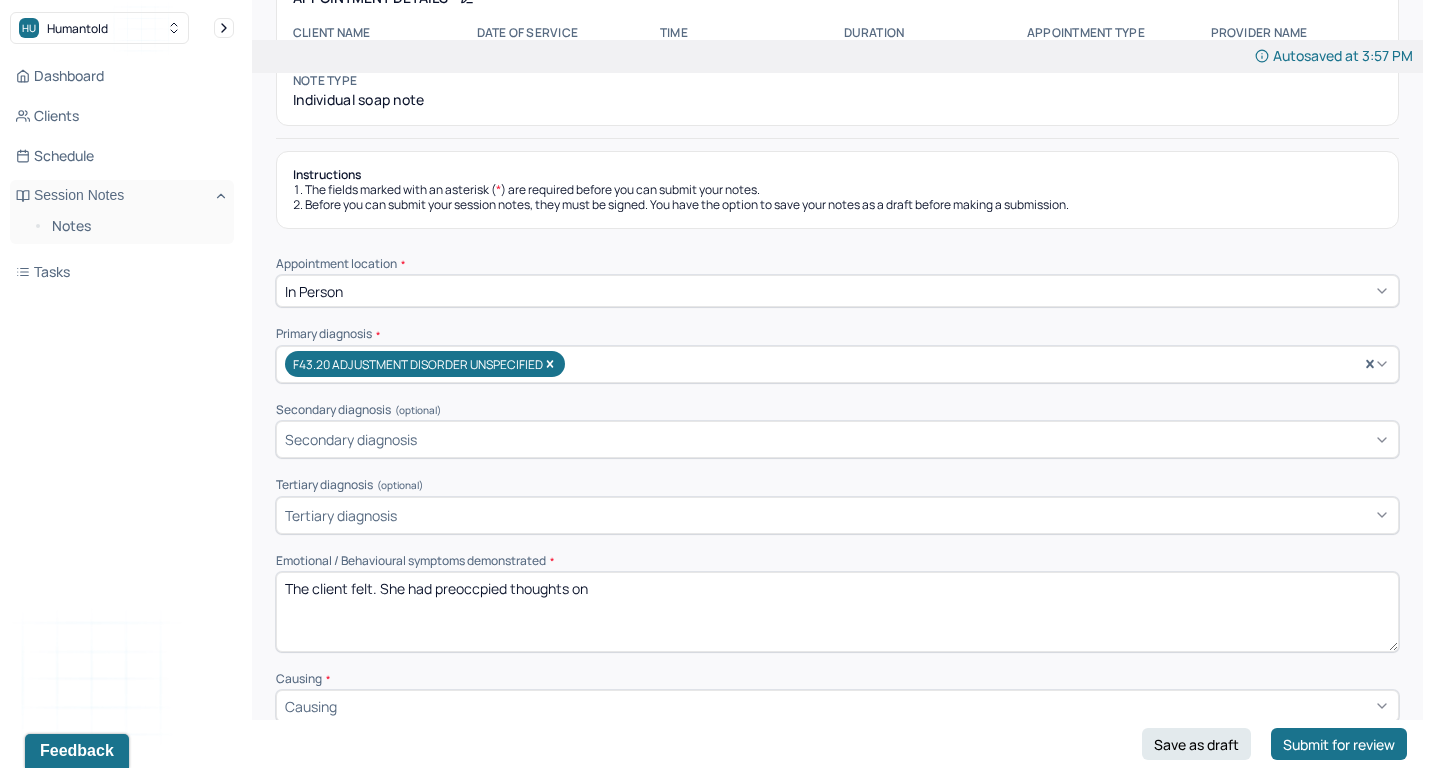 scroll, scrollTop: 142, scrollLeft: 0, axis: vertical 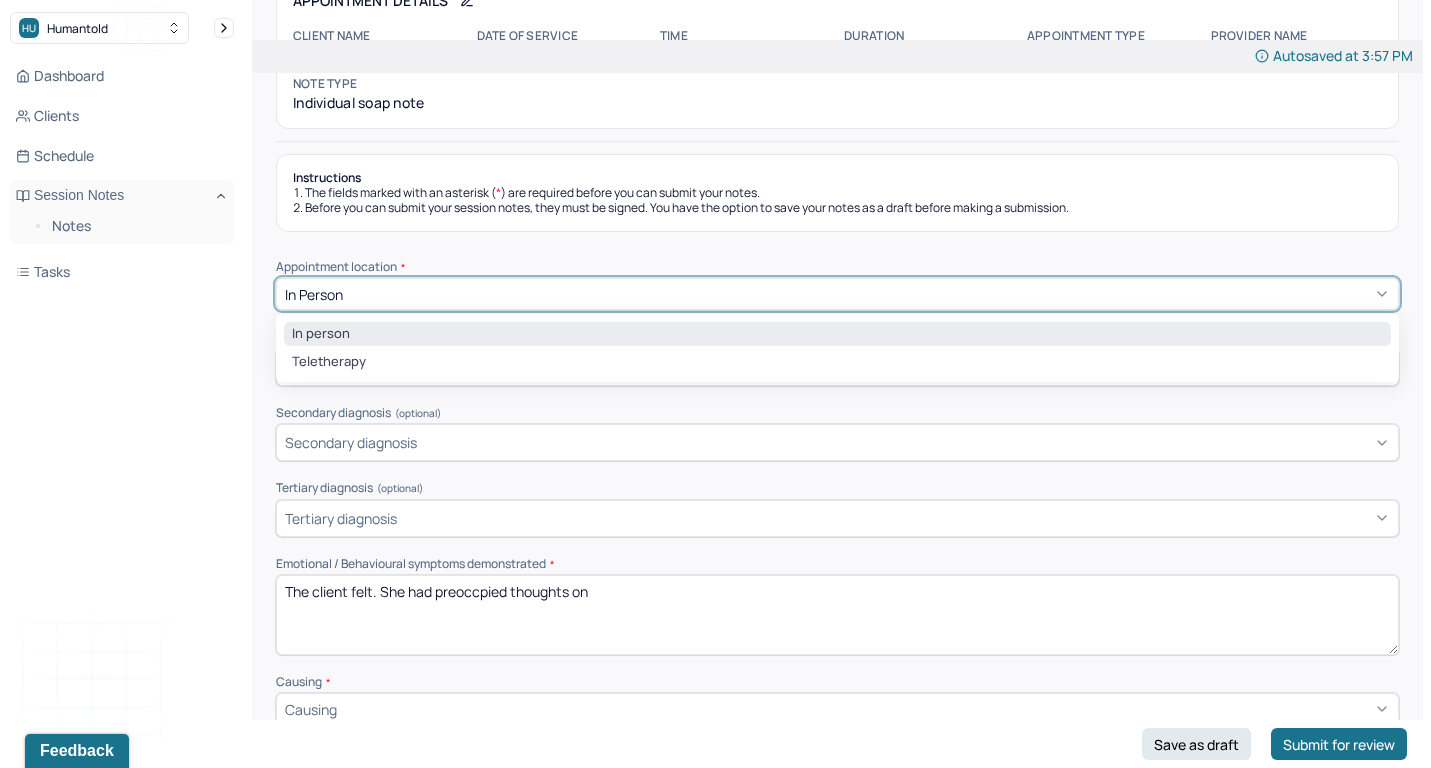 click on "In person" at bounding box center (837, 294) 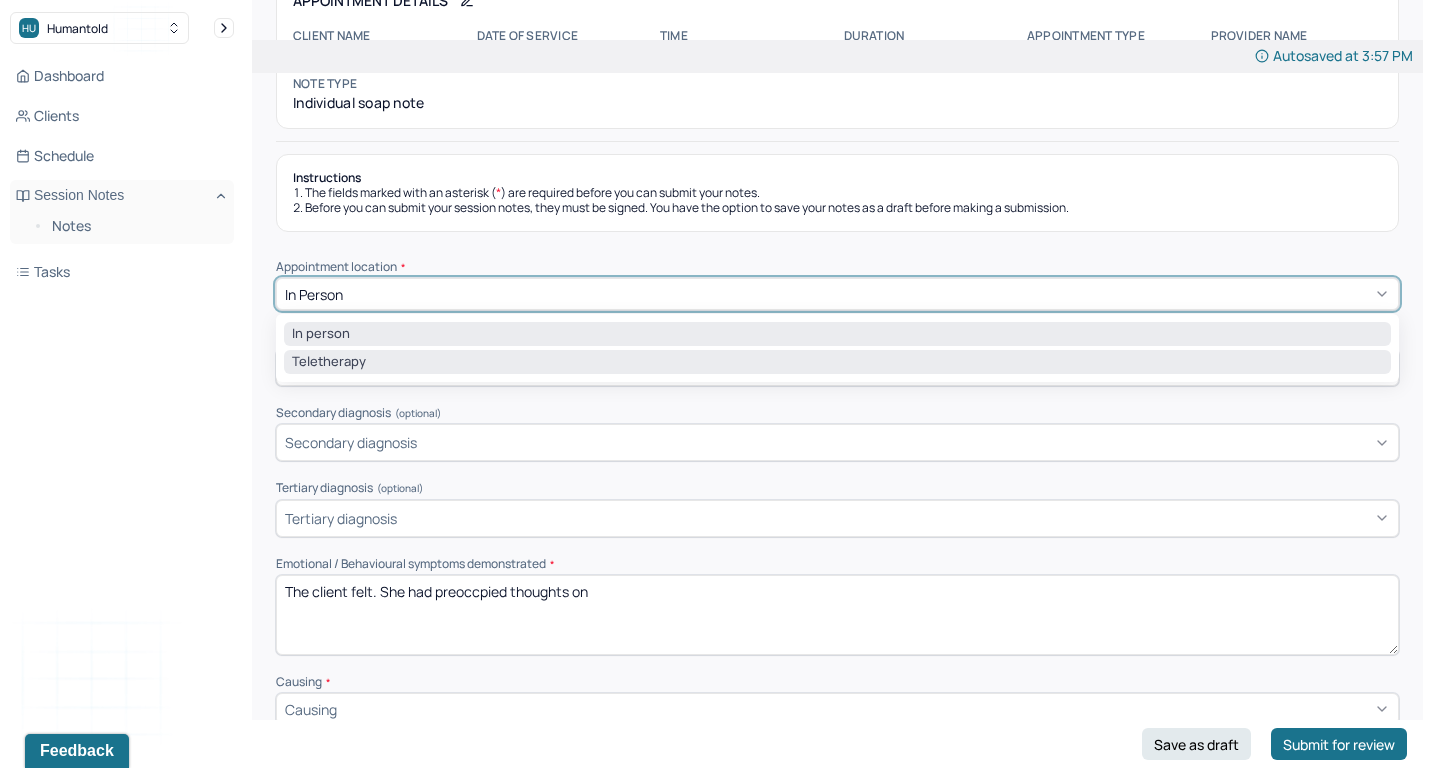 click on "Teletherapy" at bounding box center (837, 362) 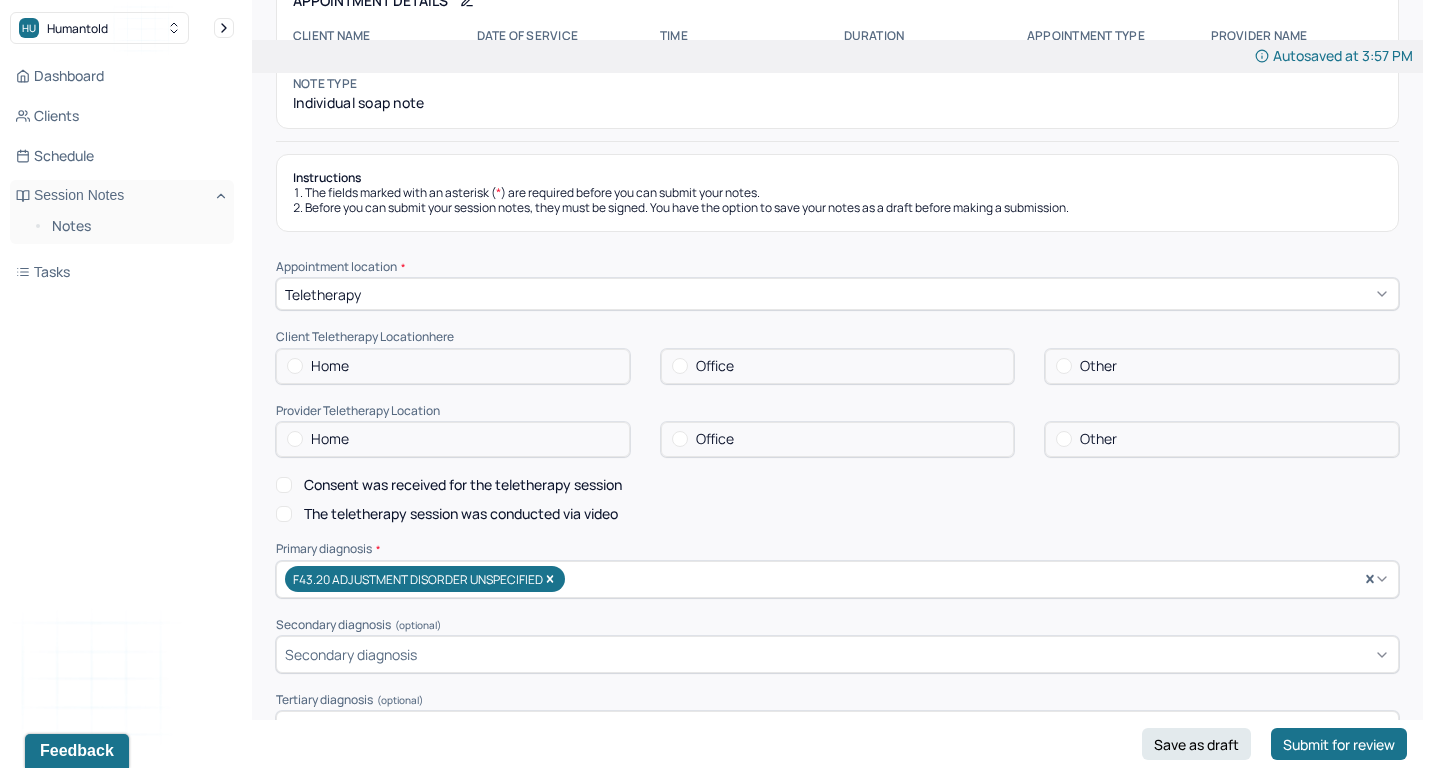click on "Home" at bounding box center (453, 366) 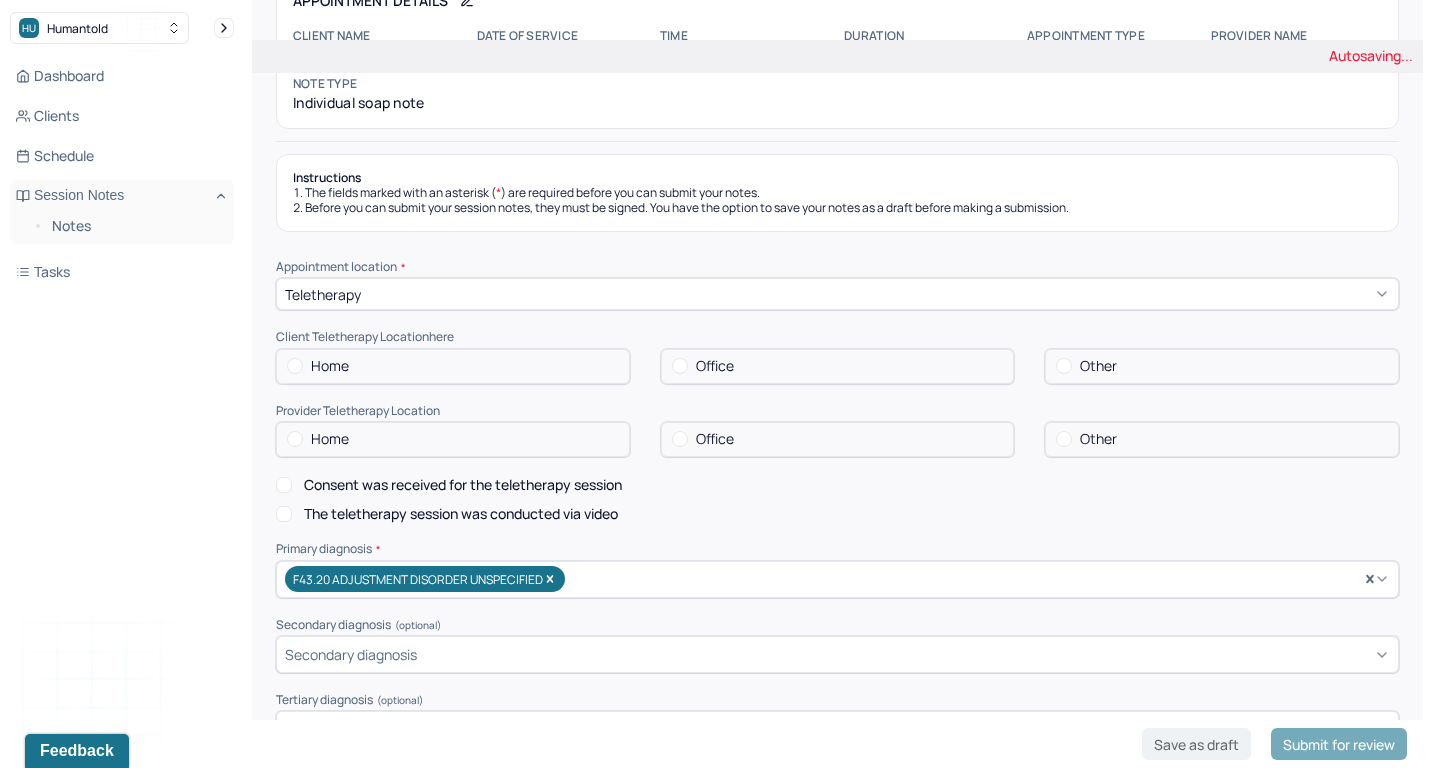 click on "Home" at bounding box center (453, 366) 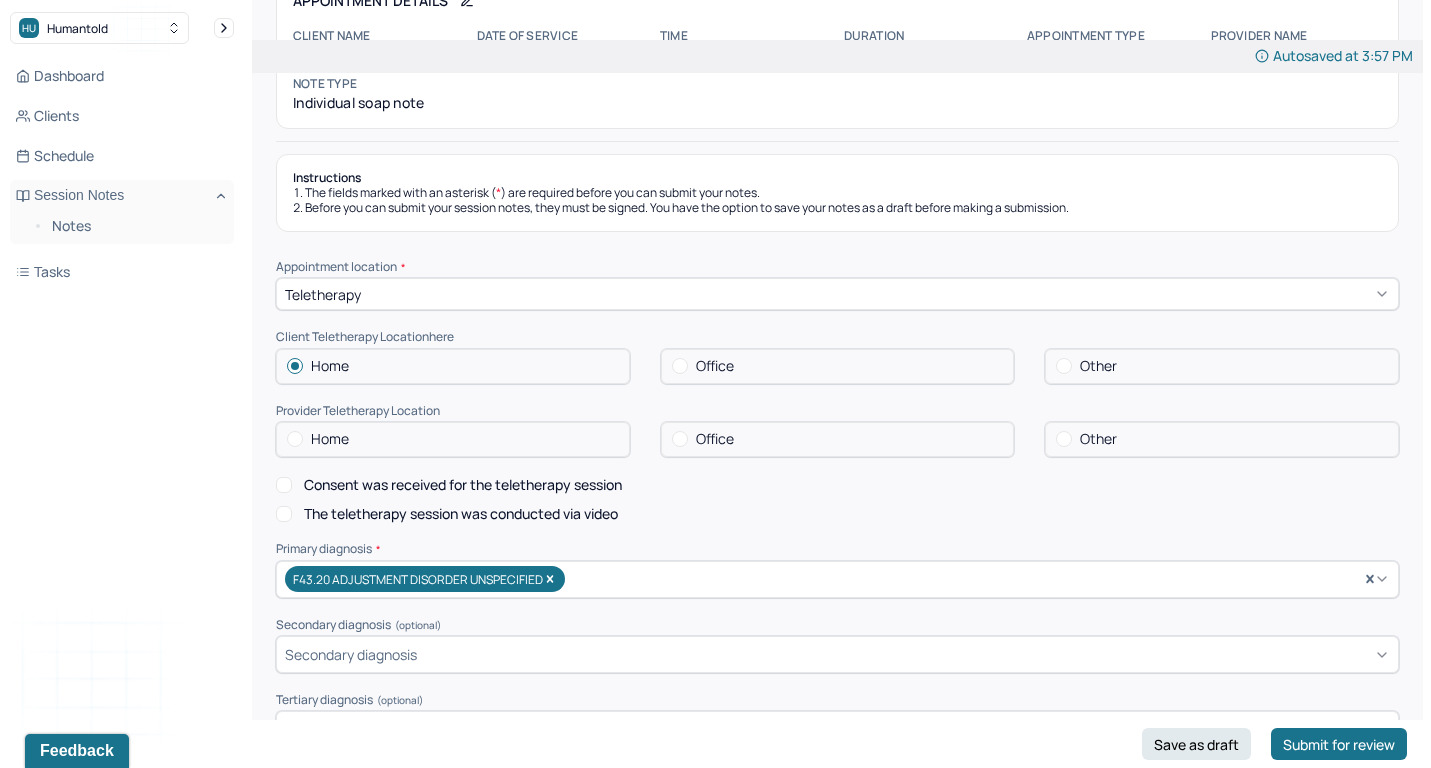 click on "Office" at bounding box center [838, 439] 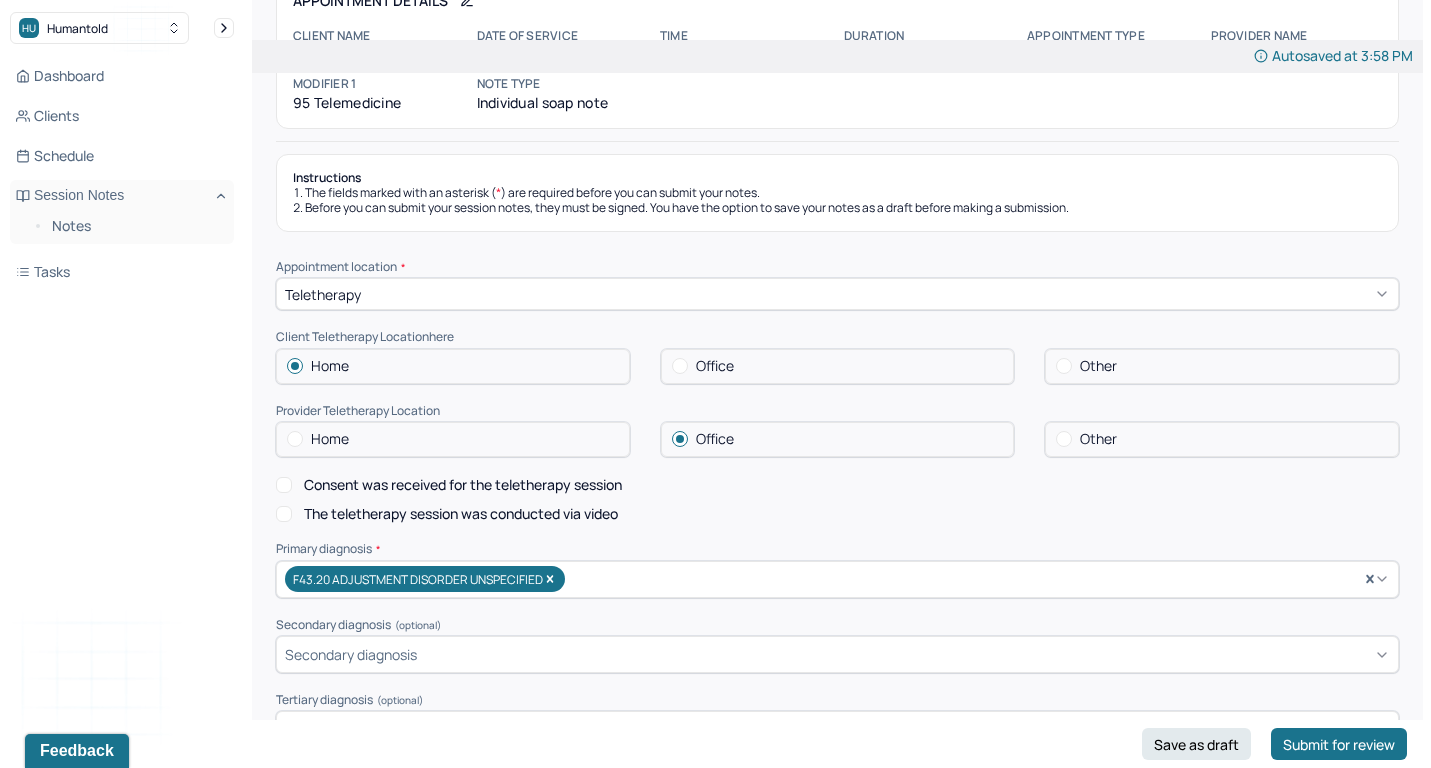 click on "Consent was received for the teletherapy session" at bounding box center (463, 485) 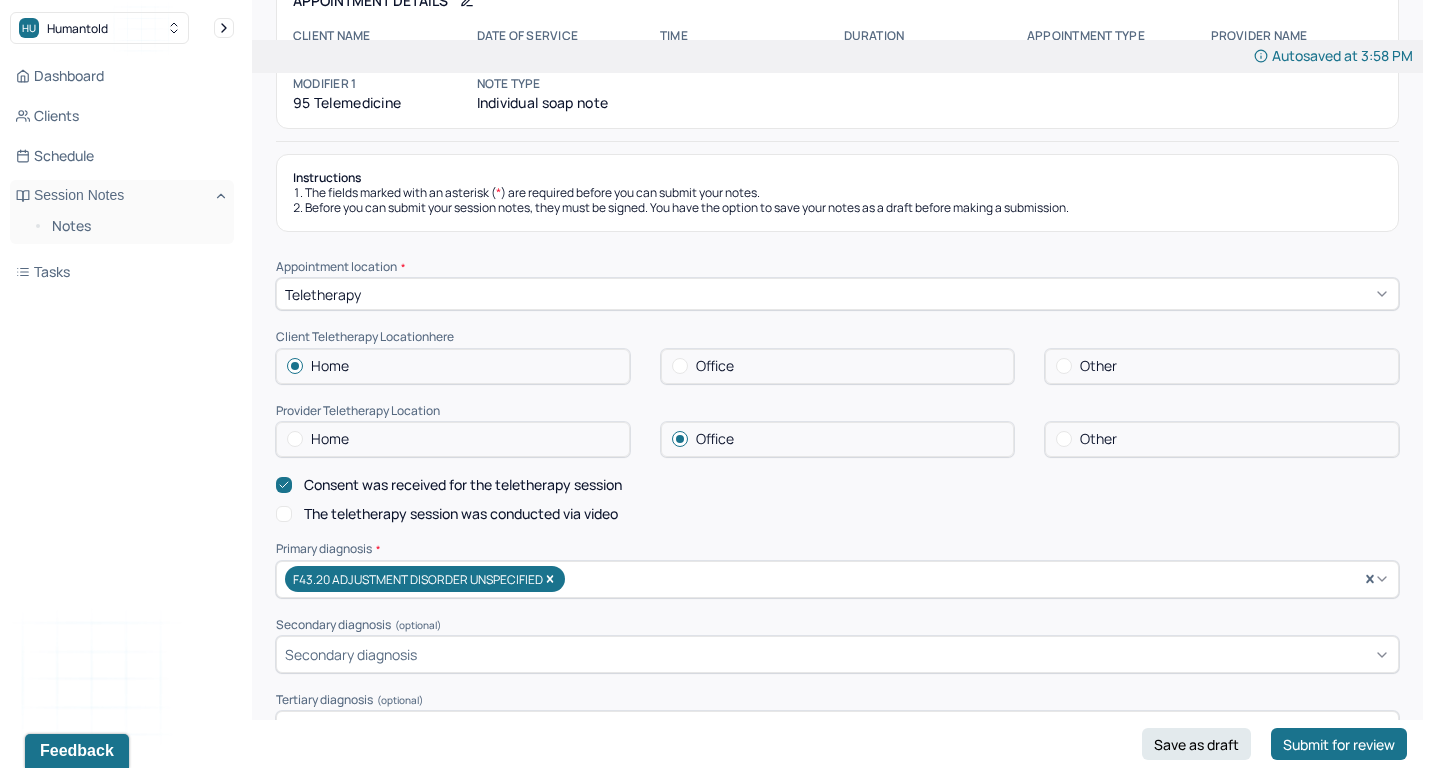 click on "The teletherapy session was conducted via video" at bounding box center [461, 514] 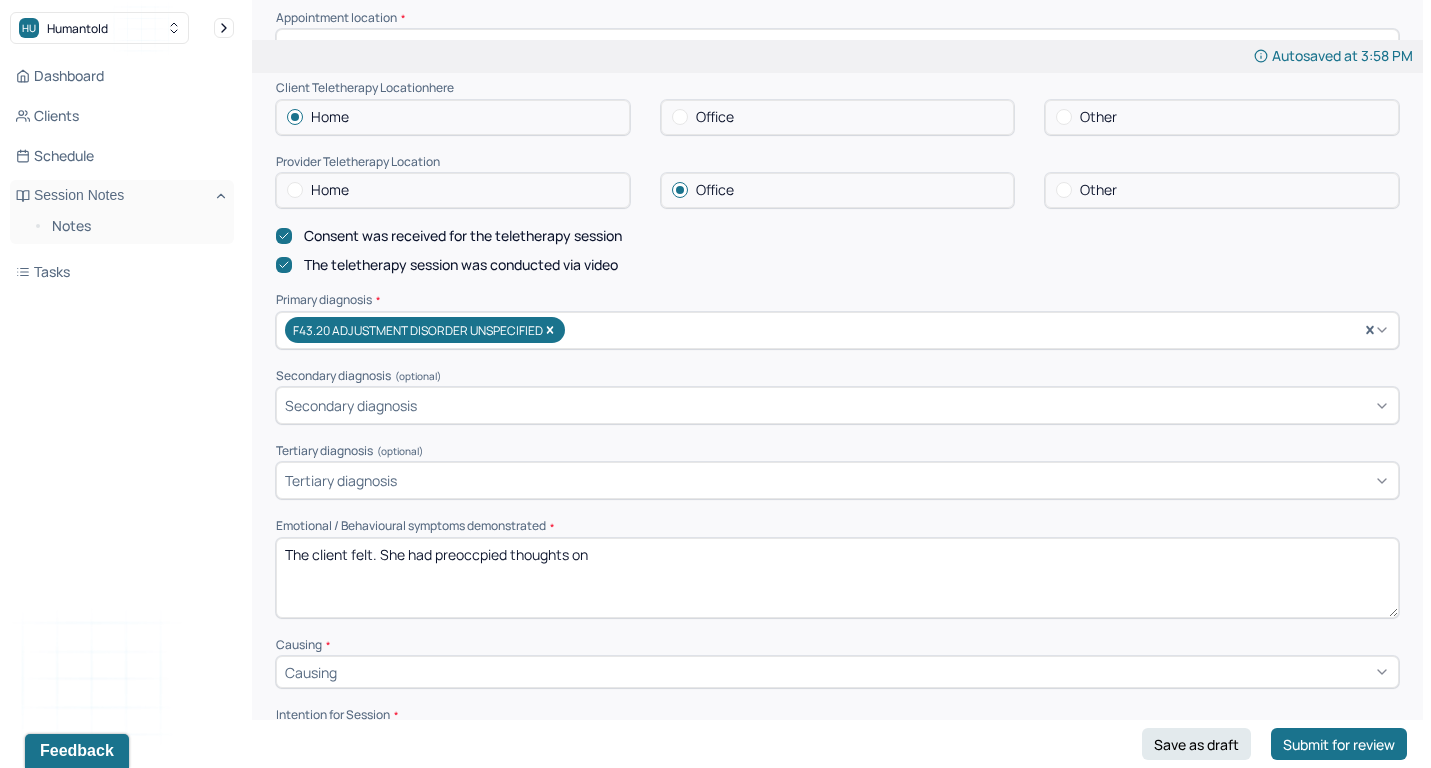 scroll, scrollTop: 419, scrollLeft: 0, axis: vertical 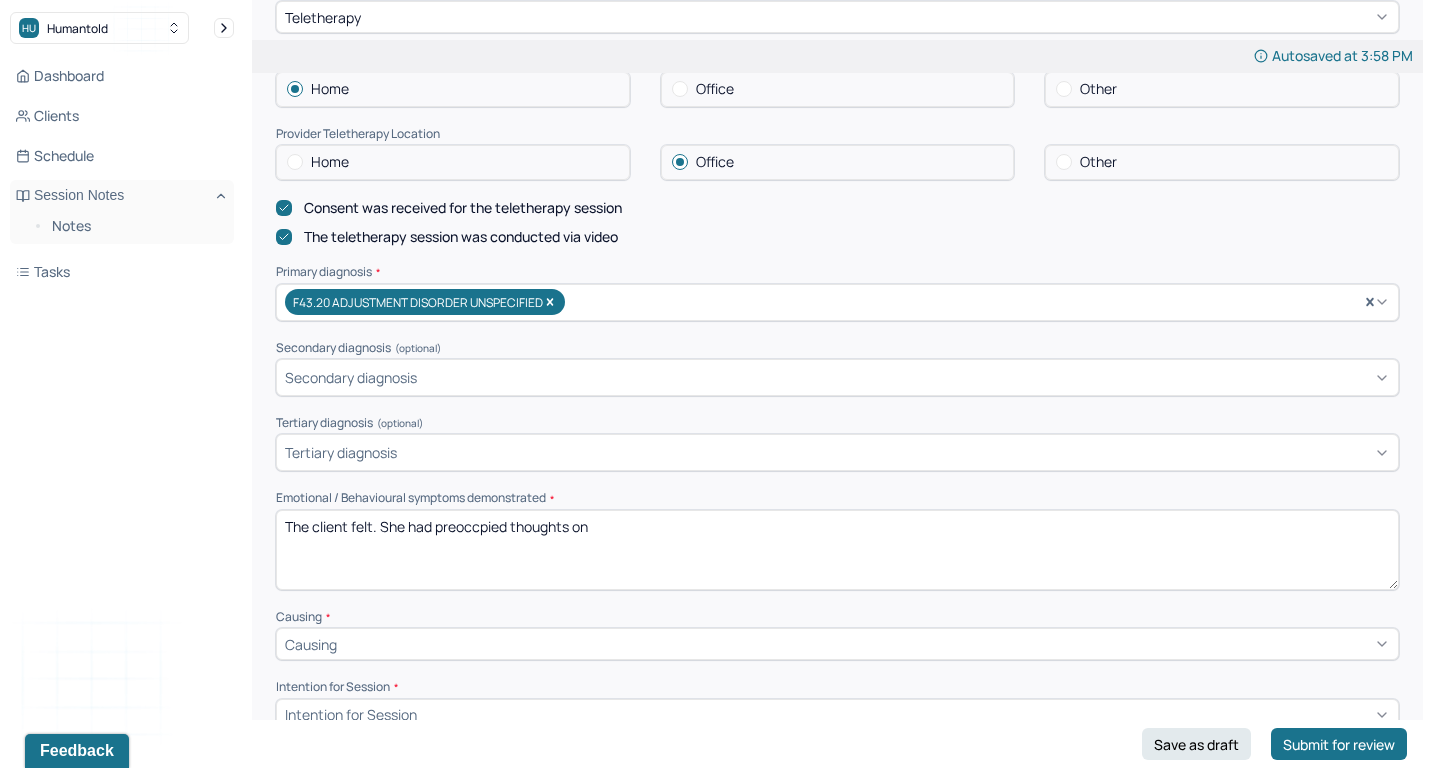 click on "The client felt. She had preoccpied thoughts on" at bounding box center [837, 550] 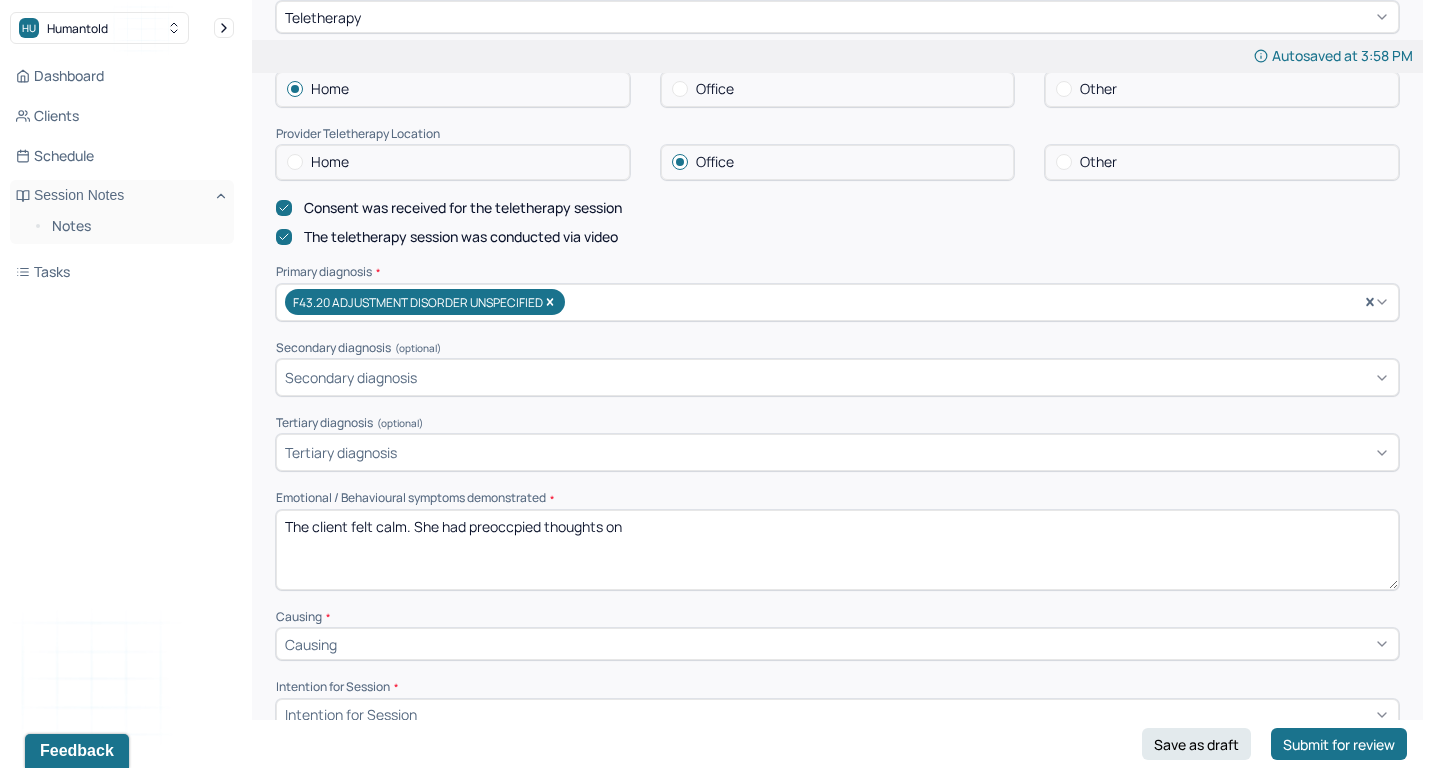 click on "The client felt calm. She had preoccpied thoughts on" at bounding box center [837, 550] 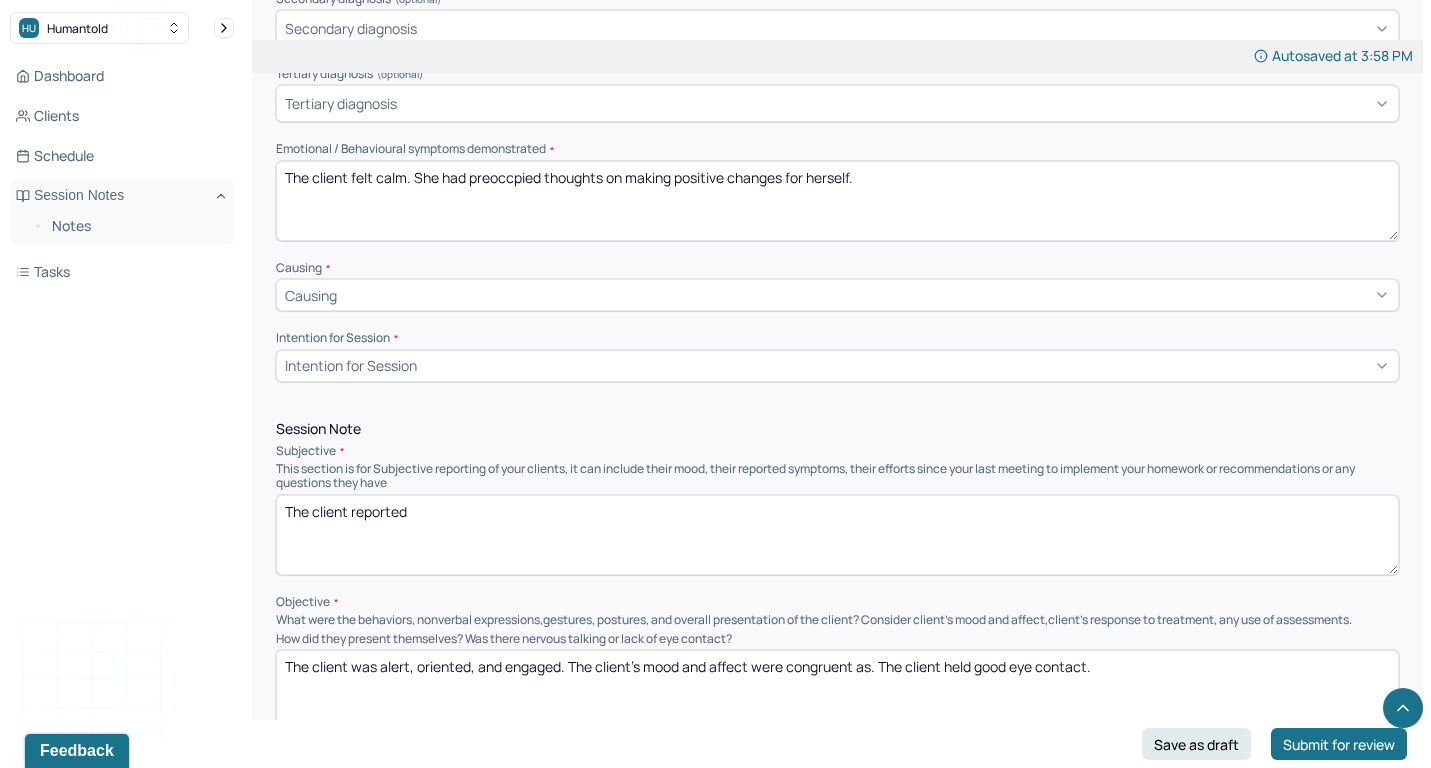 scroll, scrollTop: 800, scrollLeft: 0, axis: vertical 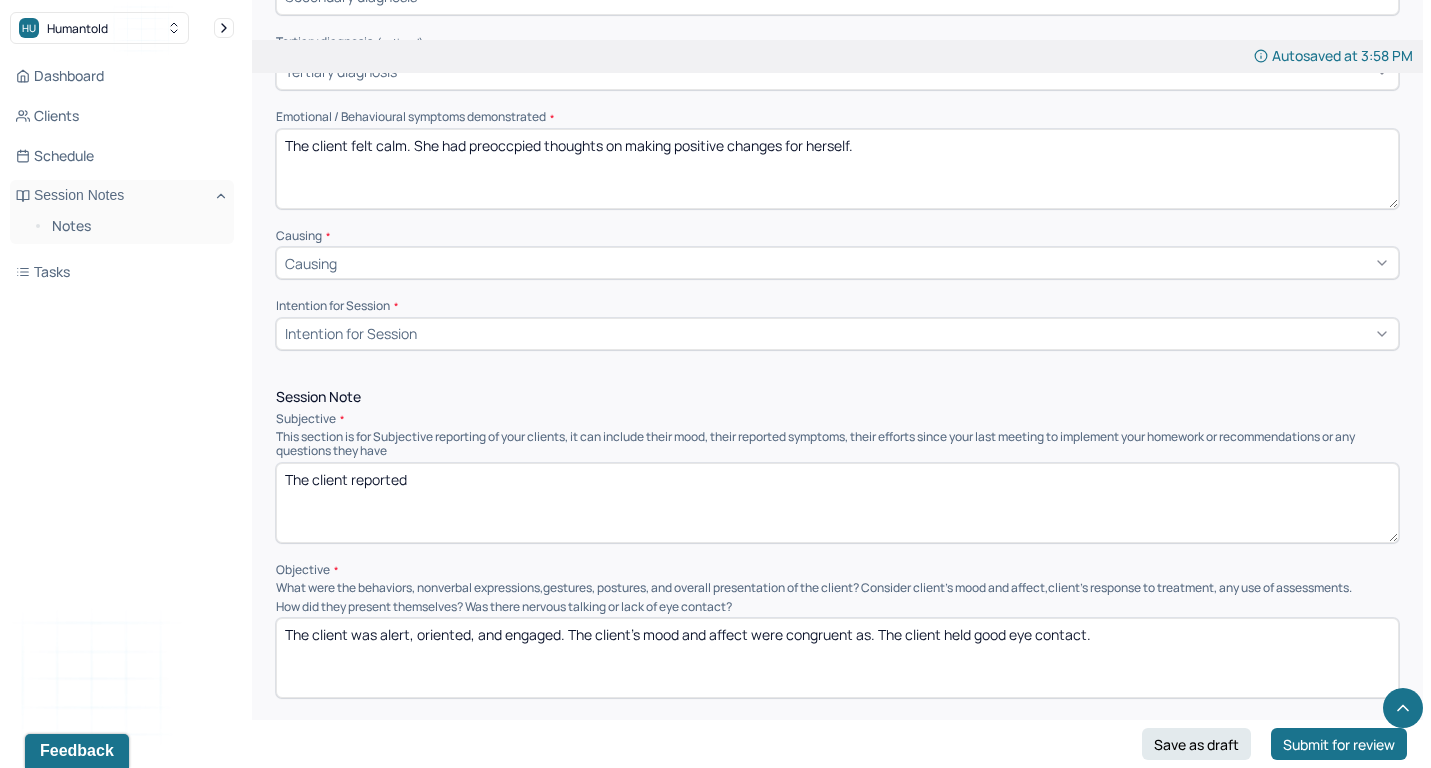 type on "The client felt calm. She had preoccpied thoughts on making positive changes for herself." 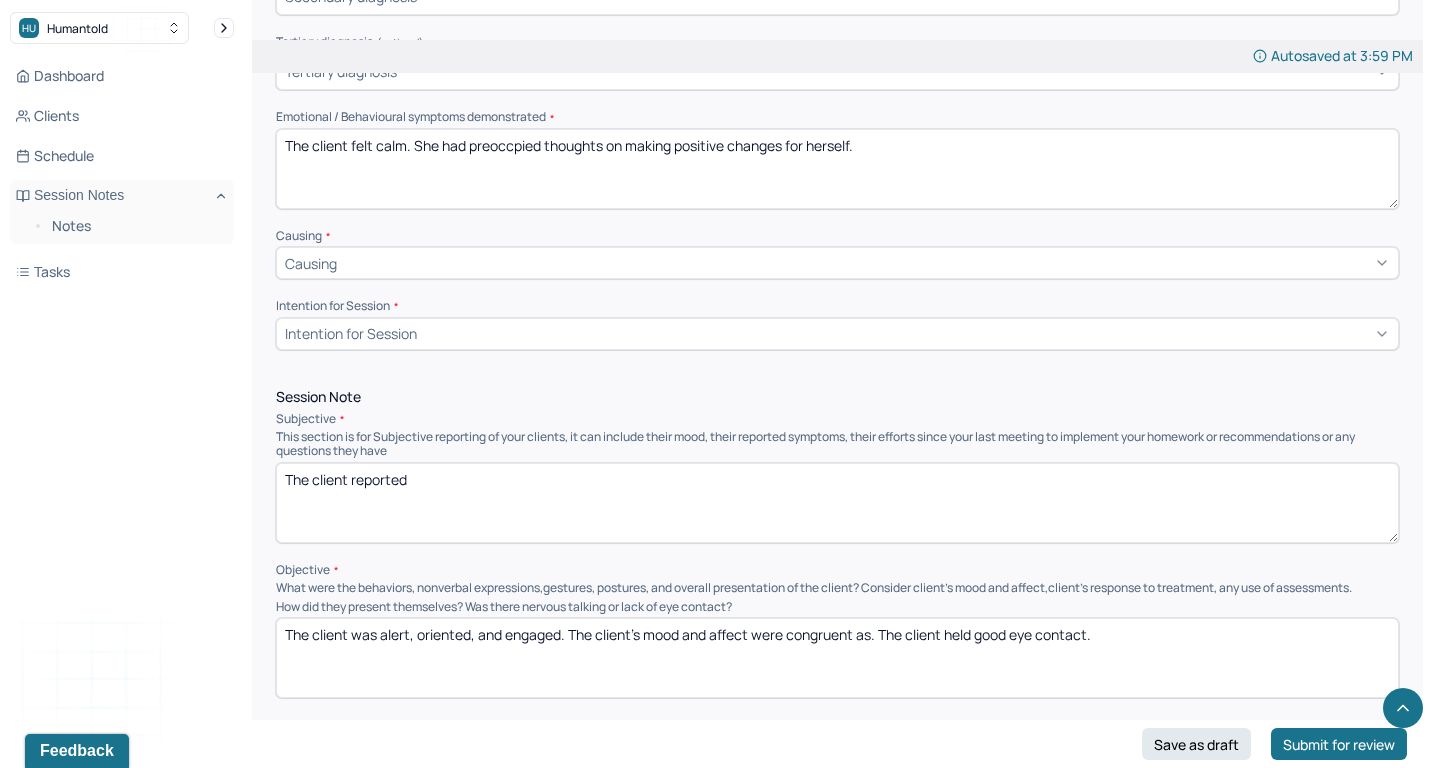 click on "The client reported" at bounding box center [837, 503] 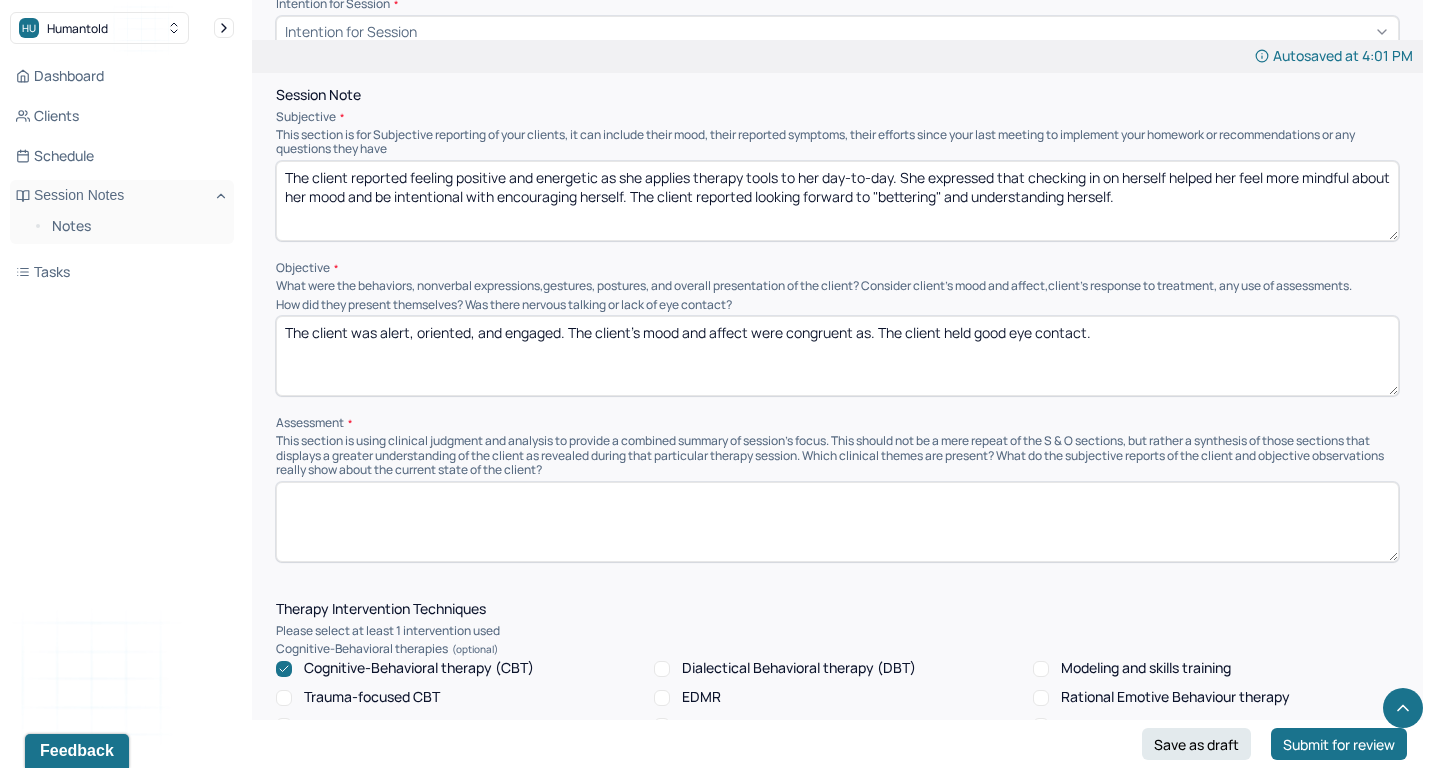 scroll, scrollTop: 1103, scrollLeft: 0, axis: vertical 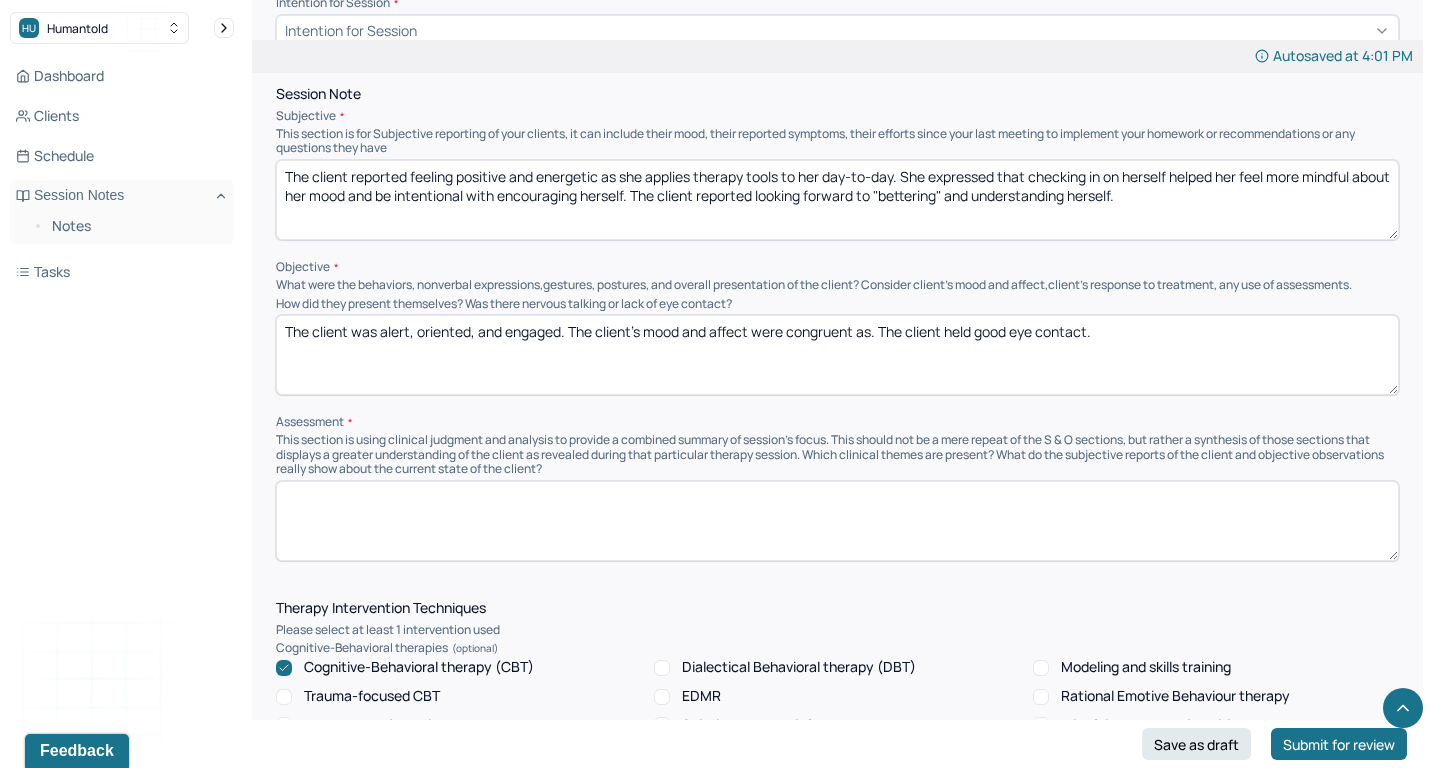 type on "The client reported feeling positive and energetic as she applies therapy tools to her day-to-day. She expressed that checking in on herself helped her feel more mindful about her mood and be intentional with encouraging herself. The client reported looking forward to "bettering" and understanding herself." 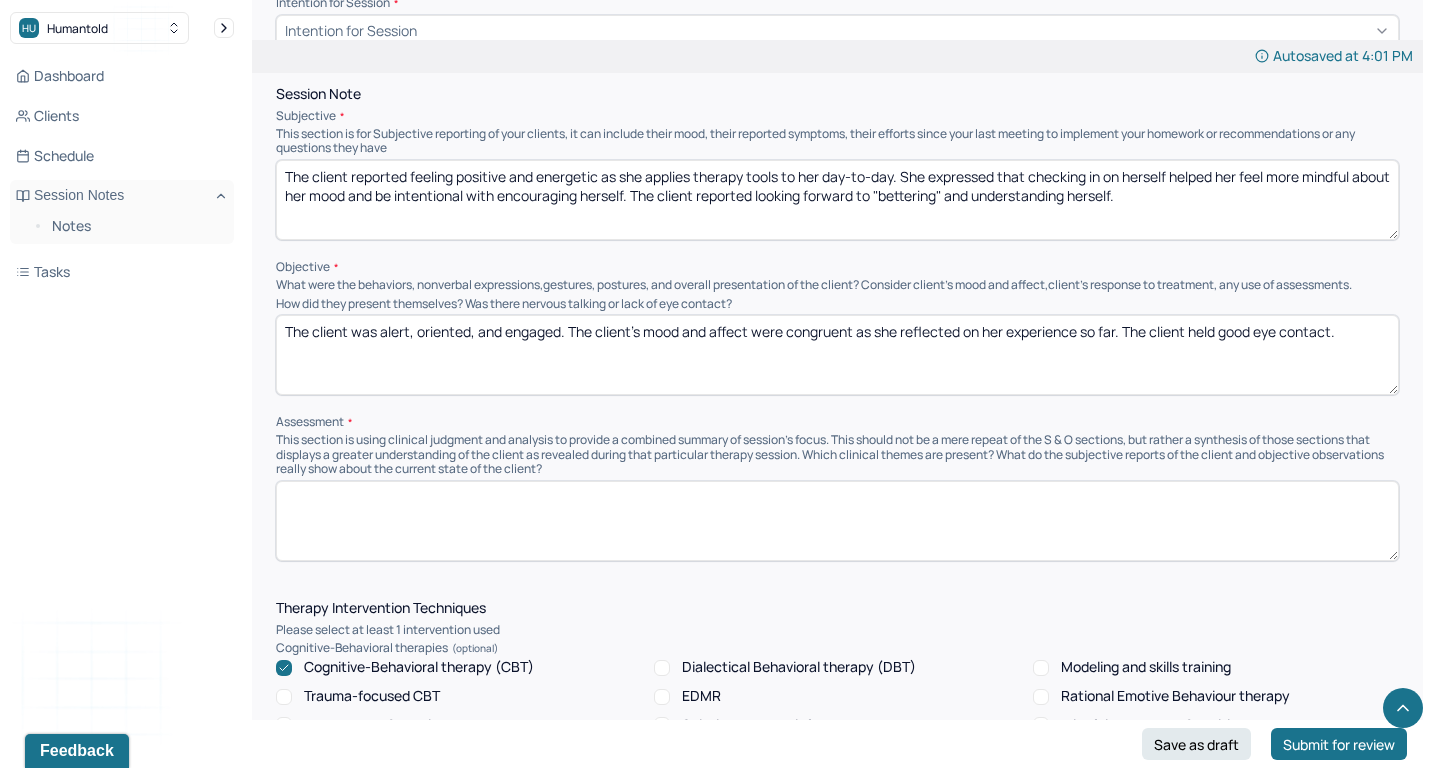 click on "The client was alert, oriented, and engaged. The client’s mood and affect were congruent as. The client held good eye contact." at bounding box center (837, 355) 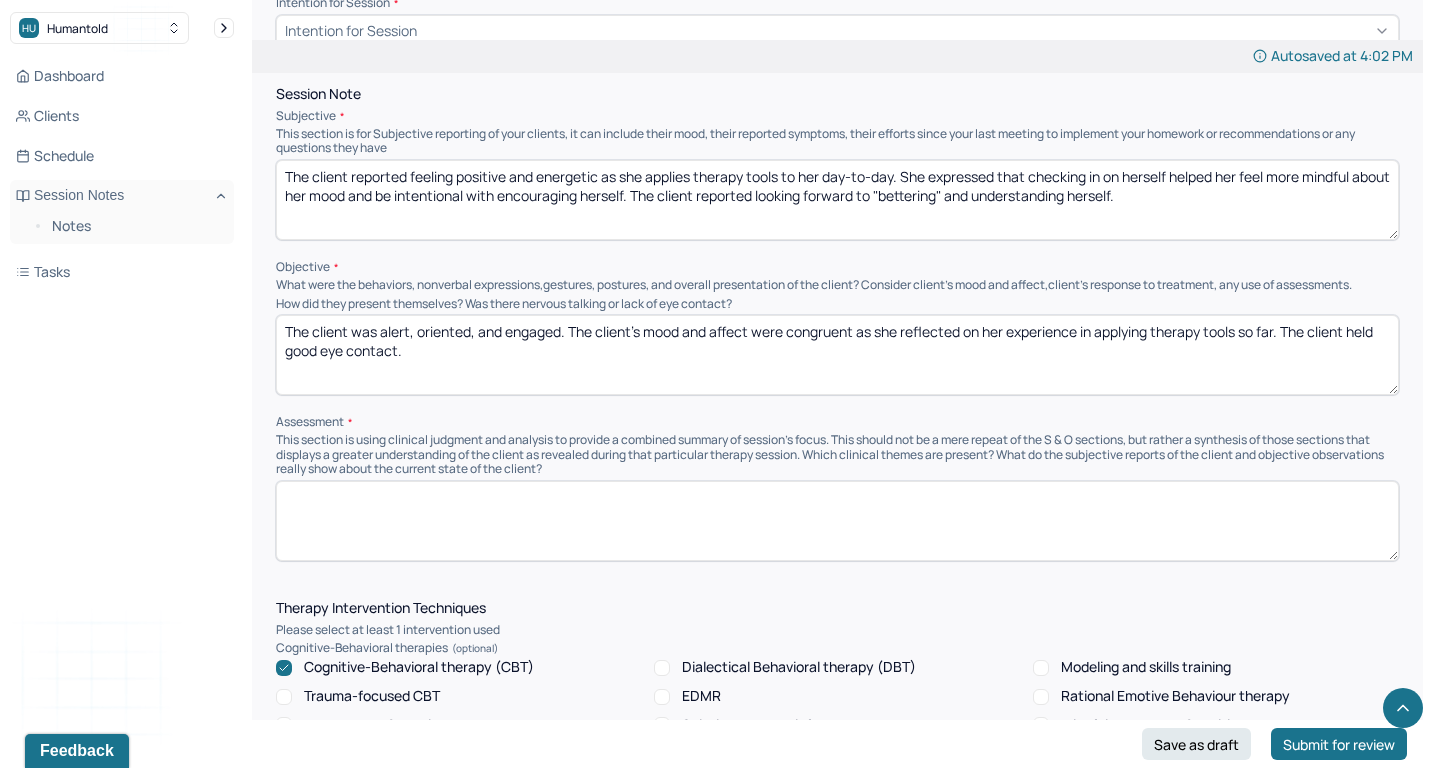 click on "The client was alert, oriented, and engaged. The client’s mood and affect were congruent as she reflected on her experience so far. The client held good eye contact." at bounding box center (837, 355) 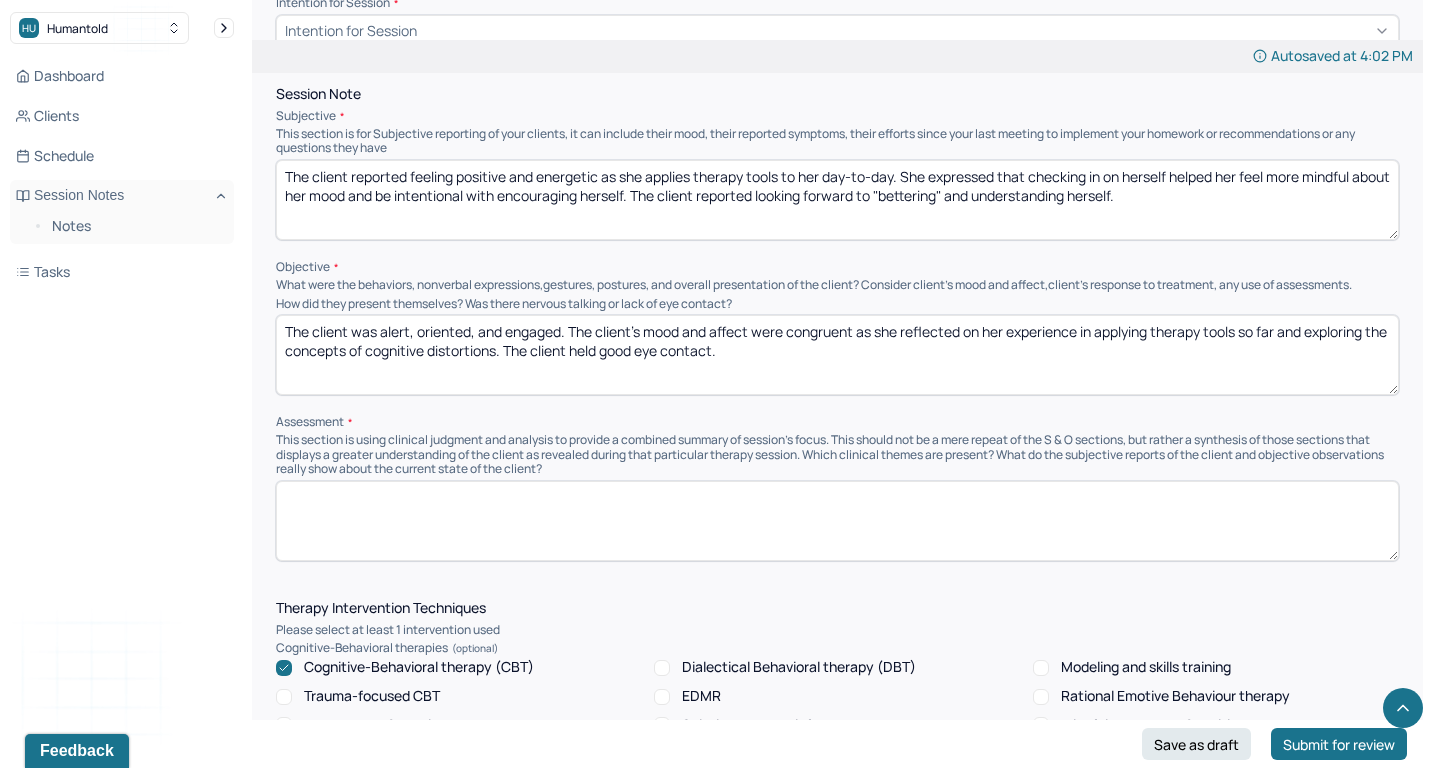click on "The client was alert, oriented, and engaged. The client’s mood and affect were congruent as she reflected on her experience in applying therapy tools so far and exploring the concepts of cognitive disotorions. The client held good eye contact." at bounding box center [837, 355] 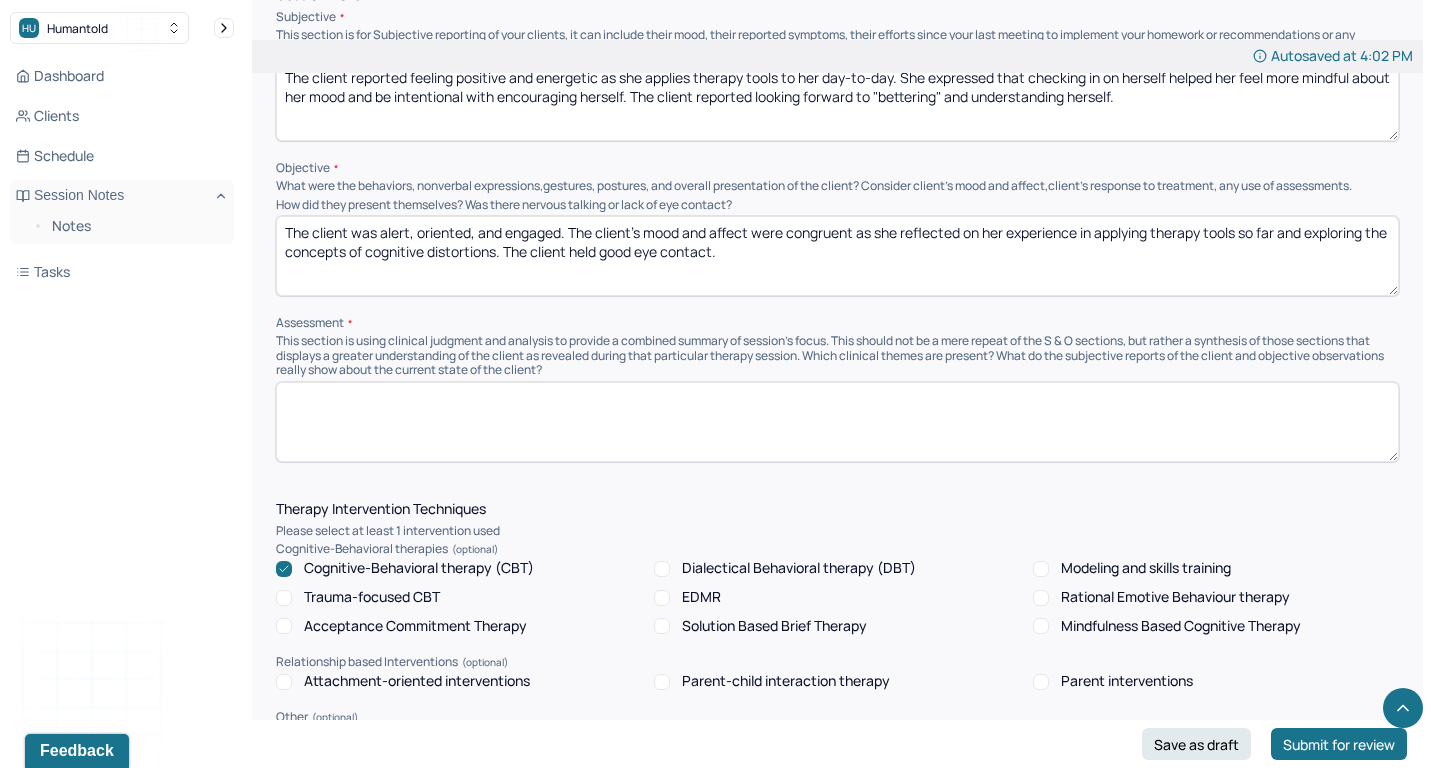scroll, scrollTop: 1203, scrollLeft: 0, axis: vertical 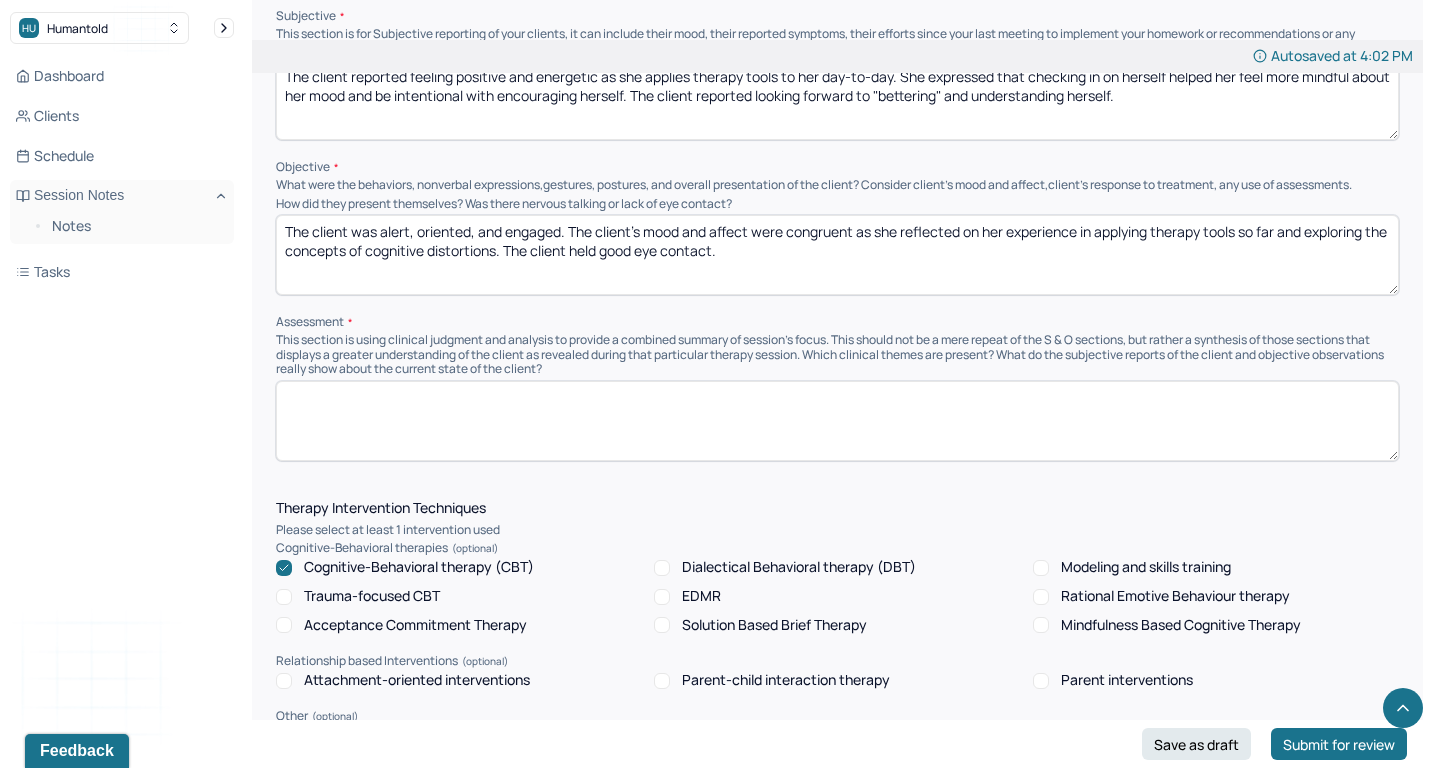 type on "The client was alert, oriented, and engaged. The client’s mood and affect were congruent as she reflected on her experience in applying therapy tools so far and exploring the concepts of cognitive distortions. The client held good eye contact." 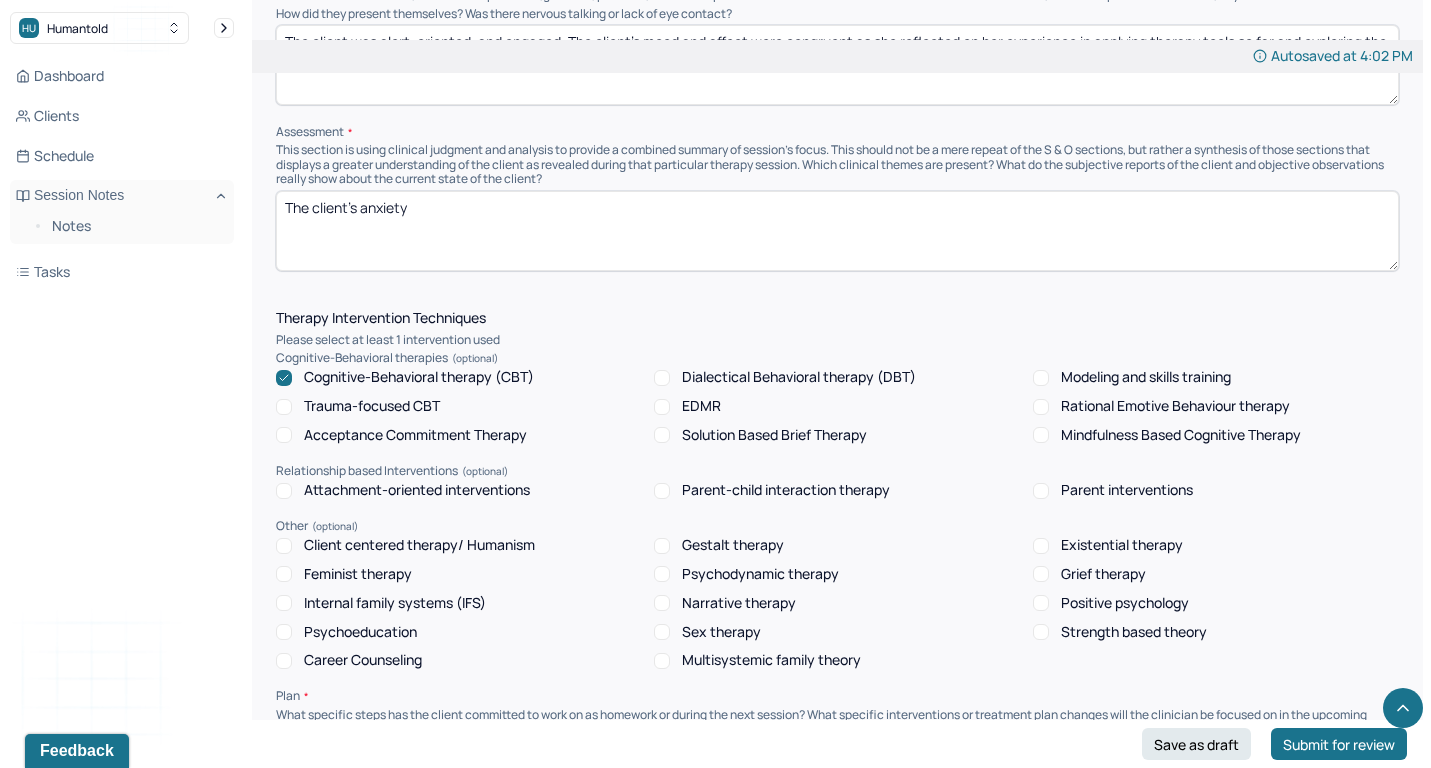 scroll, scrollTop: 1312, scrollLeft: 0, axis: vertical 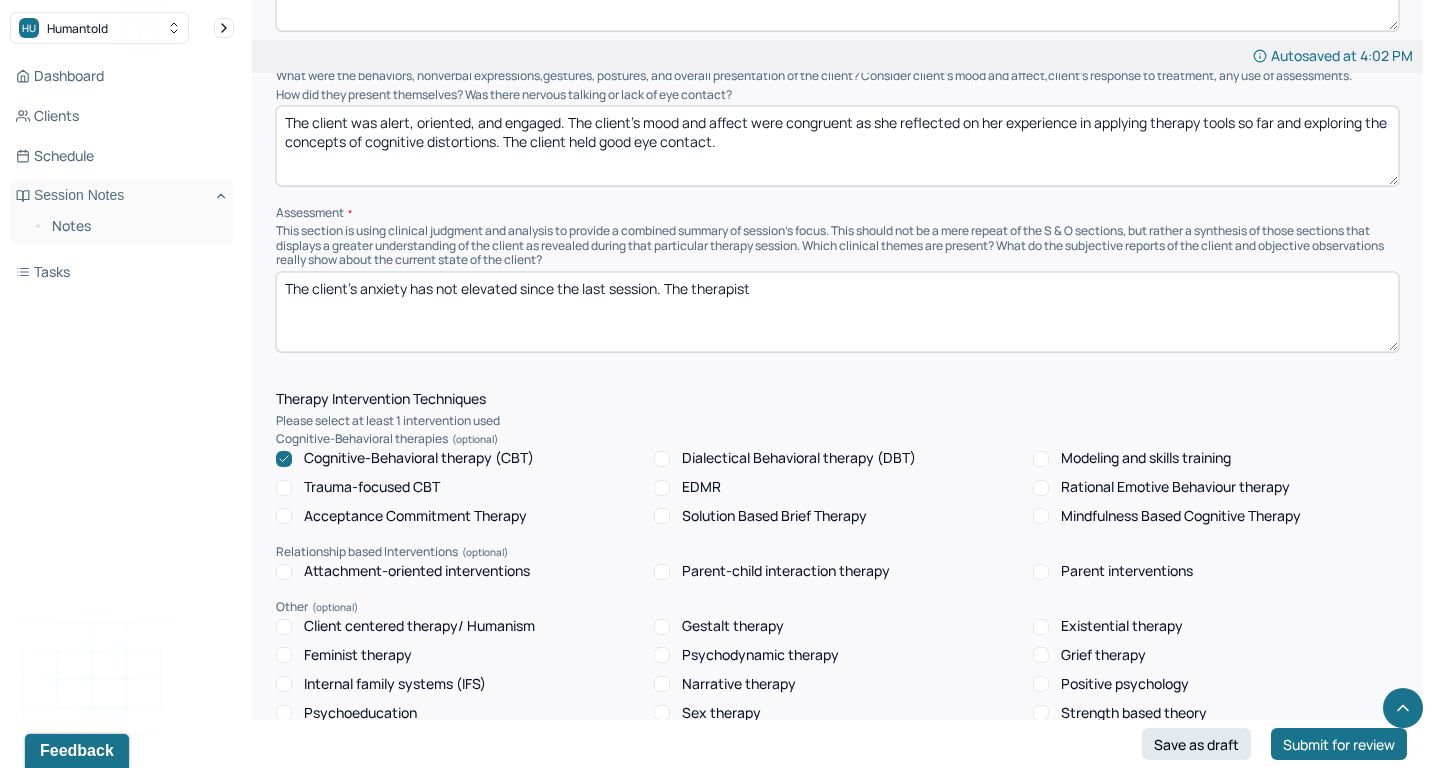 click on "The client was alert, oriented, and engaged. The client’s mood and affect were congruent as she reflected on her experience in applying therapy tools so far and exploring the concepts of cognitive distortions. The client held good eye contact." at bounding box center (837, 146) 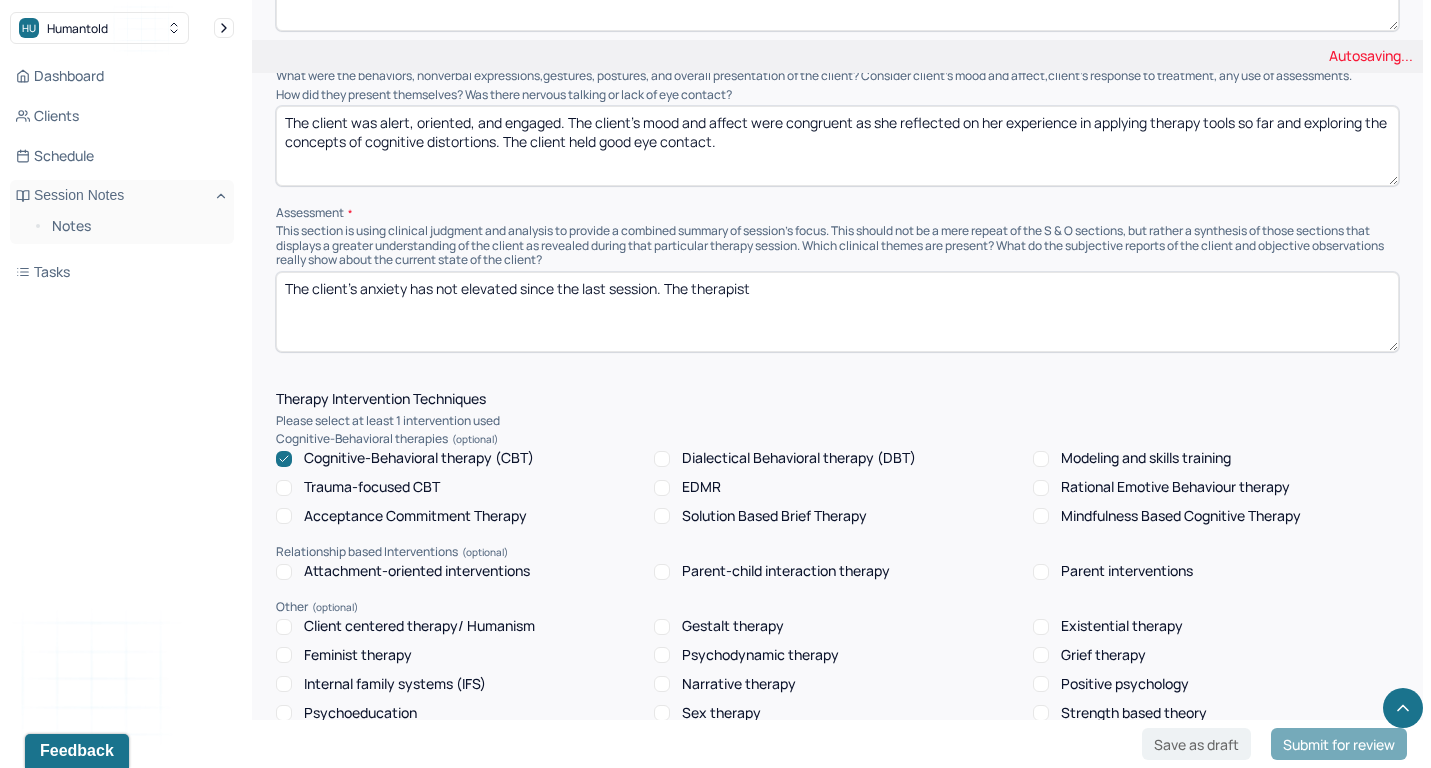 click on "The client was alert, oriented, and engaged. The client’s mood and affect were congruent as she reflected on her experience in applying therapy tools so far and exploring the concepts of cognitive distortions. The client held good eye contact." at bounding box center (837, 146) 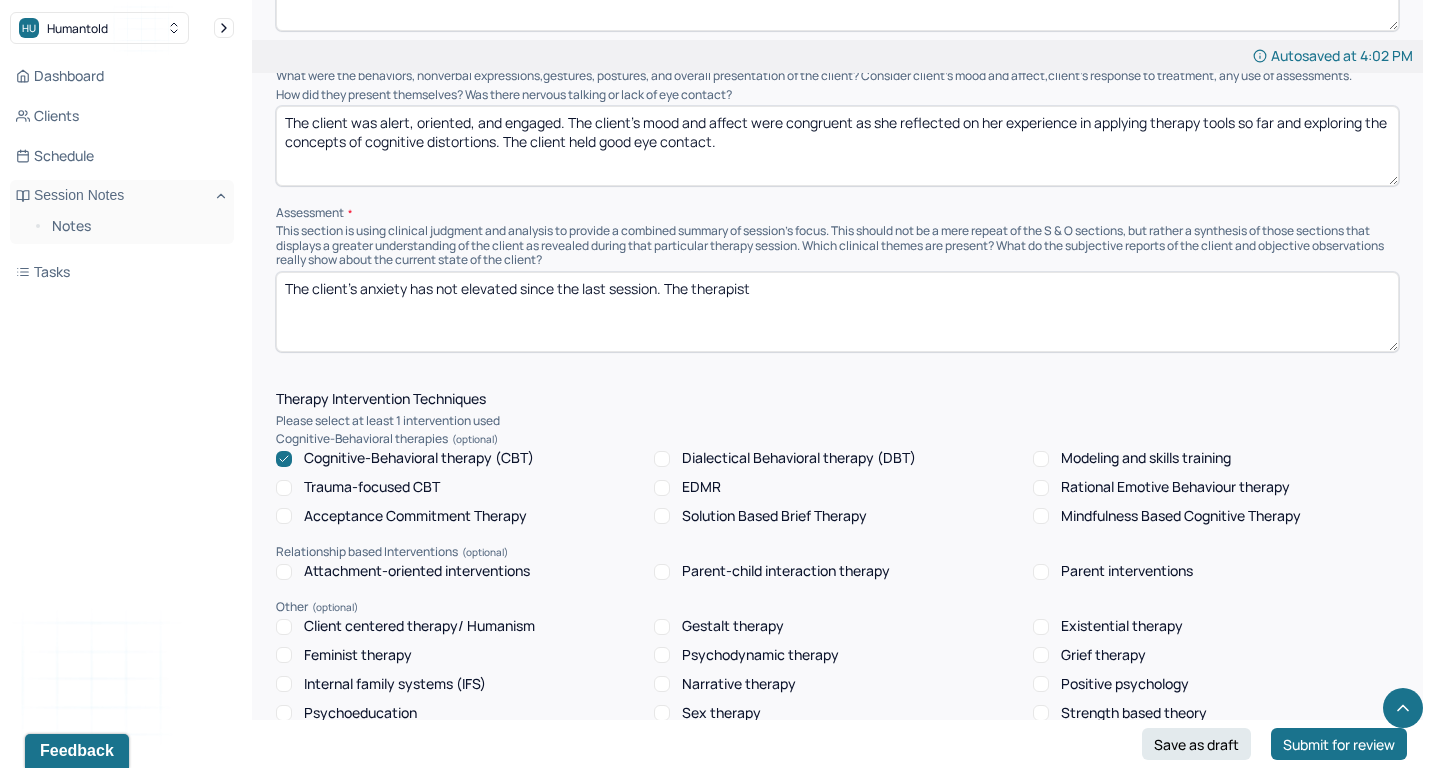click on "The client was alert, oriented, and engaged. The client’s mood and affect were congruent as she reflected on her experience in applying therapy tools so far and exploring the concepts of cognitive distortions. The client held good eye contact." at bounding box center (837, 146) 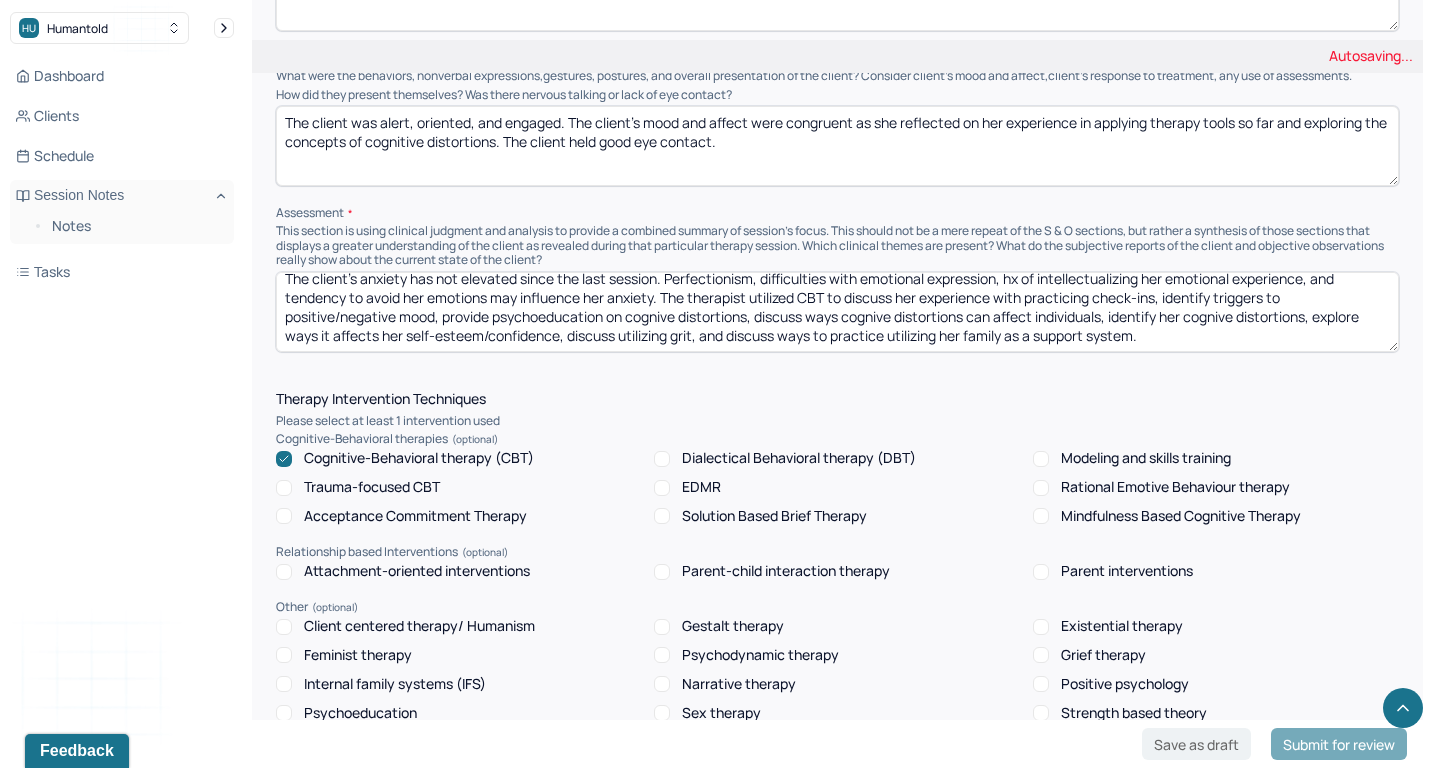 scroll, scrollTop: 9, scrollLeft: 0, axis: vertical 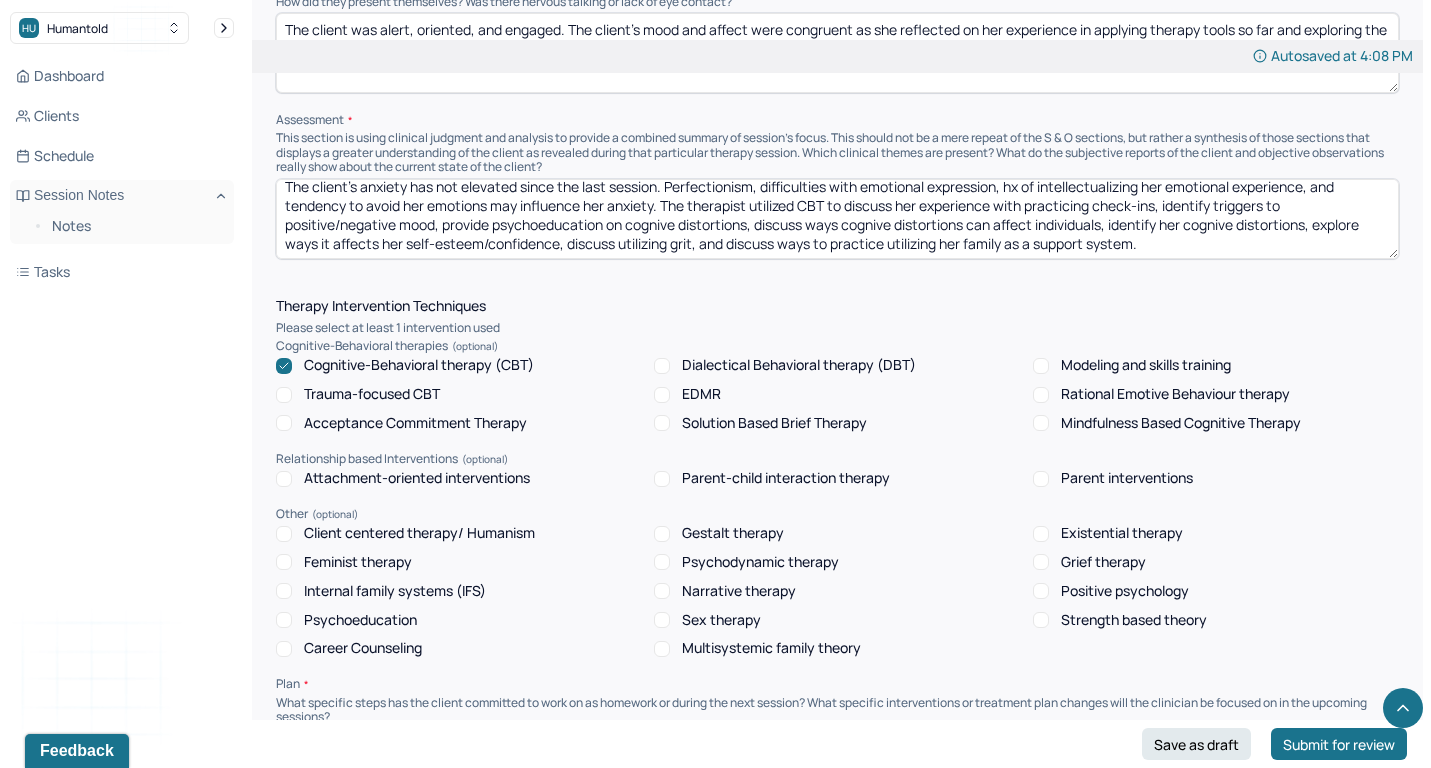 type on "The client's anxiety has not elevated since the last session. Perfectionism, difficulties with emotional expression, hx of intellectualizing her emotional experience, and tendency to avoid her emotions may influence her anxiety. The therapist utilized CBT to discuss her experience with practicing check-ins, identify triggers to positive/negative mood, provide psychoeducation on cognive distortions, discuss ways cognive distortions can affect individuals, identify her cognive distortions, explore ways it affects her self-esteem/confidence, discuss utilizing grit, and discuss ways to practice utilizing her family as a support system." 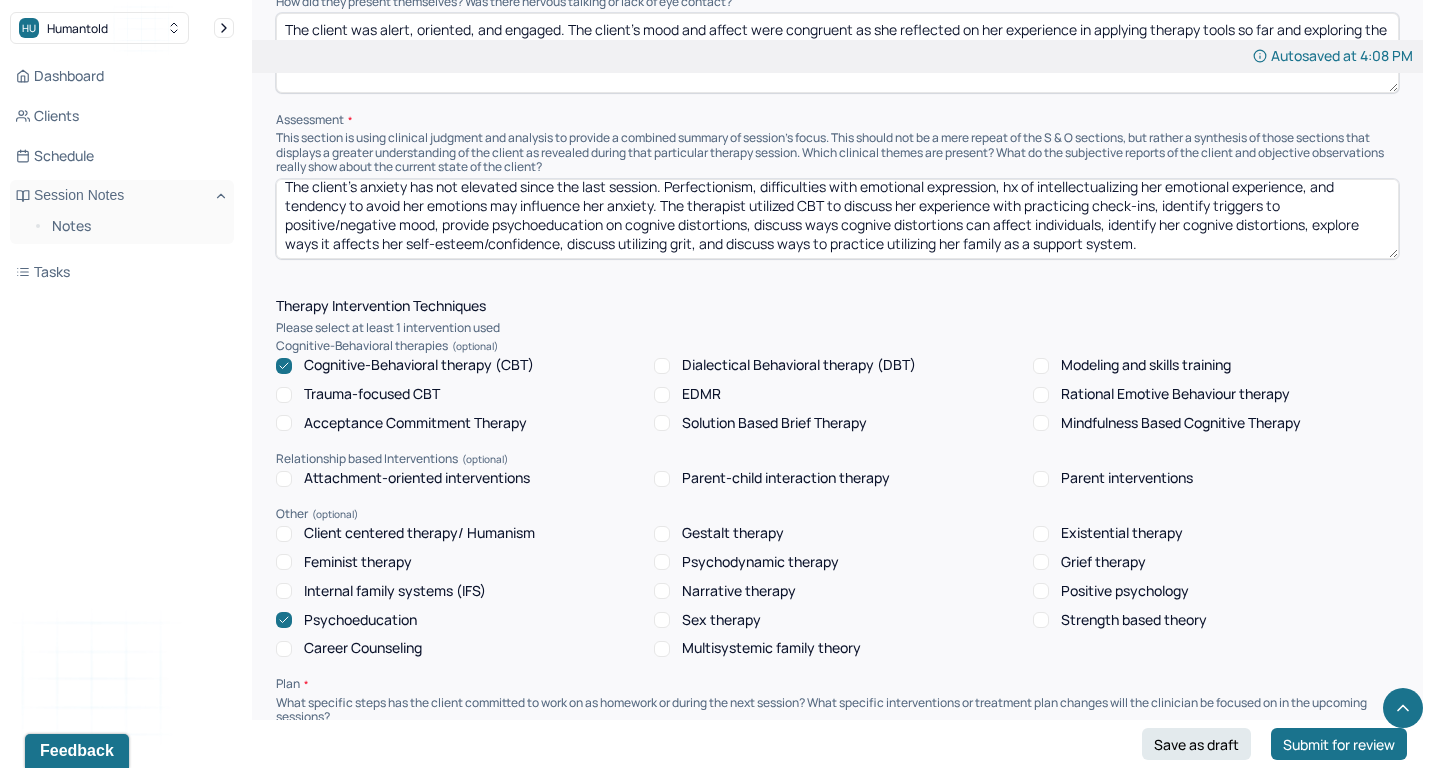 click on "The client's anxiety has not elevated since the last session. Perfectionism, difficulties with emotional expression, hx of intellectualizing her emotional experience, and tendency to avoid her emotions may influence her anxiety. The therapist utilized CBT to discuss her experience with practicing check-ins, identify triggers to positive/negative mood, provide psychoeducation on cognive distortions, discuss ways cognive distortions can affect individuals, identify her cognive distortions, explore ways it affects her self-esteem/confidence, discuss utilizing grit, and discuss ways to practice utilizing her family as a support system." at bounding box center [837, 219] 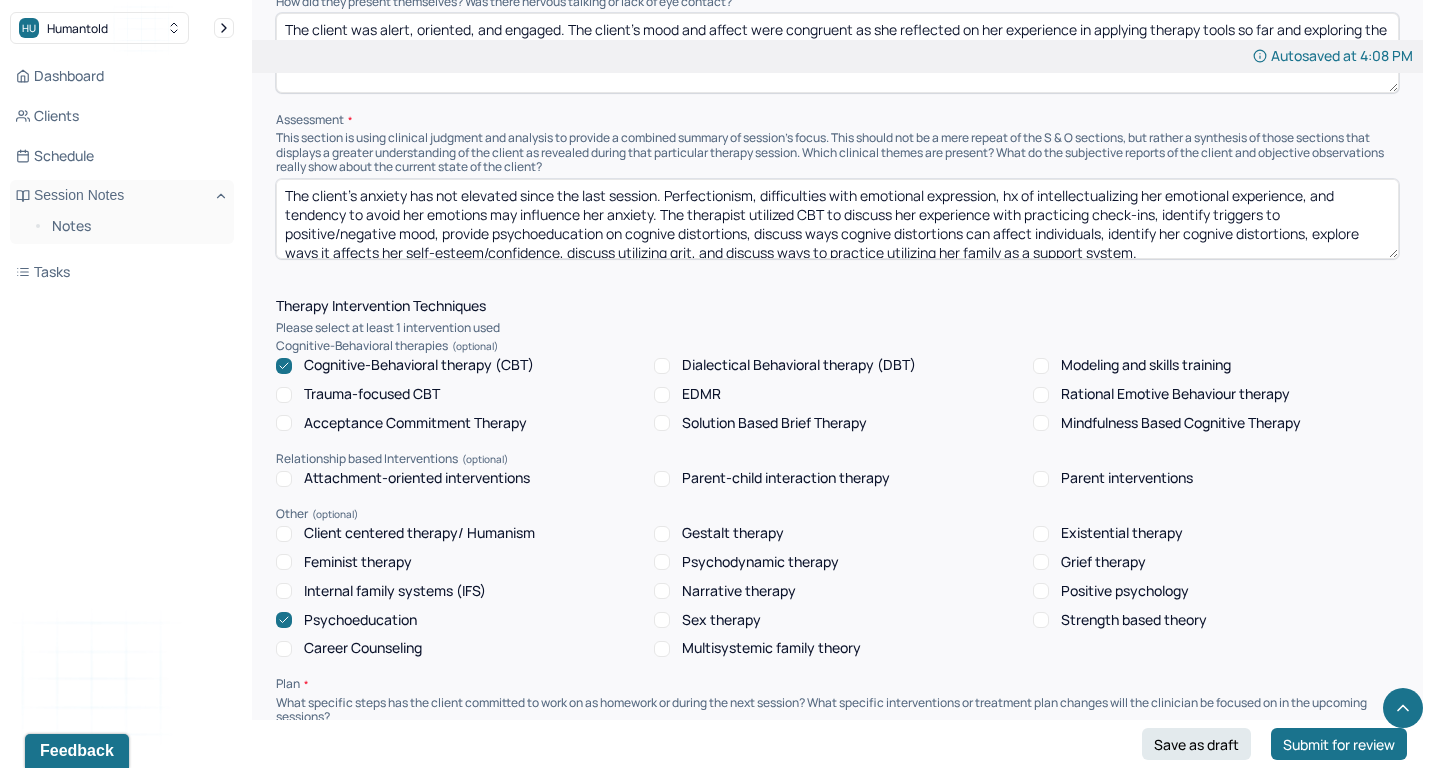 scroll, scrollTop: 0, scrollLeft: 0, axis: both 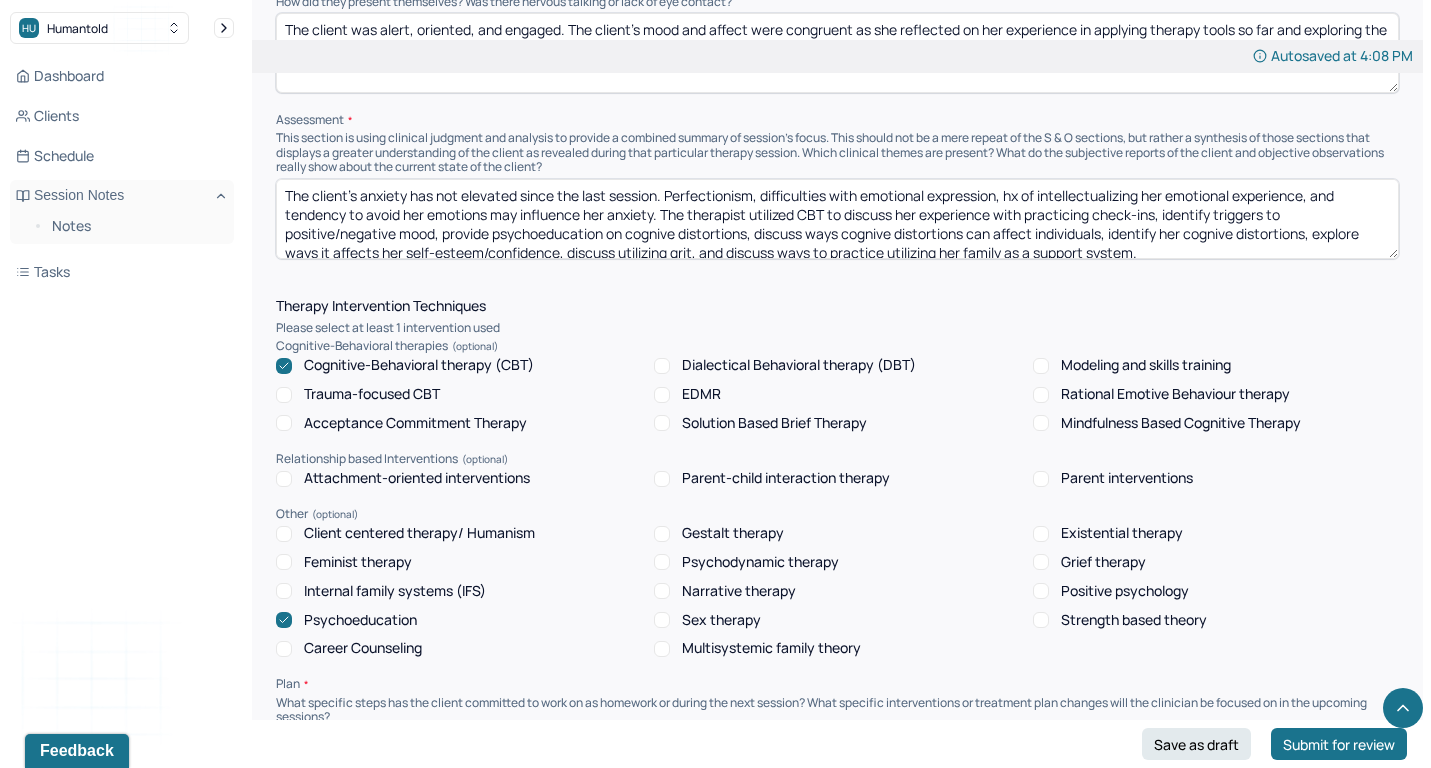 click on "The client's anxiety has not elevated since the last session. Perfectionism, difficulties with emotional expression, hx of intellectualizing her emotional experience, and tendency to avoid her emotions may influence her anxiety. The therapist utilized CBT to discuss her experience with practicing check-ins, identify triggers to positive/negative mood, provide psychoeducation on cognive distortions, discuss ways cognive distortions can affect individuals, identify her cognive distortions, explore ways it affects her self-esteem/confidence, discuss utilizing grit, and discuss ways to practice utilizing her family as a support system." at bounding box center [837, 219] 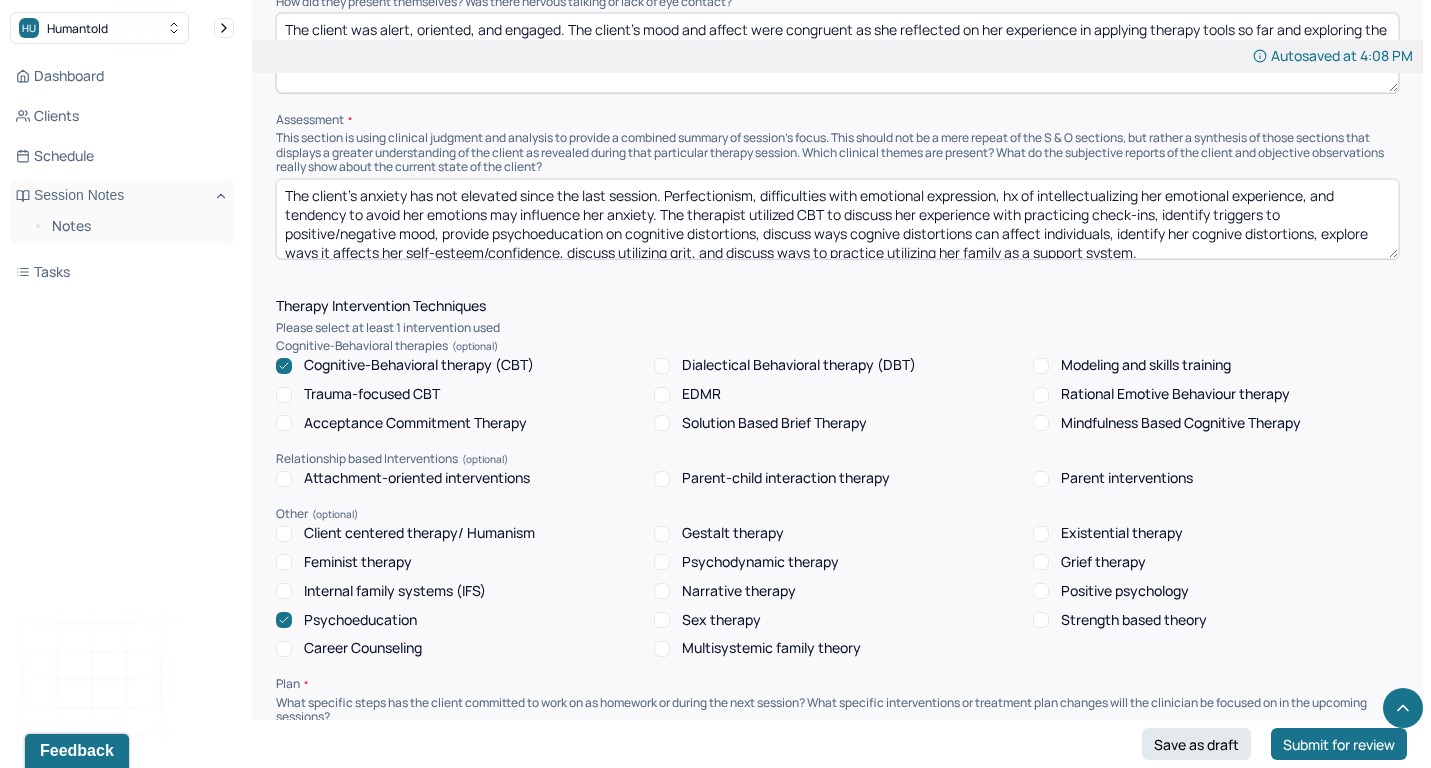 click on "The client's anxiety has not elevated since the last session. Perfectionism, difficulties with emotional expression, hx of intellectualizing her emotional experience, and tendency to avoid her emotions may influence her anxiety. The therapist utilized CBT to discuss her experience with practicing check-ins, identify triggers to positive/negative mood, provide psychoeducation on cognive distortions, discuss ways cognive distortions can affect individuals, identify her cognive distortions, explore ways it affects her self-esteem/confidence, discuss utilizing grit, and discuss ways to practice utilizing her family as a support system." at bounding box center (837, 219) 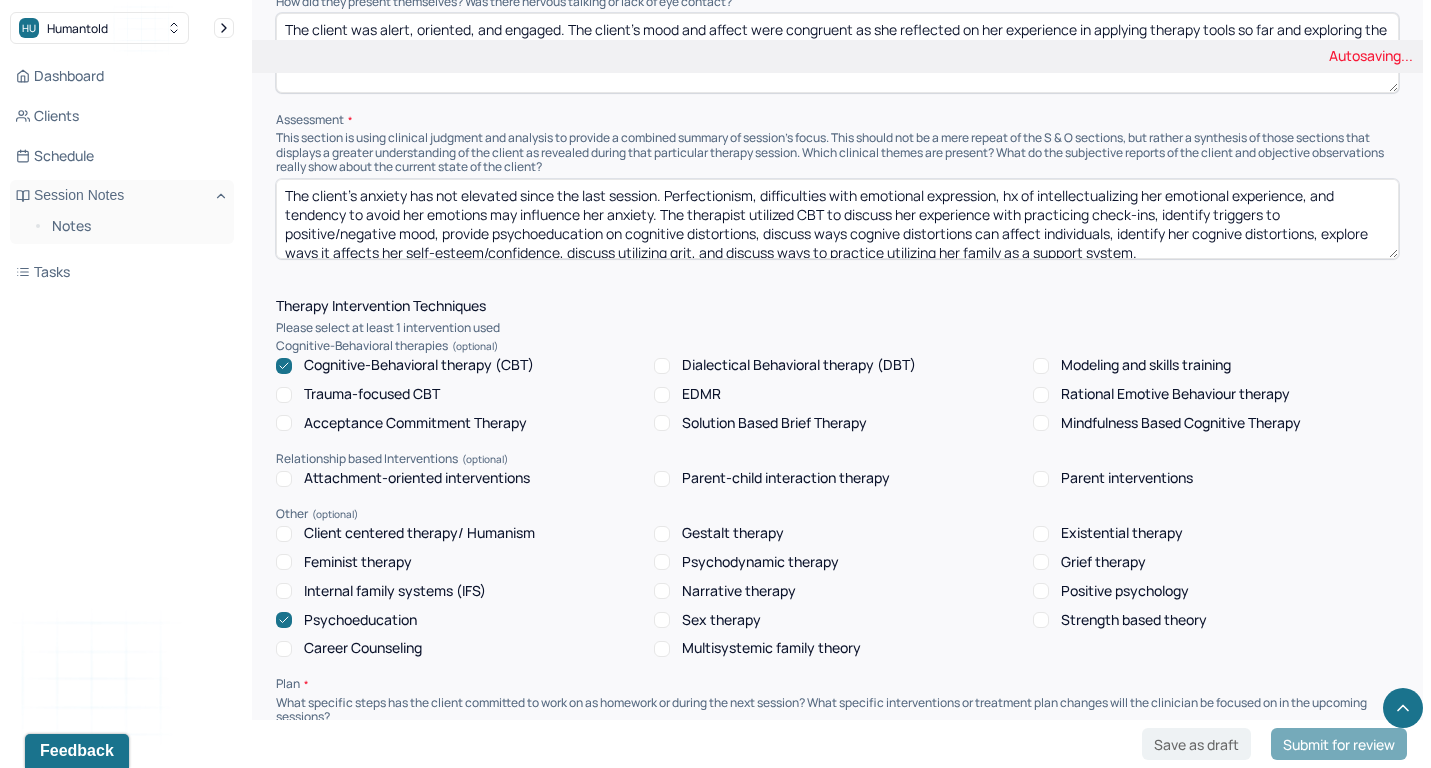 click on "The client's anxiety has not elevated since the last session. Perfectionism, difficulties with emotional expression, hx of intellectualizing her emotional experience, and tendency to avoid her emotions may influence her anxiety. The therapist utilized CBT to discuss her experience with practicing check-ins, identify triggers to positive/negative mood, provide psychoeducation on cognive distortions, discuss ways cognive distortions can affect individuals, identify her cognive distortions, explore ways it affects her self-esteem/confidence, discuss utilizing grit, and discuss ways to practice utilizing her family as a support system." at bounding box center [837, 219] 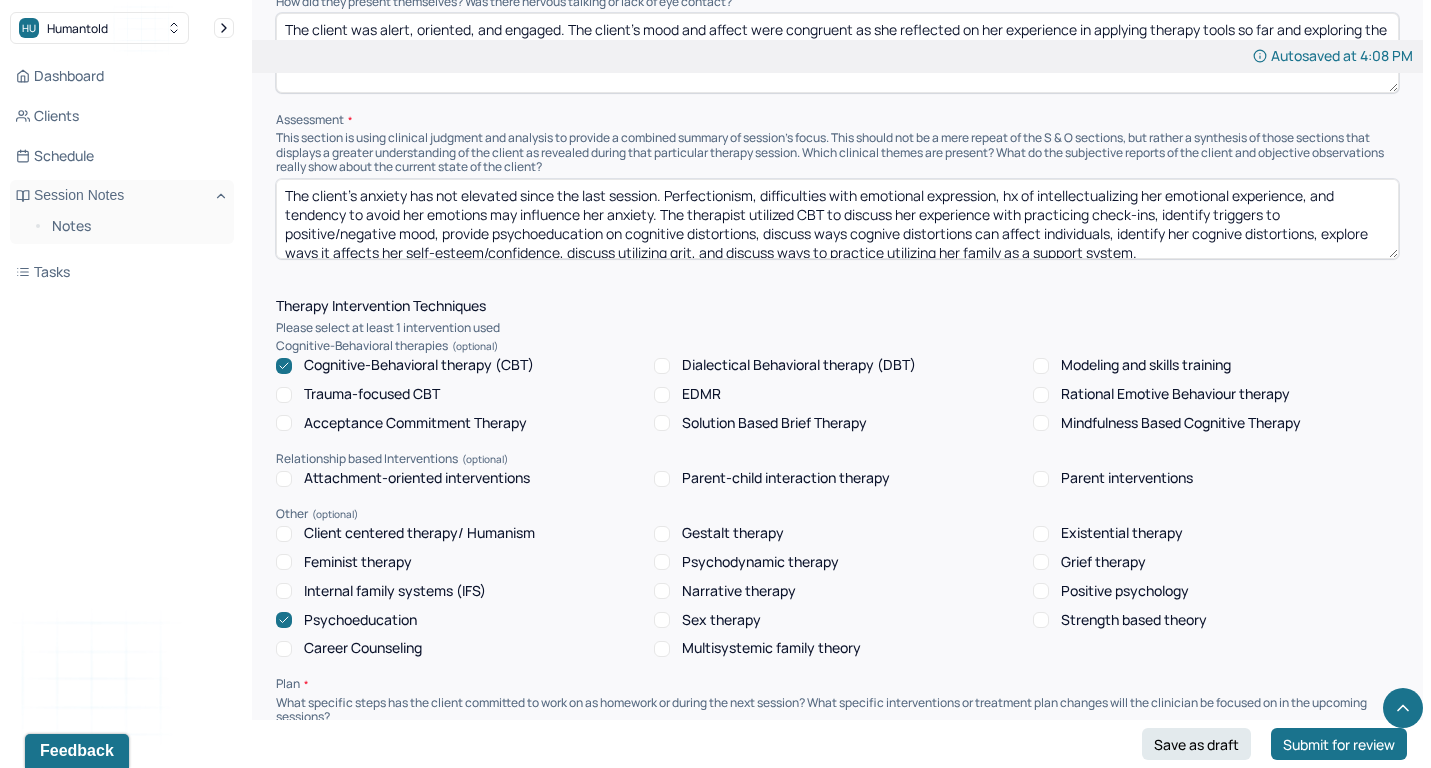 click on "The client's anxiety has not elevated since the last session. Perfectionism, difficulties with emotional expression, hx of intellectualizing her emotional experience, and tendency to avoid her emotions may influence her anxiety. The therapist utilized CBT to discuss her experience with practicing check-ins, identify triggers to positive/negative mood, provide psychoeducation on cognitive distortions, discuss ways cognive distortions can affect individuals, identify her cognive distortions, explore ways it affects her self-esteem/confidence, discuss utilizing grit, and discuss ways to practice utilizing her family as a support system." at bounding box center [837, 219] 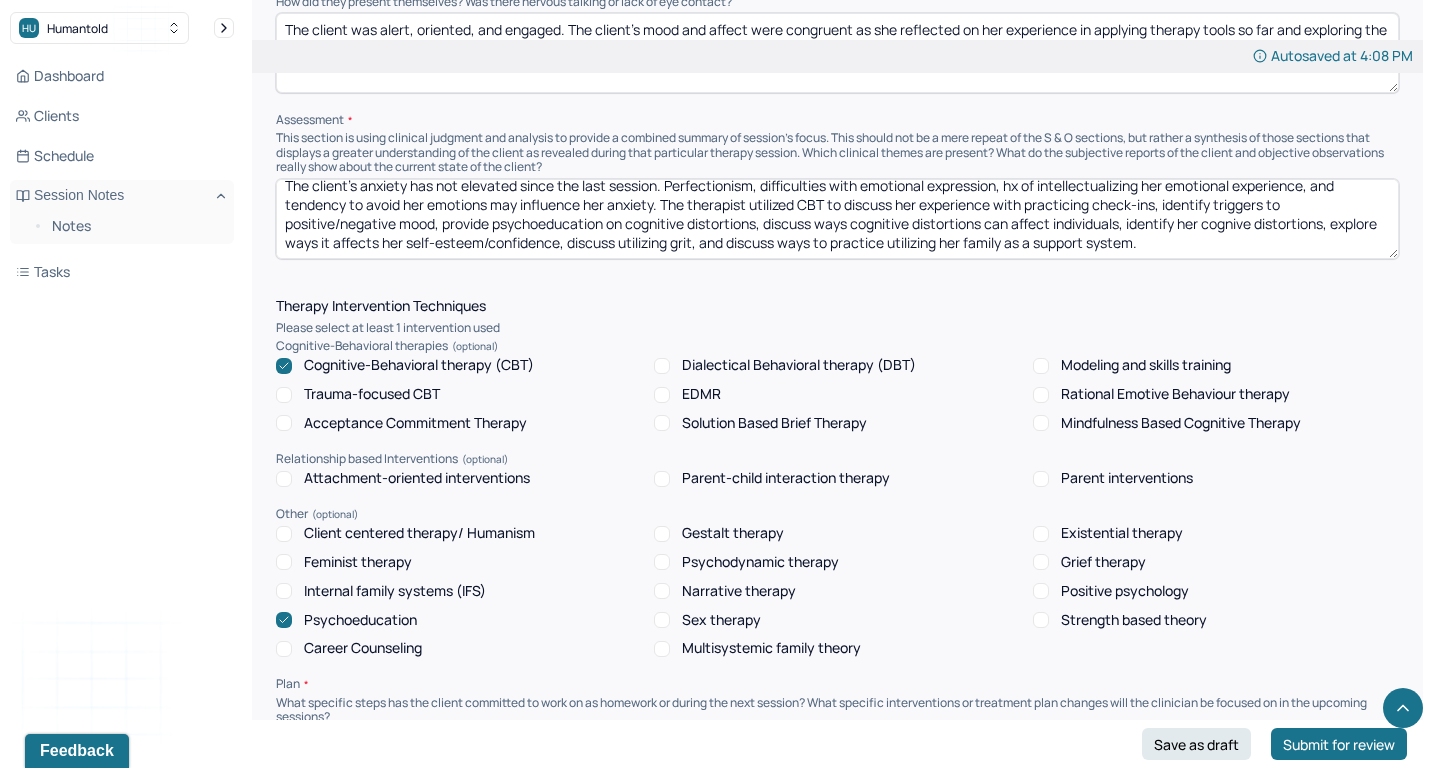 scroll, scrollTop: 9, scrollLeft: 0, axis: vertical 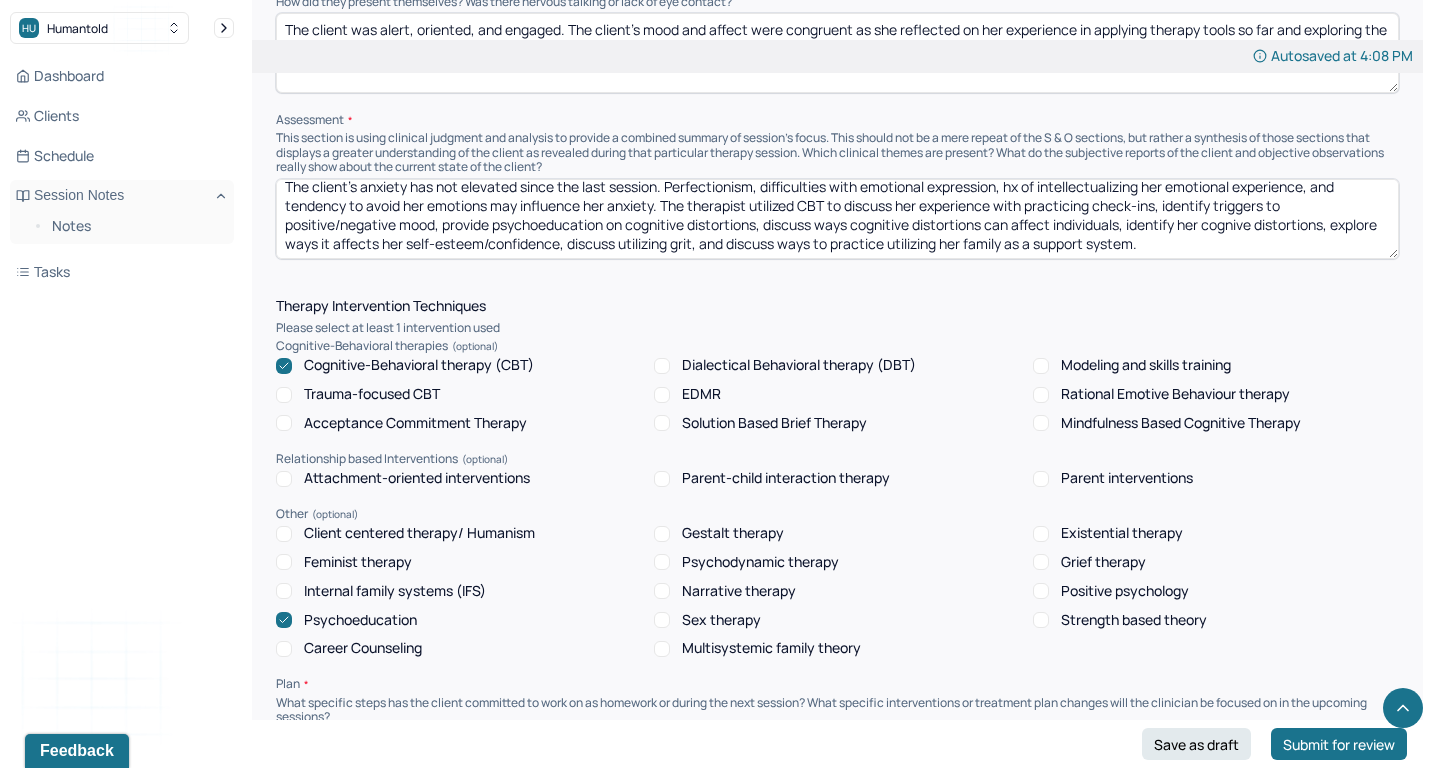 click on "The client's anxiety has not elevated since the last session. Perfectionism, difficulties with emotional expression, hx of intellectualizing her emotional experience, and tendency to avoid her emotions may influence her anxiety. The therapist utilized CBT to discuss her experience with practicing check-ins, identify triggers to positive/negative mood, provide psychoeducation on cognitive distortions, discuss ways cognitive distortions can affect individuals, identify her cognive distortions, explore ways it affects her self-esteem/confidence, discuss utilizing grit, and discuss ways to practice utilizing her family as a support system." at bounding box center (837, 219) 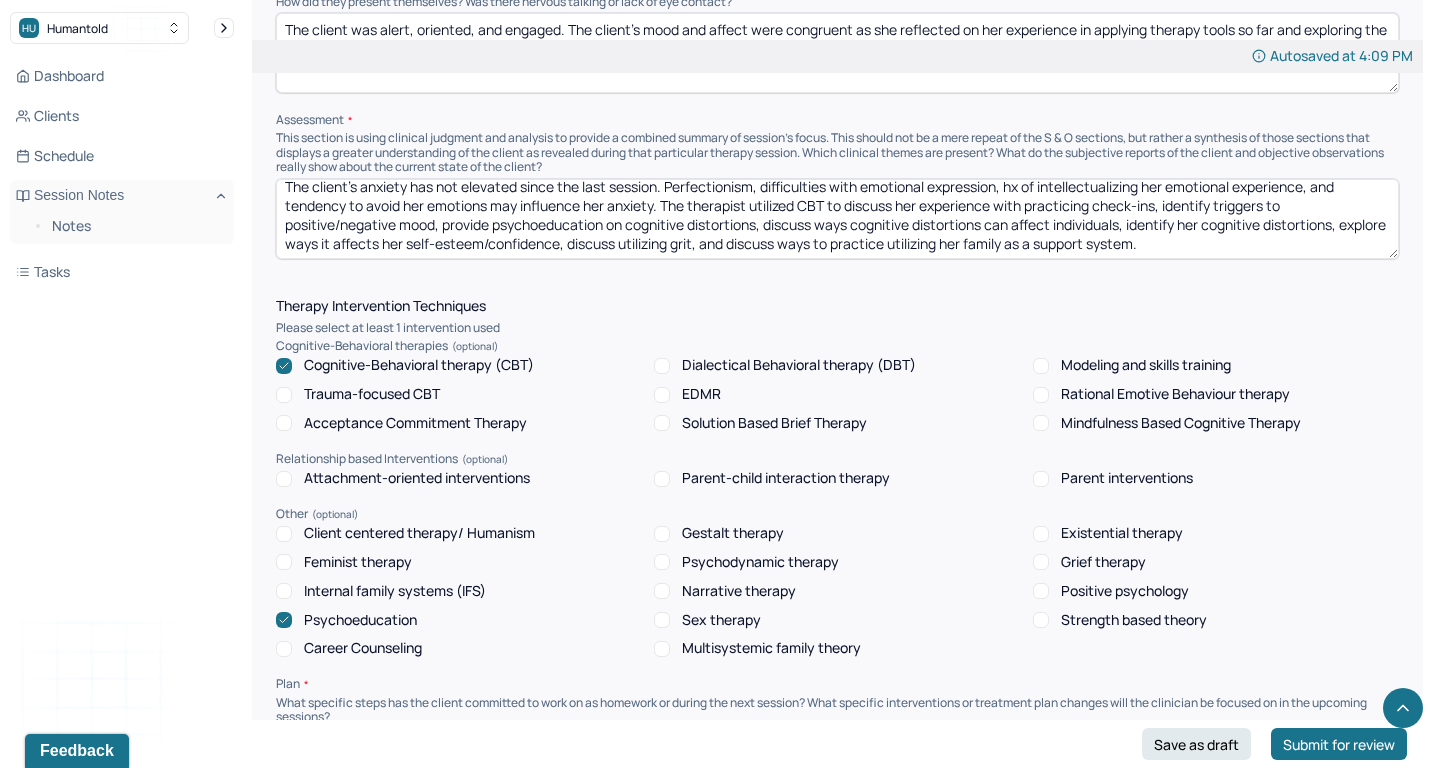 click on "The client's anxiety has not elevated since the last session. Perfectionism, difficulties with emotional expression, hx of intellectualizing her emotional experience, and tendency to avoid her emotions may influence her anxiety. The therapist utilized CBT to discuss her experience with practicing check-ins, identify triggers to positive/negative mood, provide psychoeducation on cognitive distortions, discuss ways cognitive distortions can affect individuals, identify her cognitive distortions, explore ways it affects her self-esteem/confidence, discuss utilizing grit, and discuss ways to practice utilizing her family as a support system." at bounding box center (837, 219) 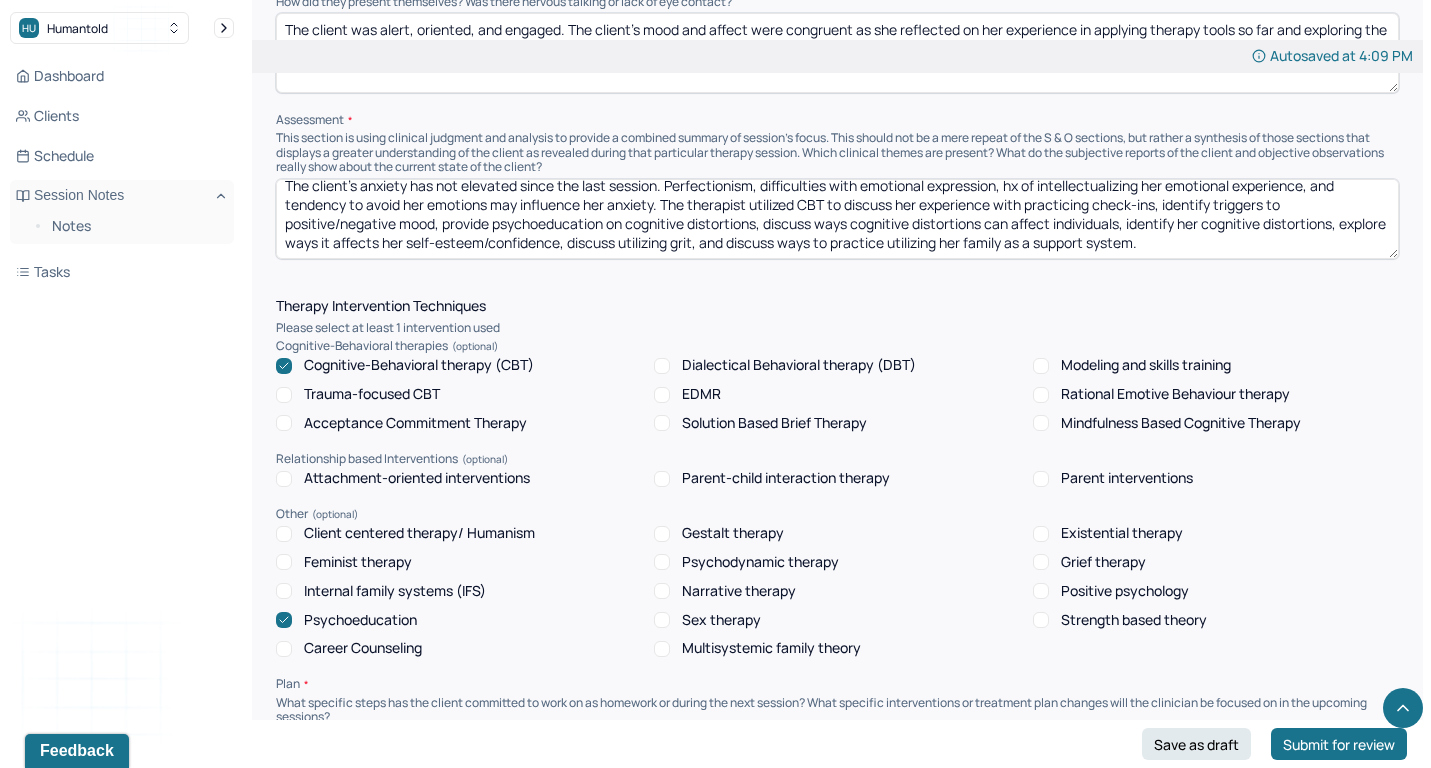 scroll, scrollTop: 9, scrollLeft: 0, axis: vertical 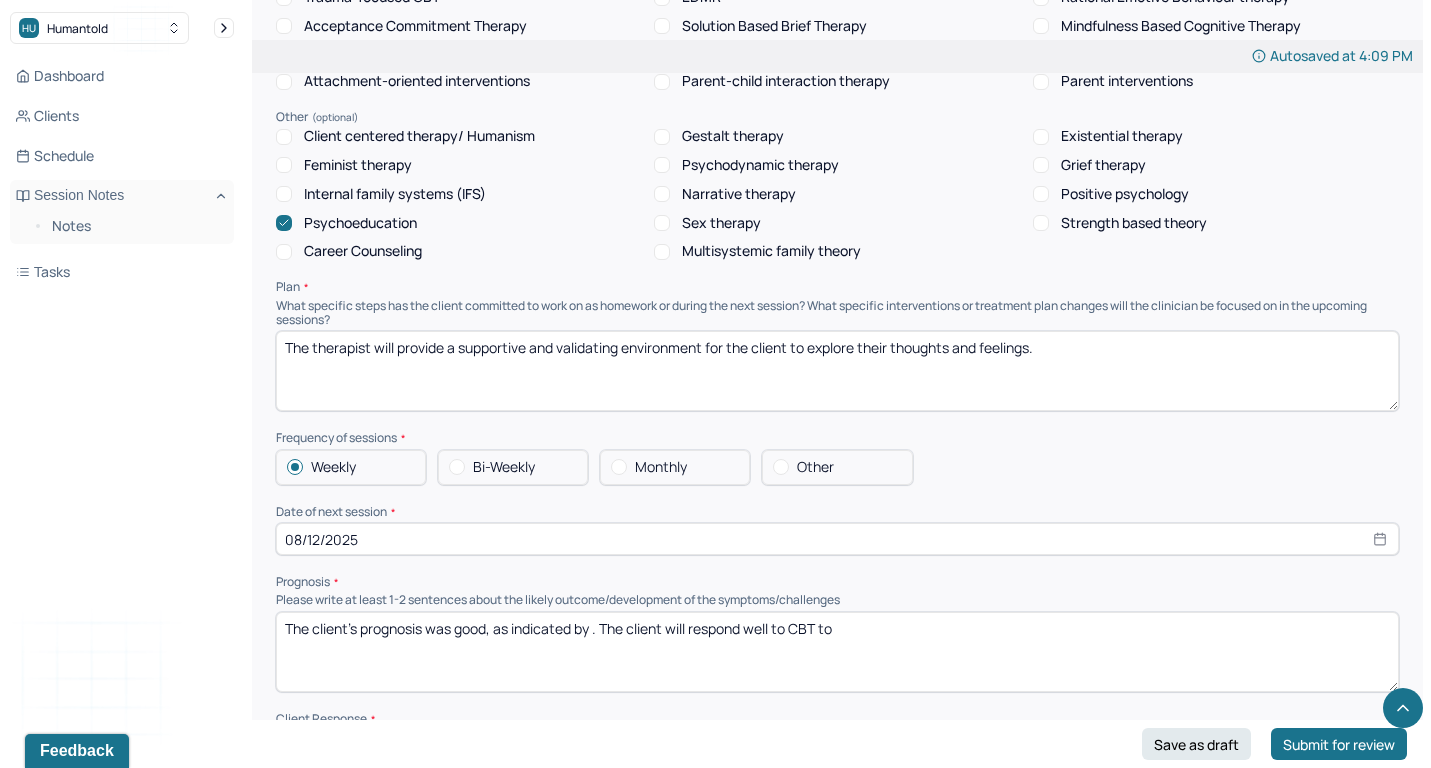 type on "The client's anxiety has not elevated since the last session. Perfectionism, difficulties with emotional expression, hx of intellectualizing her emotional experience, and tendency to avoid her emotions may influence her anxiety. The therapist utilized CBT to discuss her experience with practicing check-ins, identify triggers to positive/negative mood, provide psychoeducation on cognitive distortions, discuss ways cognitive distortions can affect individuals, identify her cognitive distortions, explore ways it affects her self-esteem/confidence, discuss utilizing grit, and discuss ways to practice utilizing her family as a support system." 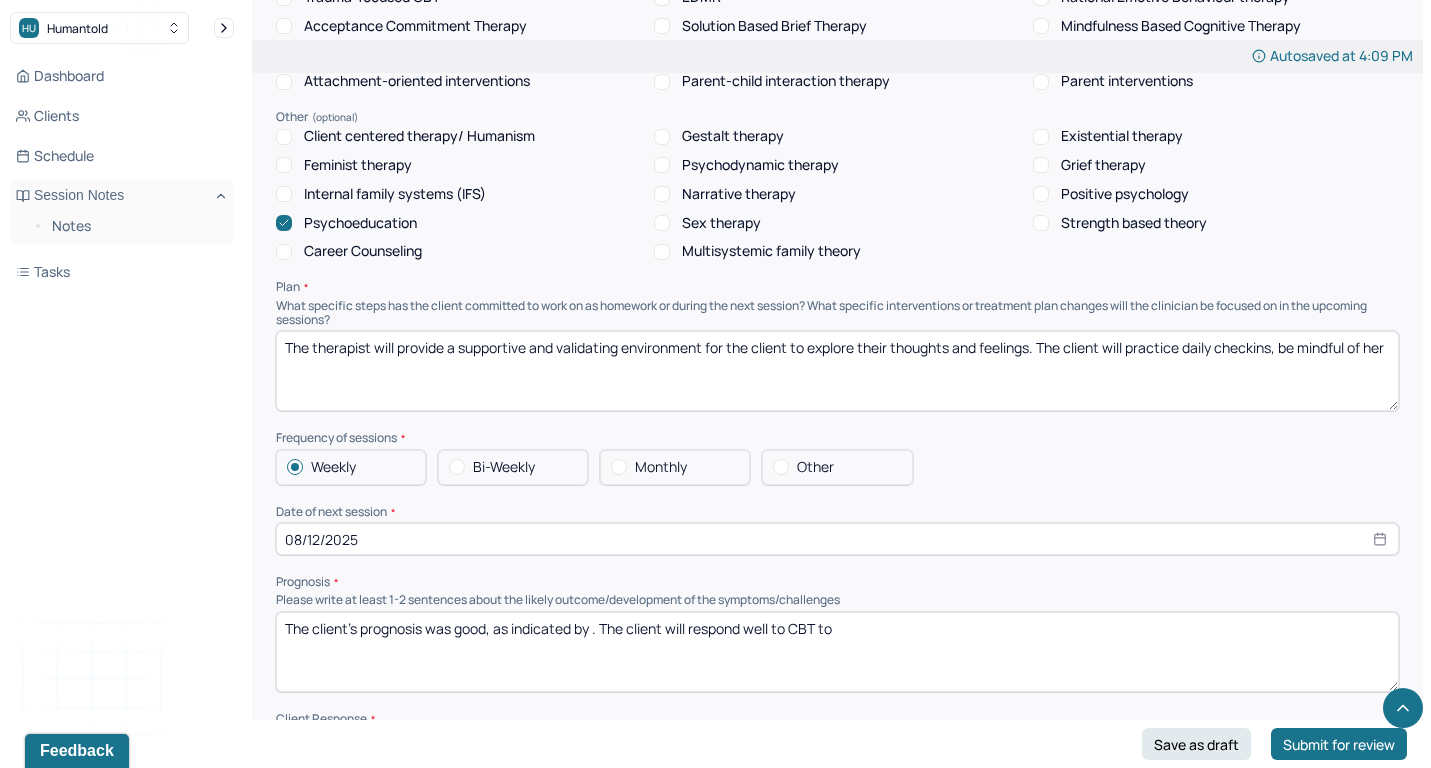 paste on "cognitive" 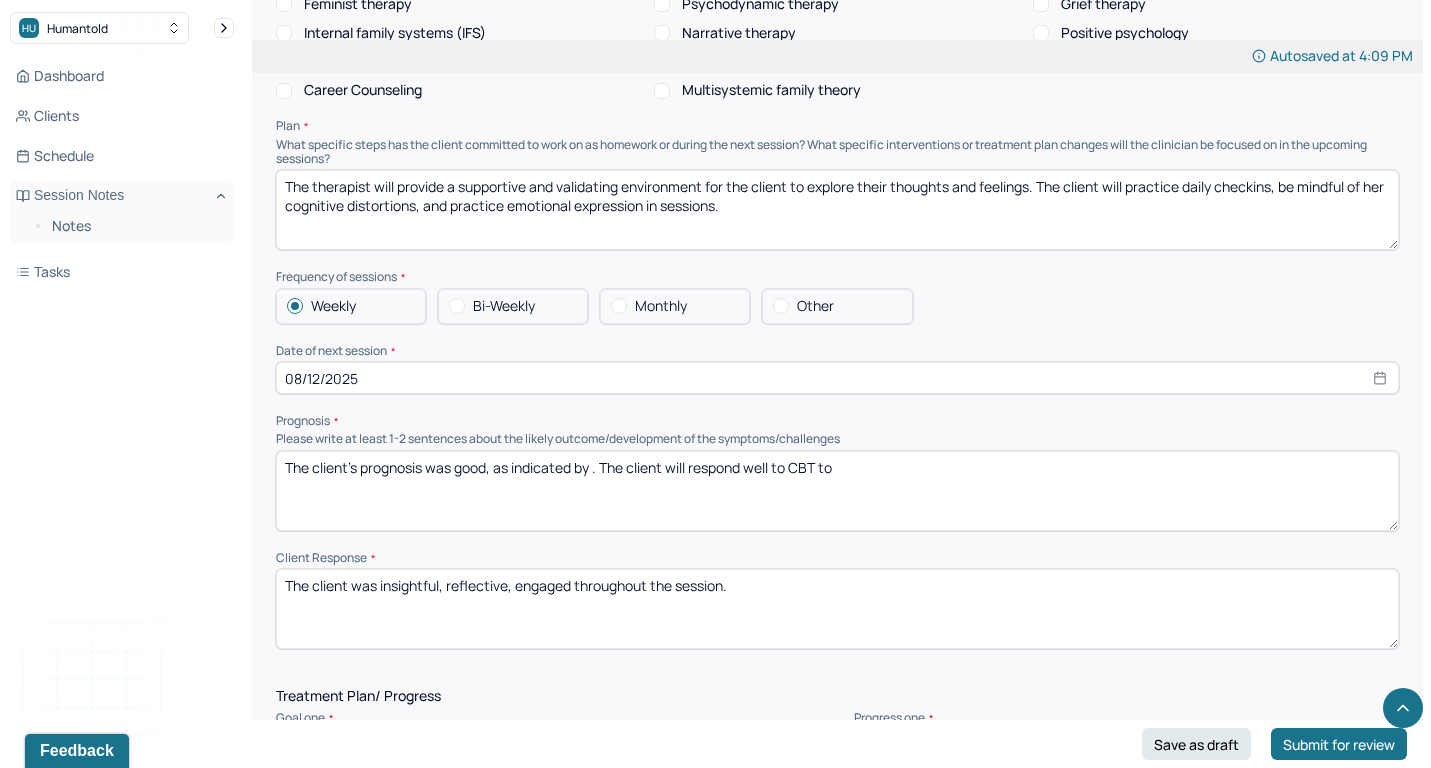 scroll, scrollTop: 1965, scrollLeft: 0, axis: vertical 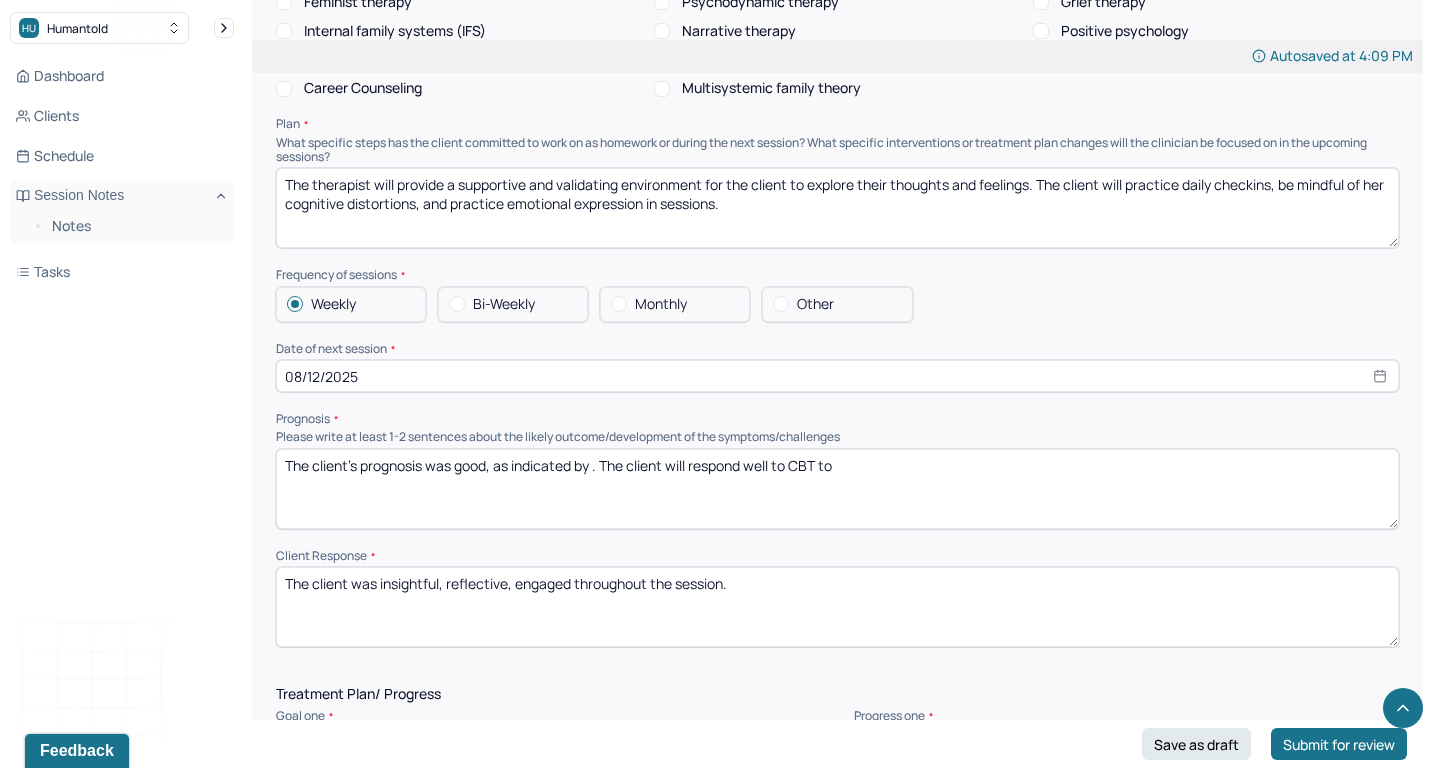 type on "The therapist will provide a supportive and validating environment for the client to explore their thoughts and feelings. The client will practice daily checkins, be mindful of her cognitive distortions, and practice emotional expression in sessions." 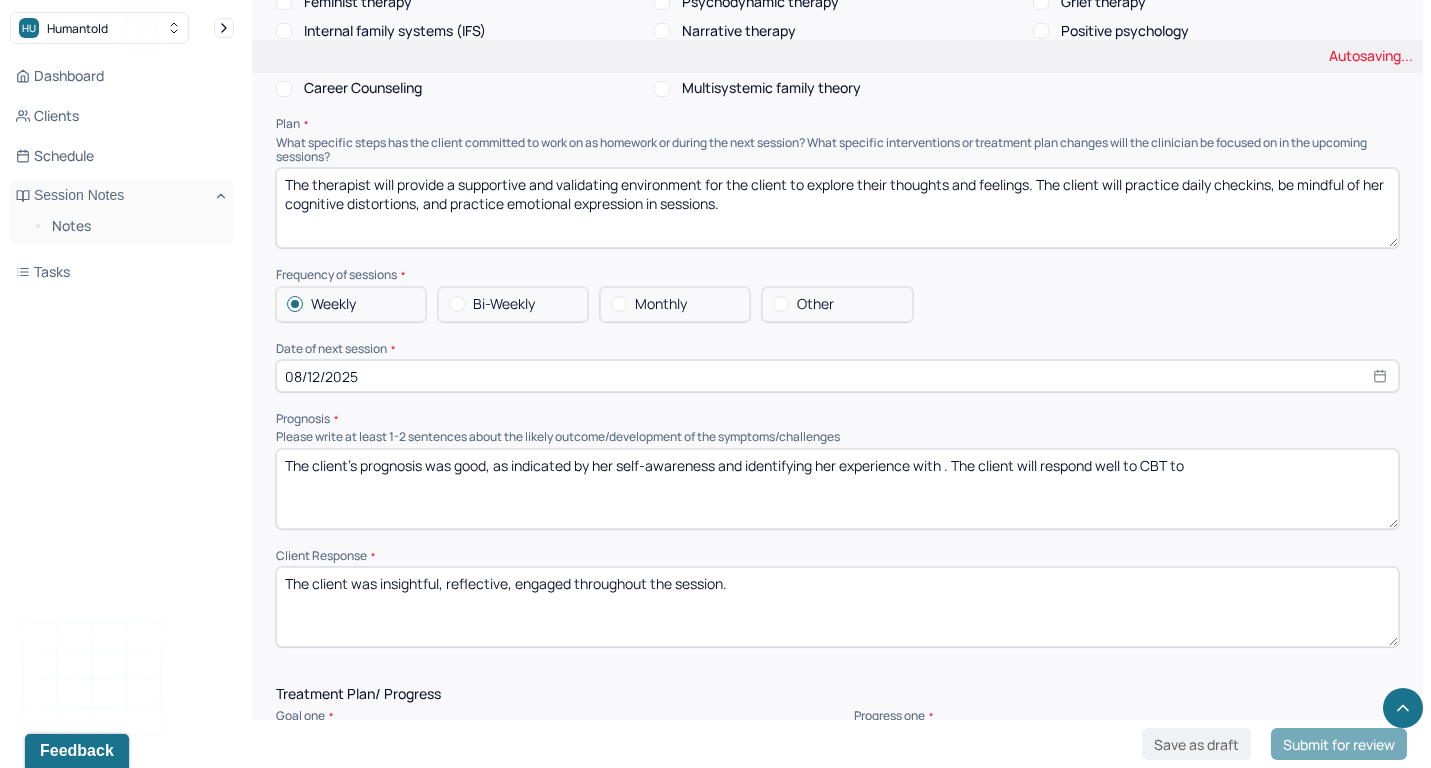 type on "The client's prognosis was good, as indicated by her self-awareness and identifying her experience with . The client will respond well to CBT to" 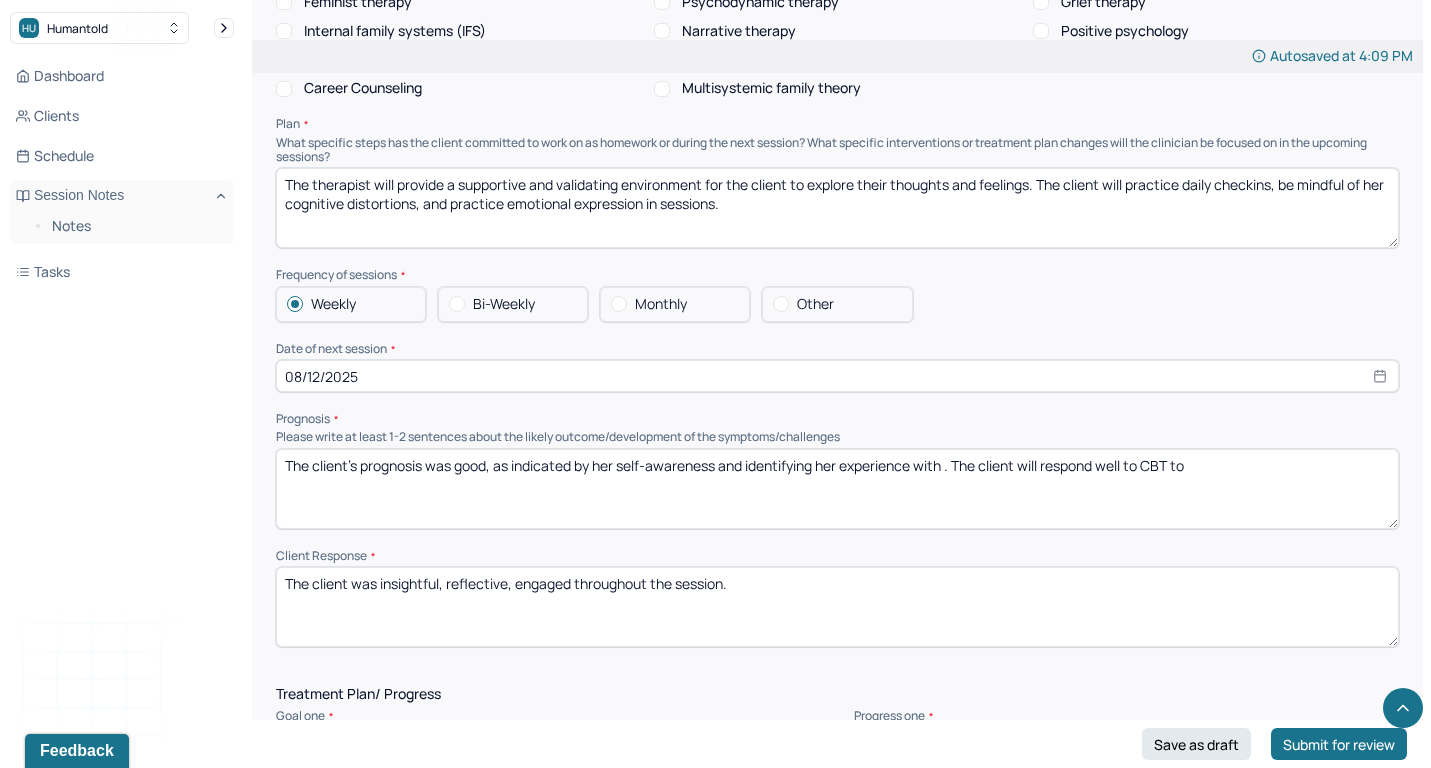 drag, startPoint x: 304, startPoint y: 172, endPoint x: 440, endPoint y: 172, distance: 136 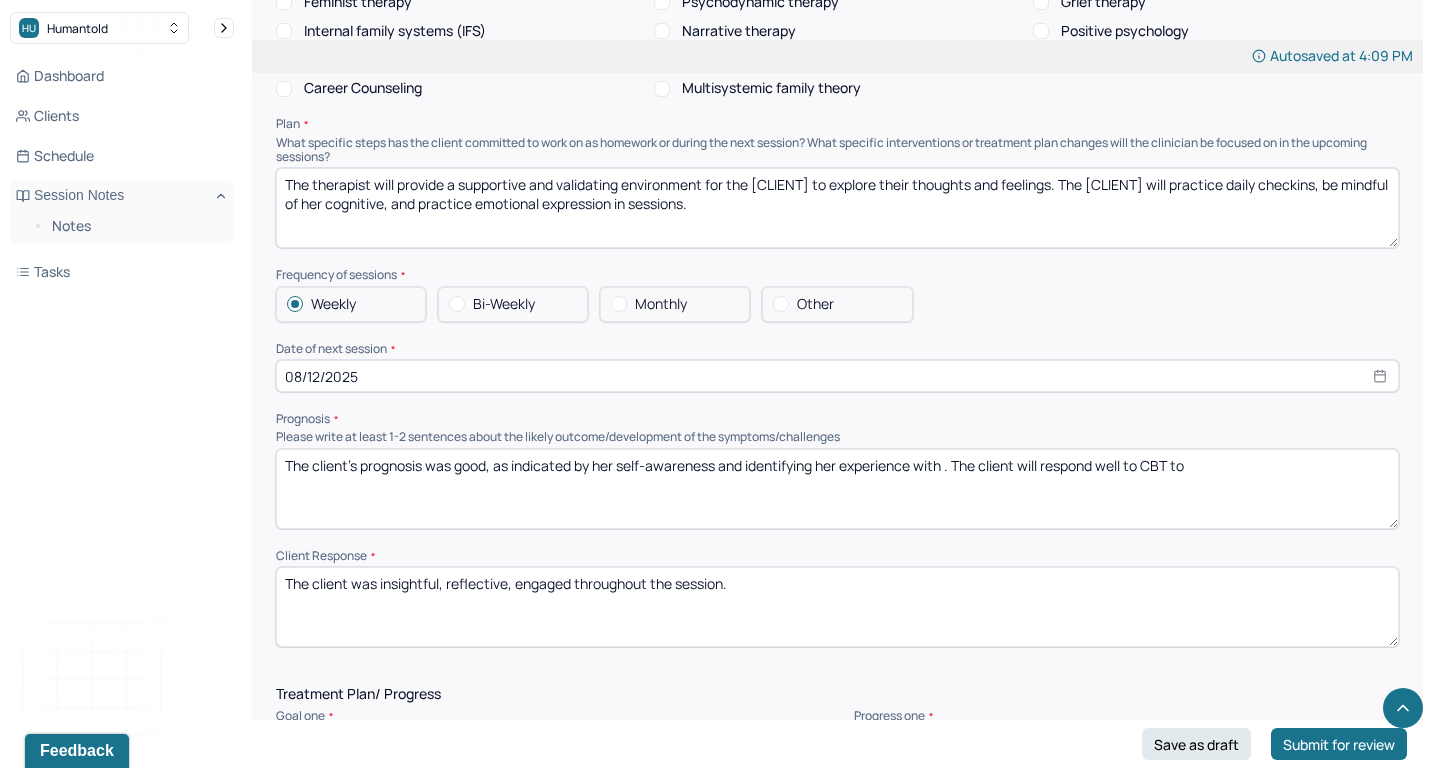 type on "The therapist will provide a supportive and validating environment for the client to explore their thoughts and feelings. The client will practice daily checkins, be mindful of her cognitive distortions, and practice emotional expression in sessions." 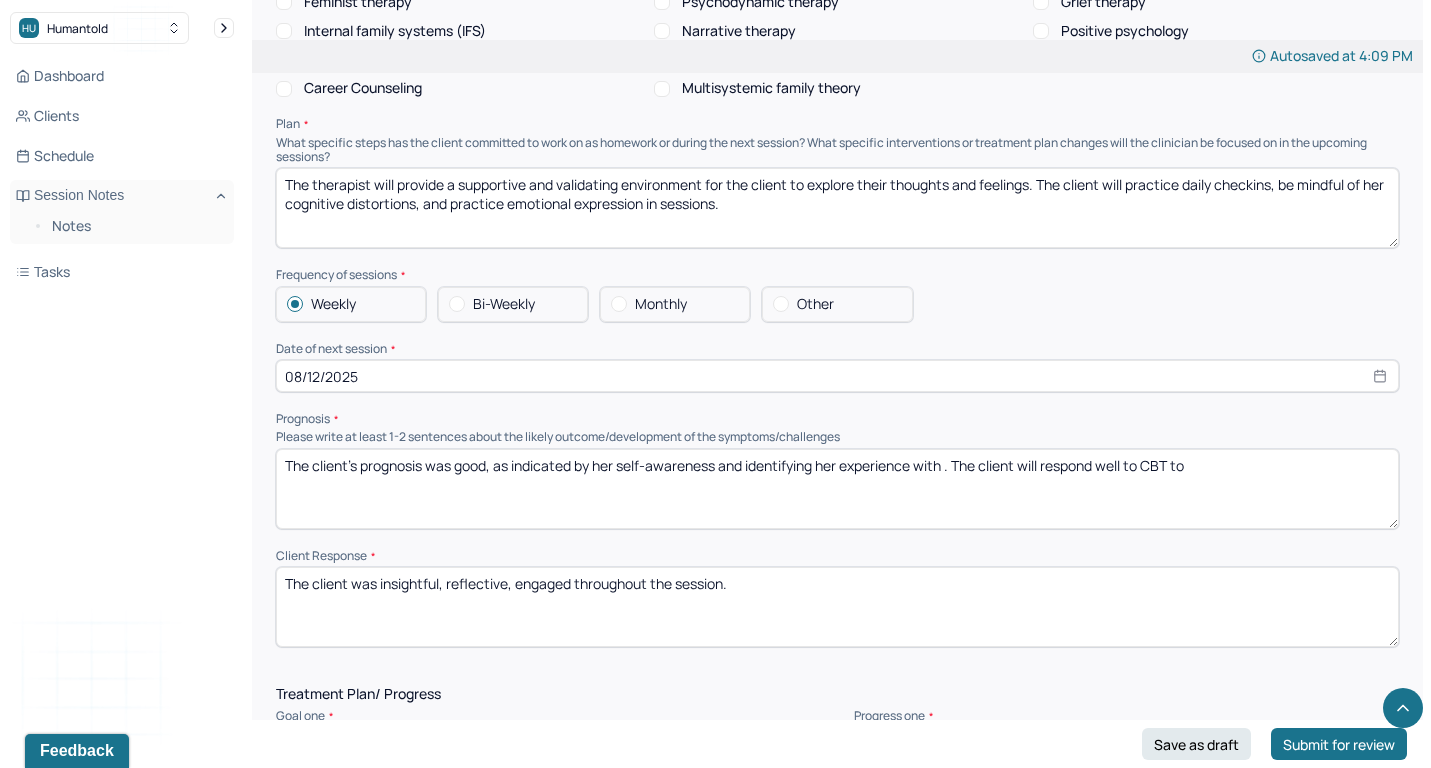 click on "The client's prognosis was good, as indicated by her self-awareness and identifying her experience with . The client will respond well to CBT to" at bounding box center [837, 489] 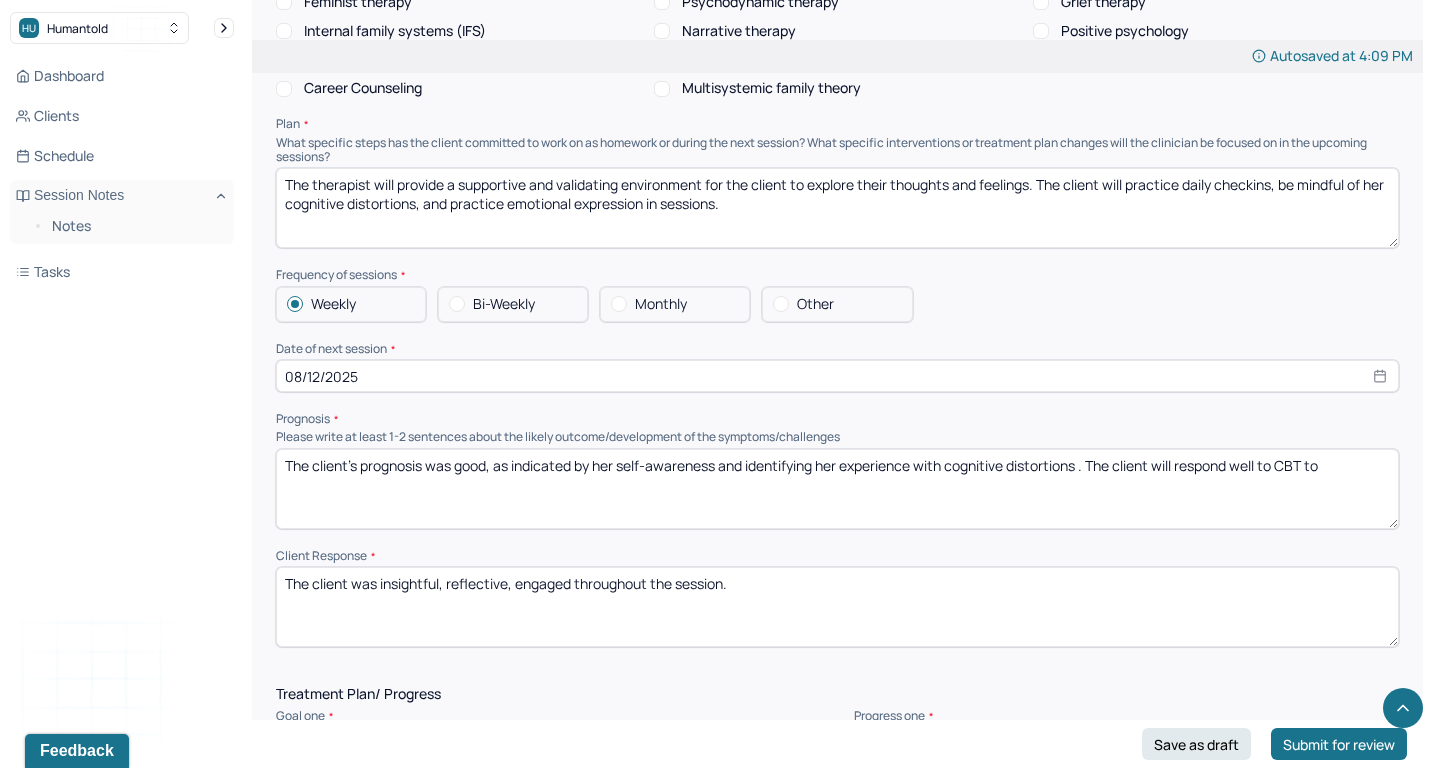 click on "The client's prognosis was good, as indicated by her self-awareness and identifying her experience with . The client will respond well to CBT to" at bounding box center (837, 489) 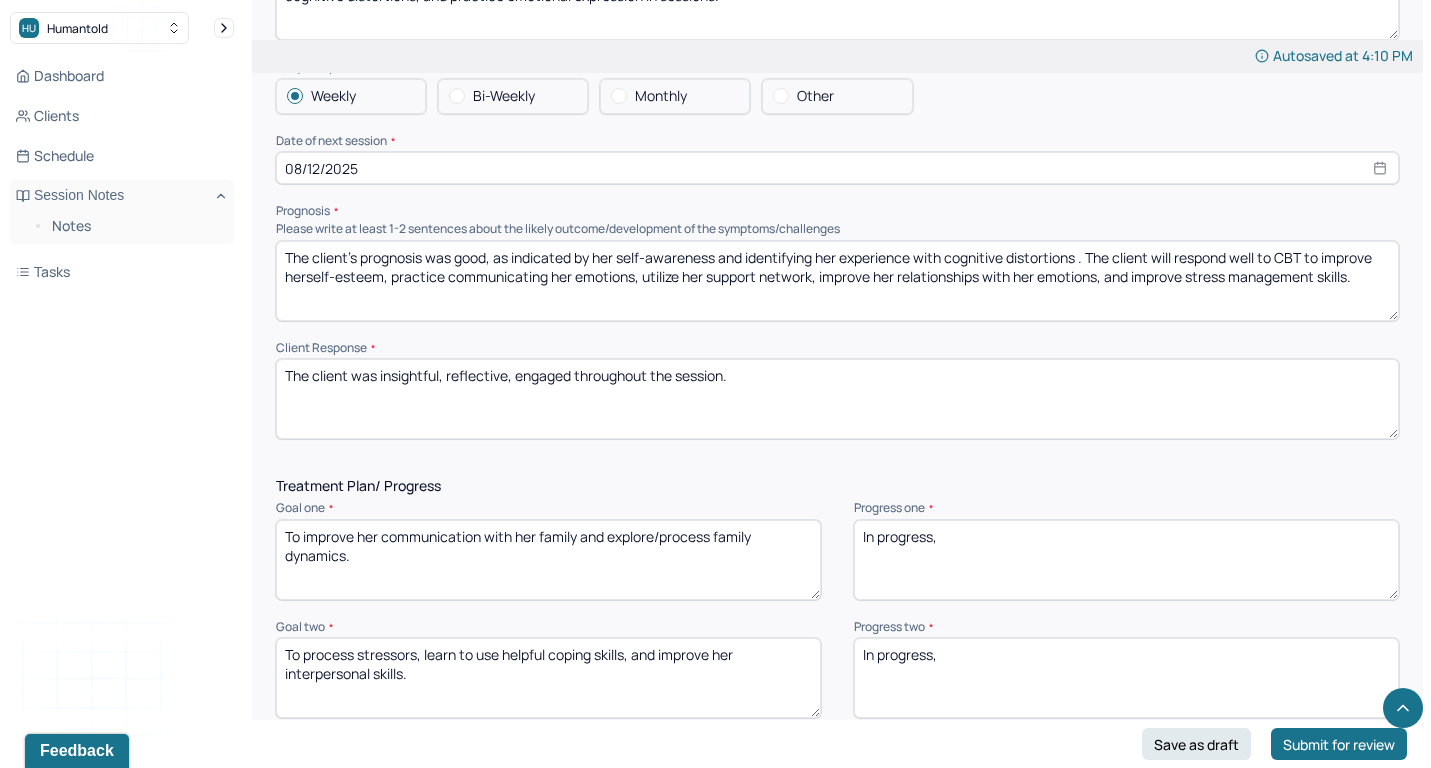 scroll, scrollTop: 2174, scrollLeft: 0, axis: vertical 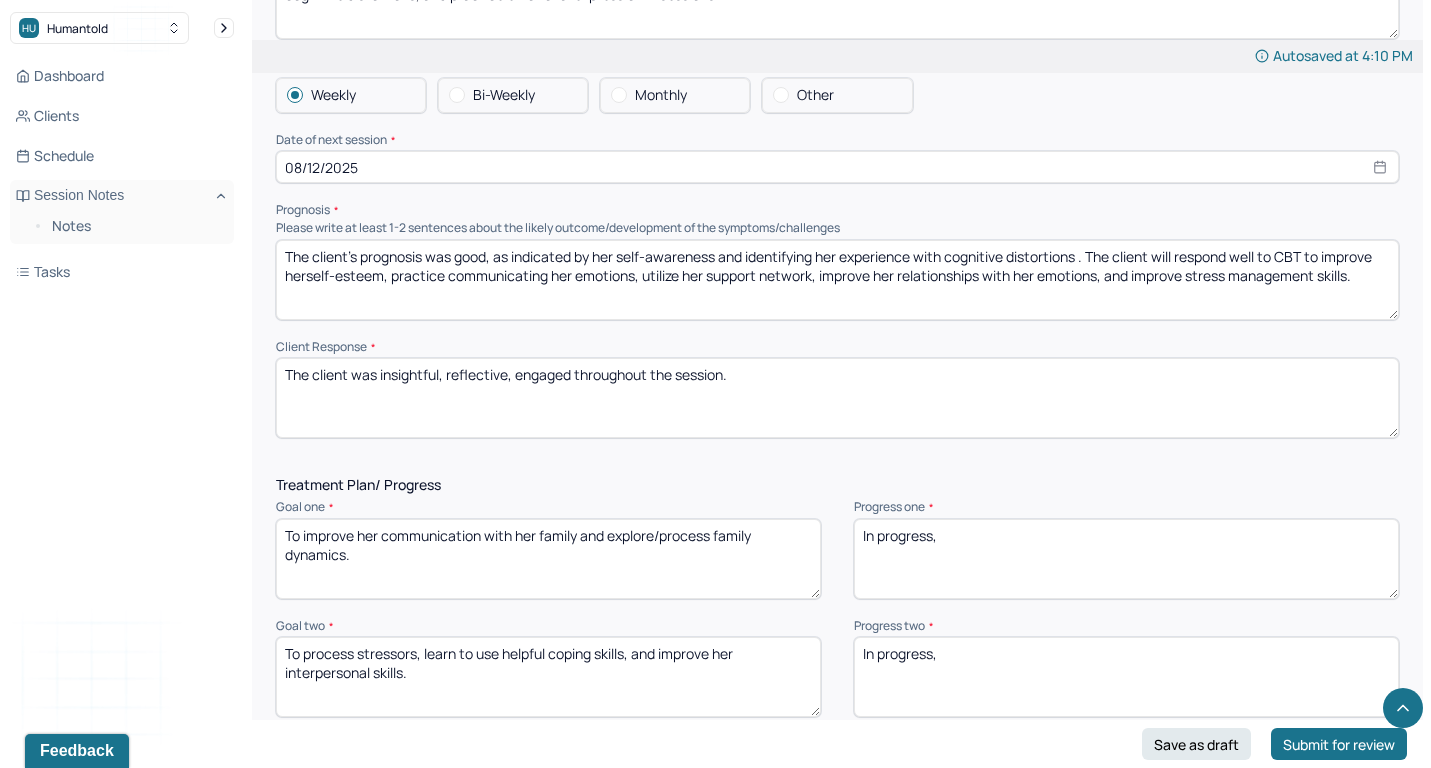 type on "The client's prognosis was good, as indicated by her self-awareness and identifying her experience with cognitive distortions . The client will respond well to CBT to improve herself-esteem, practice communicating her emotions, utilize her support network, improve her relationships with her emotions, and improve stress management skills." 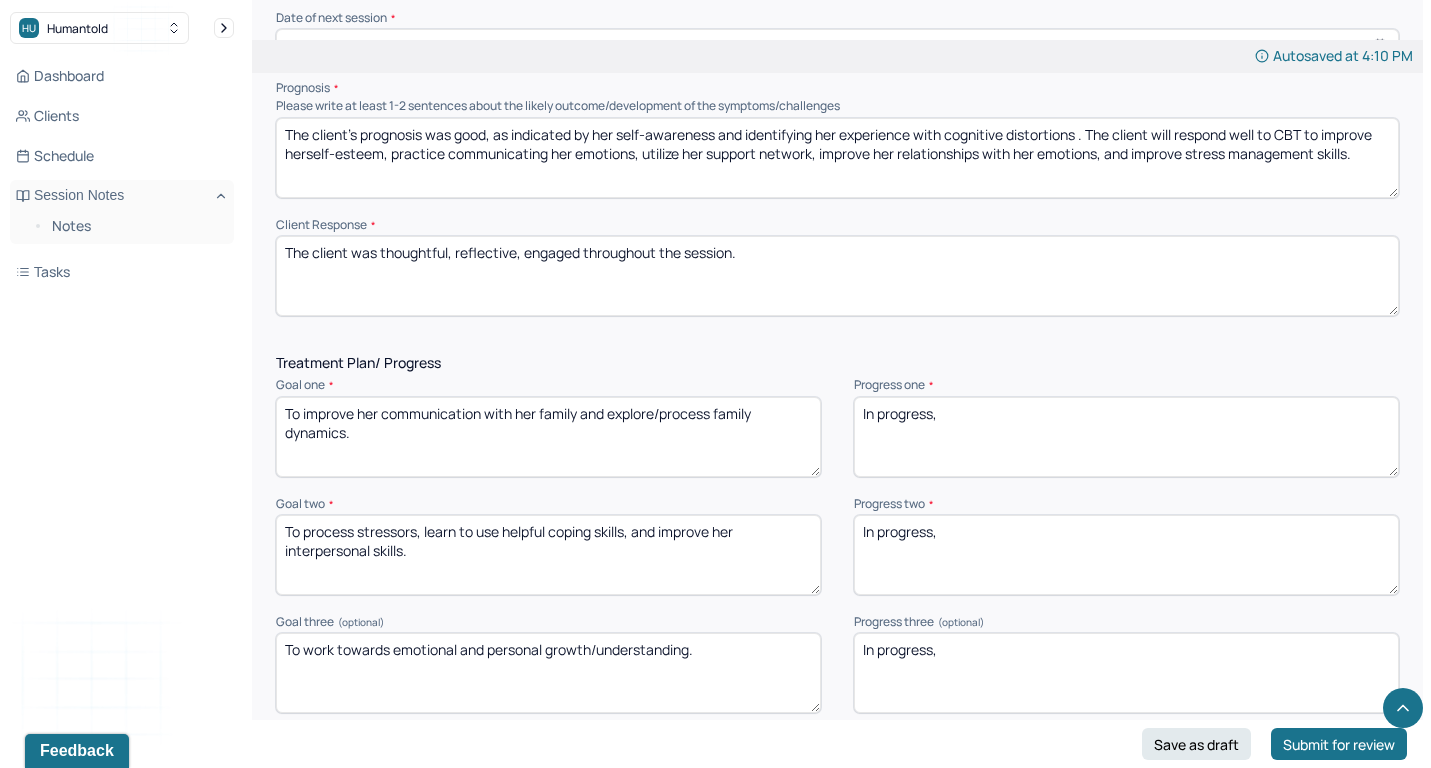 scroll, scrollTop: 2340, scrollLeft: 0, axis: vertical 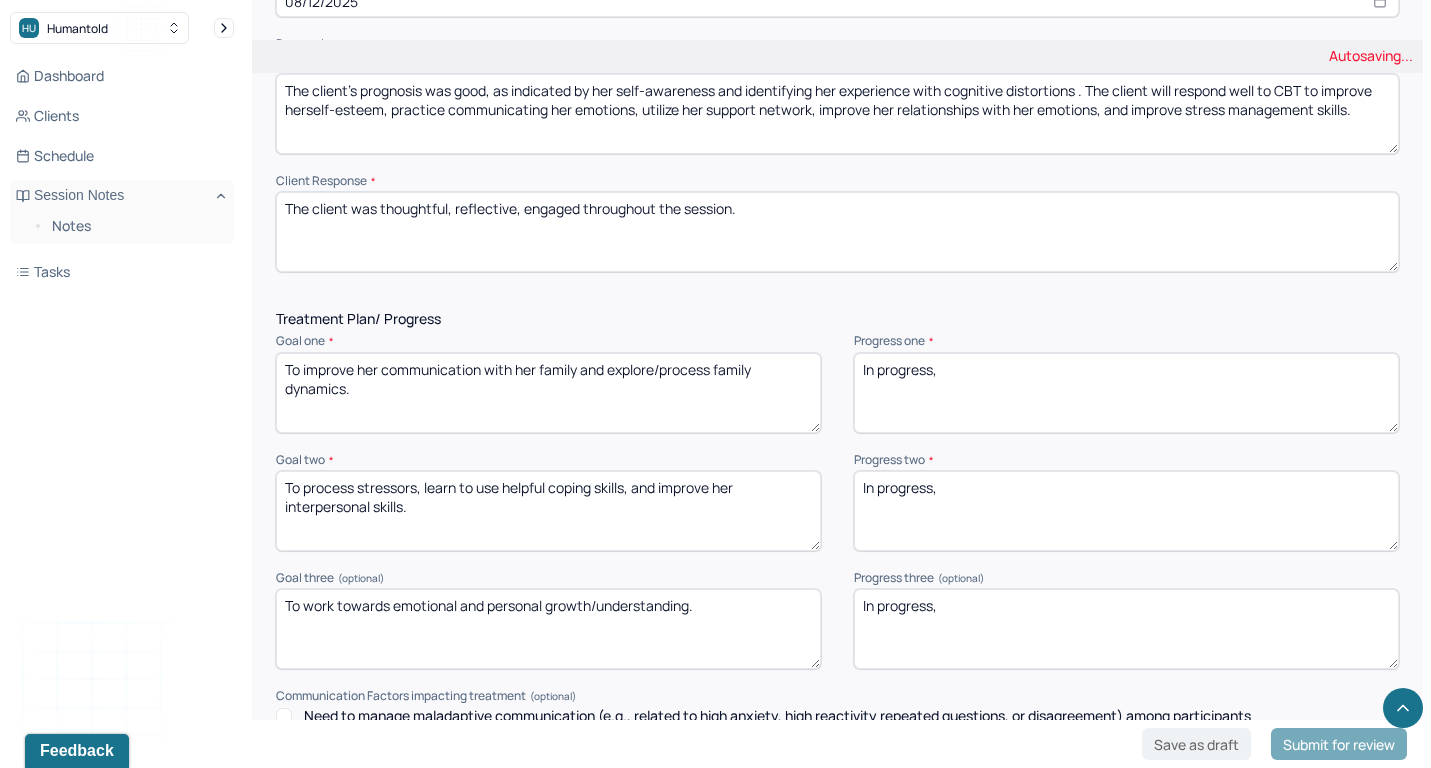 type on "The client was thoughtful, reflective, engaged throughout the session." 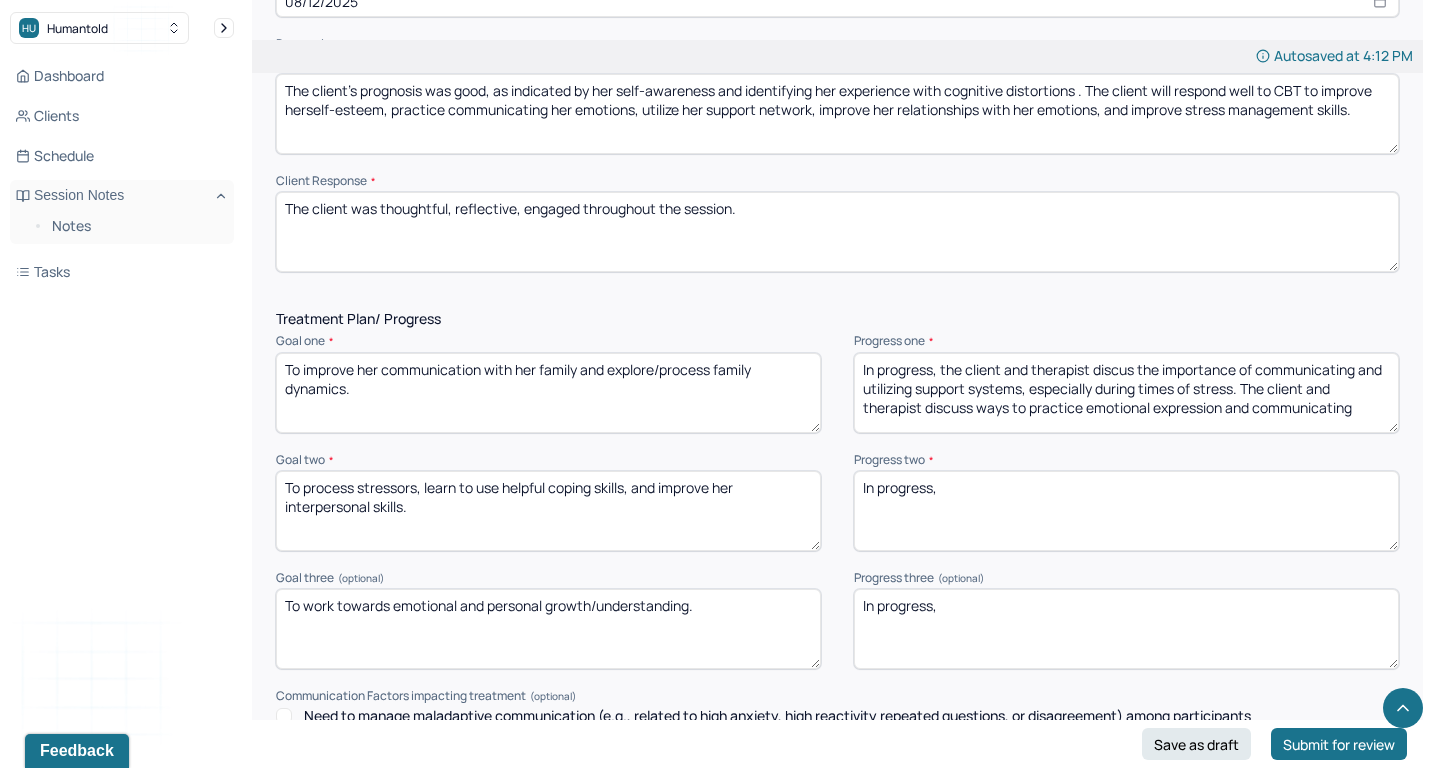scroll, scrollTop: 0, scrollLeft: 0, axis: both 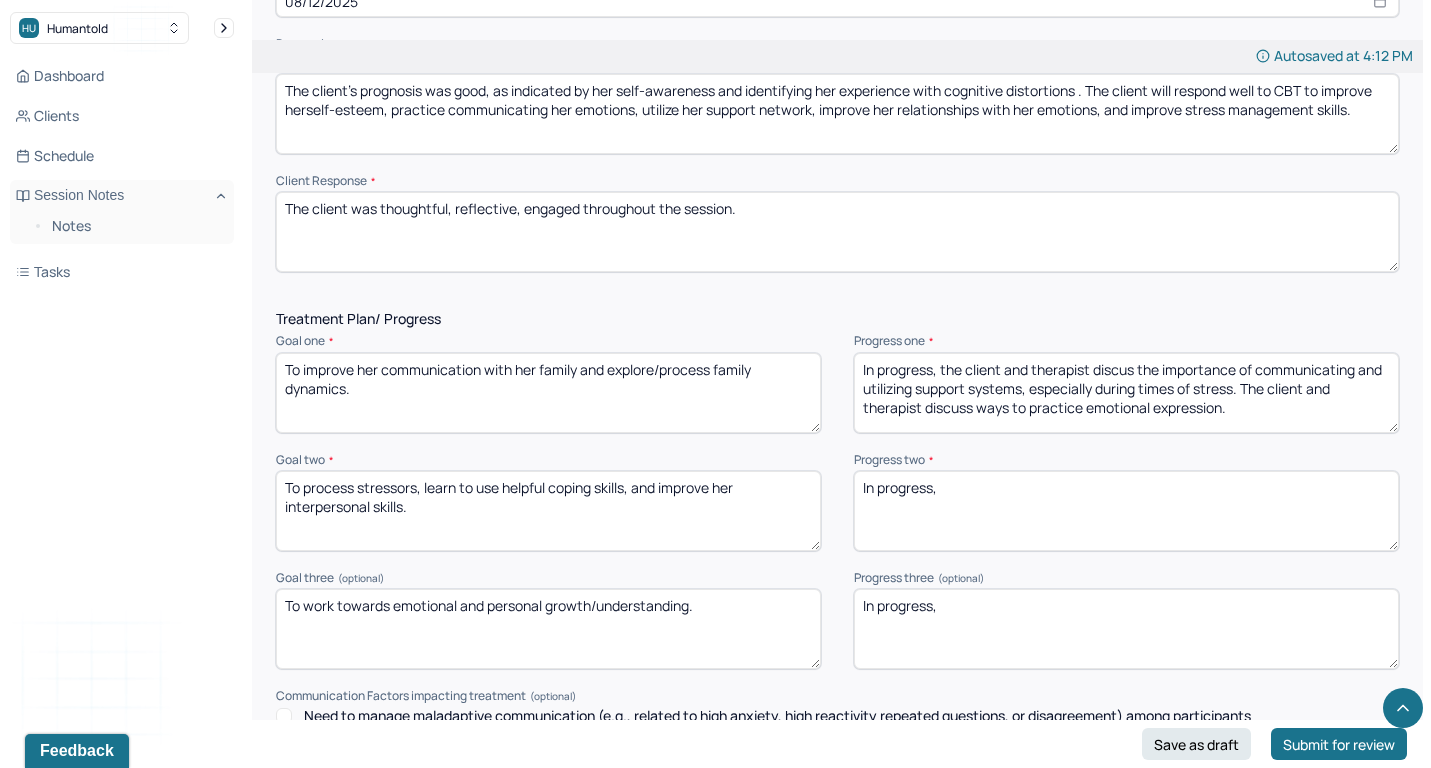 type on "In progress, the client and therapist discus the importance of communicating and utilizing support systems, especially during times of stress. The client and therapist discuss ways to practice emotional expression." 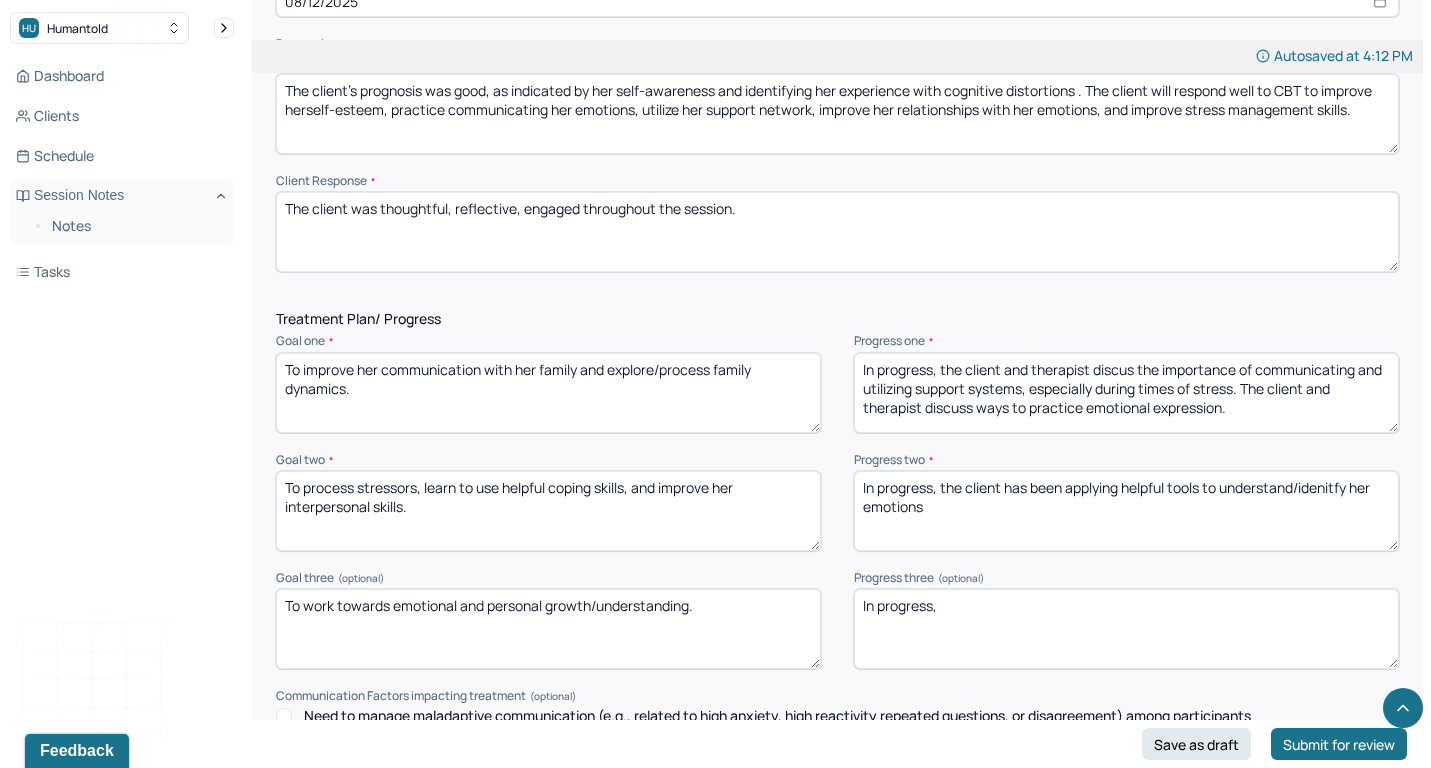 click on "In progress, the client has been applying helpful tools to understand her" at bounding box center (1126, 511) 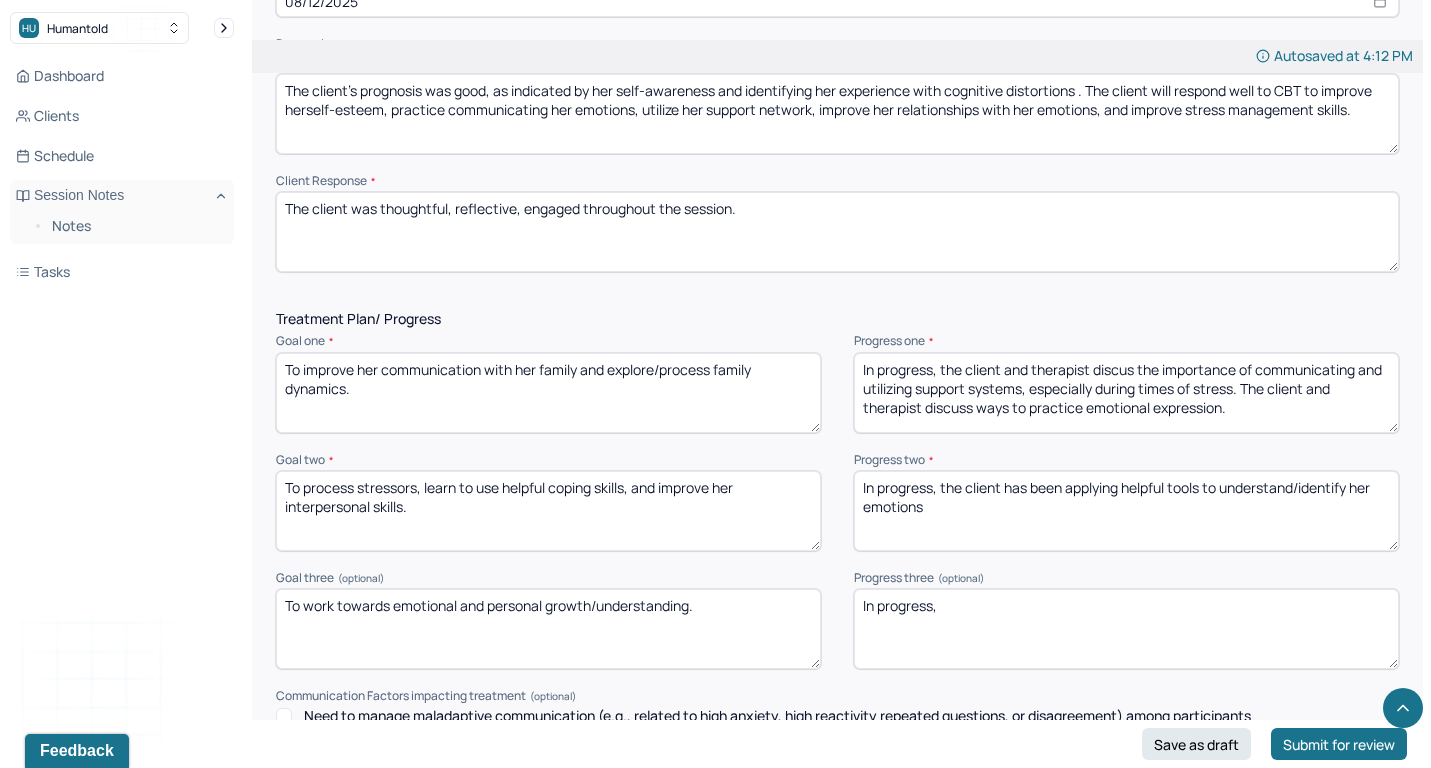 click on "In progress, the client has been applying helpful tools to understand/idenitfy her emotions" at bounding box center (1126, 511) 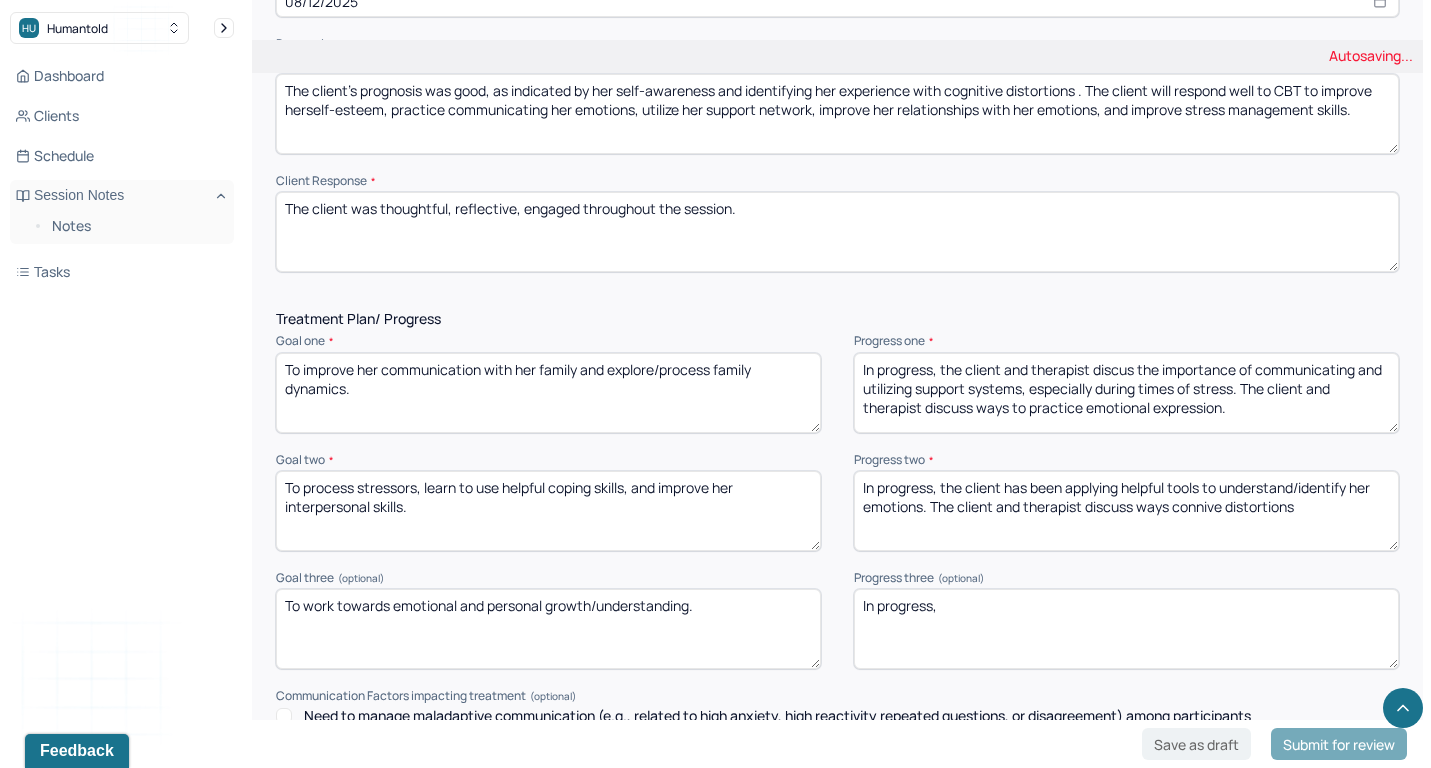 click on "In progress, the client has been applying helpful tools to understand/identify her emotions. The clie" at bounding box center [1126, 511] 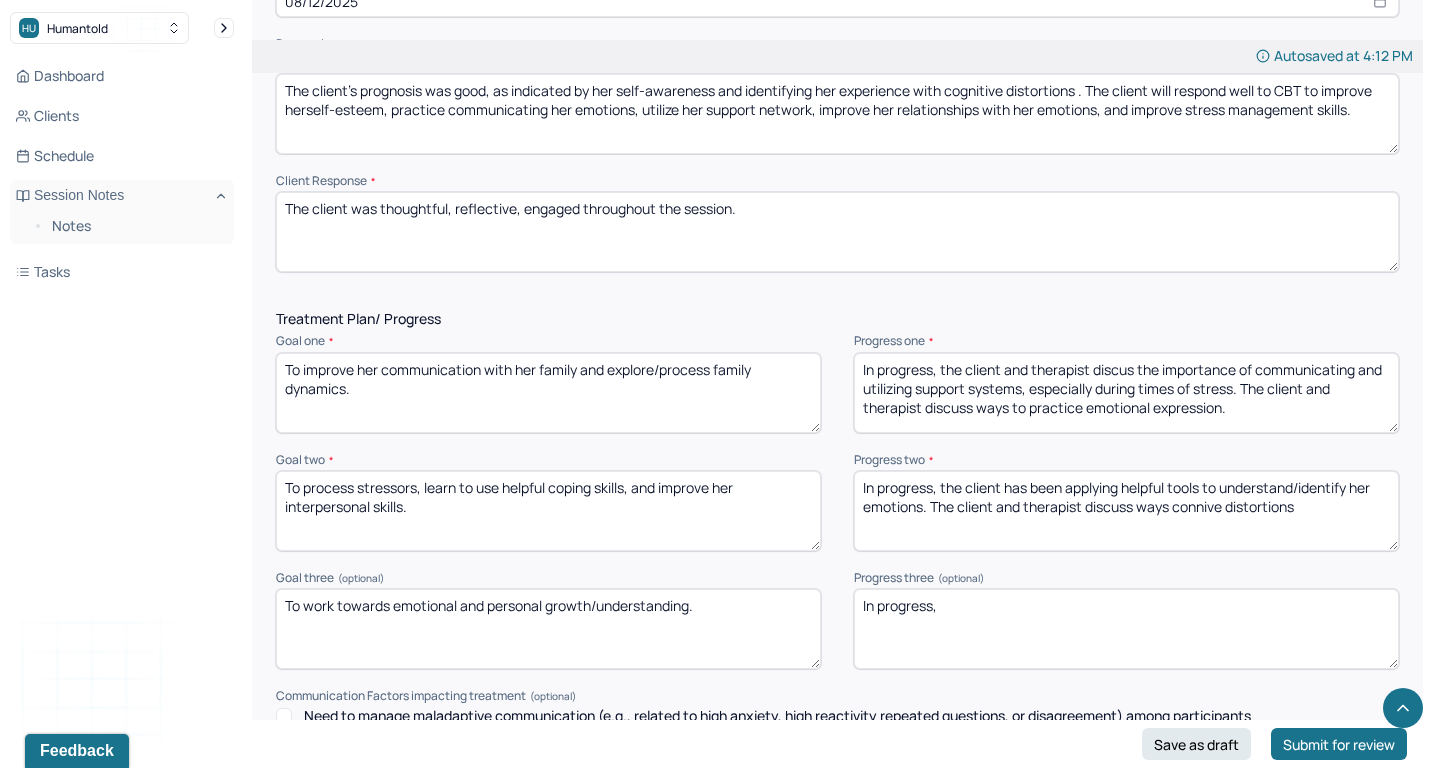 click on "In progress, the client has been applying helpful tools to understand/identify her emotions. The clie" at bounding box center (1126, 511) 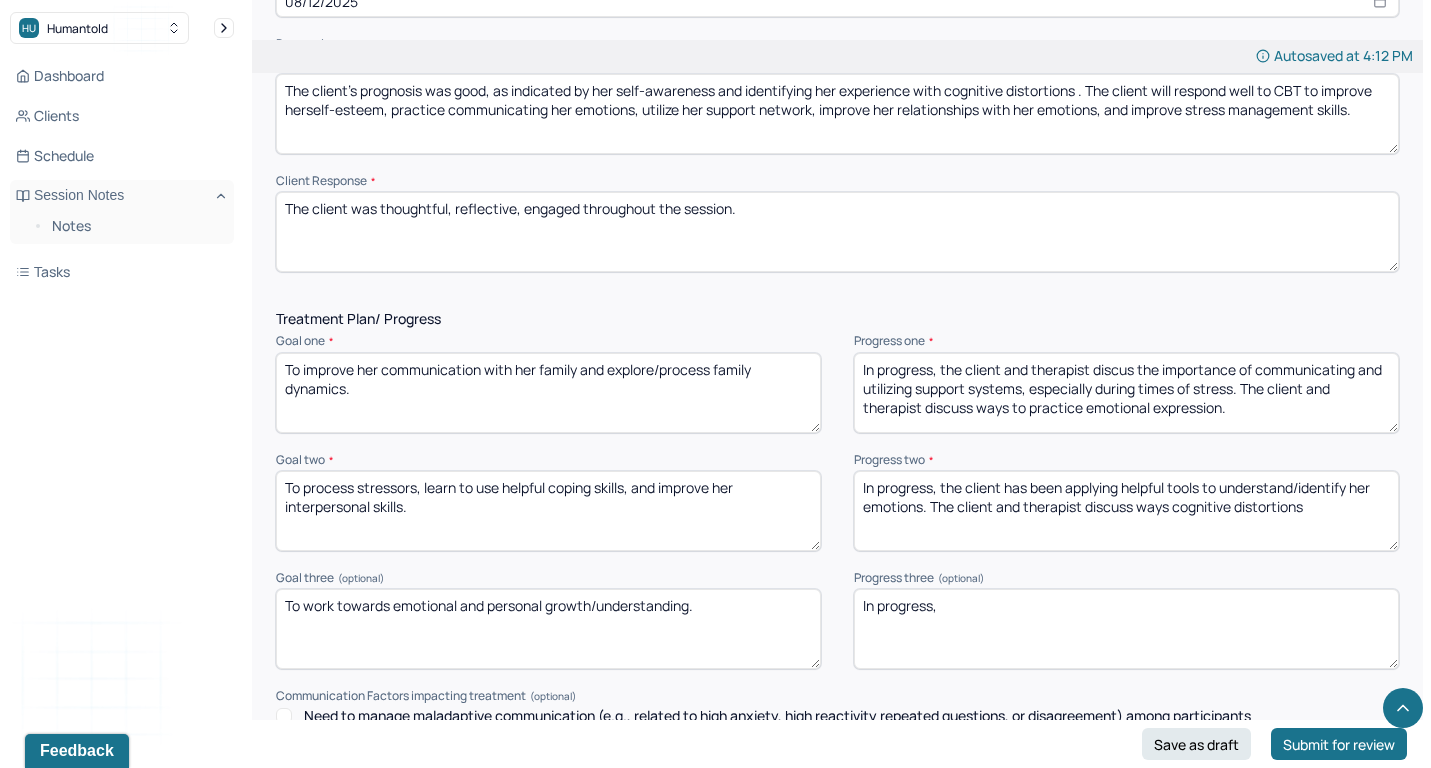 click on "In progress, the client has been applying helpful tools to understand/identify her emotions. The client and therapist discuss ways connive distortions" at bounding box center (1126, 511) 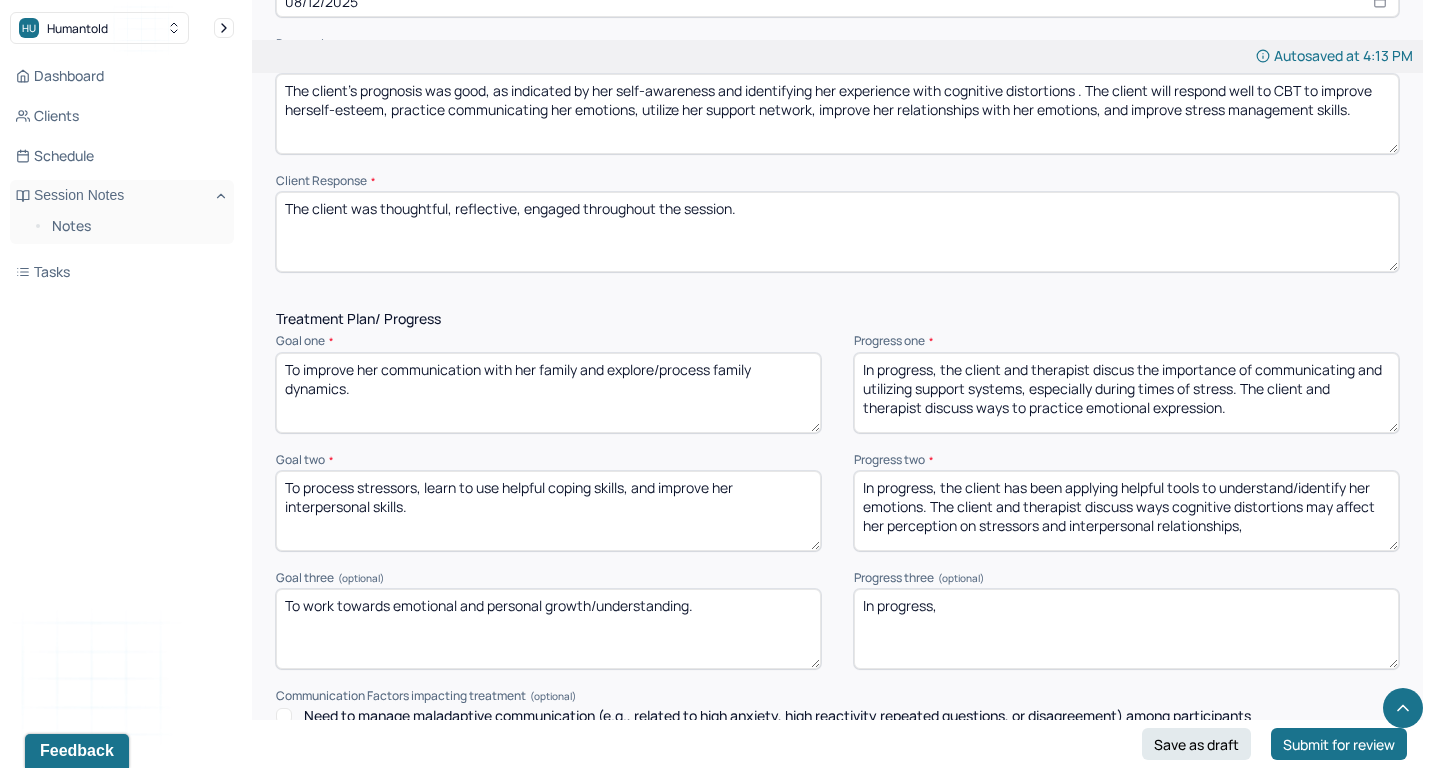 click on "In progress, the client has been applying helpful tools to understand/identify her emotions. The client and therapist discuss ways cognitive distortions may affect her perception on stressors and interpersonal relationships," at bounding box center (1126, 511) 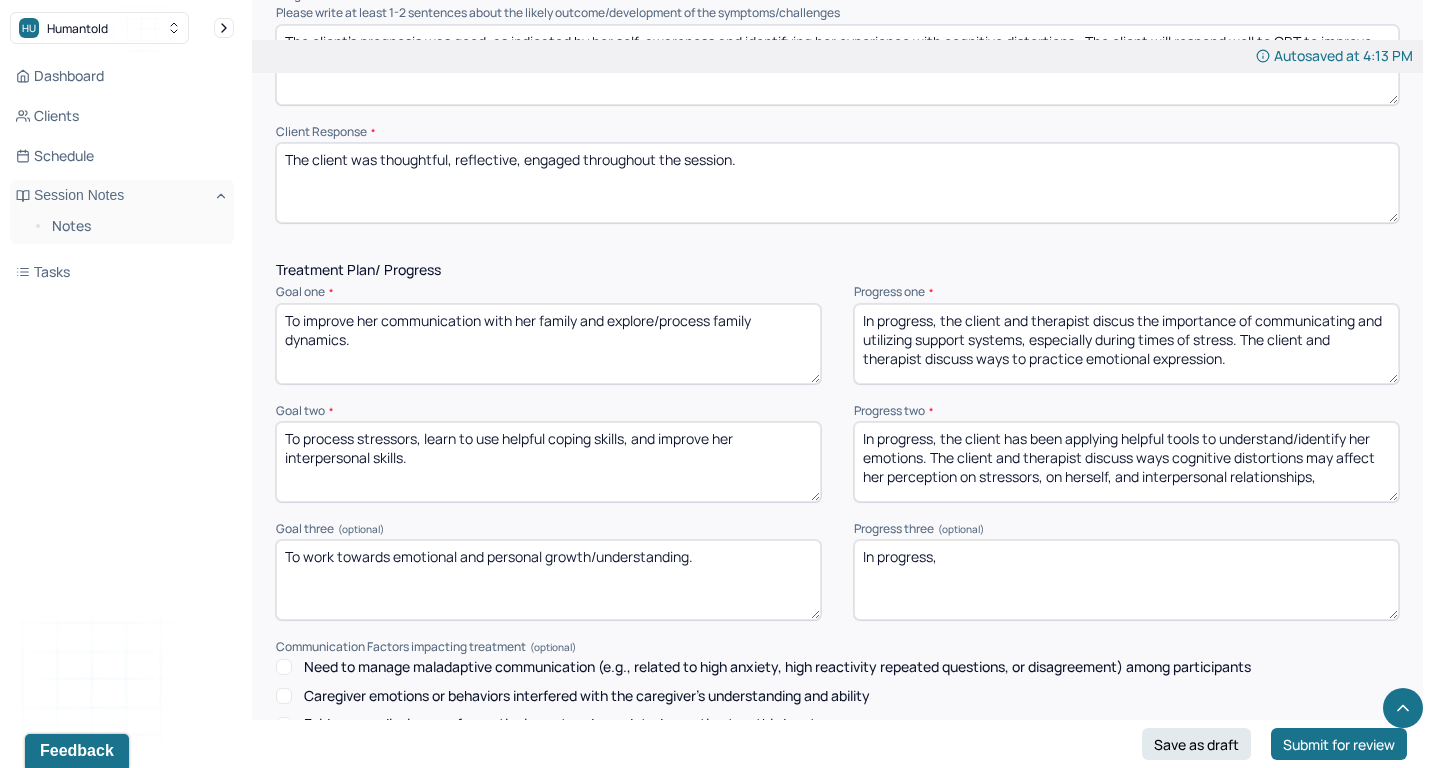 scroll, scrollTop: 2408, scrollLeft: 0, axis: vertical 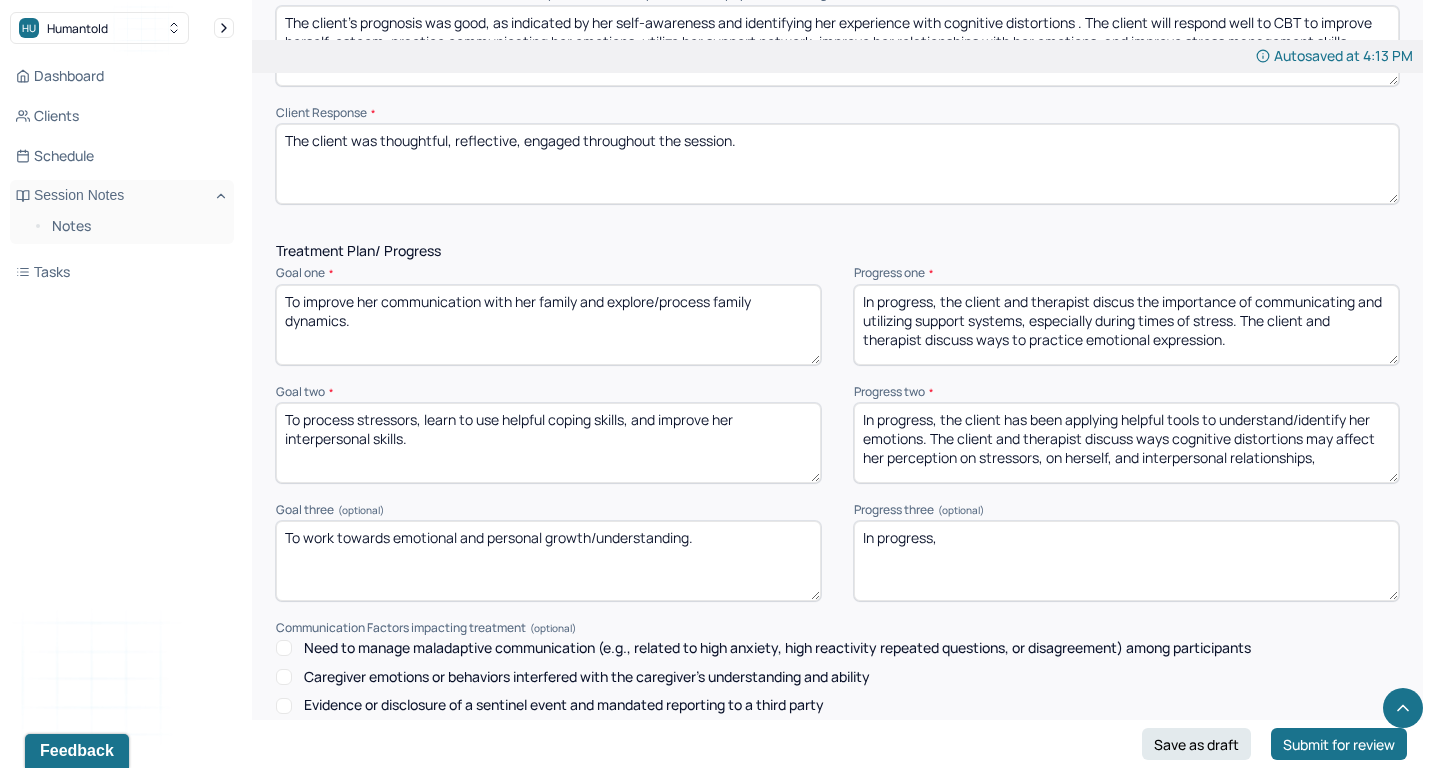 type on "In progress, the client has been applying helpful tools to understand/identify her emotions. The client and therapist discuss ways cognitive distortions may affect her perception on stressors, on herself, and interpersonal relationships," 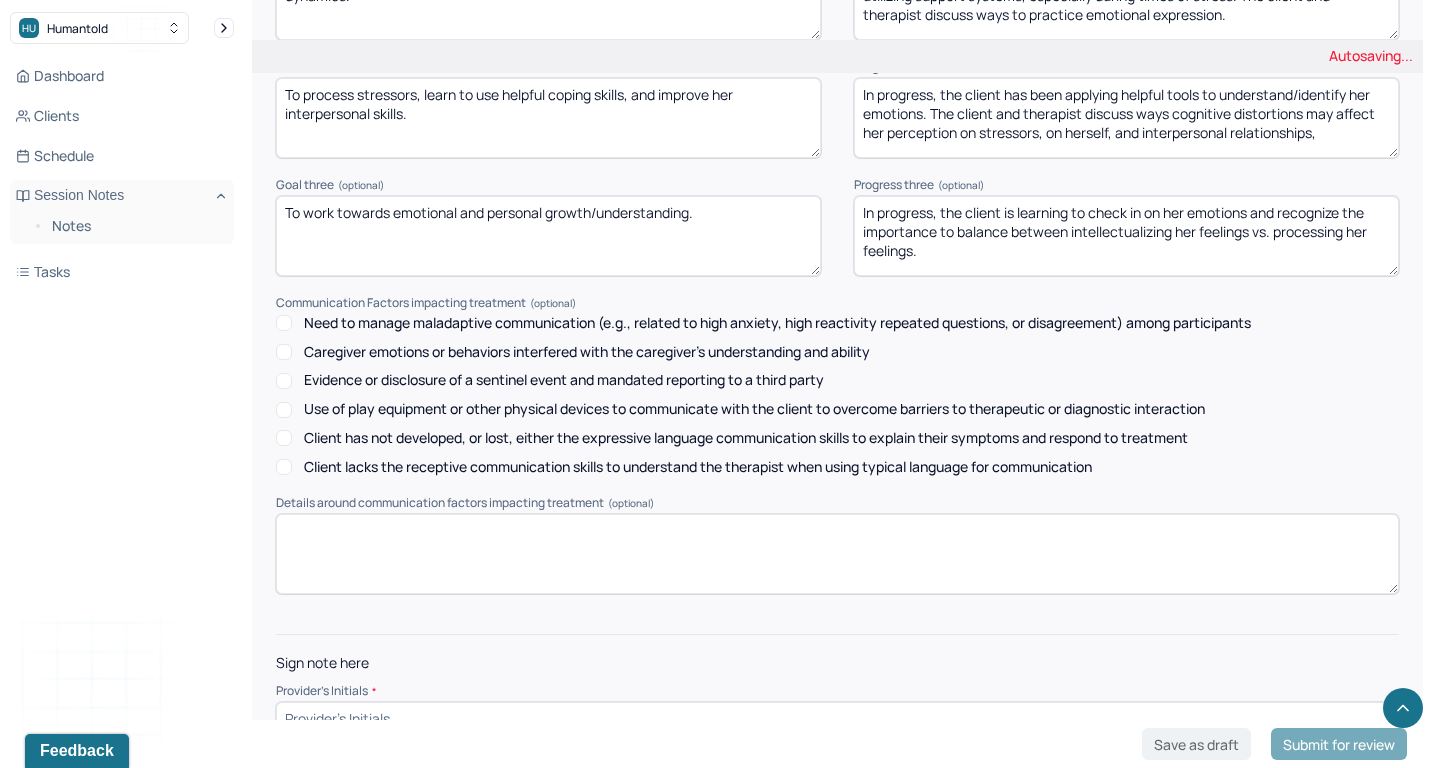type on "In progress, the client is learning to check in on her emotions and recognize the importance to balance between intellectualizing her feelings vs. processing her feelings." 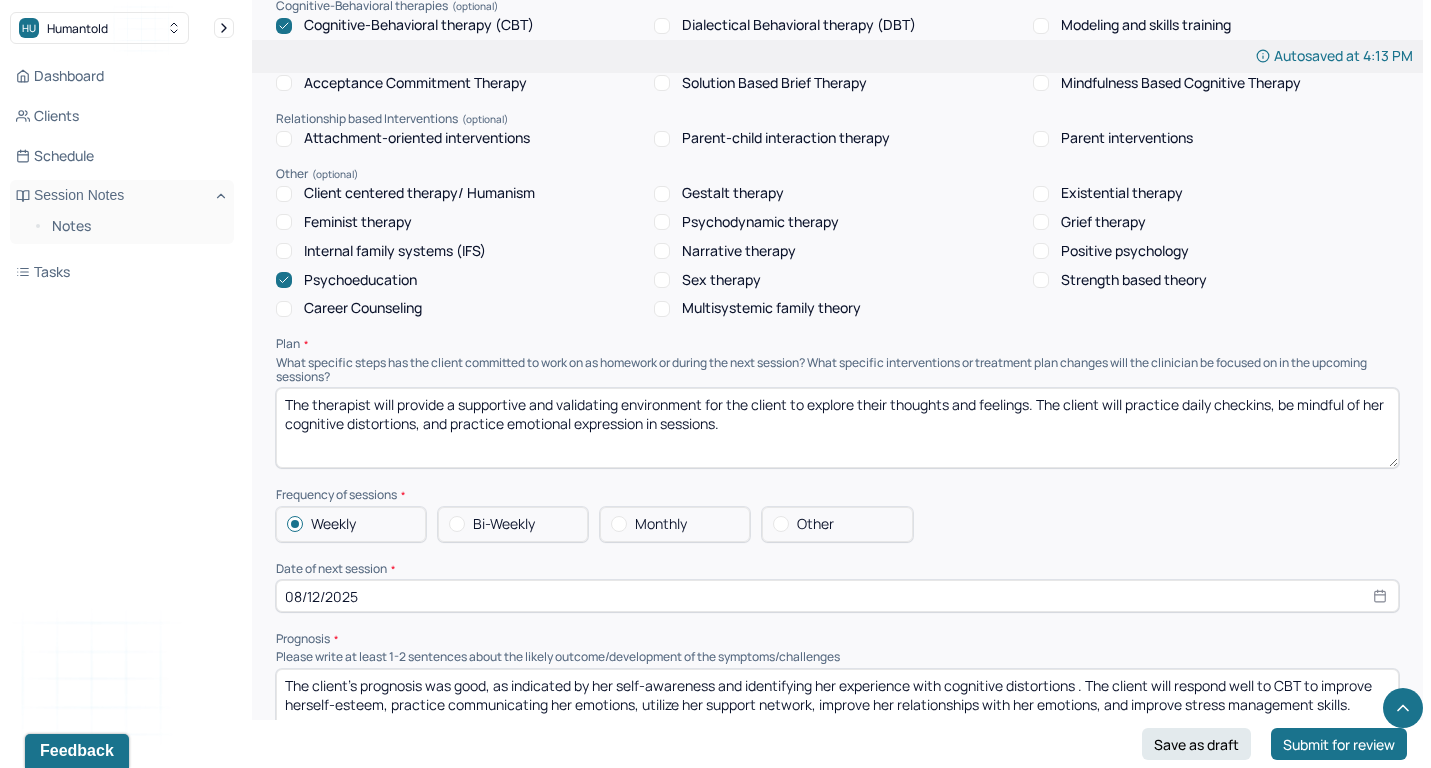 scroll, scrollTop: 1728, scrollLeft: 0, axis: vertical 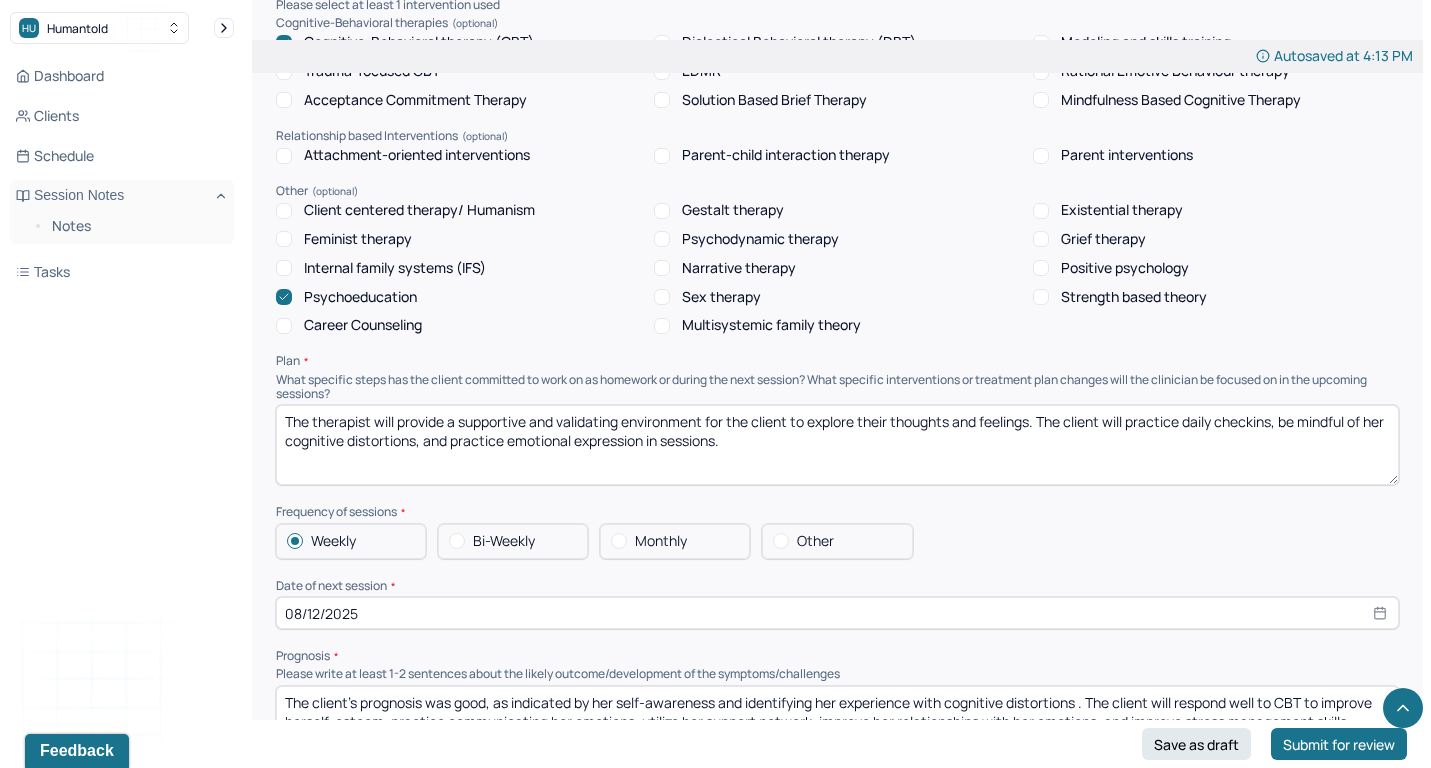 type on "cr" 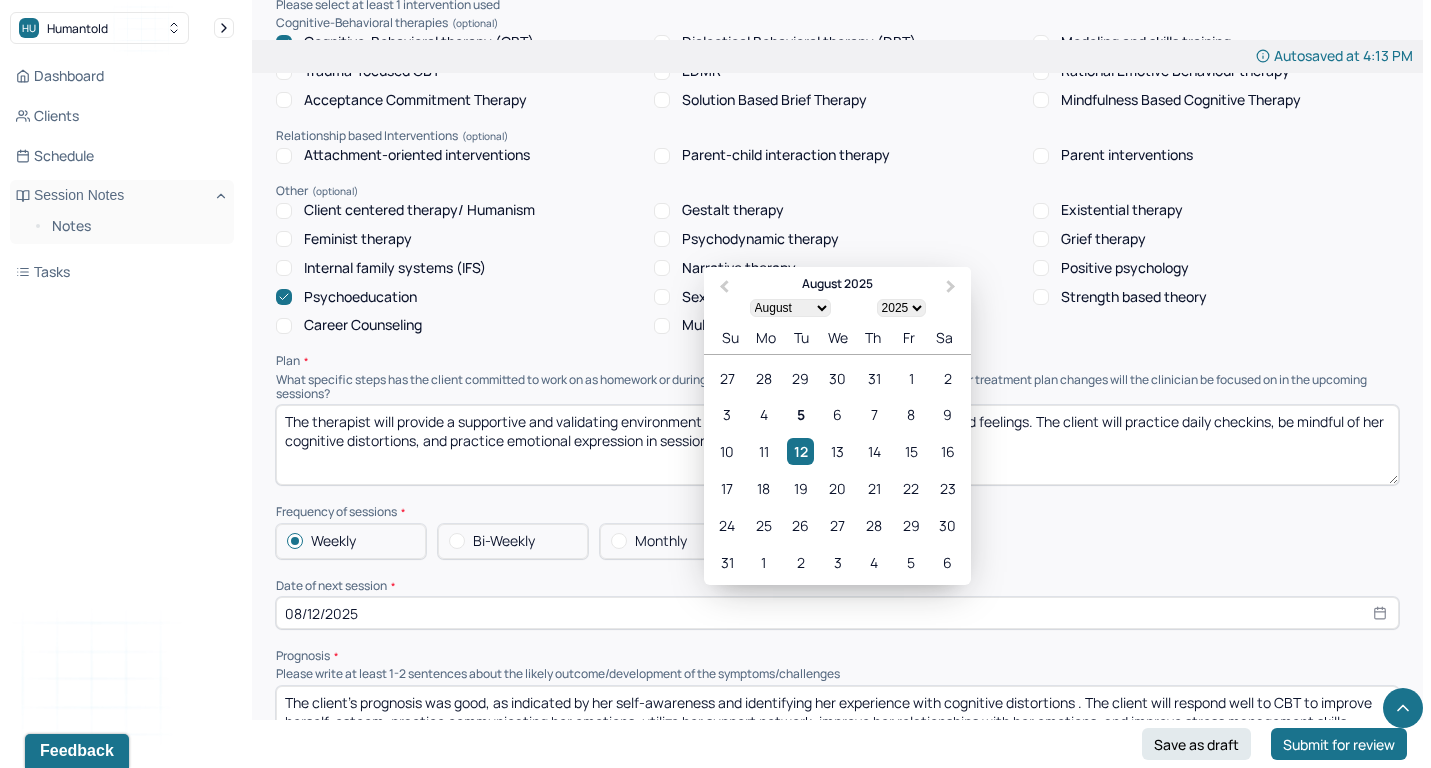 click on "08/12/2025" at bounding box center [837, 613] 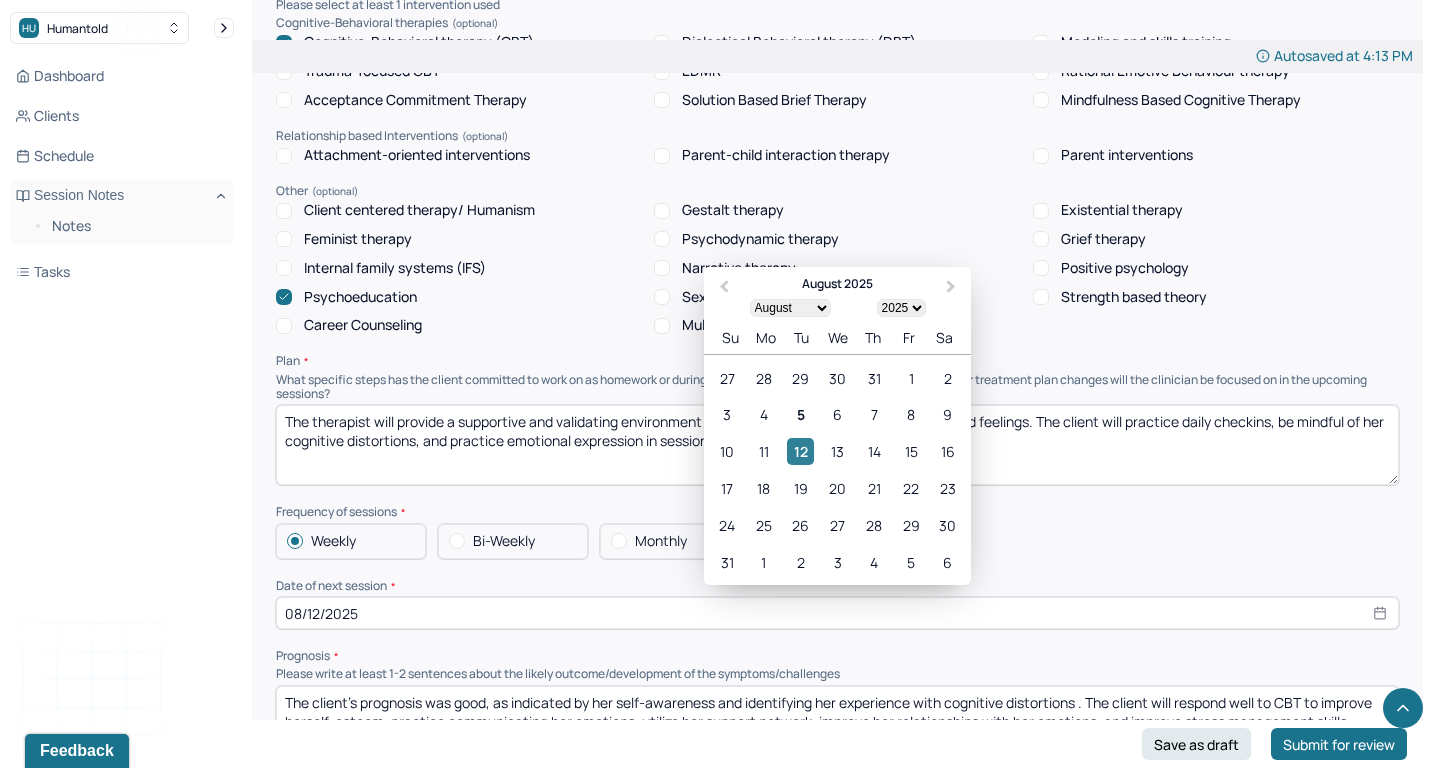 click on "12" at bounding box center [800, 451] 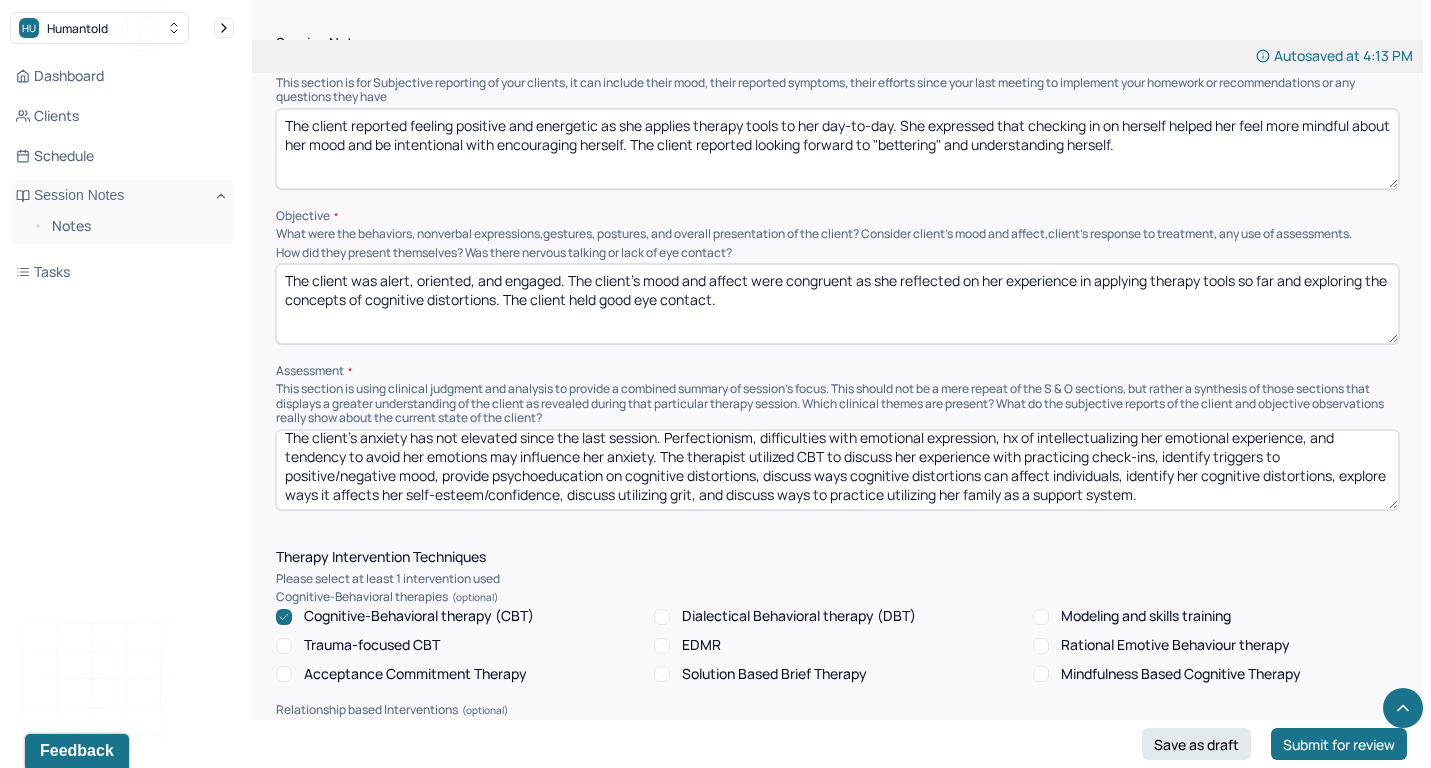 scroll, scrollTop: 1154, scrollLeft: 0, axis: vertical 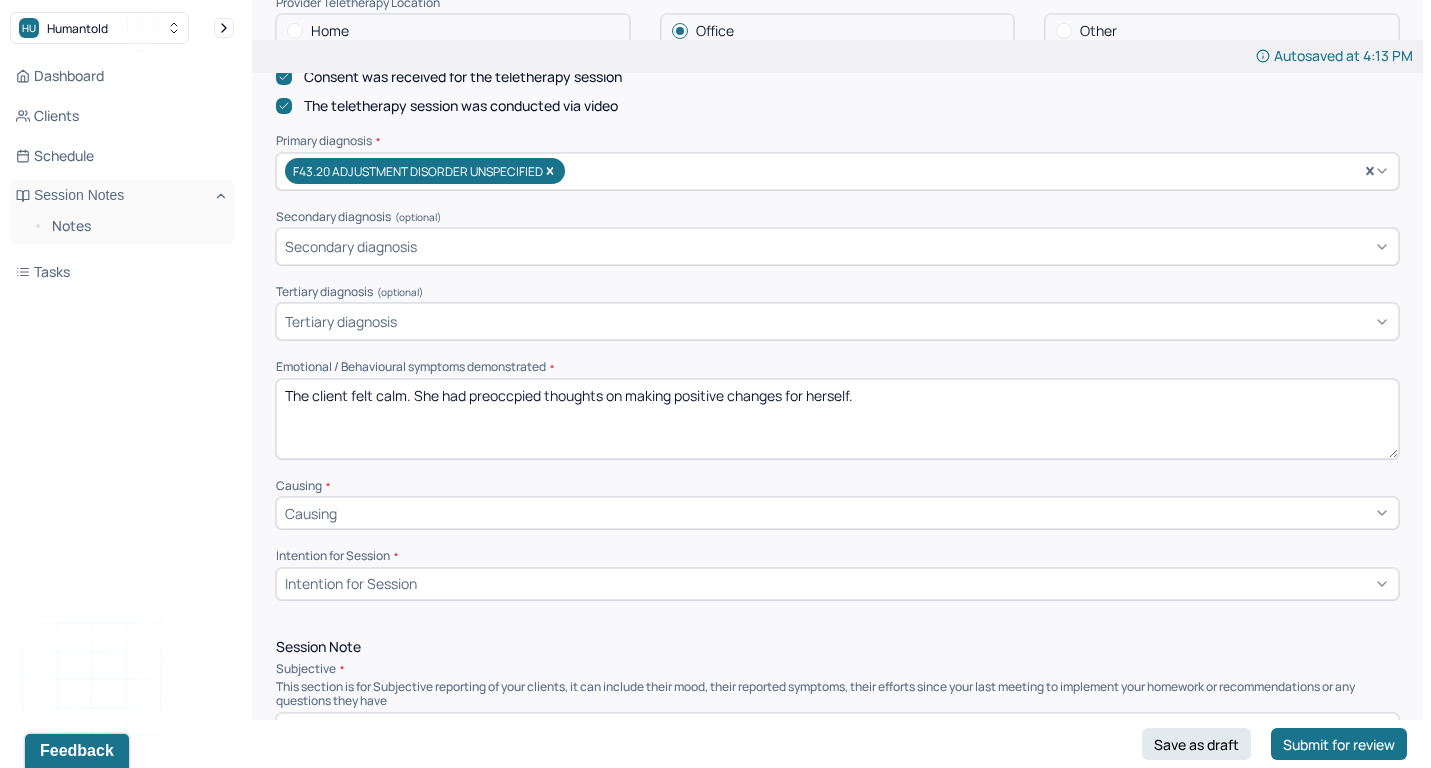 click on "Causing" at bounding box center (837, 513) 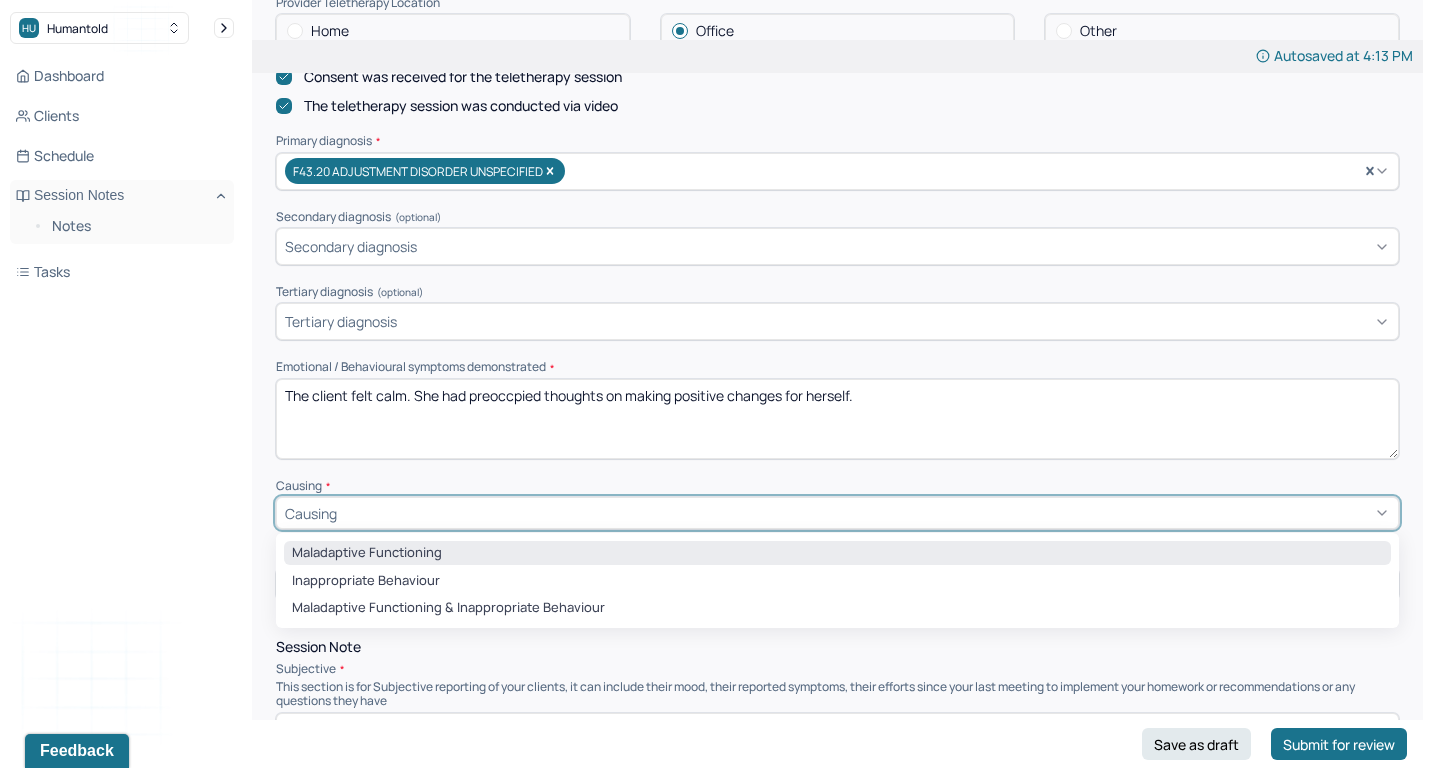 click on "Maladaptive Functioning" at bounding box center (837, 553) 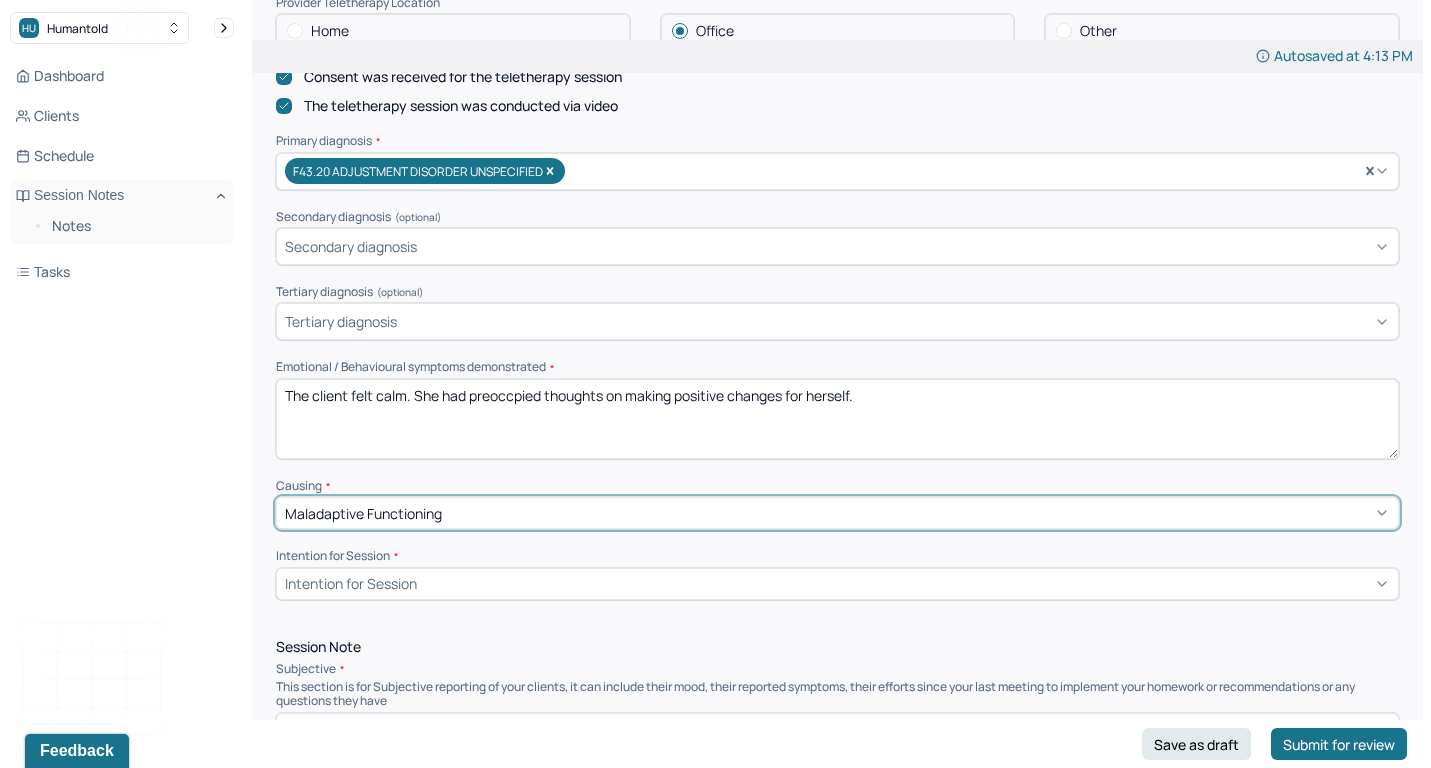 click on "Intention for Session" at bounding box center [837, 584] 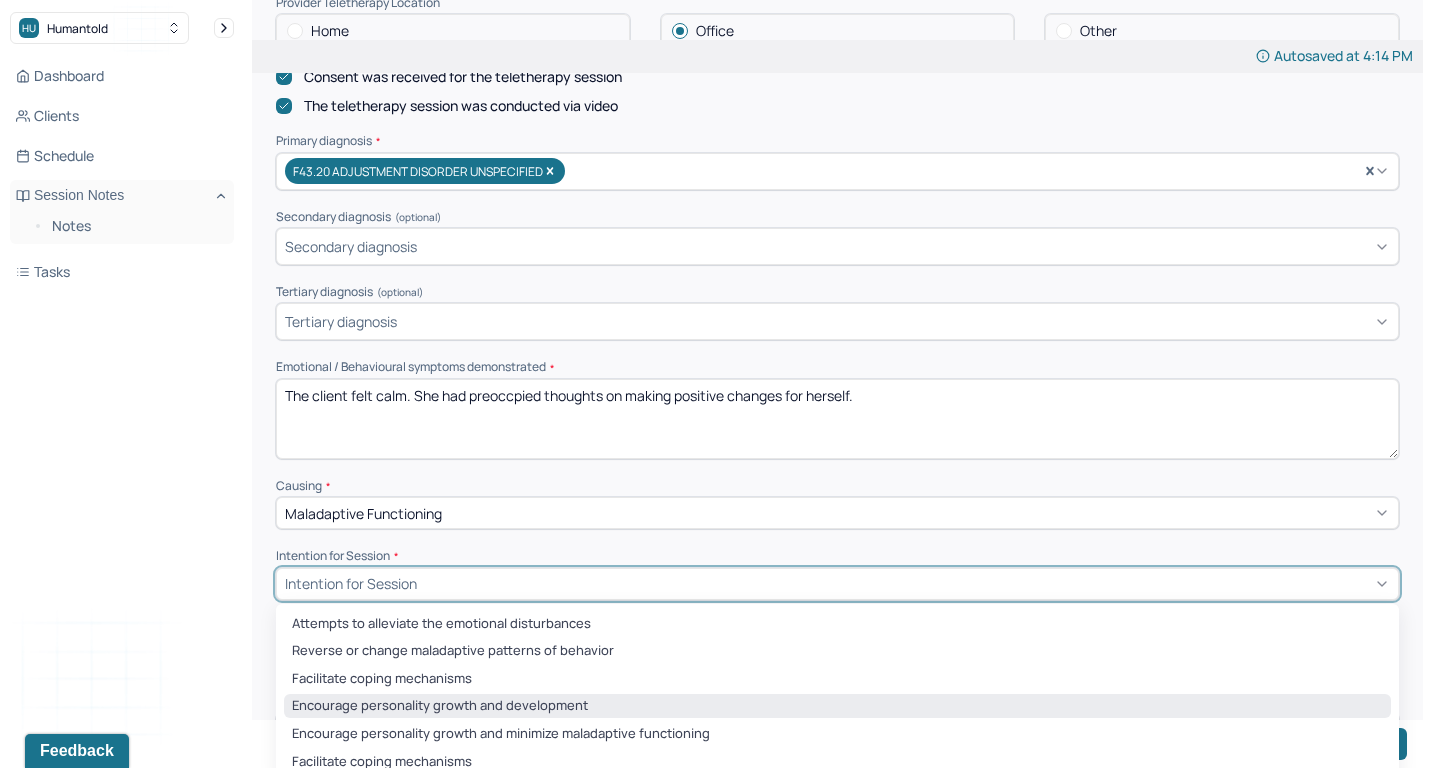 click on "Encourage personality growth and development" at bounding box center [837, 706] 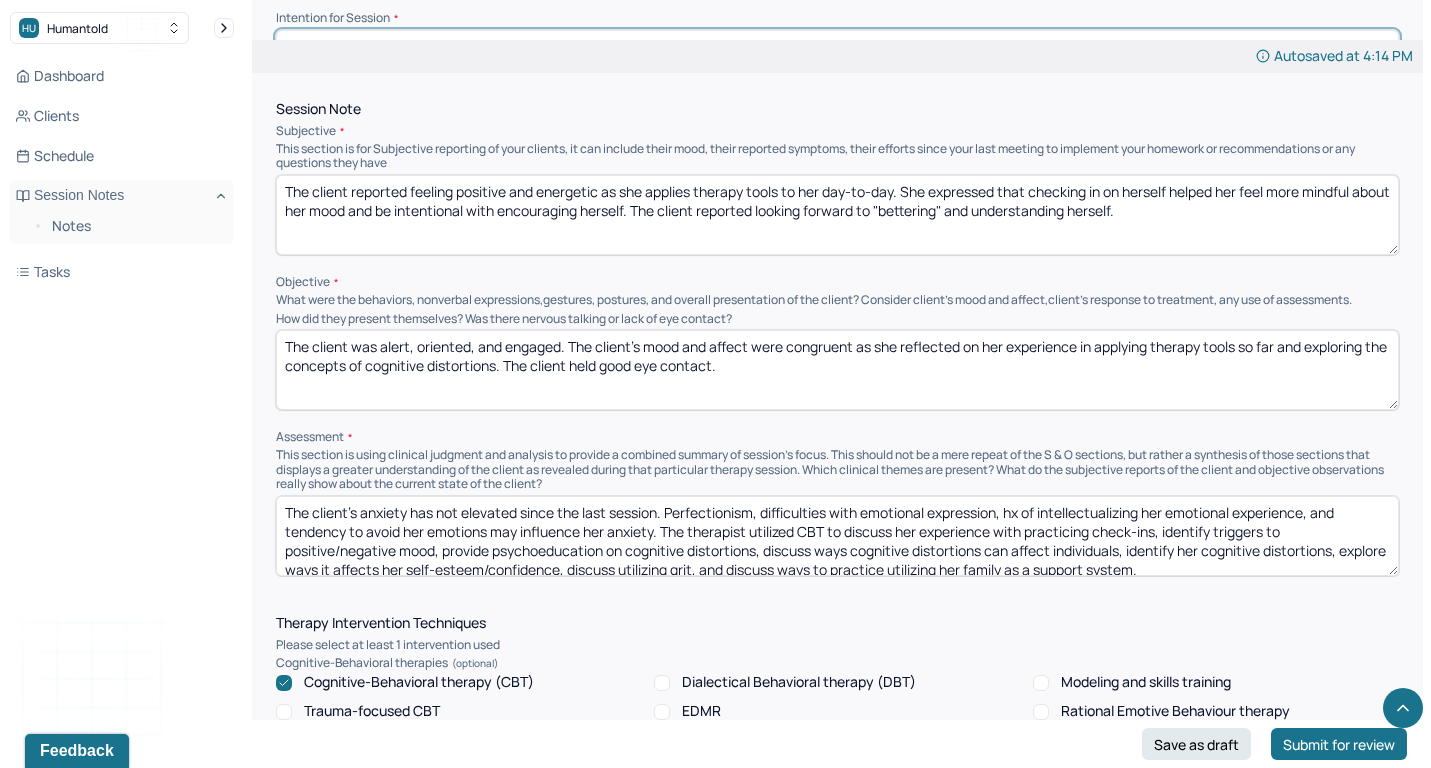 scroll, scrollTop: 1048, scrollLeft: 0, axis: vertical 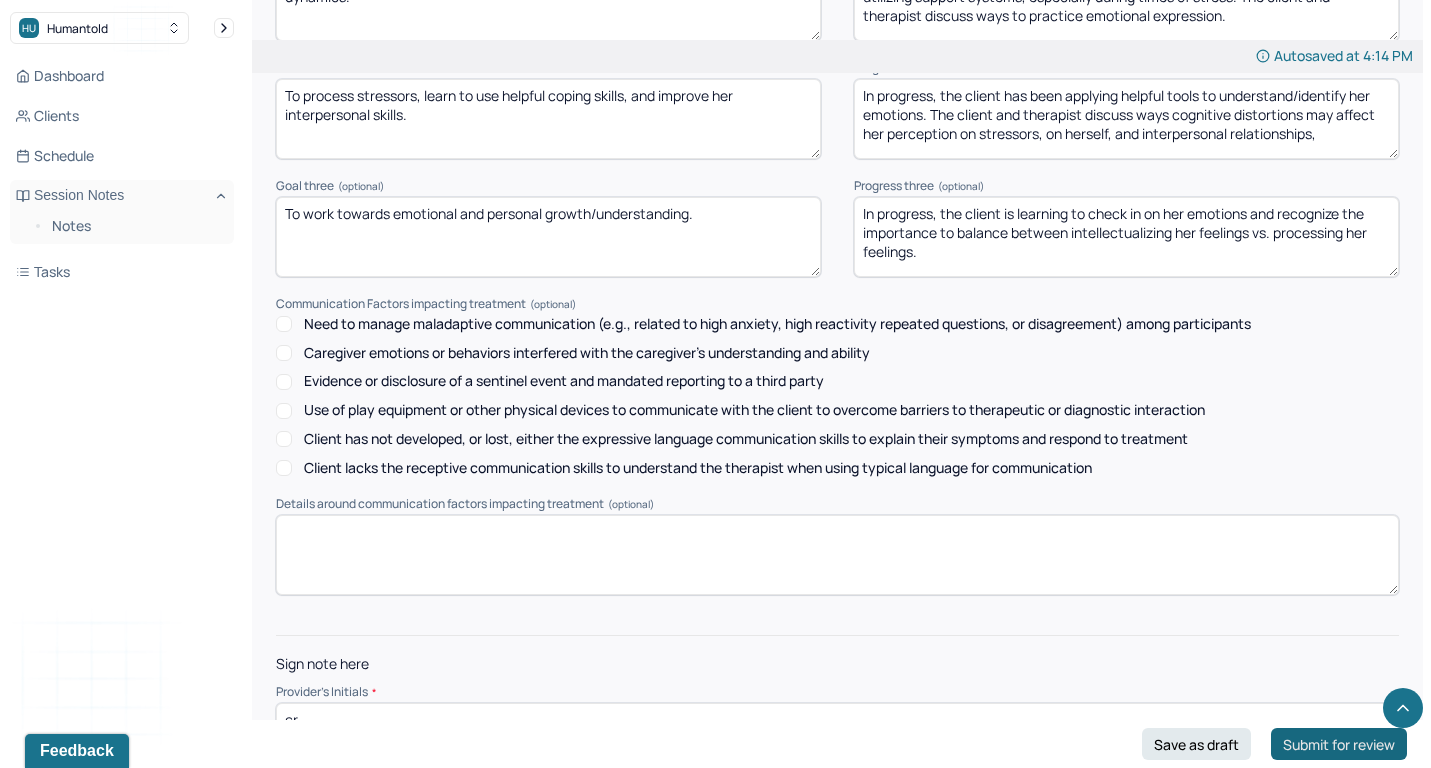 click on "Submit for review" at bounding box center (1339, 744) 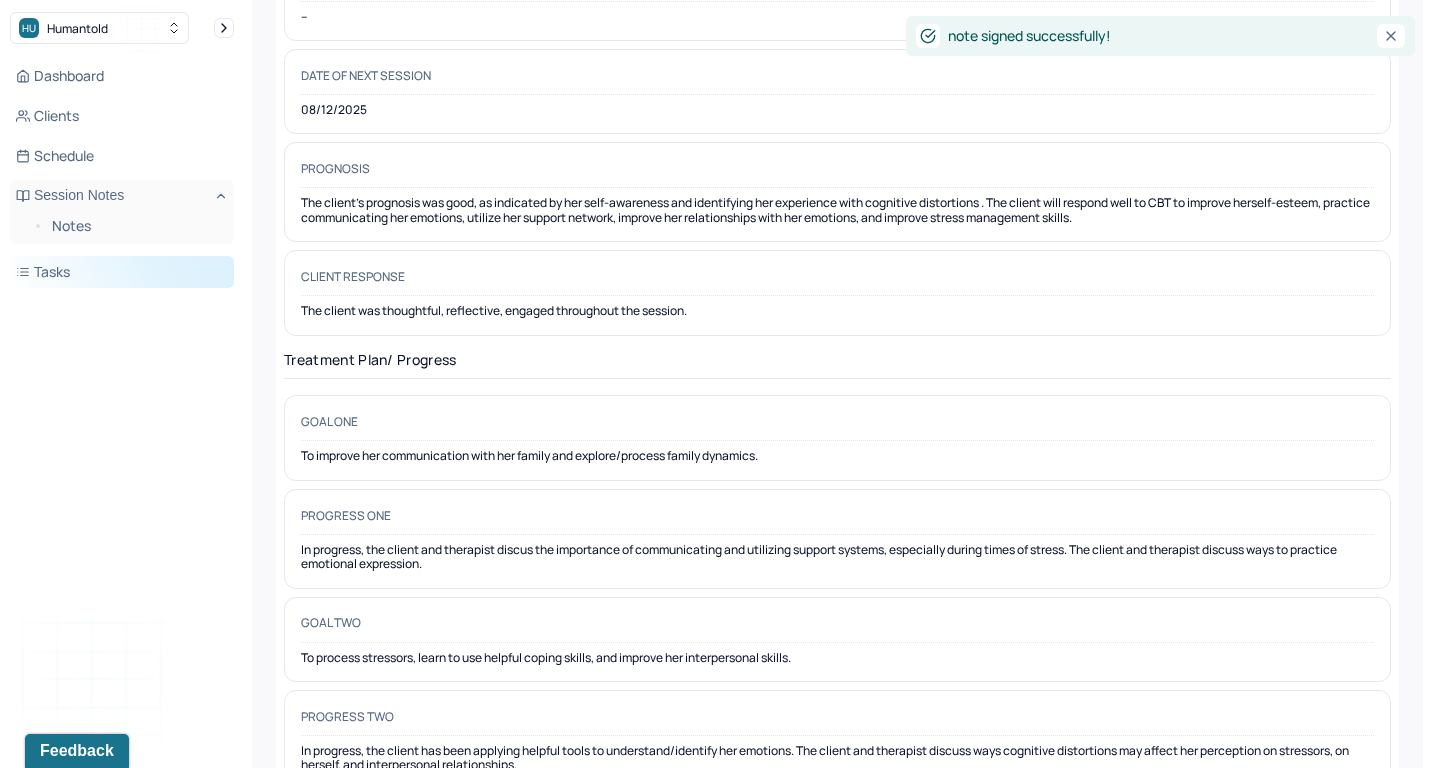 scroll, scrollTop: 0, scrollLeft: 0, axis: both 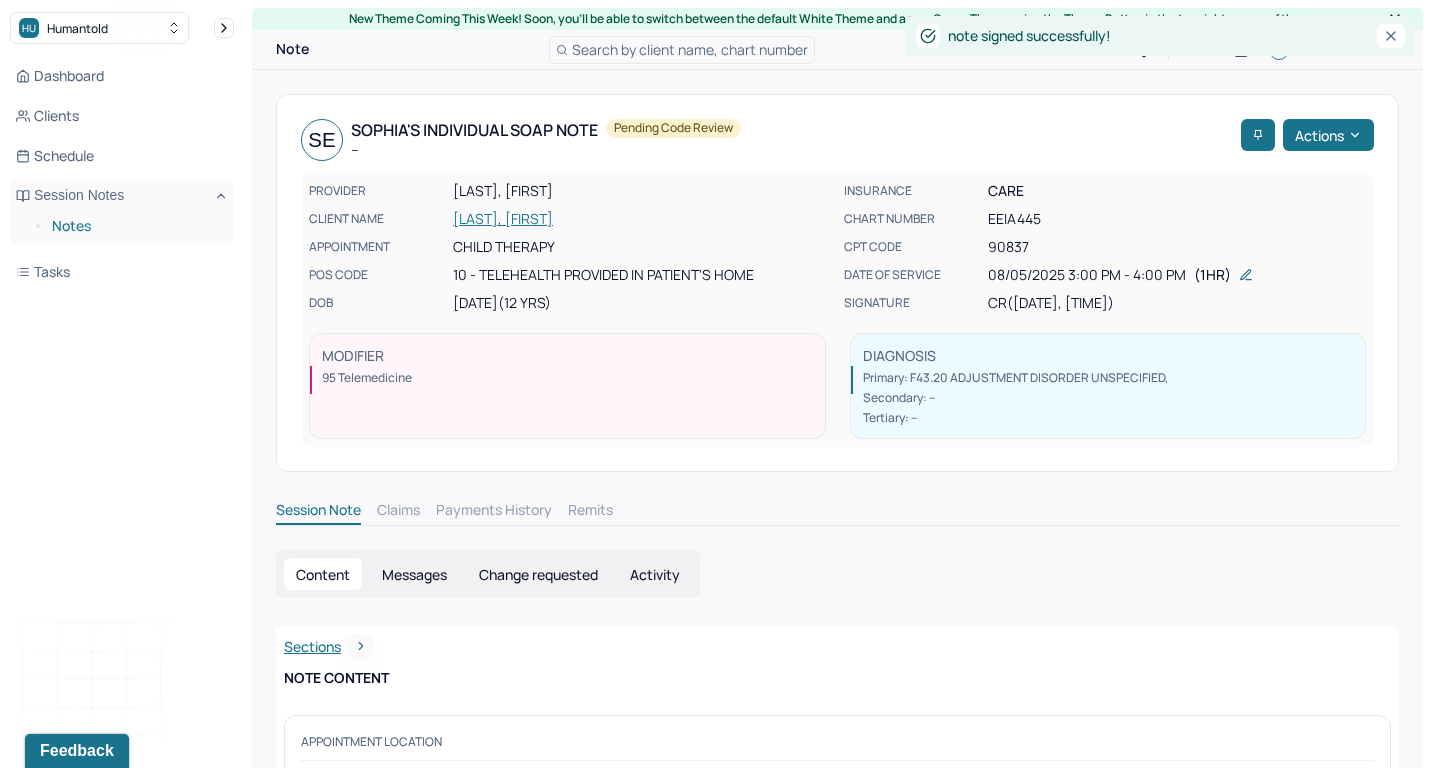click on "Notes" at bounding box center (135, 226) 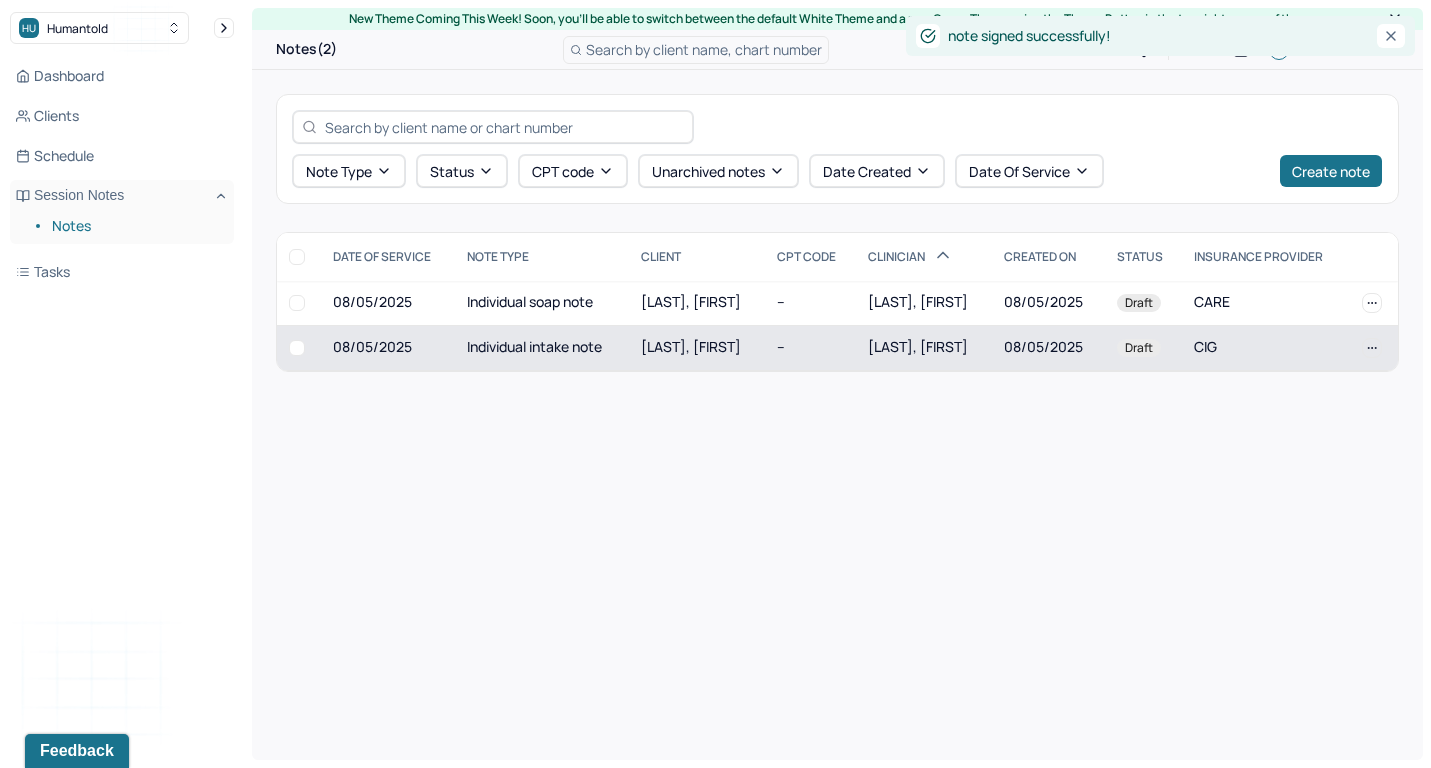 click on "[LAST], [FIRST]" at bounding box center (697, 347) 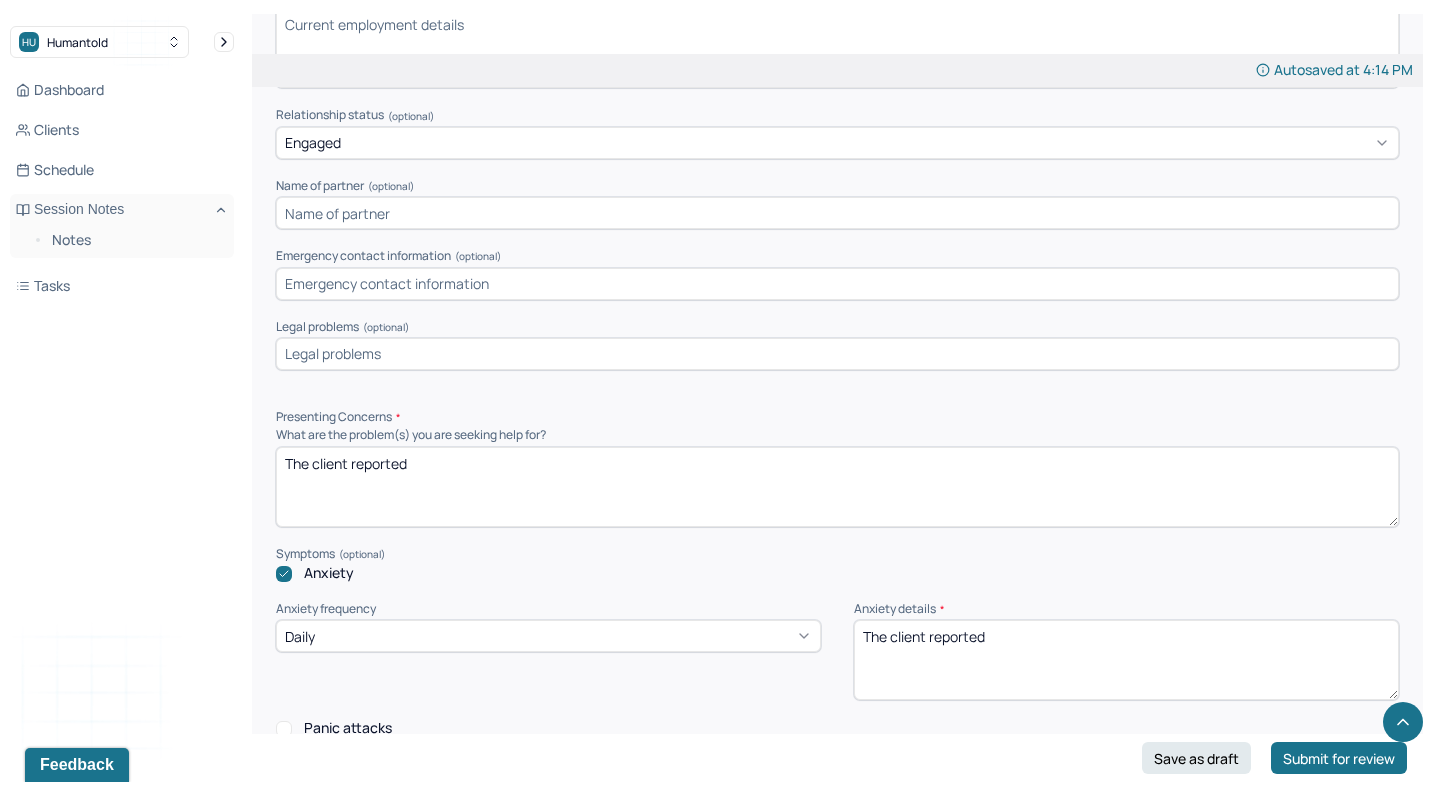 scroll, scrollTop: 1593, scrollLeft: 0, axis: vertical 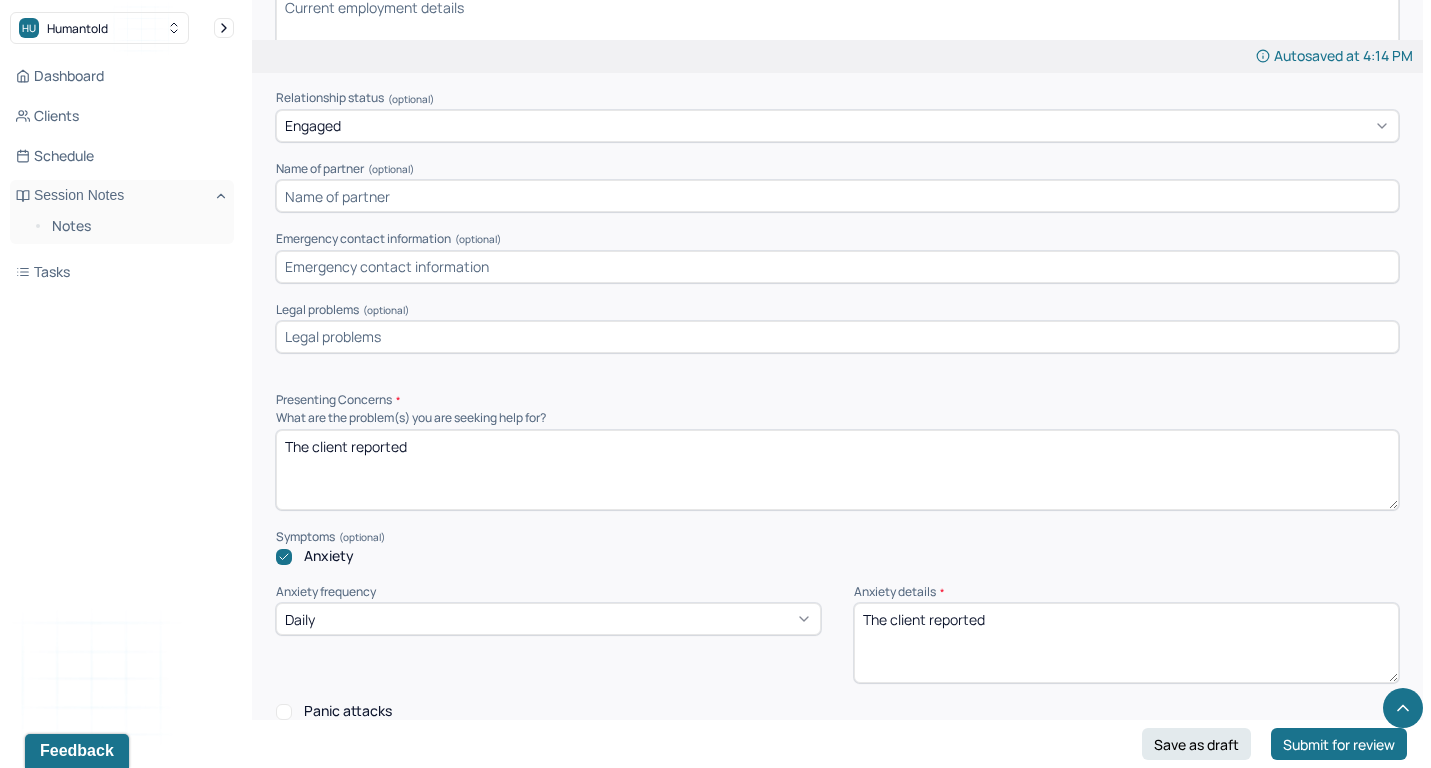 click on "The client reported" at bounding box center (837, 470) 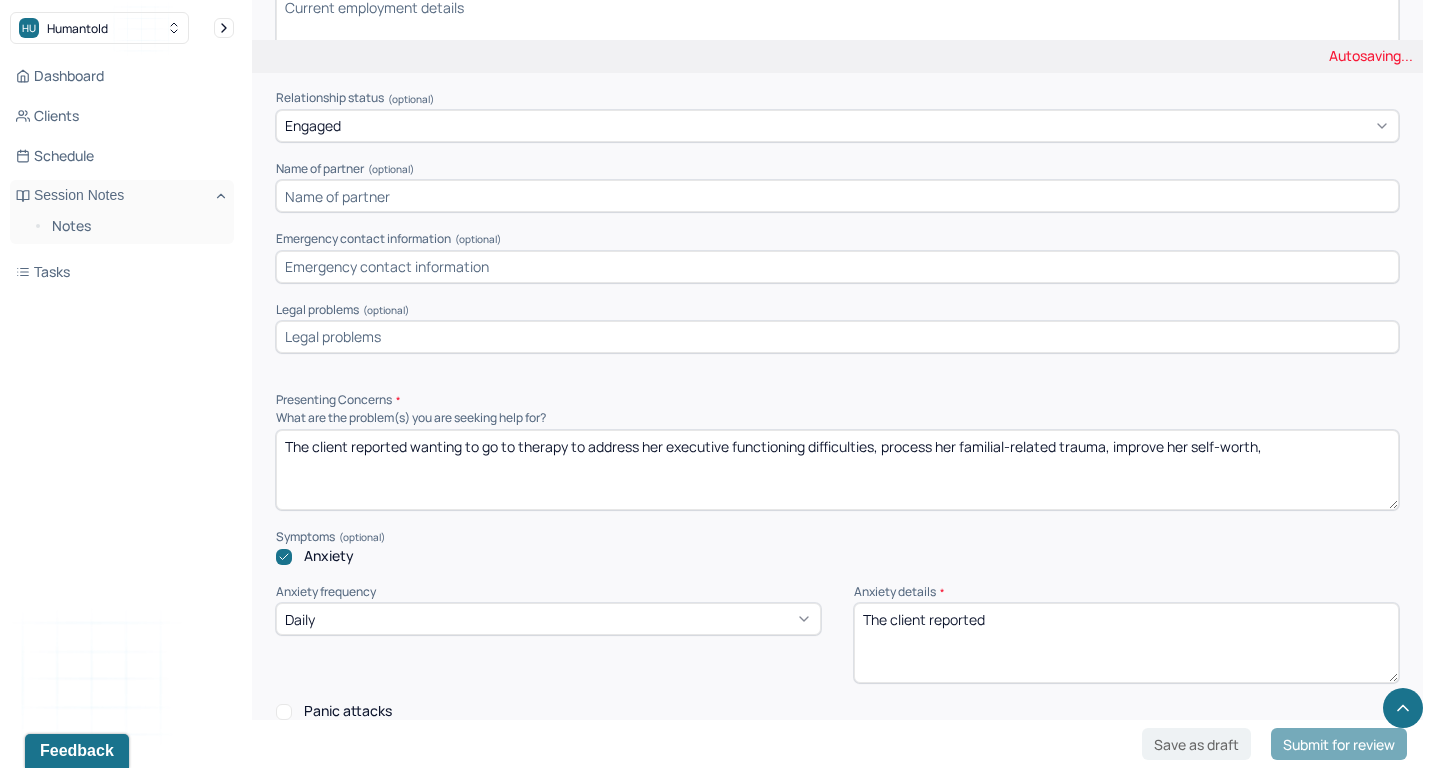 click on "The client reported wanting to go to therapy to address her executive functioning difficulties," at bounding box center [837, 470] 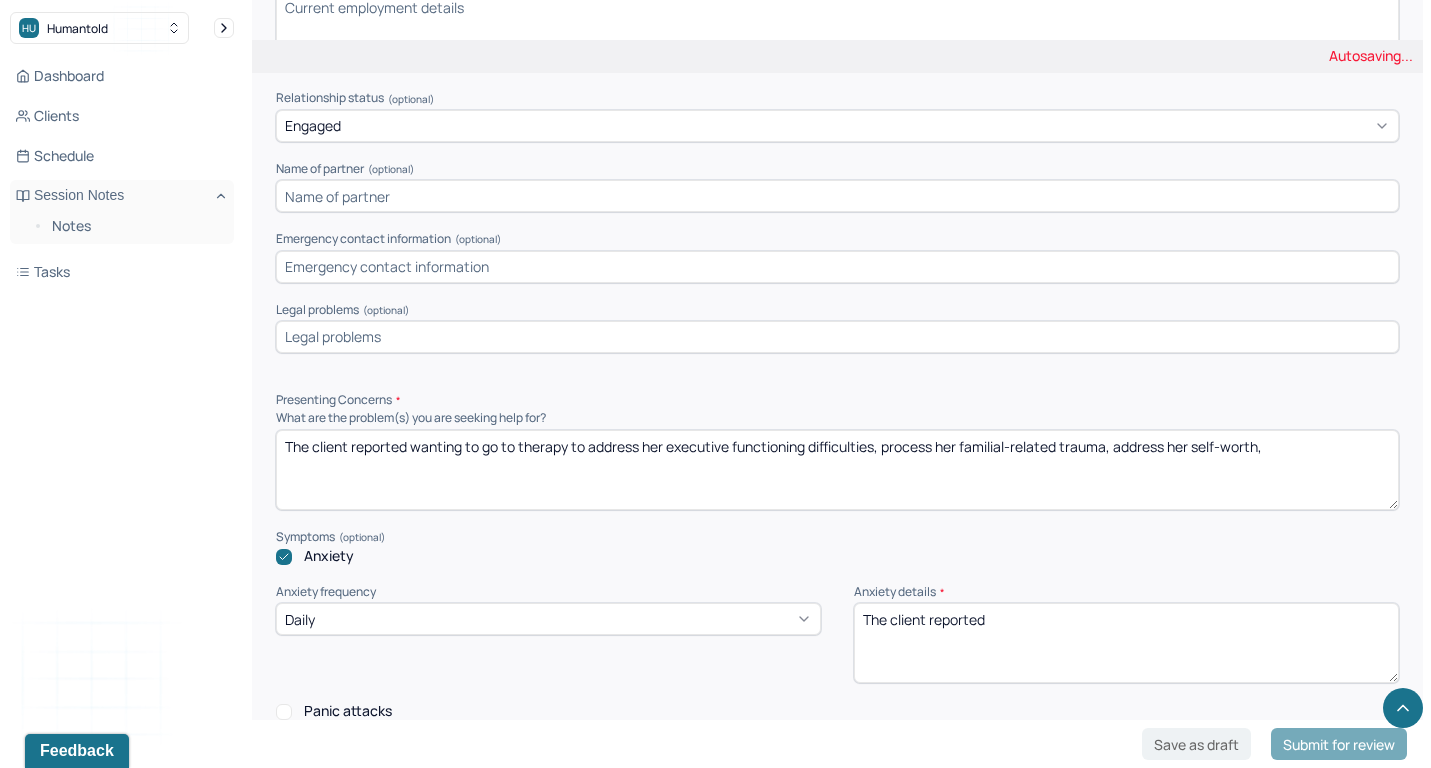 click on "The client reported wanting to go to therapy to address her executive functioning difficulties, process her familial-related trauma, improve her self-worth," at bounding box center [837, 470] 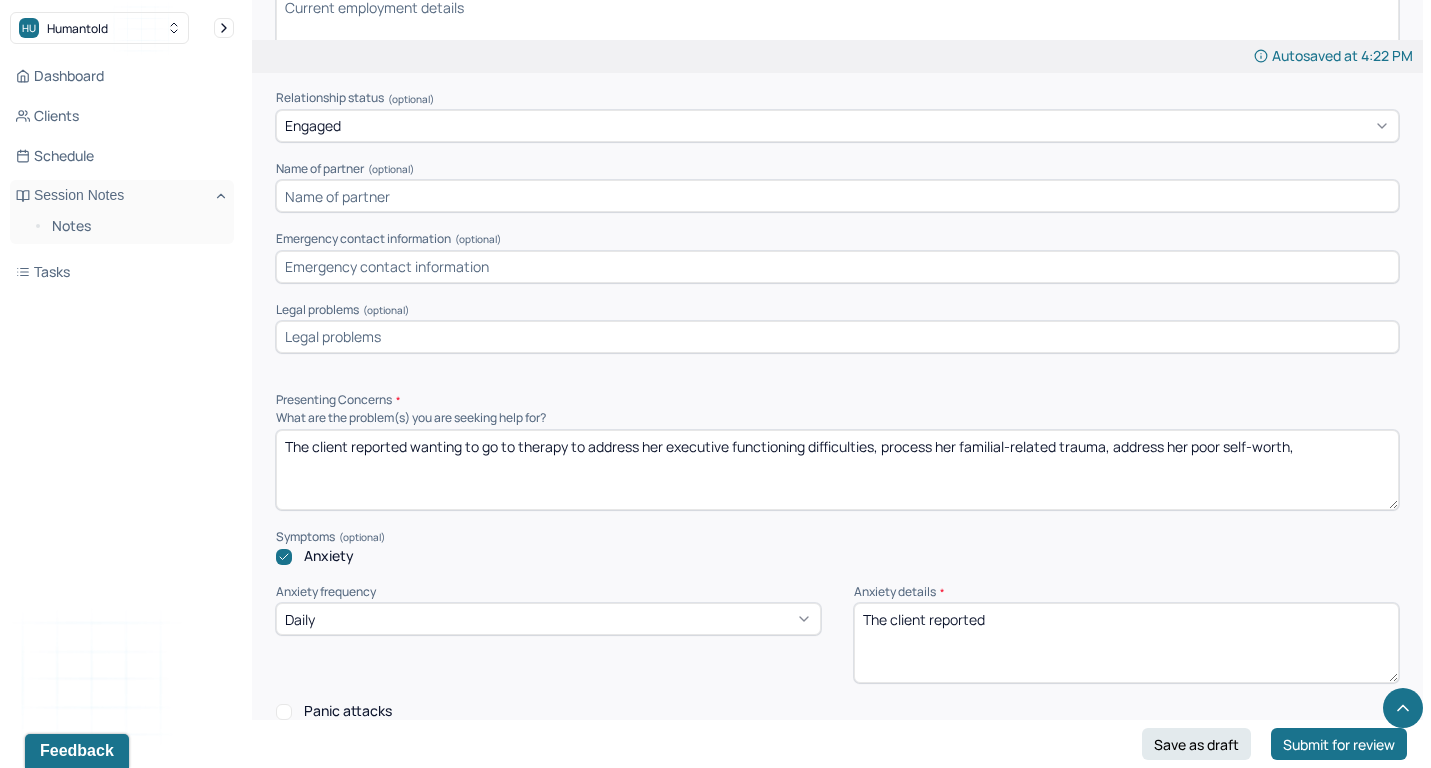 click on "The client reported wanting to go to therapy to address her executive functioning difficulties, process her familial-related trauma, address her self-worth," at bounding box center (837, 470) 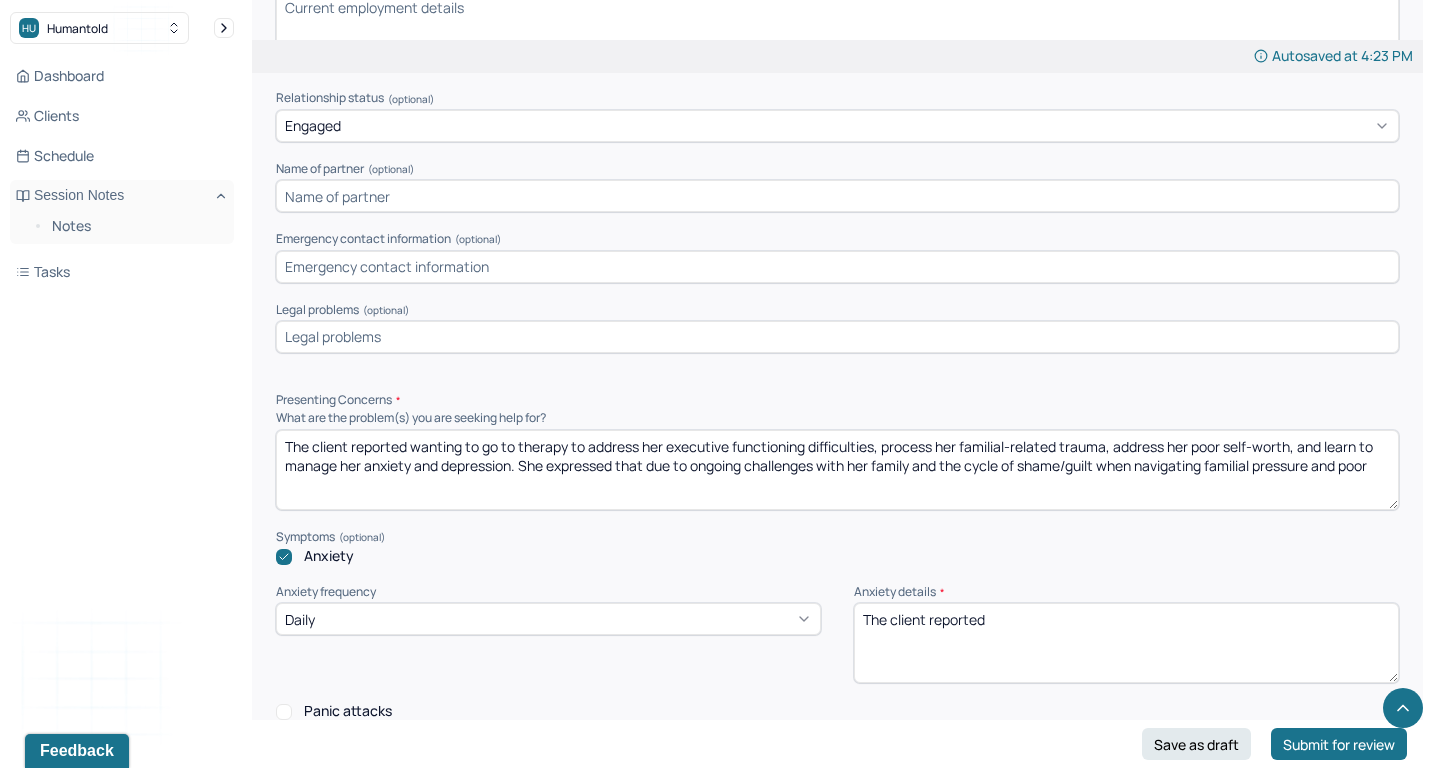 drag, startPoint x: 663, startPoint y: 419, endPoint x: 806, endPoint y: 420, distance: 143.0035 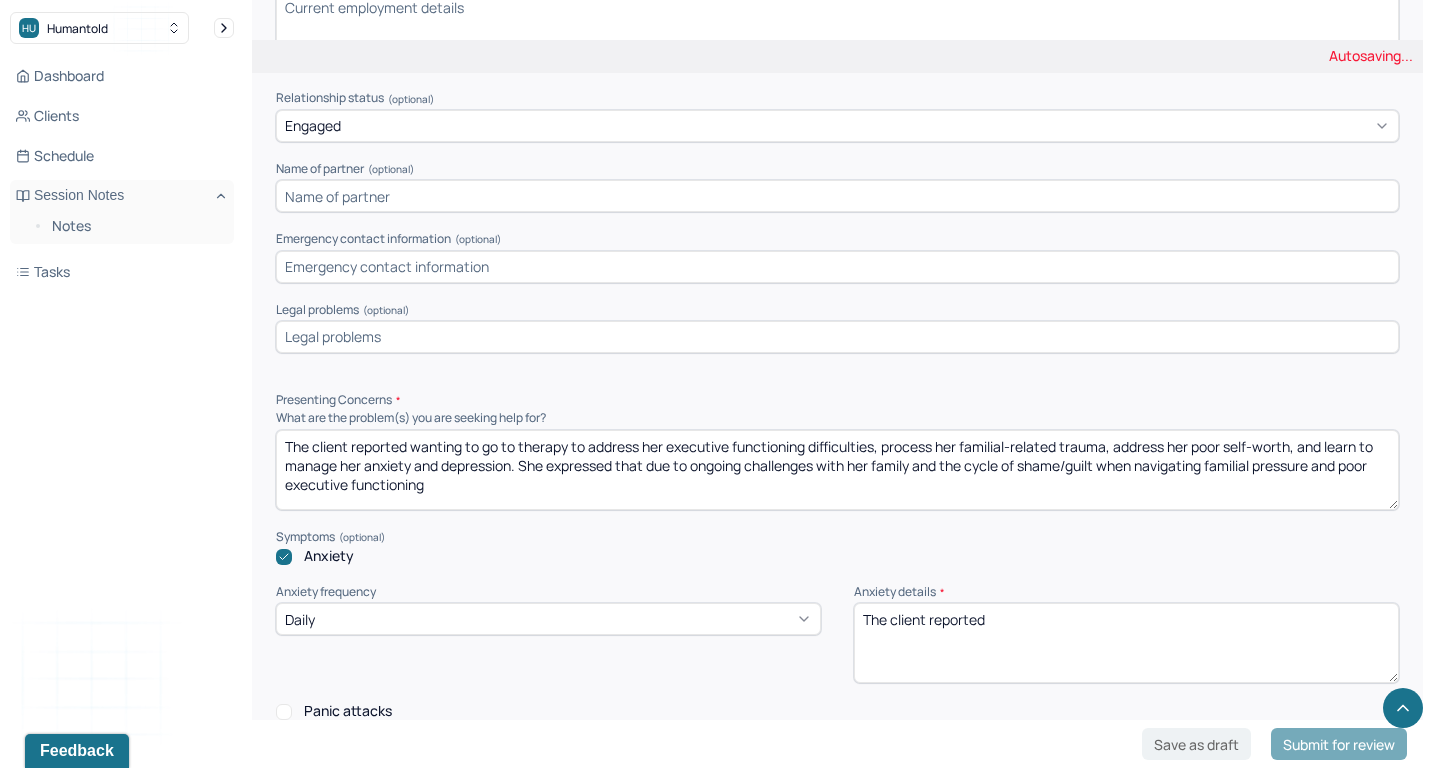 click on "The client reported wanting to go to therapy to address her executive functioning difficulties, process her familial-related trauma, address her poor self-worth, and learn to manage her anxiety and depression. She expressed that due to ongoing challenges with her family and the cycle of shame/guilt when navigating familial pressure and poor" at bounding box center (837, 470) 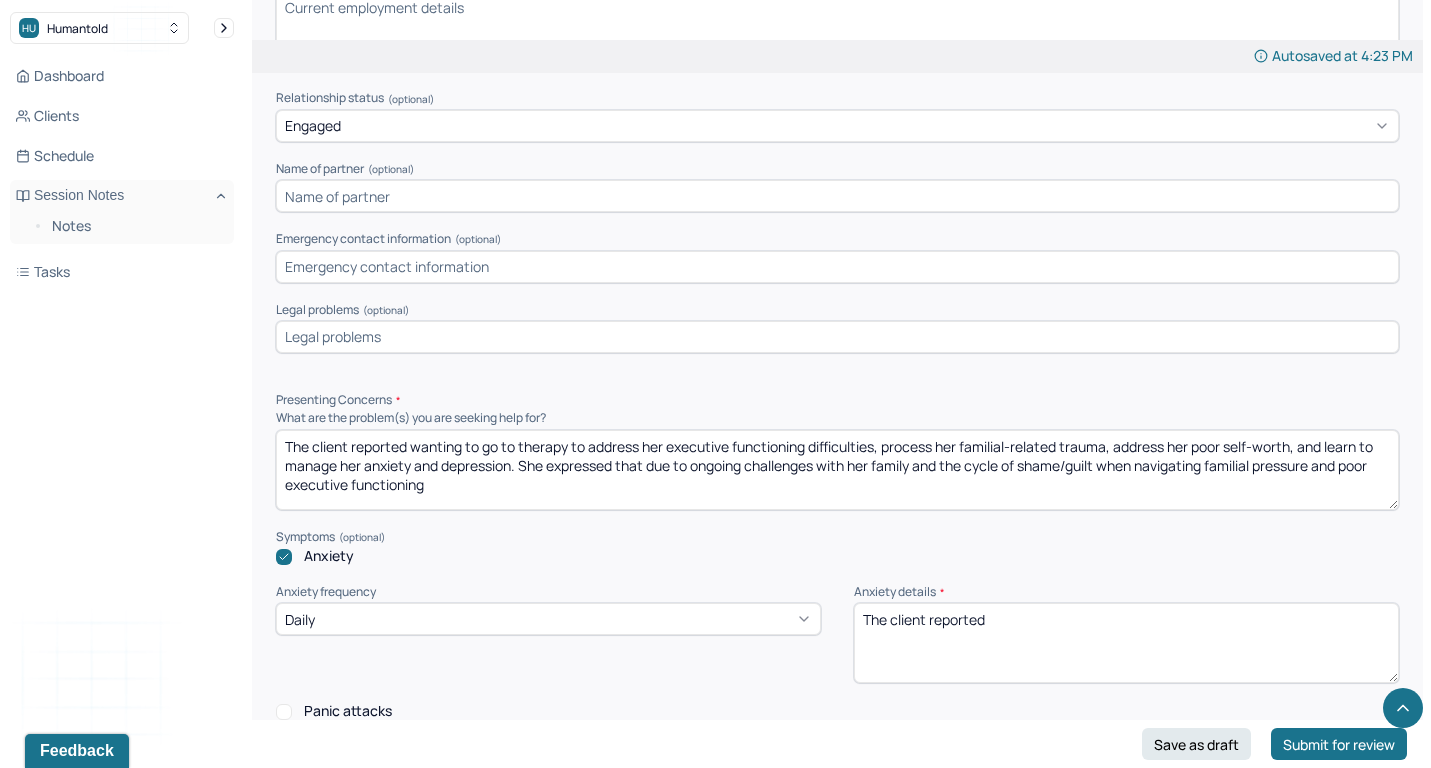 click on "The client reported wanting to go to therapy to address her executive functioning difficulties, process her familial-related trauma, address her poor self-worth, and learn to manage her anxiety and depression. She expressed that due to ongoing challenges with her family and the cycle of shame/guilt when navigating familial pressure and poor" at bounding box center [837, 470] 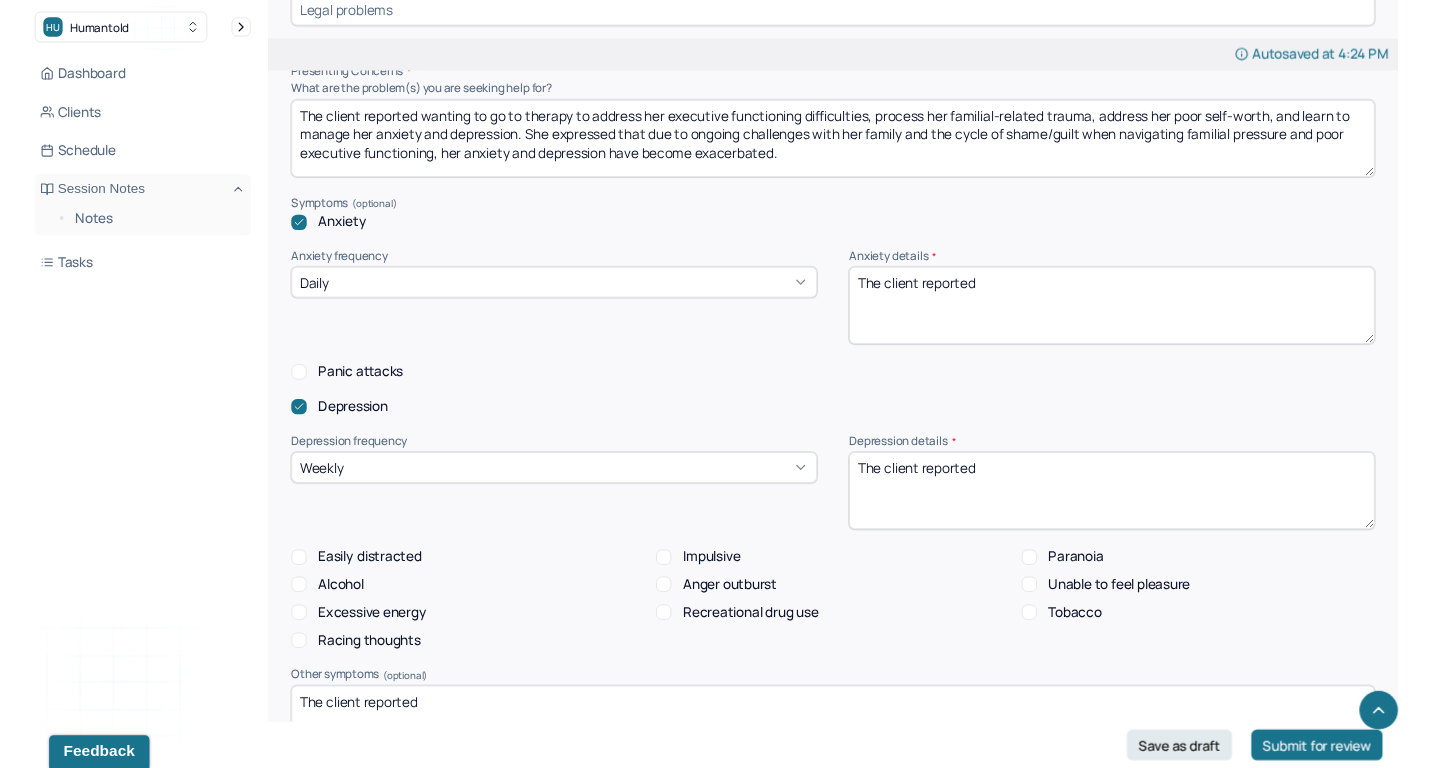 scroll, scrollTop: 1921, scrollLeft: 0, axis: vertical 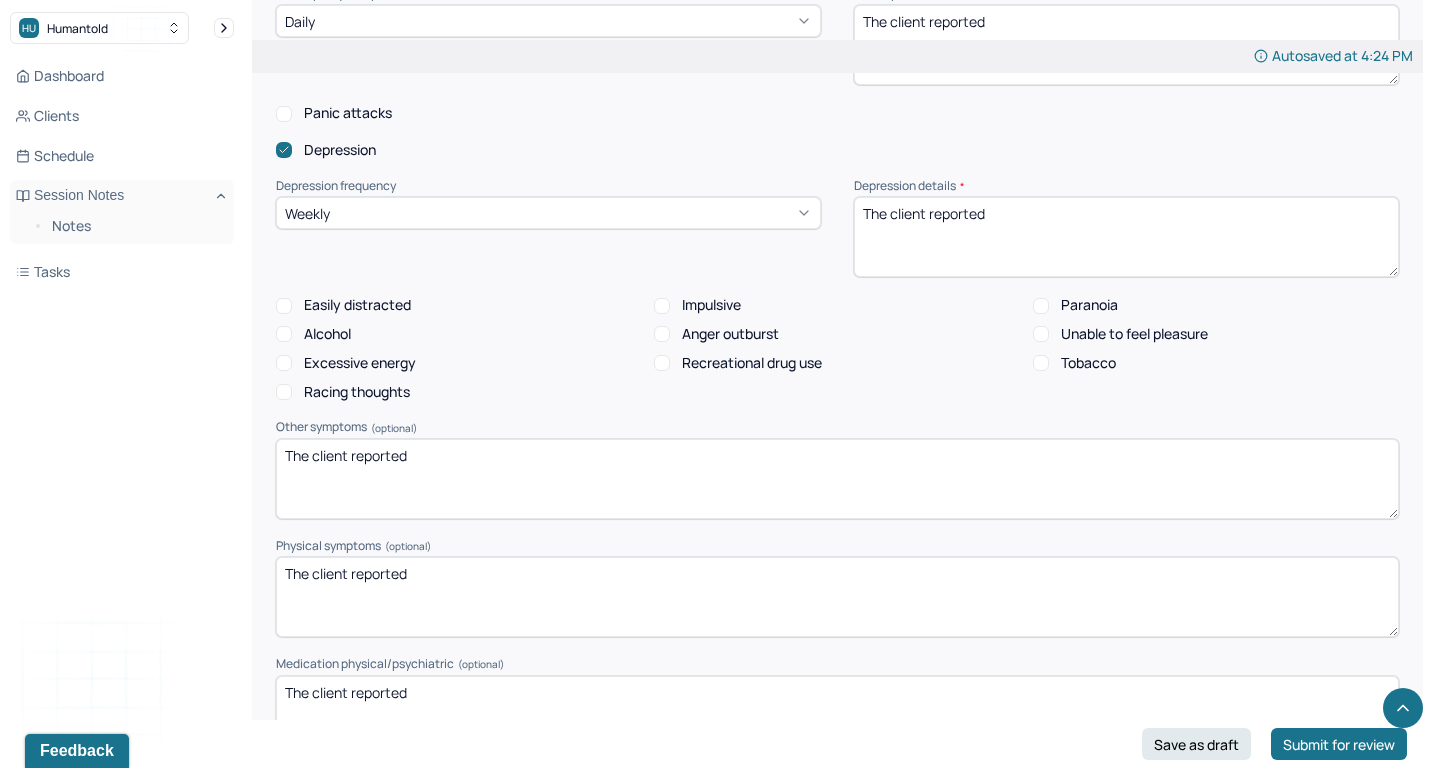 type on "The client reported wanting to go to therapy to address her executive functioning difficulties, process her familial-related trauma, address her poor self-worth, and learn to manage her anxiety and depression. She expressed that due to ongoing challenges with her family and the cycle of shame/guilt when navigating familial pressure and poor executive functioning, her anxiety and depression have become exacerbated." 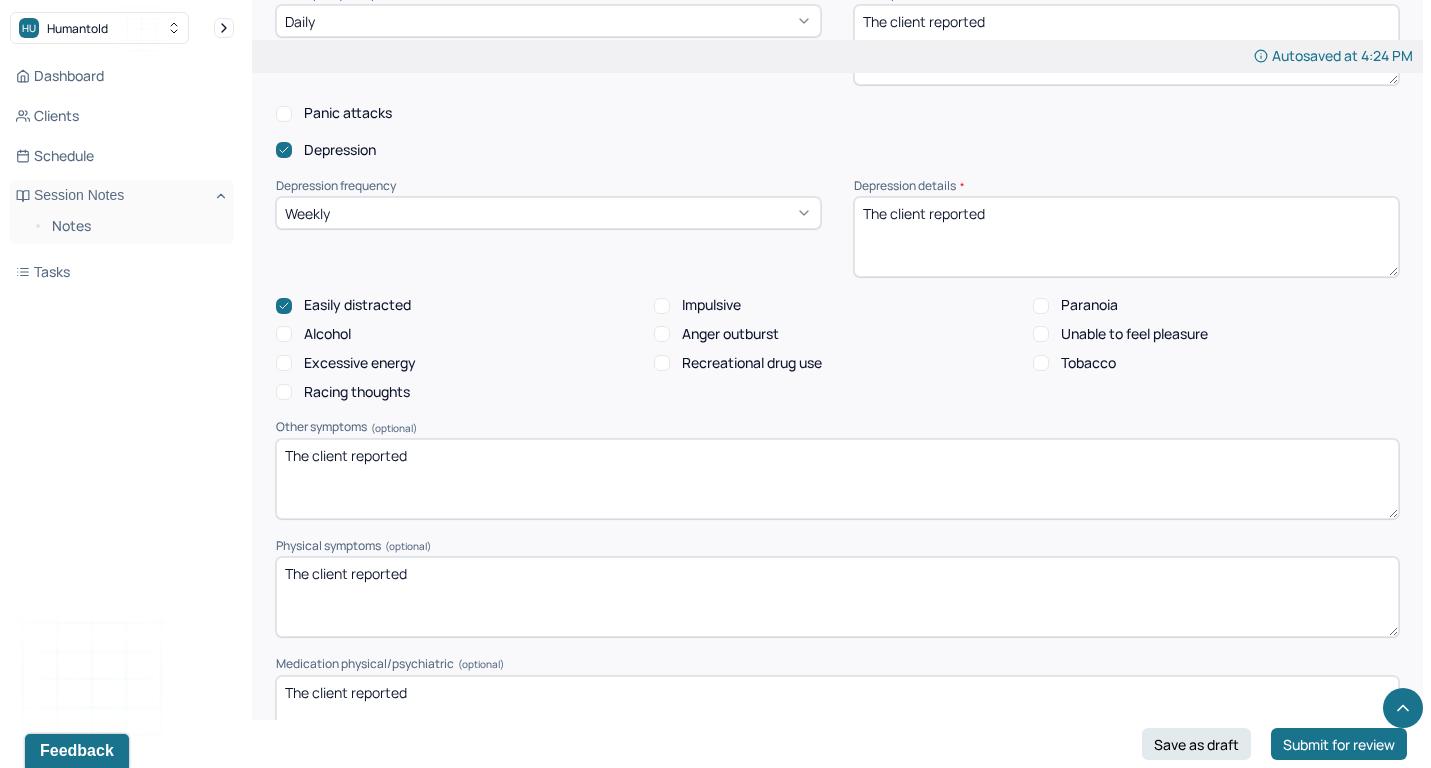 click on "Excessive energy" at bounding box center [360, 363] 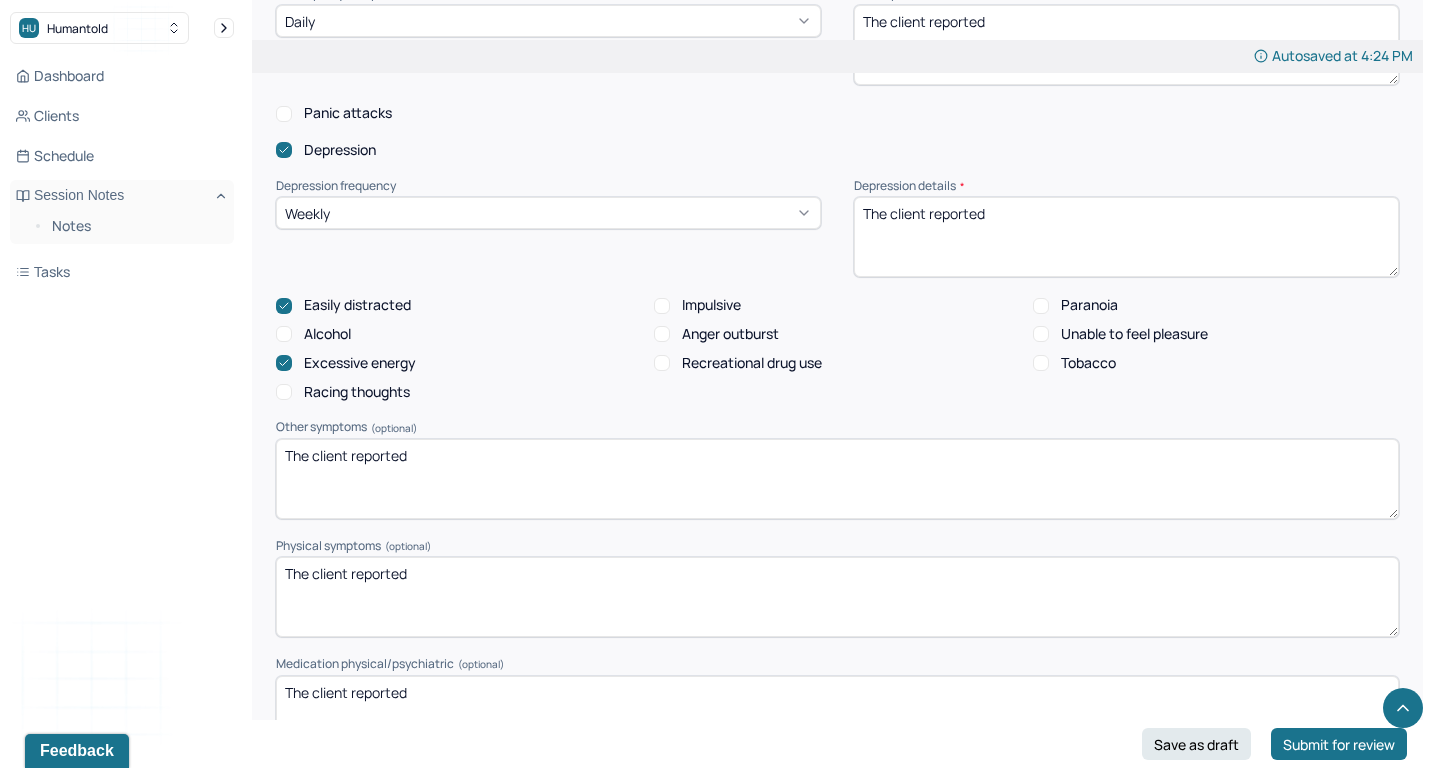 click on "Racing thoughts" at bounding box center (357, 392) 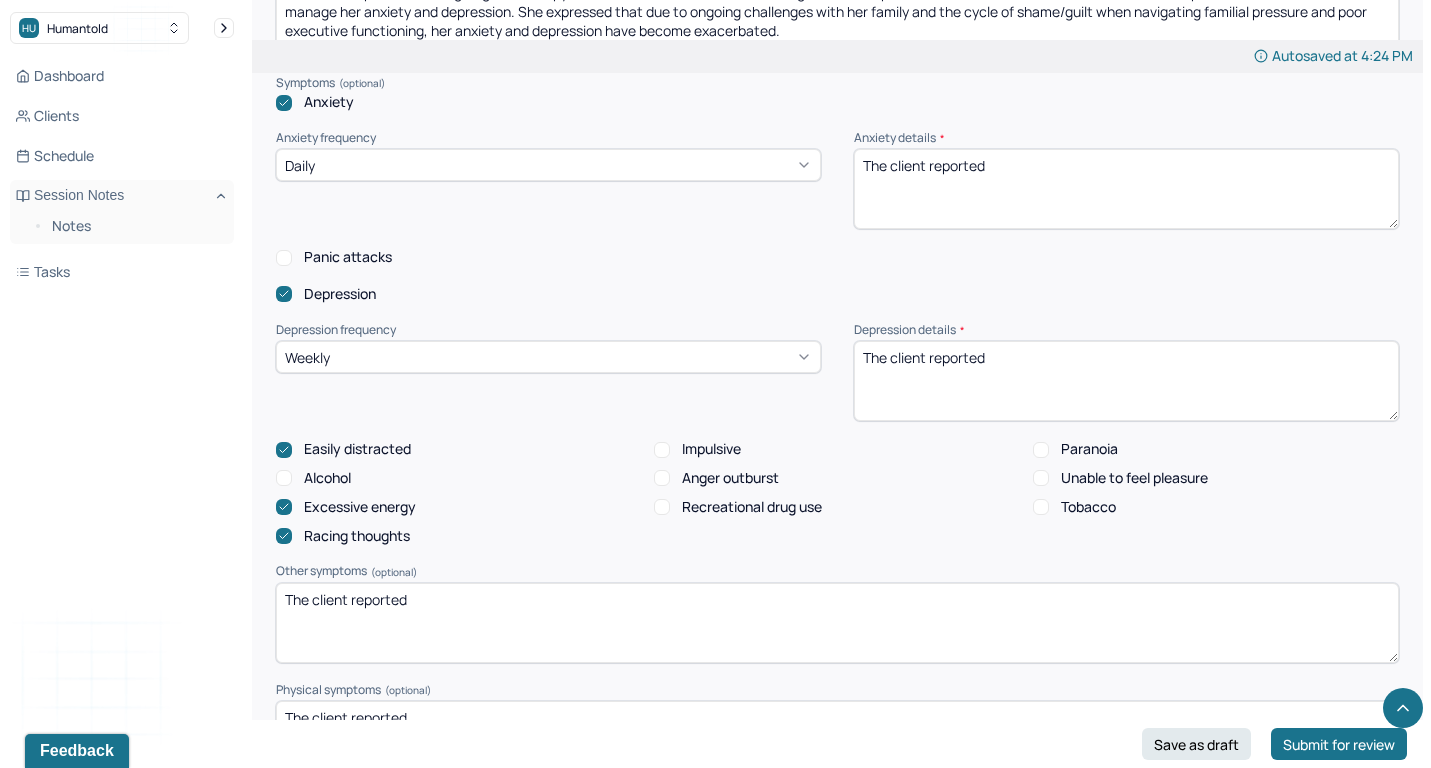 scroll, scrollTop: 2004, scrollLeft: 0, axis: vertical 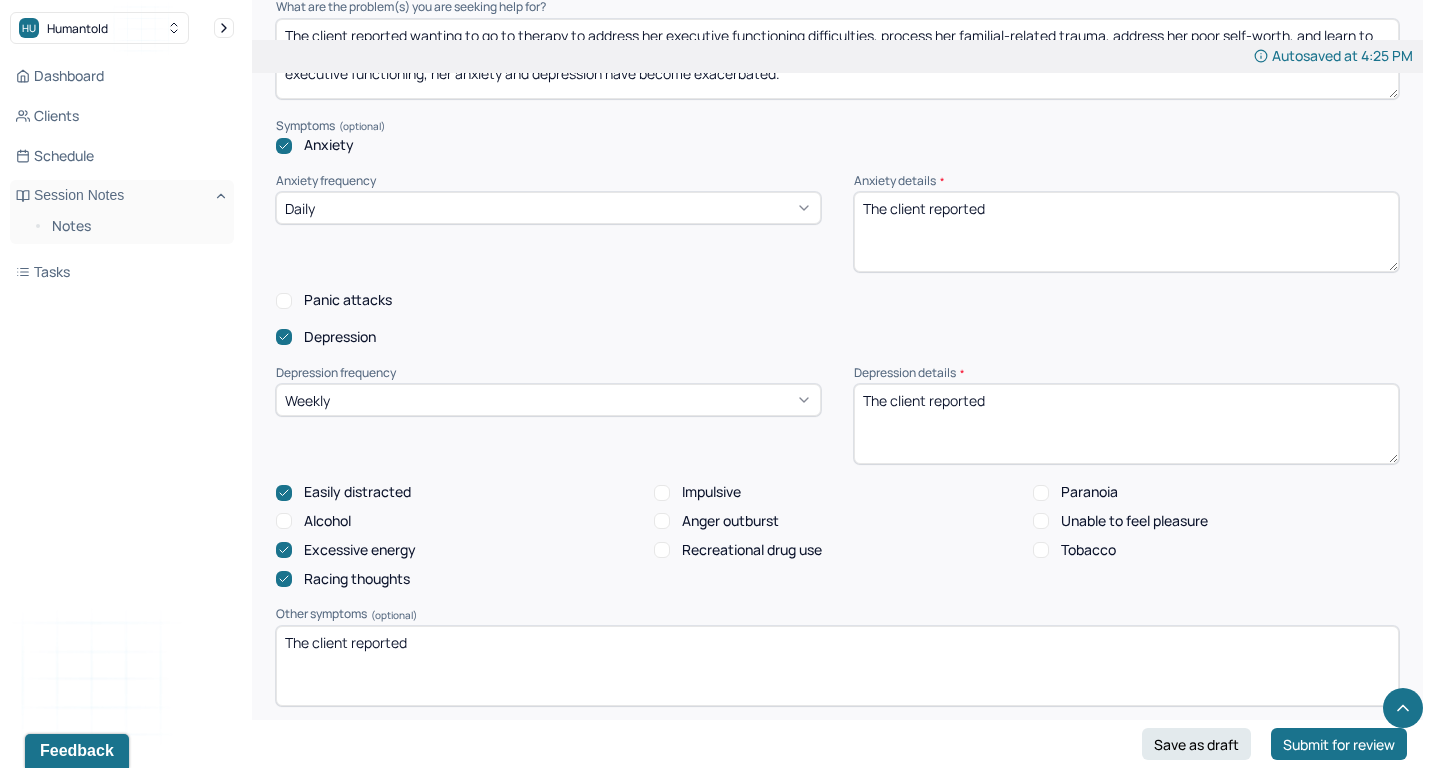 click on "The client reported" at bounding box center [1126, 232] 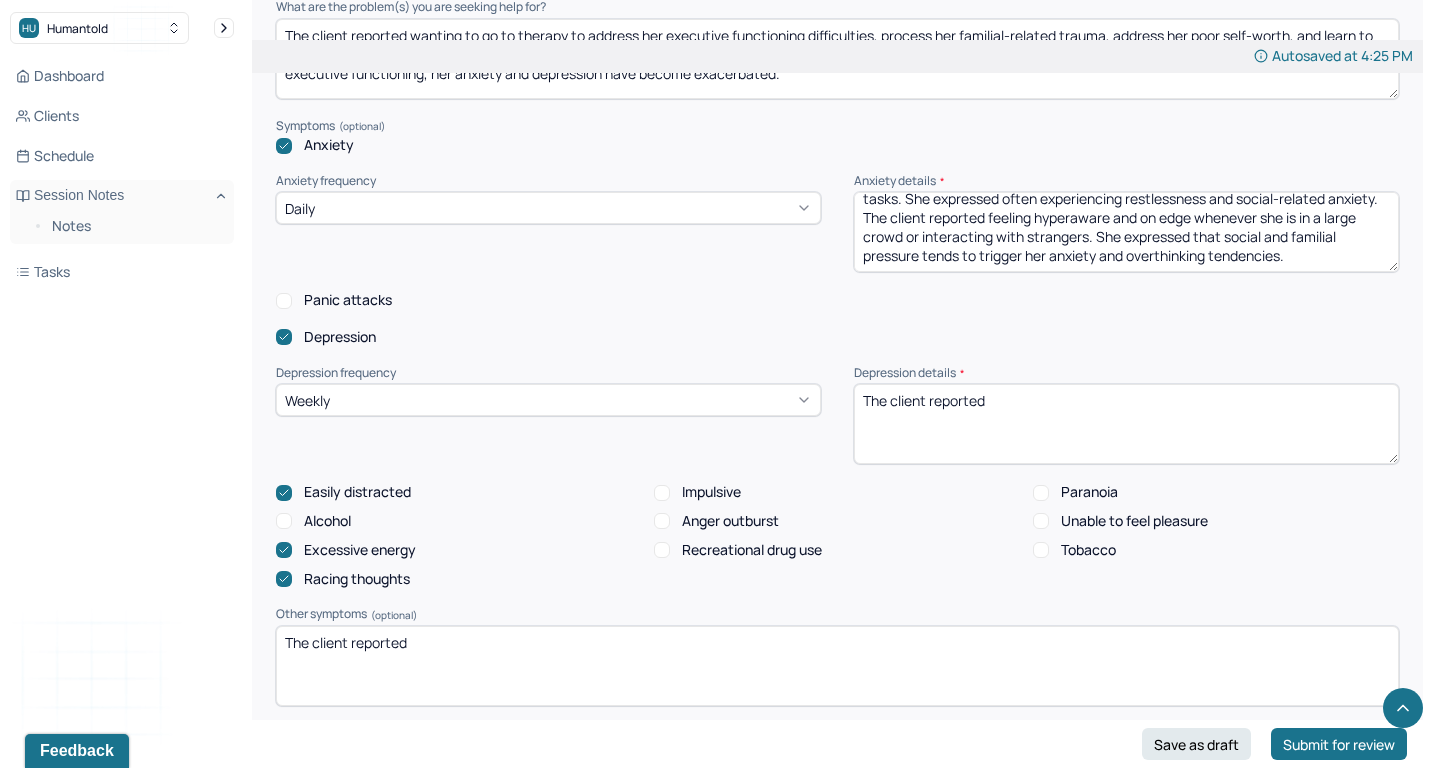 scroll, scrollTop: 28, scrollLeft: 0, axis: vertical 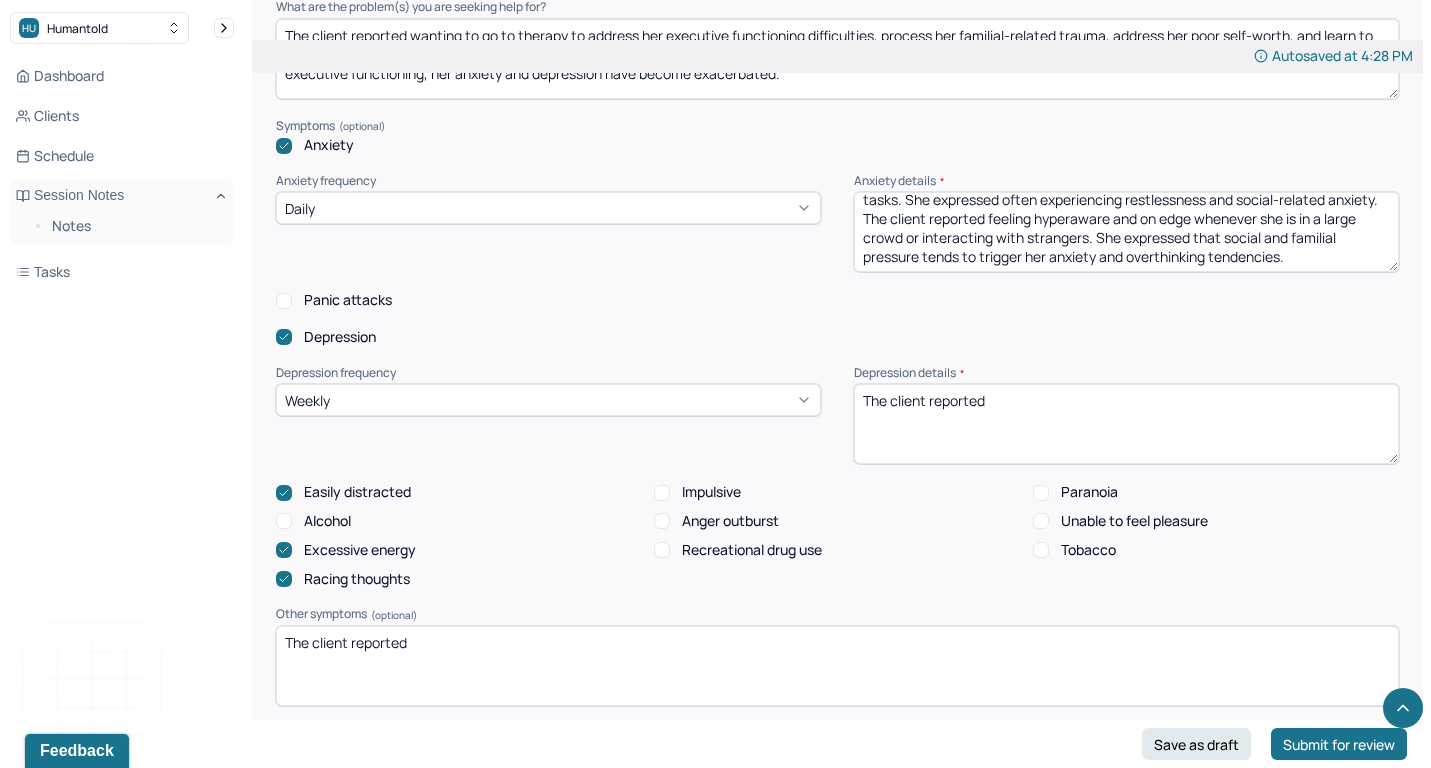 type on "The client reported that she tends to feel easily overwhelmed by stressors or tasks. She expressed often experiencing restlessness and social-related anxiety. The client reported feeling hyperaware and on edge whenever she is in a large crowd or interacting with strangers. She expressed that social and familial pressure tends to trigger her anxiety and overthinking tendencies." 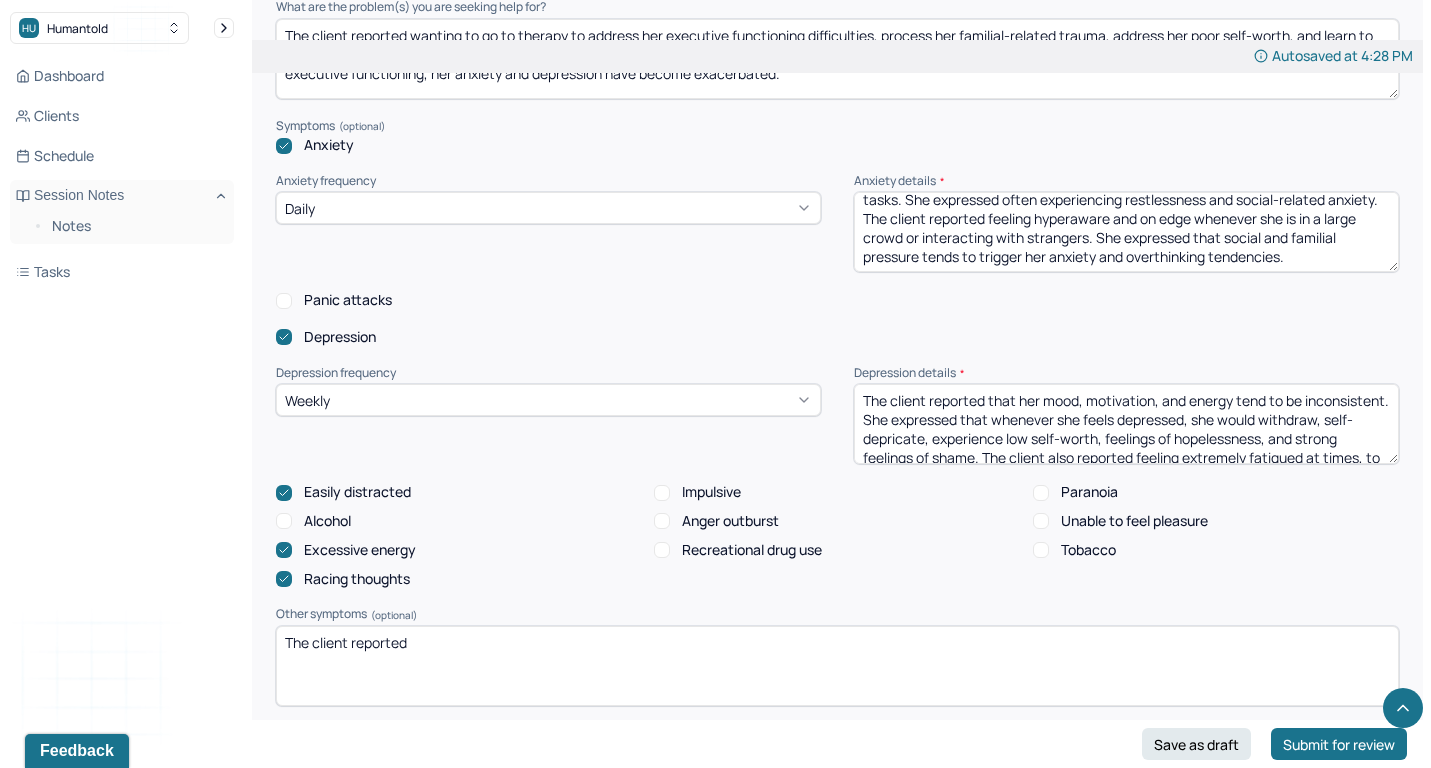 scroll, scrollTop: 28, scrollLeft: 0, axis: vertical 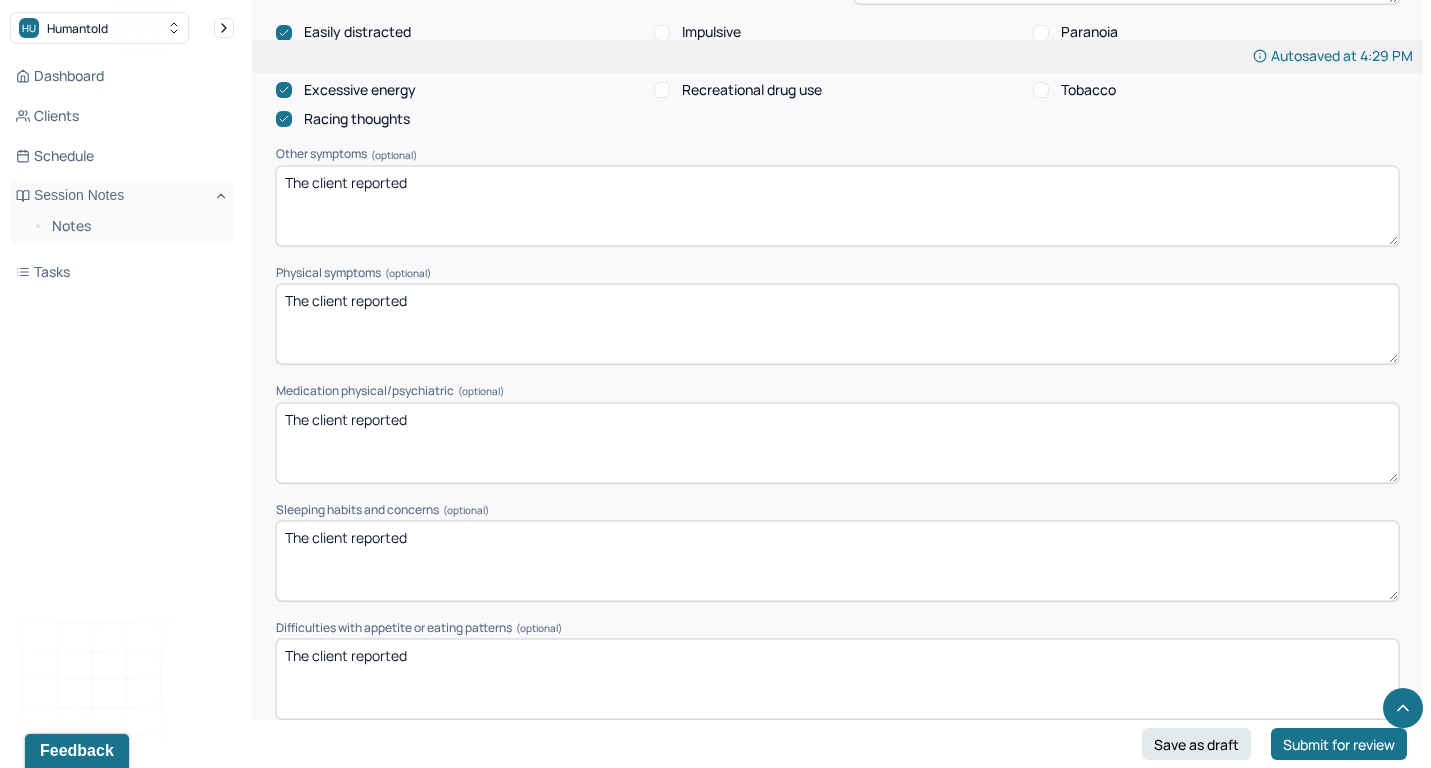 type on "The client reported that her mood, motivation, and energy tend to be inconsistent. She expressed that whenever she feels depressed, she would withdraw, self-depricate, experience low self-worth, feelings of hopelessness, and strong feelings of shame. The client also reported feeling extremely fatigued at times, to the point where she does not want to get out of bed." 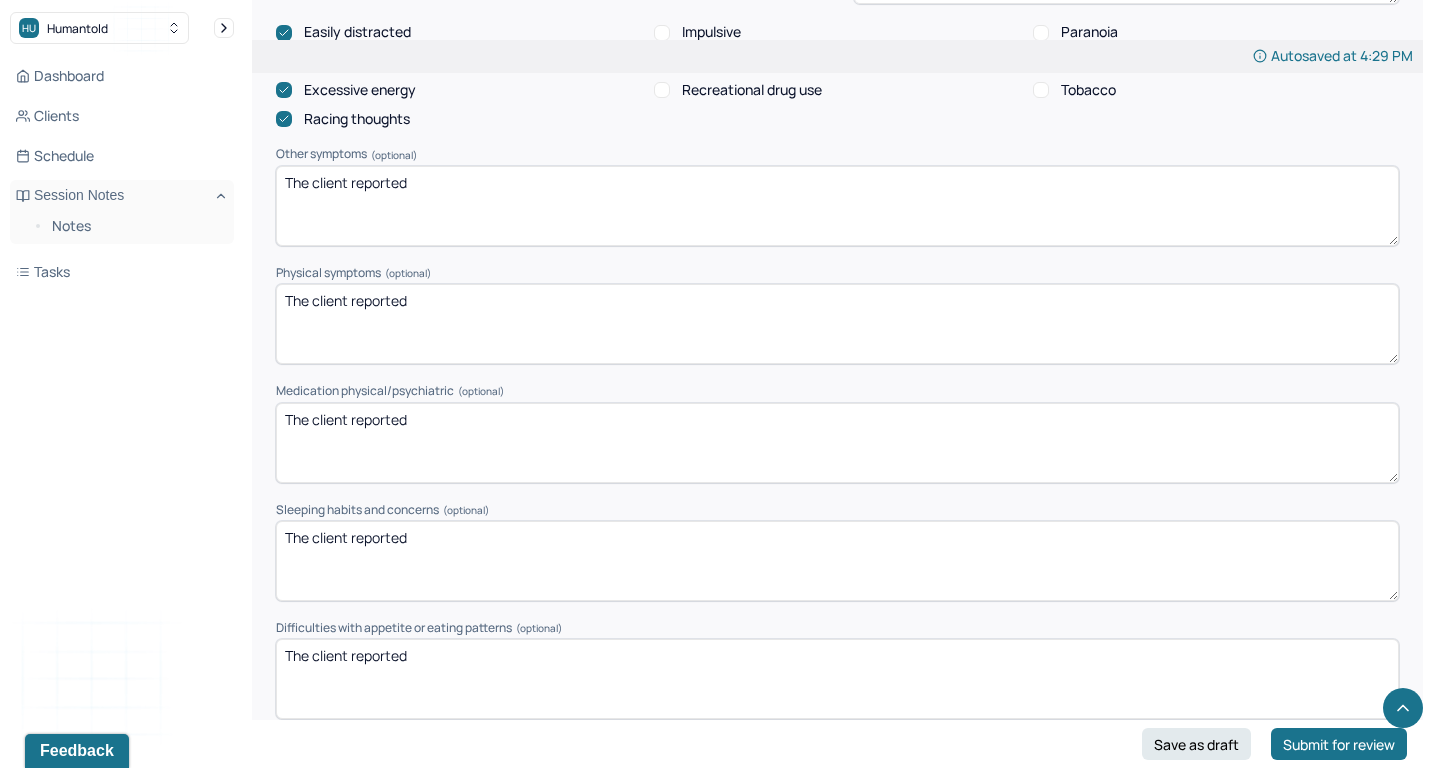 paste on "that she tends to have avoidance and people-pleasing tendencies. She expressed having difficulties following through with tasks, maintaining attention, feeling irritated towards repetitive/boring tasks, experience object permanence, and experience rejection sensitivity." 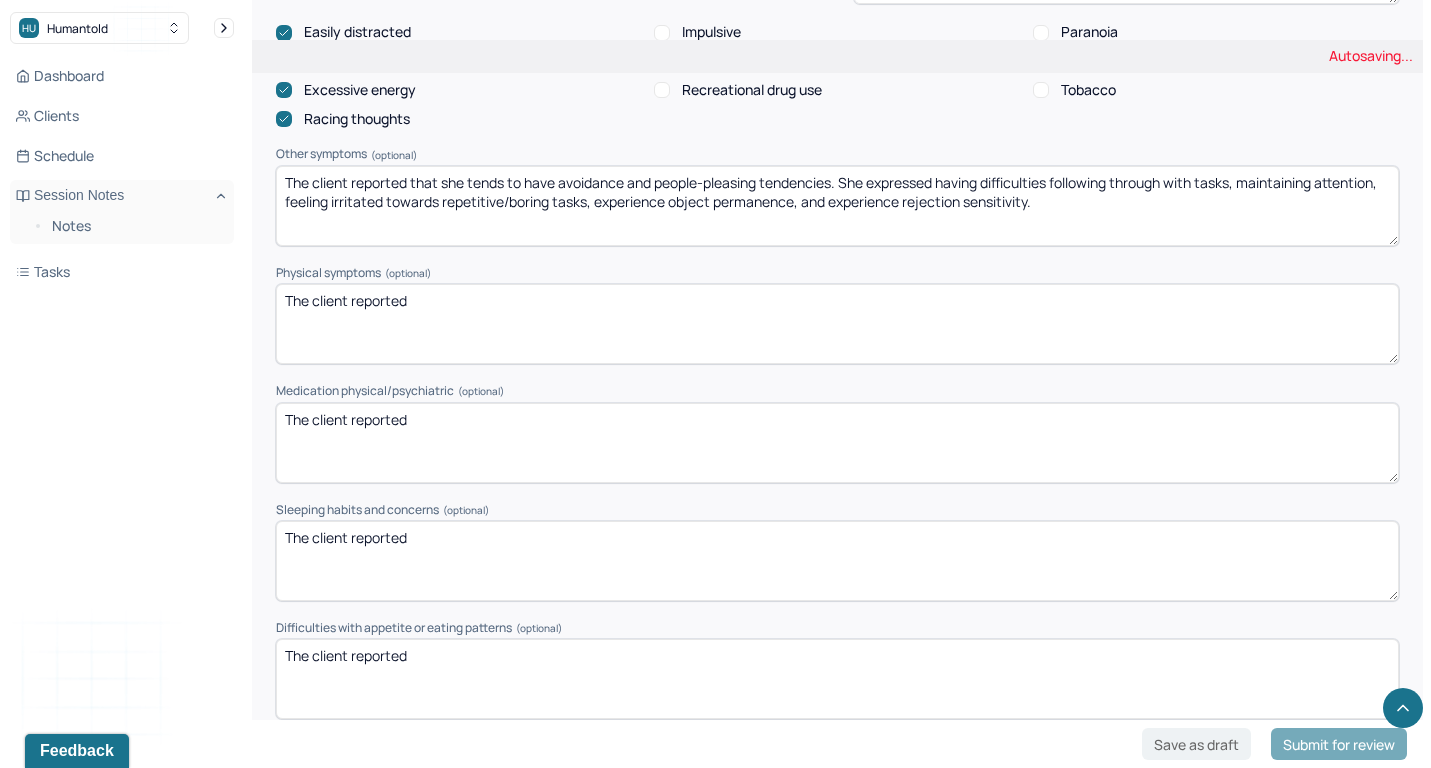 type on "The client reported that she tends to have avoidance and people-pleasing tendencies. She expressed having difficulties following through with tasks, maintaining attention, feeling irritated towards repetitive/boring tasks, experience object permanence, and experience rejection sensitivity." 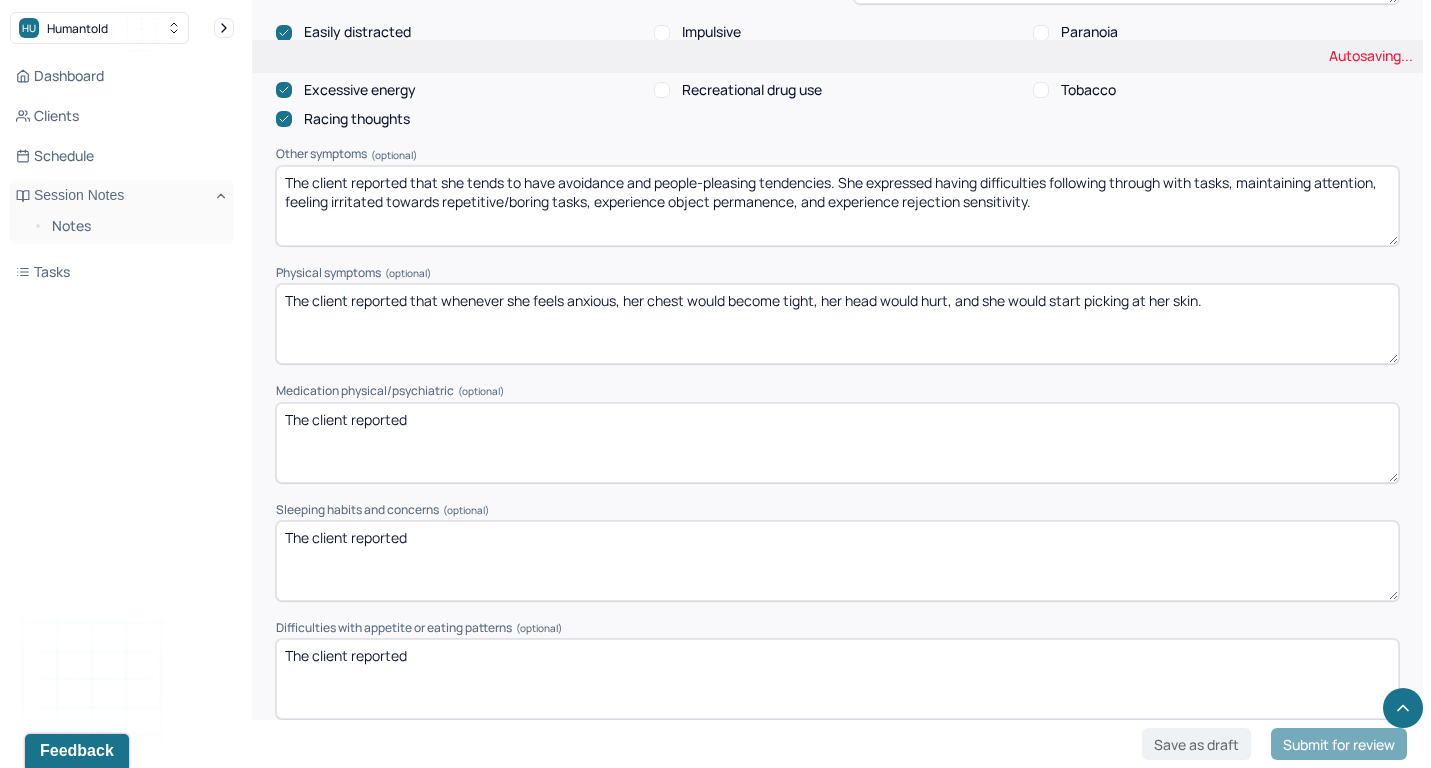 type on "The client reported that whenever she feels anxious, her chest would become tight, her head would hurt, and she would start picking at her skin." 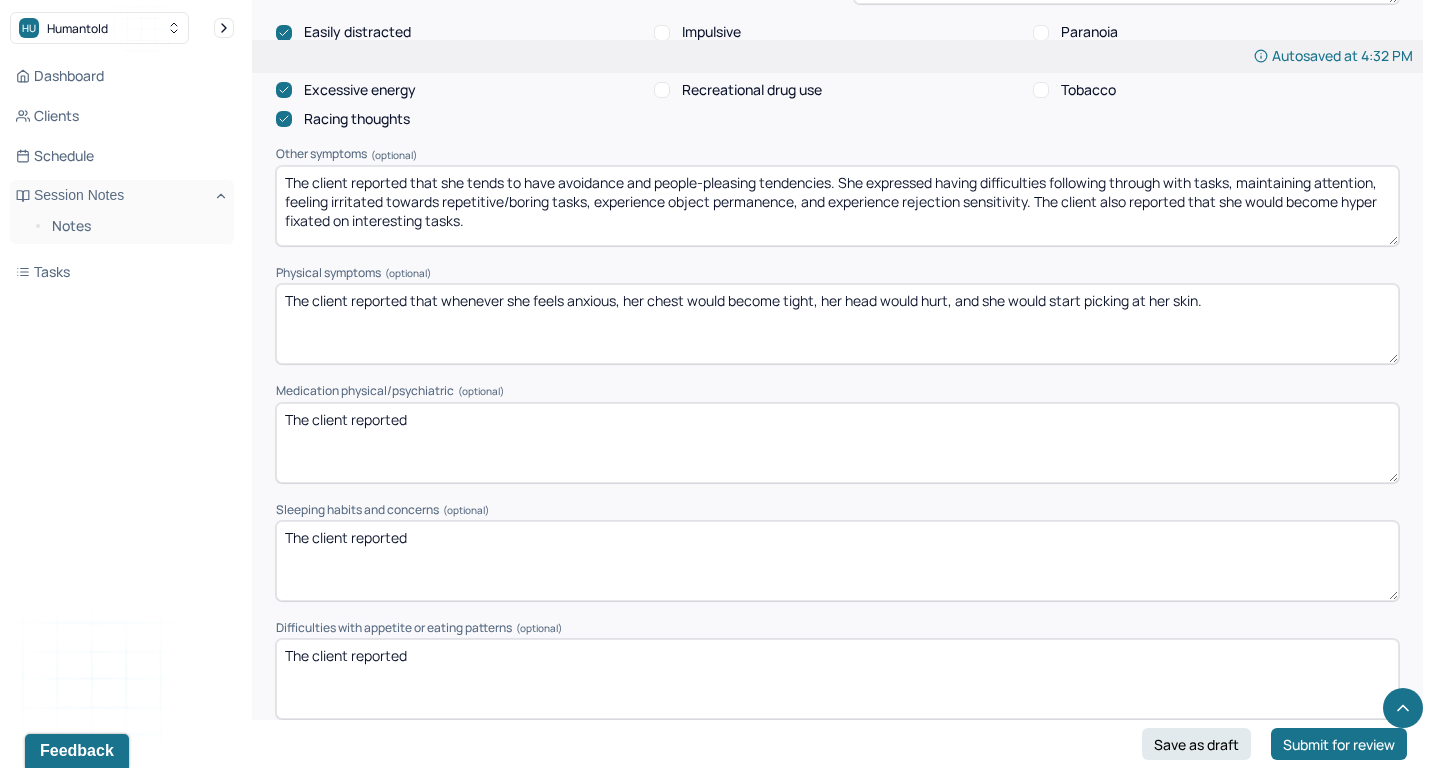 click on "The client reported that she tends to have avoidance and people-pleasing tendencies. She expressed having difficulties following through with tasks, maintaining attention, feeling irritated towards repetitive/boring tasks, experience object permanence, and experience rejection sensitivity. The client also reported that she would become hyper fixated on interesting tasks." at bounding box center (837, 206) 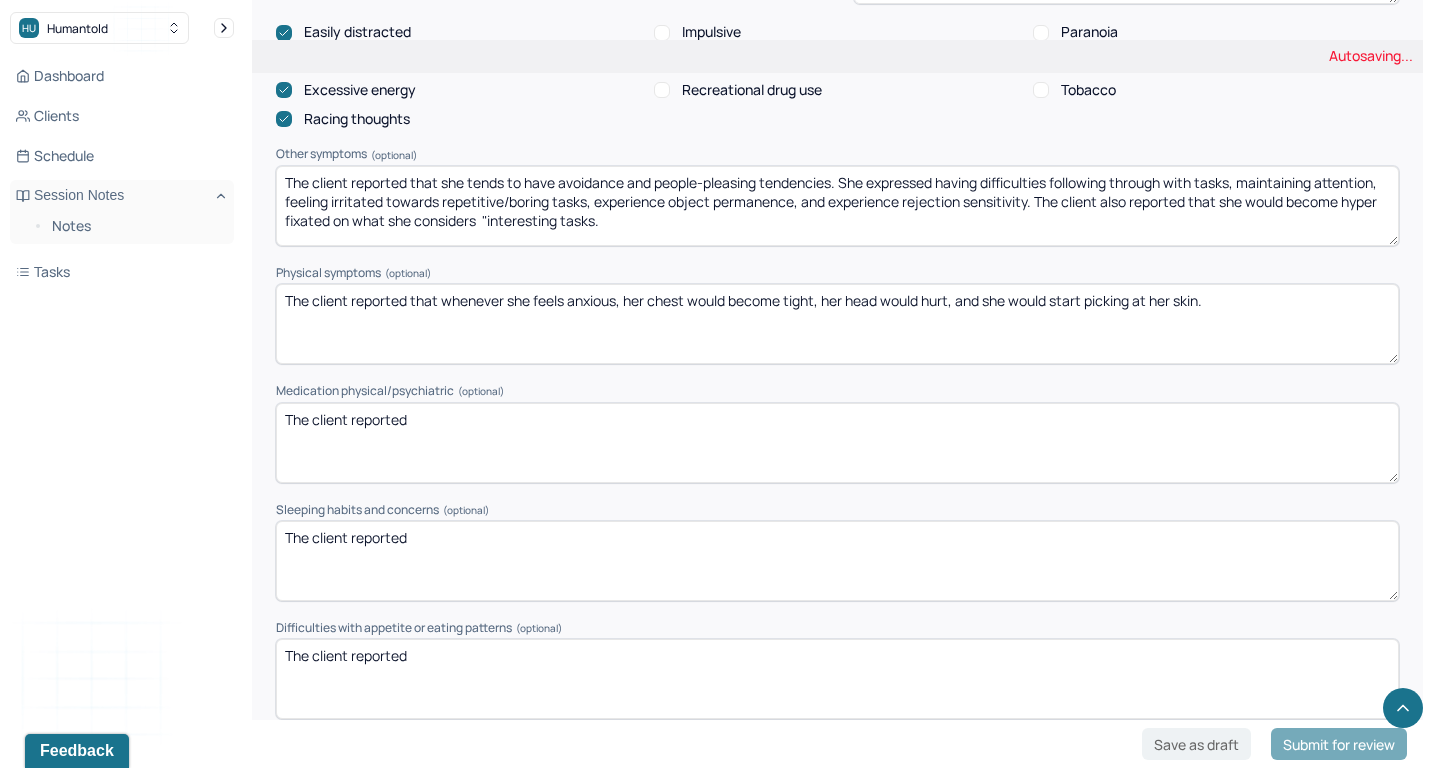 click on "The client reported that she tends to have avoidance and people-pleasing tendencies. She expressed having difficulties following through with tasks, maintaining attention, feeling irritated towards repetitive/boring tasks, experience object permanence, and experience rejection sensitivity. The client also reported that she would become hyper fixated on interesting tasks." at bounding box center (837, 206) 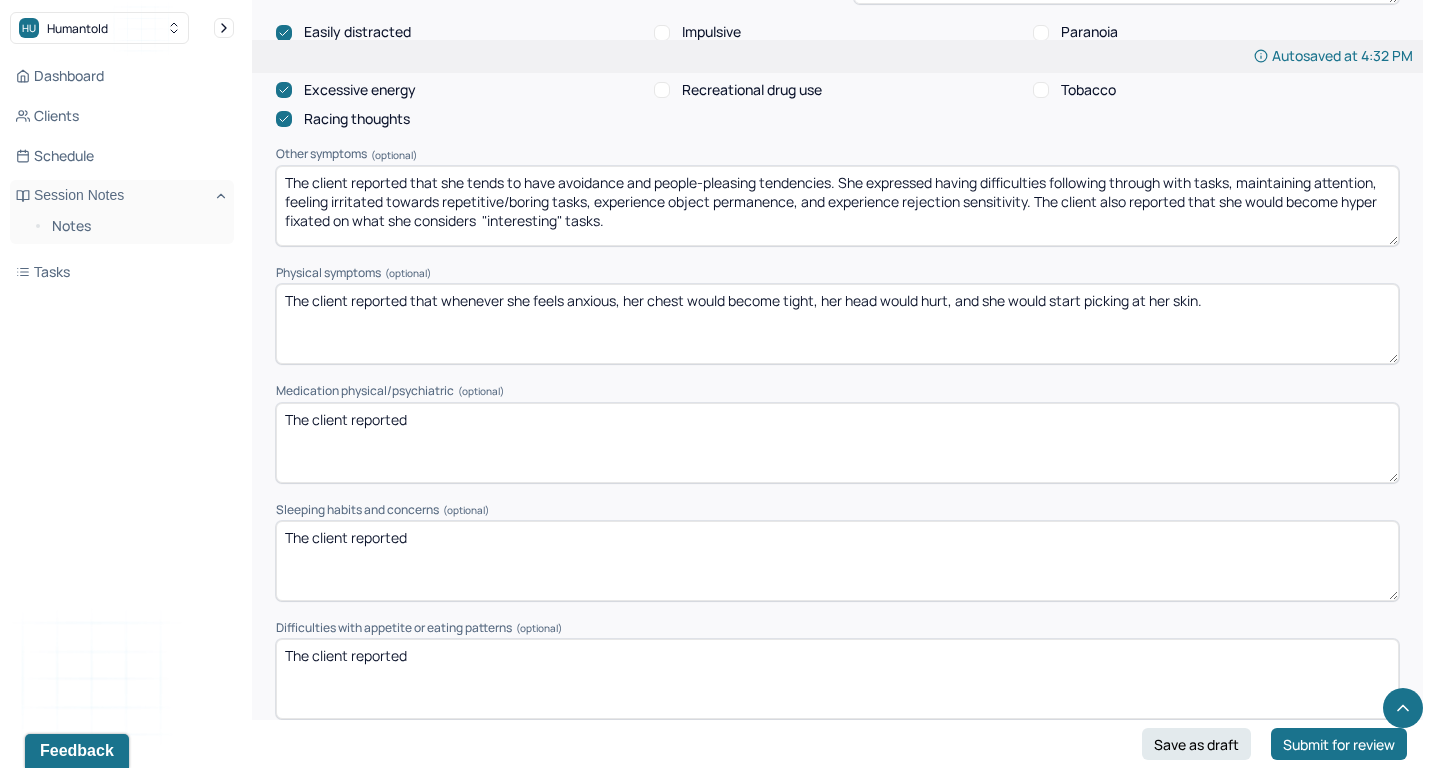 type on "The client reported that she tends to have avoidance and people-pleasing tendencies. She expressed having difficulties following through with tasks, maintaining attention, feeling irritated towards repetitive/boring tasks, experience object permanence, and experience rejection sensitivity. The client also reported that she would become hyper fixated on what she considers  "interesting" tasks." 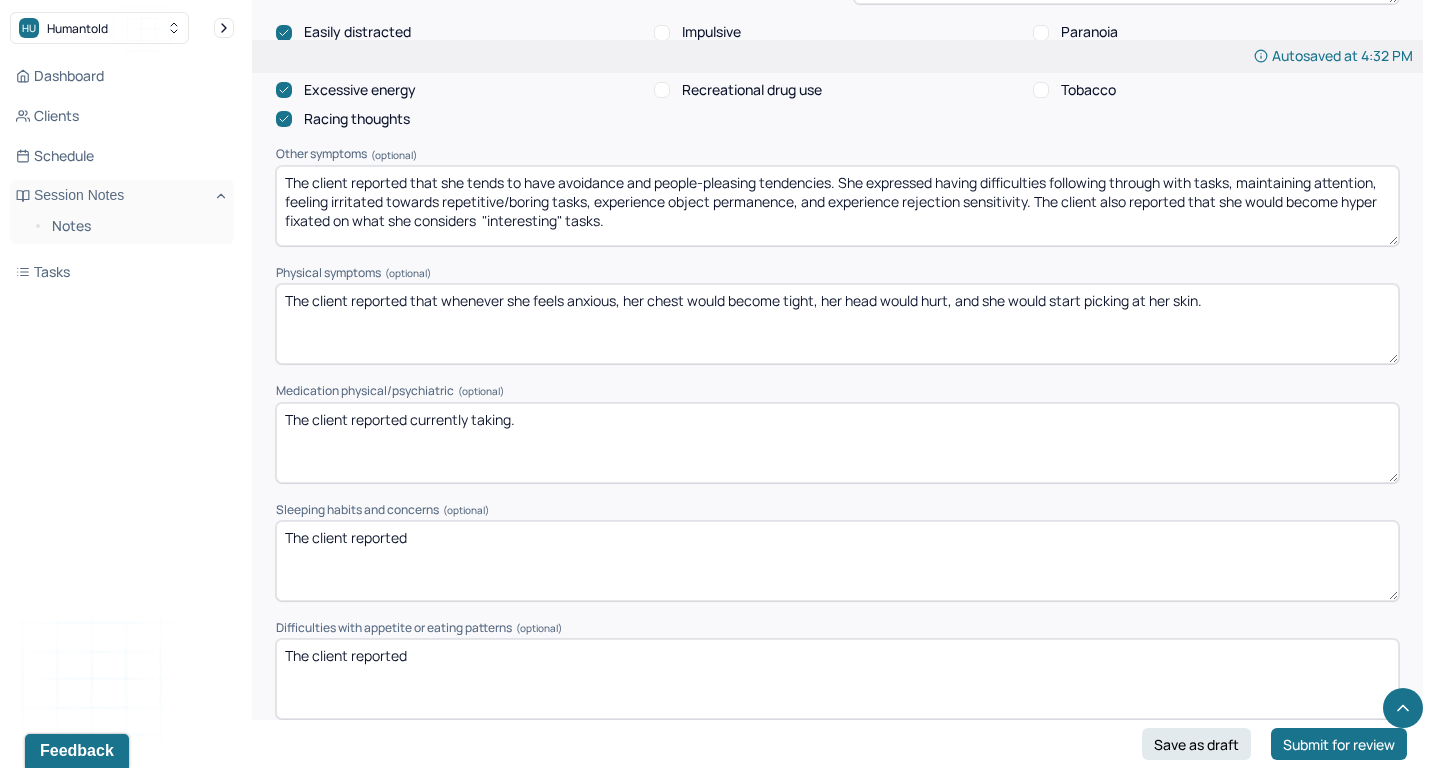 paste on "Zoloft" 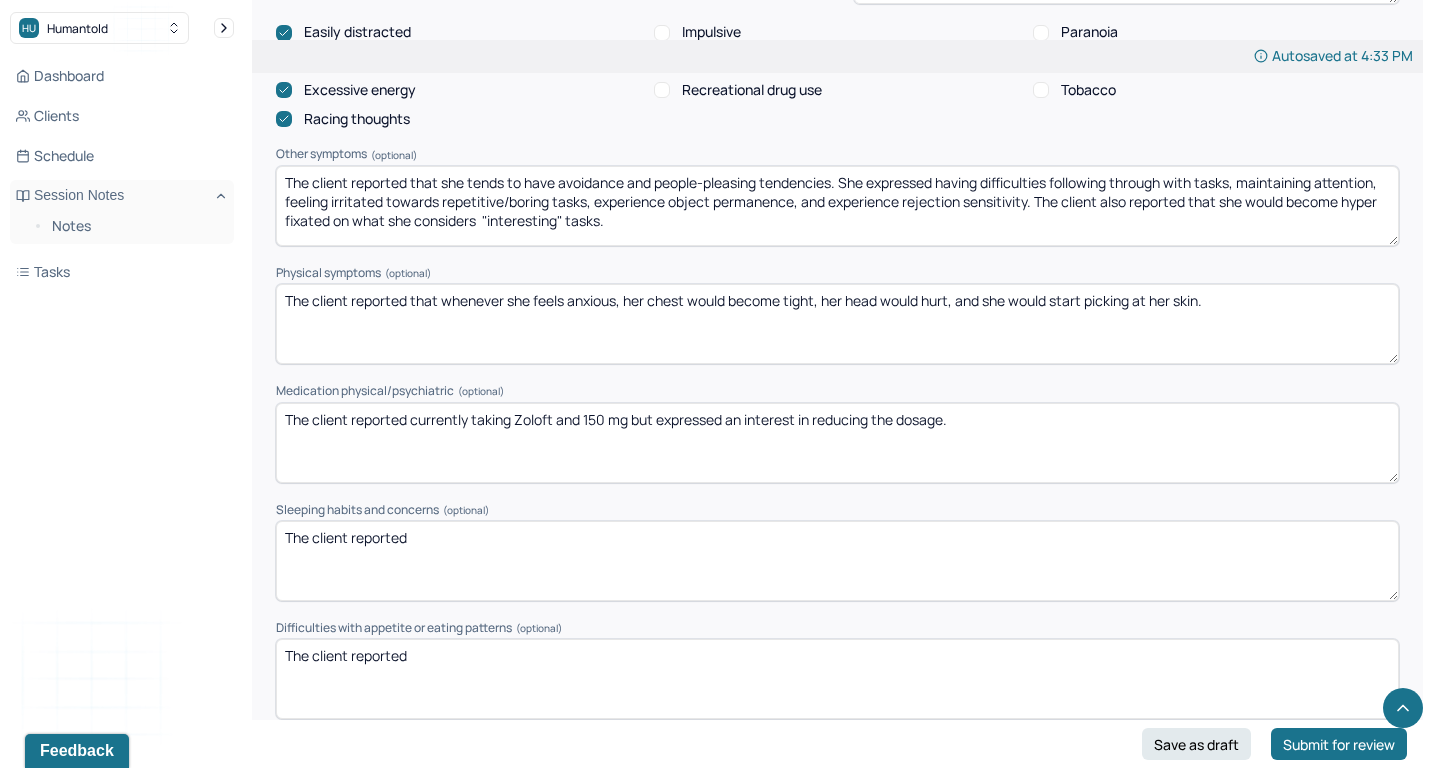 click on "The client reported currently taking Zoloft" at bounding box center (837, 443) 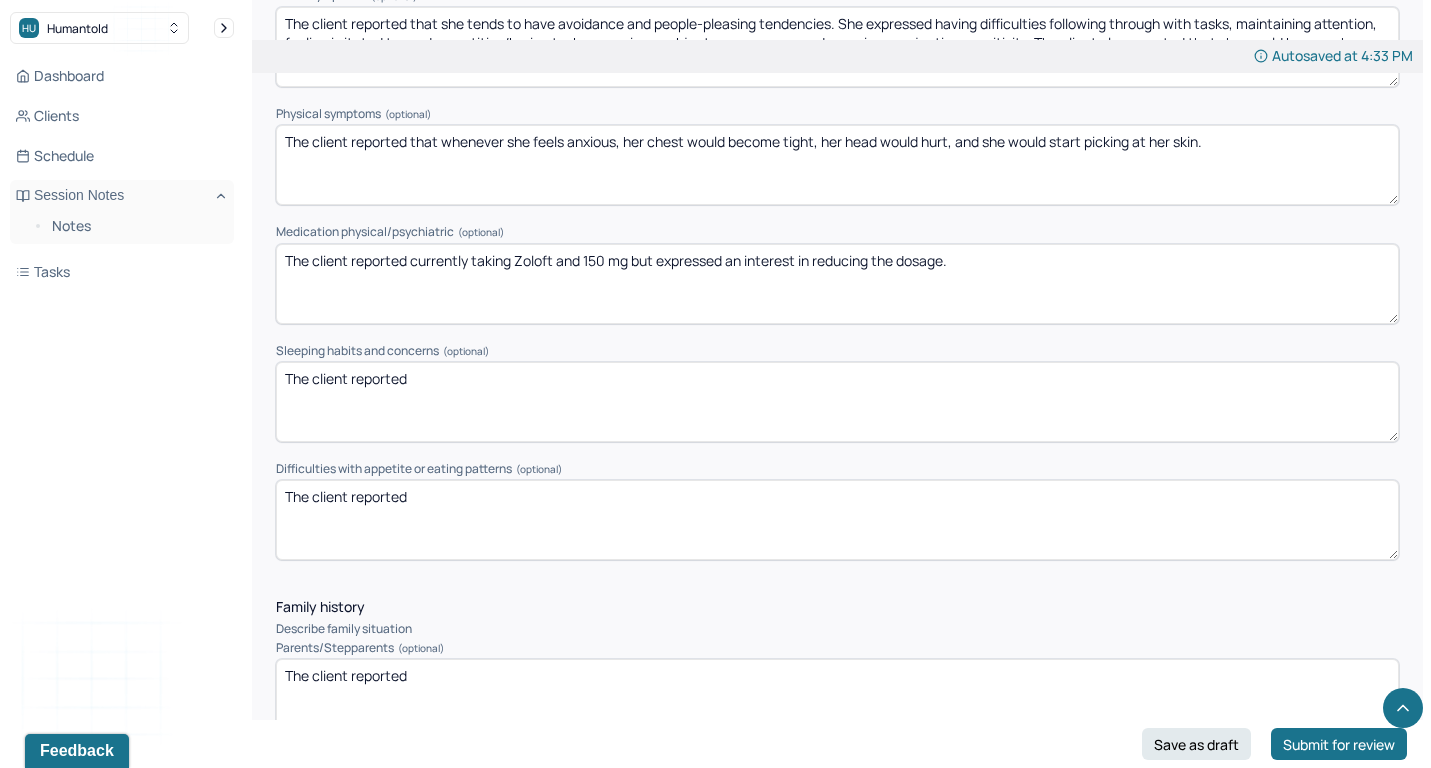 scroll, scrollTop: 2627, scrollLeft: 0, axis: vertical 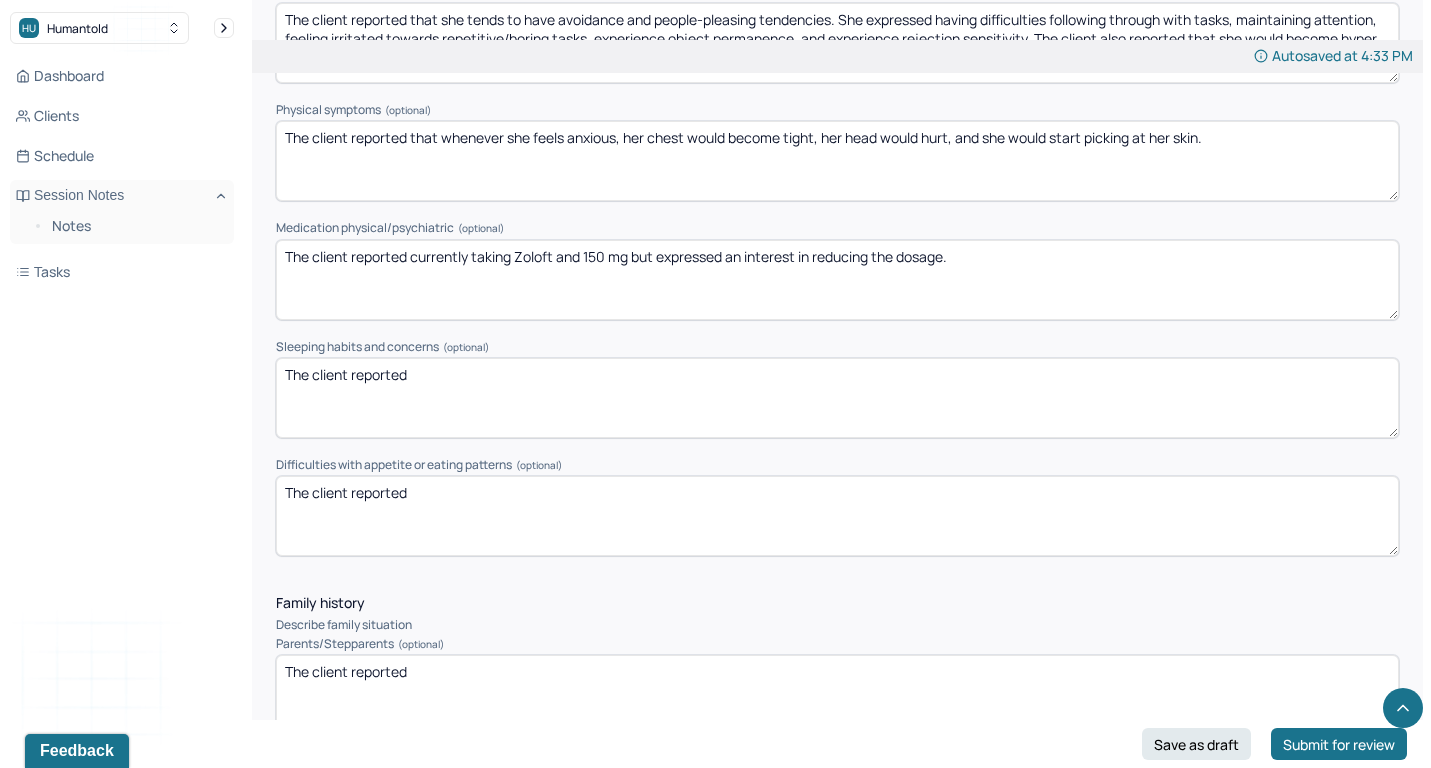 type on "The client reported currently taking Zoloft and 150 mg but expressed an interest in reducing the dosage." 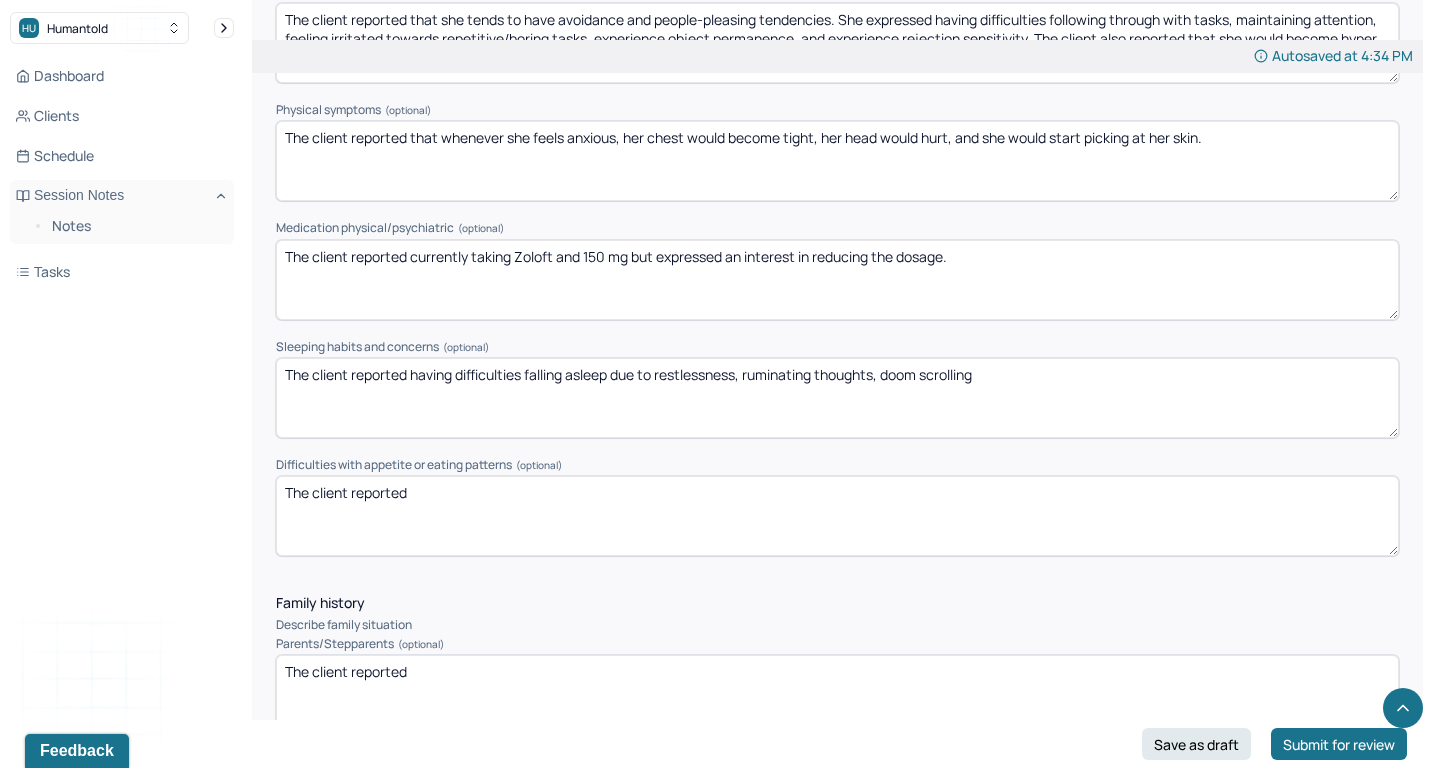 click on "The client reported having difficulties falling asleep due to restlessness, ruminating thoughts, doom scrolling" at bounding box center [837, 398] 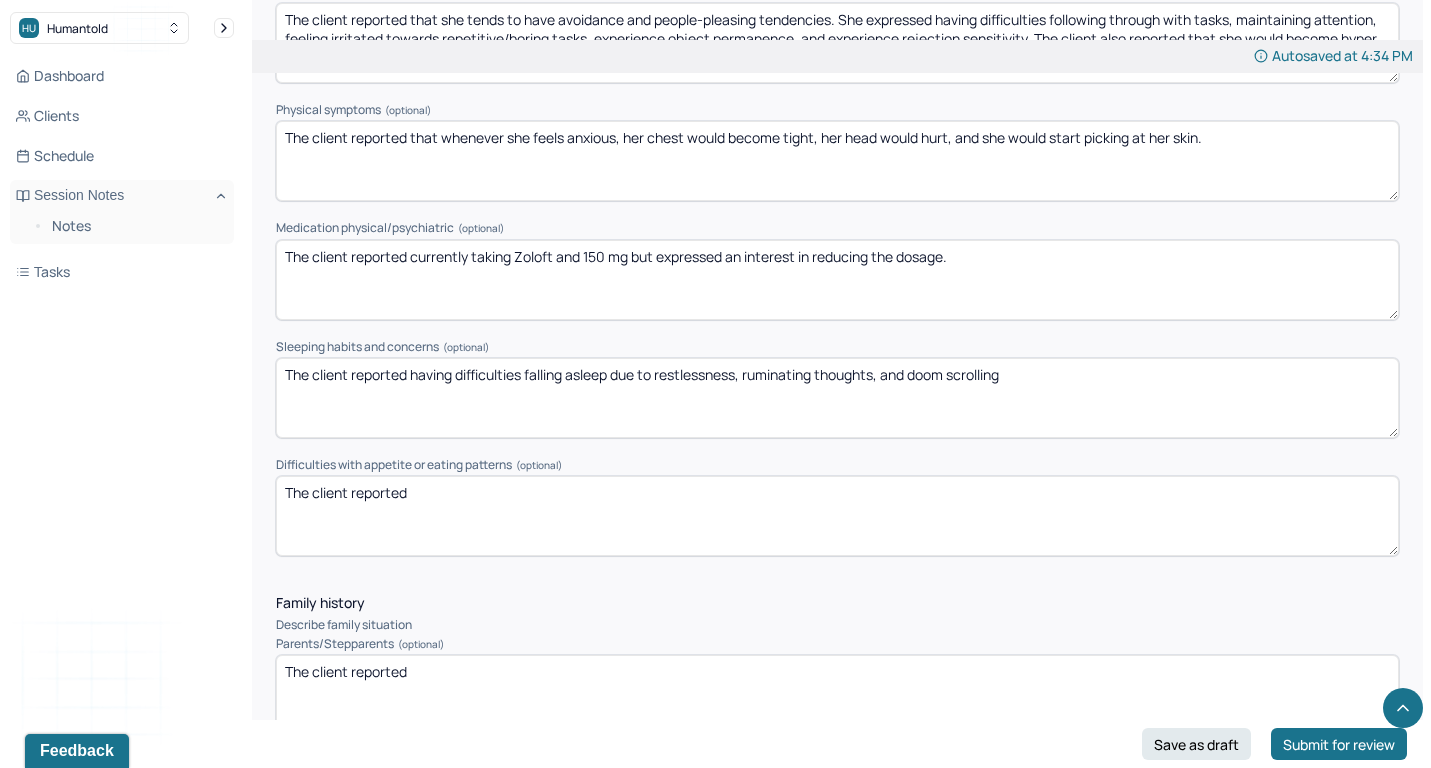 click on "The client reported having difficulties falling asleep due to restlessness, ruminating thoughts, doom scrolling" at bounding box center [837, 398] 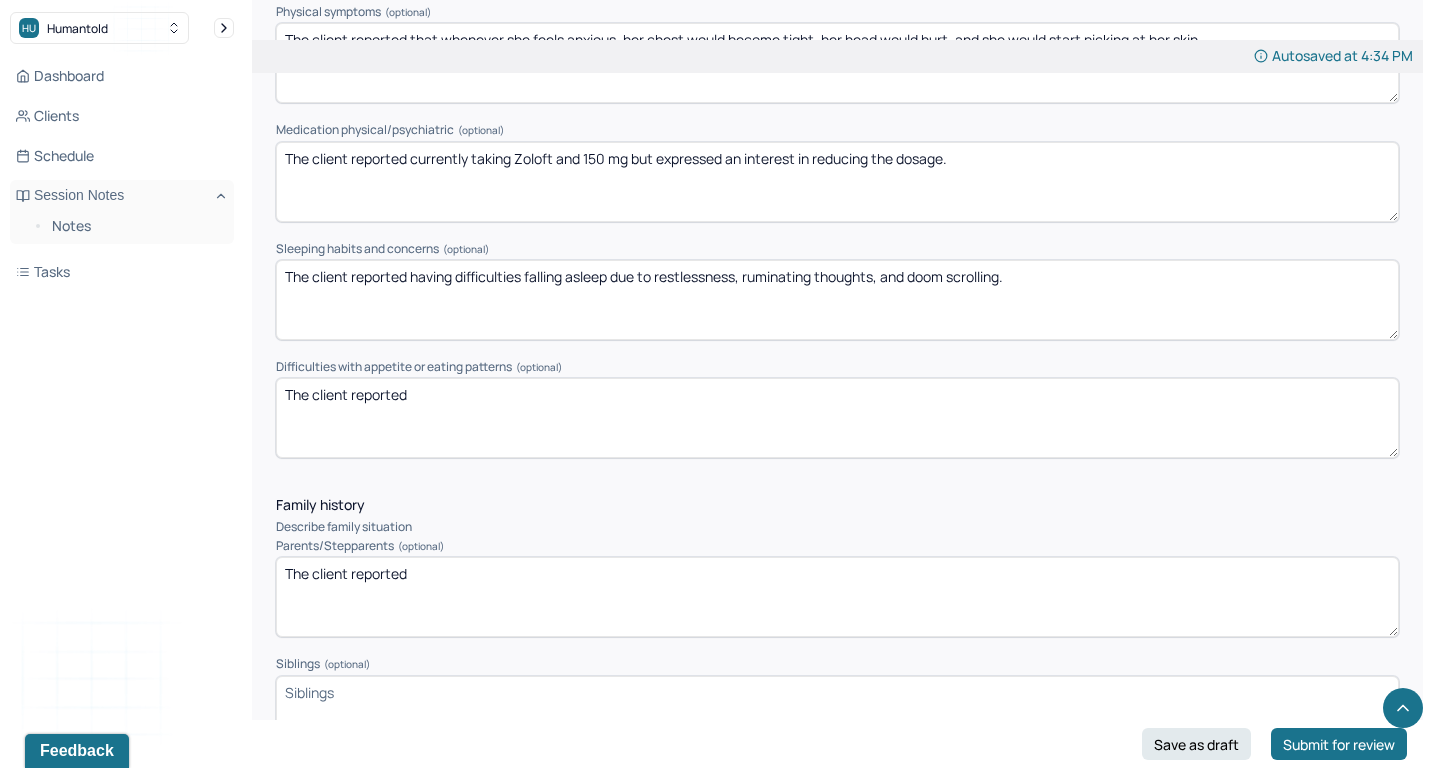scroll, scrollTop: 2774, scrollLeft: 0, axis: vertical 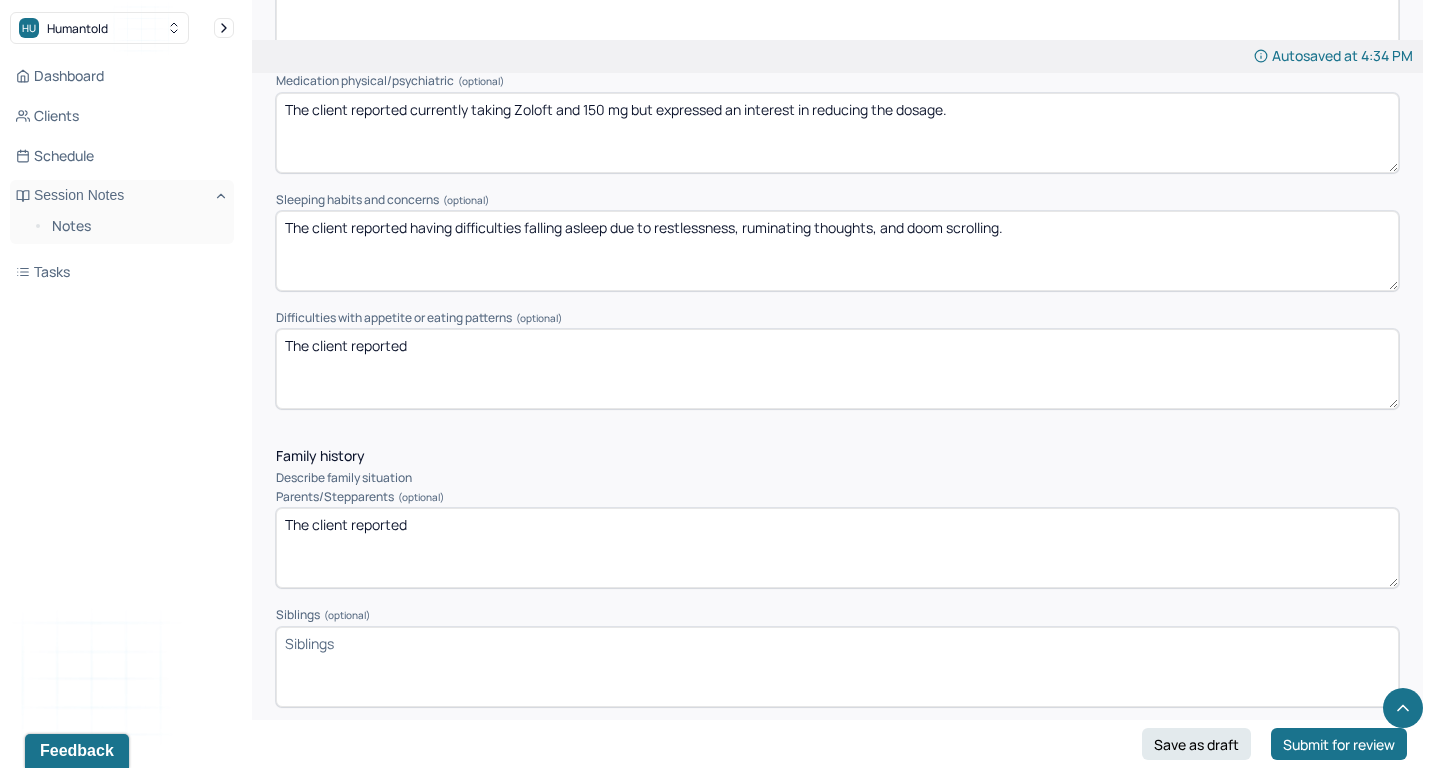 type on "The client reported having difficulties falling asleep due to restlessness, ruminating thoughts, and doom scrolling." 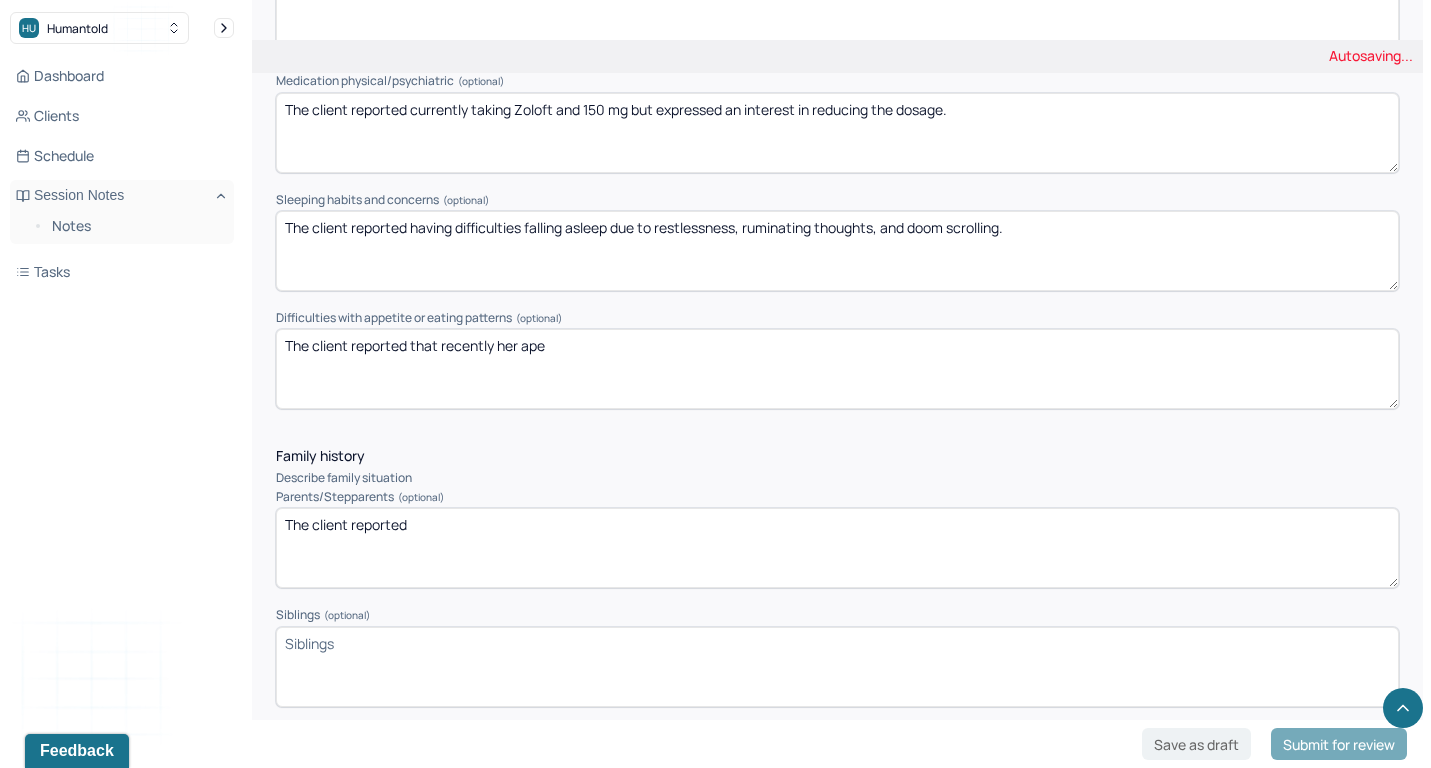 click on "Difficulties with appetite or eating patterns (optional)" at bounding box center (837, 318) 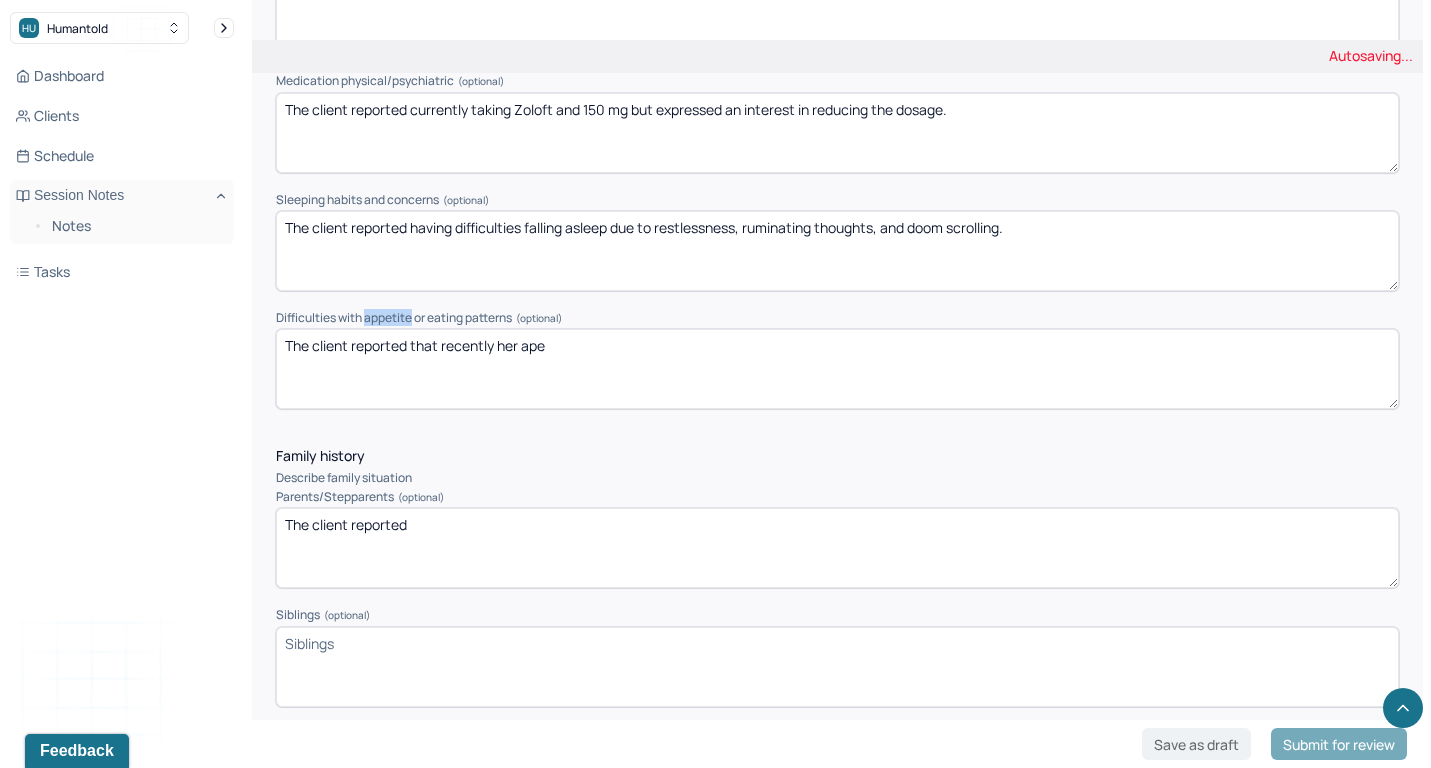 click on "Difficulties with appetite or eating patterns (optional)" at bounding box center (837, 318) 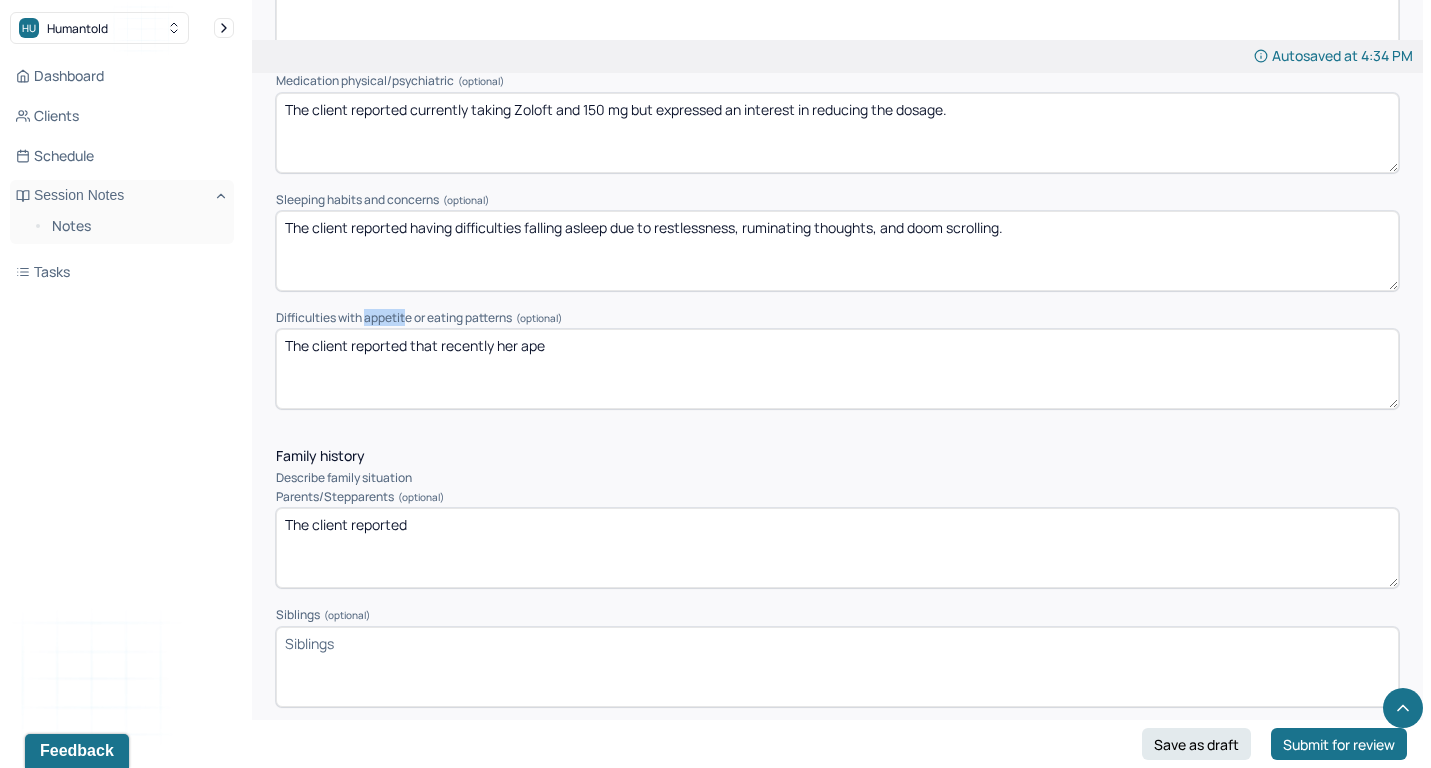 drag, startPoint x: 368, startPoint y: 286, endPoint x: 410, endPoint y: 285, distance: 42.0119 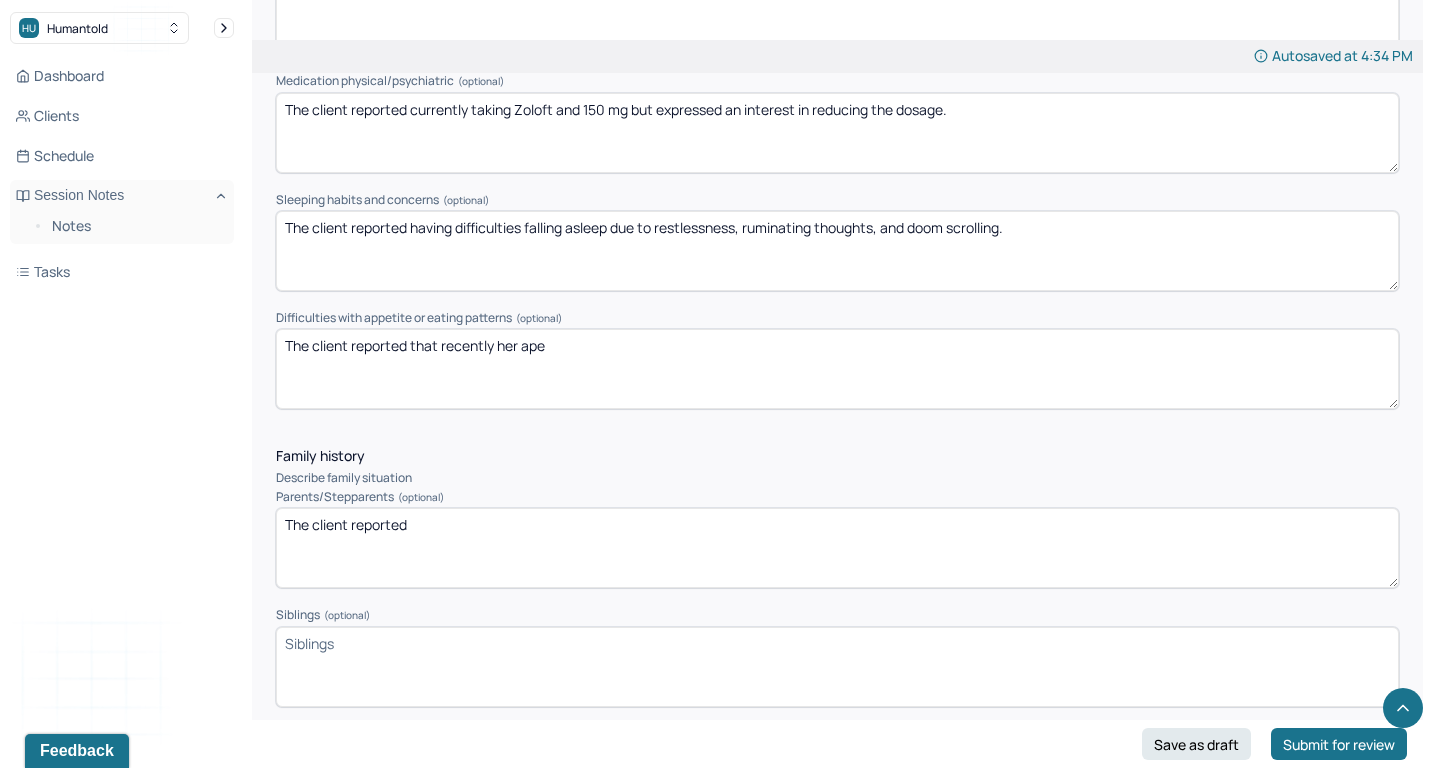 paste on "Zoloft" 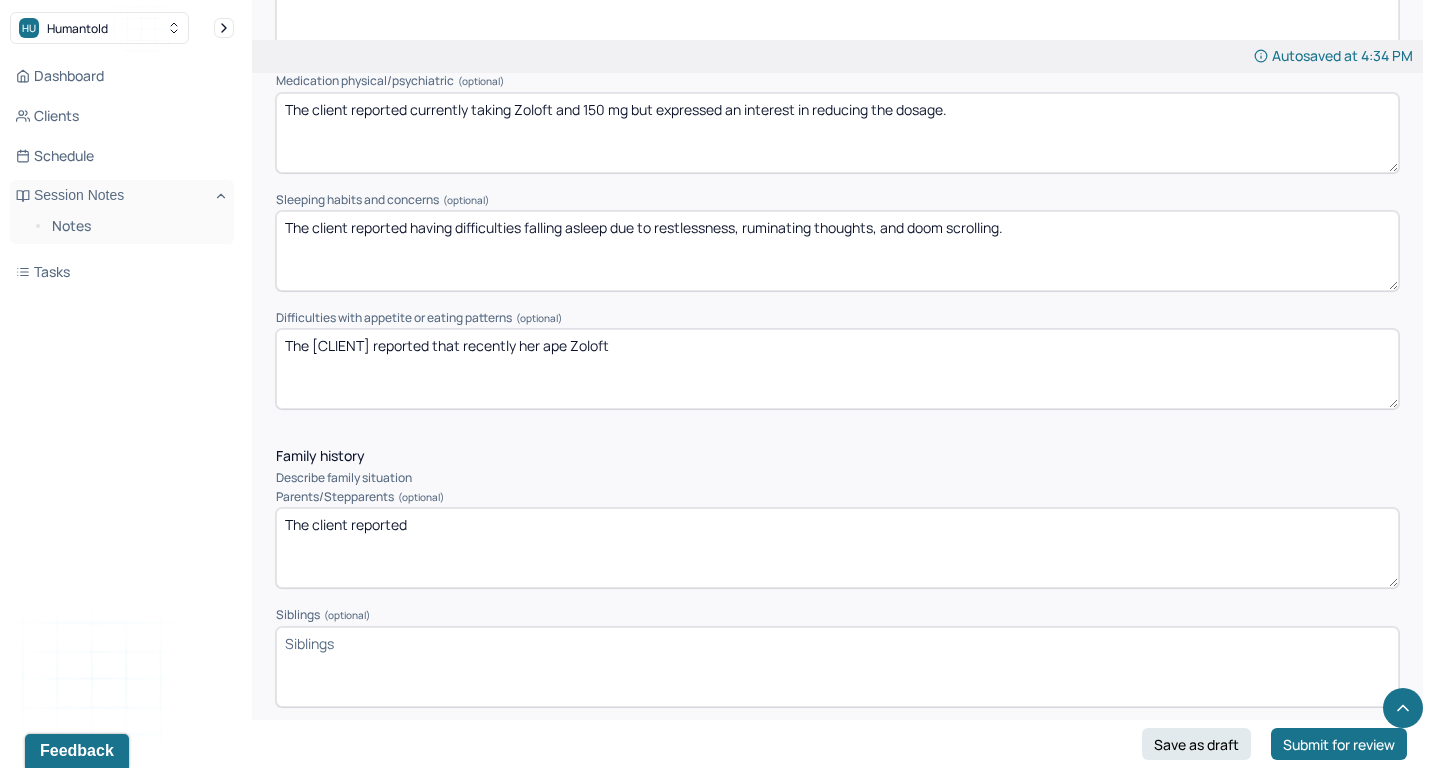 drag, startPoint x: 521, startPoint y: 311, endPoint x: 653, endPoint y: 312, distance: 132.00378 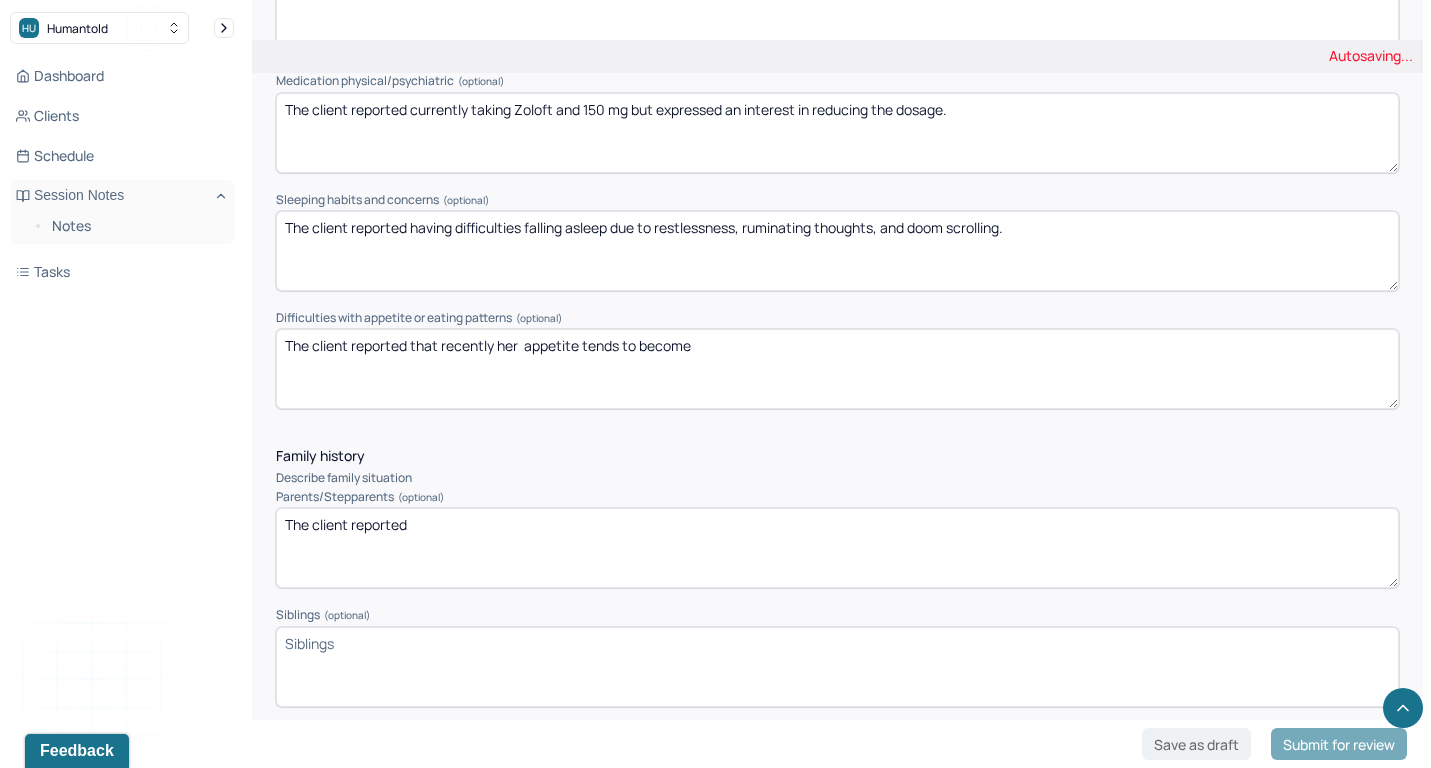 click on "The [CLIENT] reported that recently her ape Zoloft" at bounding box center (837, 369) 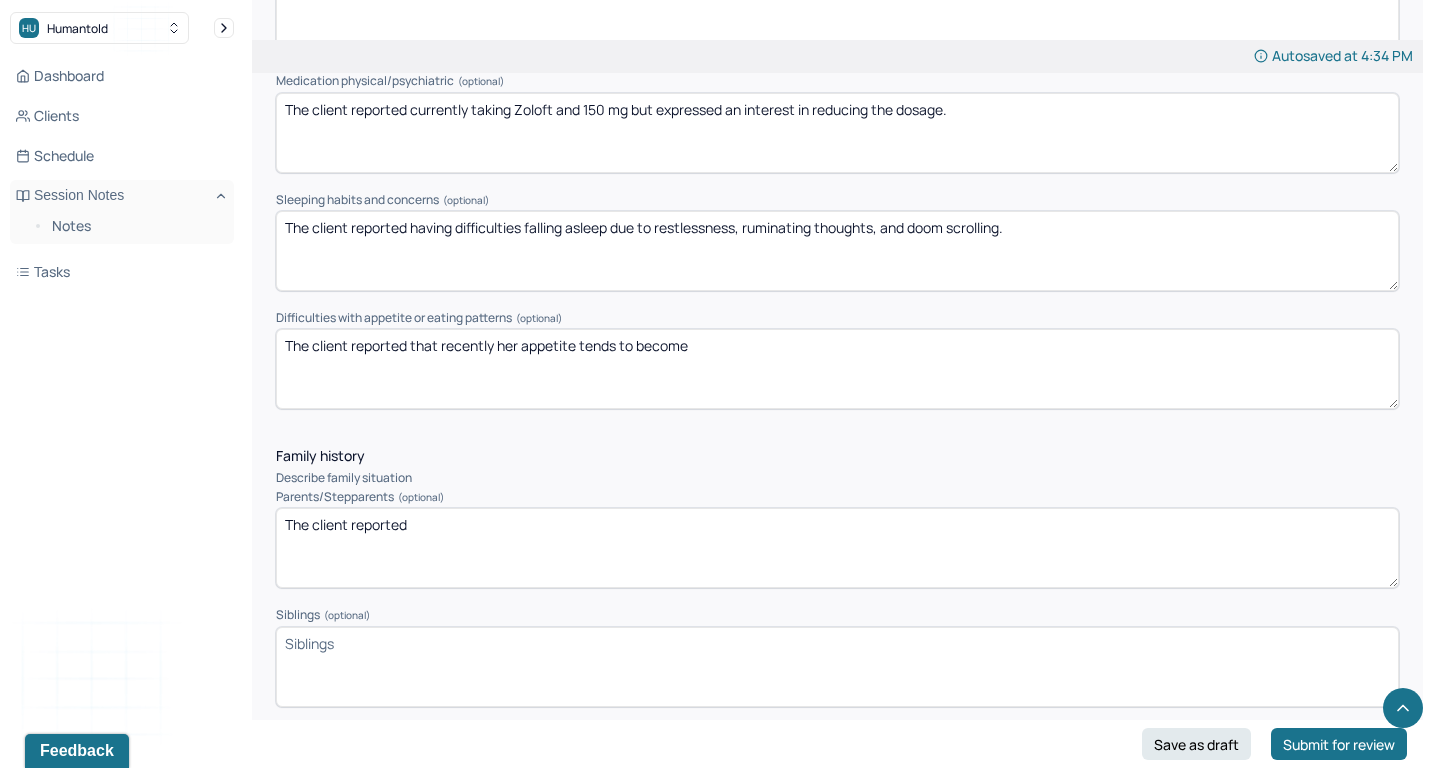 click on "The client reported that recently her  appetite tends to become" at bounding box center (837, 369) 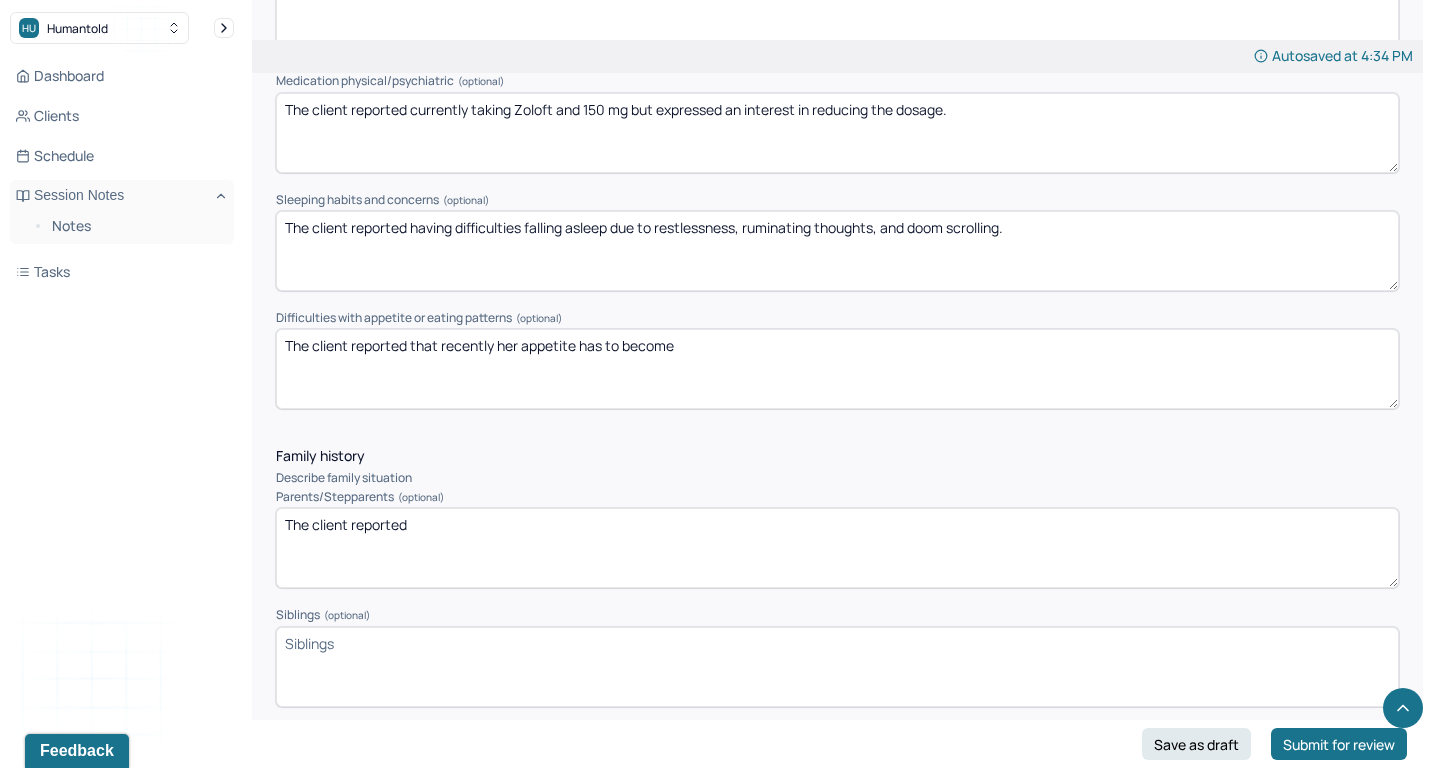 click on "The client reported that recently her  appetite tends to become" at bounding box center (837, 369) 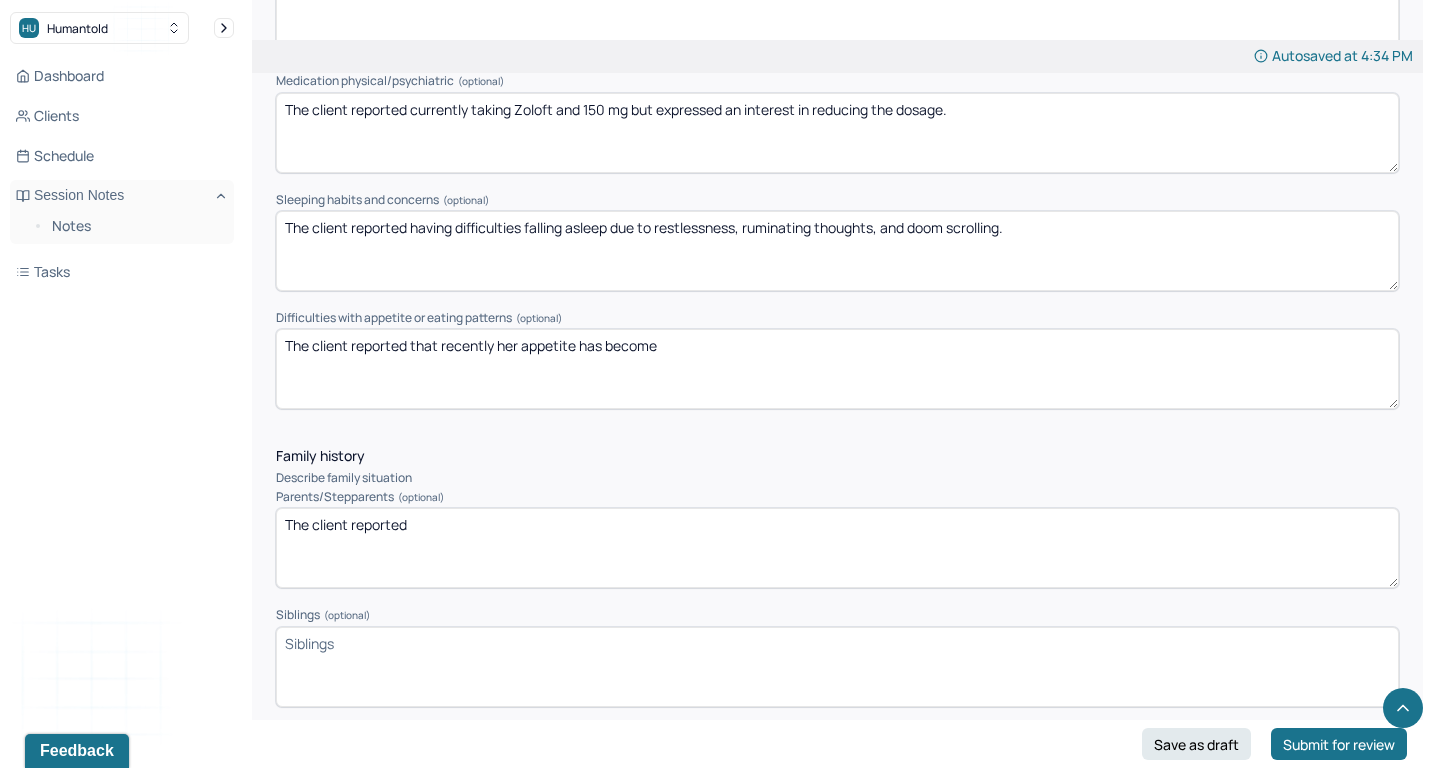 click on "The client reported that recently her appetite has to become" at bounding box center (837, 369) 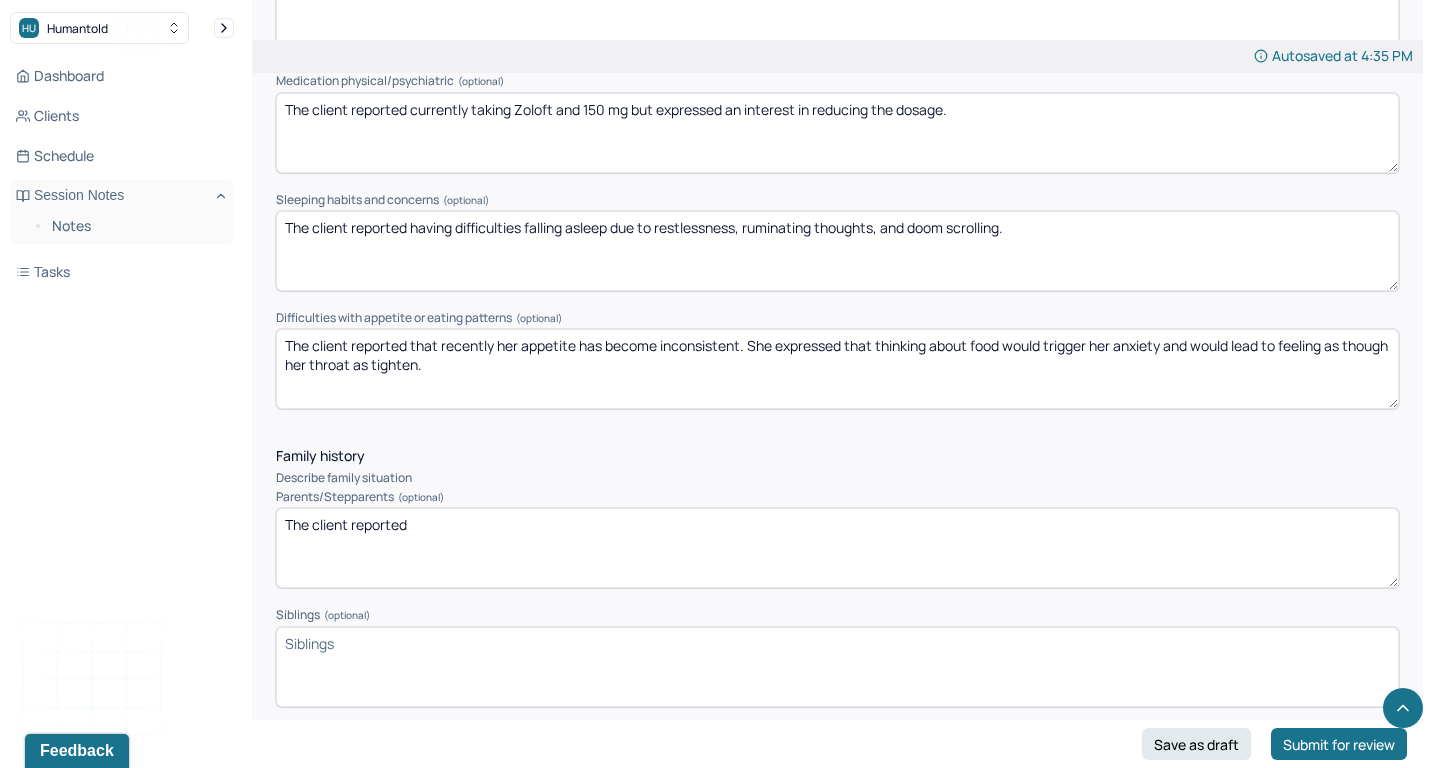 click on "The client reported that recently her appetite has become inconsistent. She expressed that thinking about food would trigger her anxiety and would lead to feeling as though her throat as tighten." at bounding box center [837, 369] 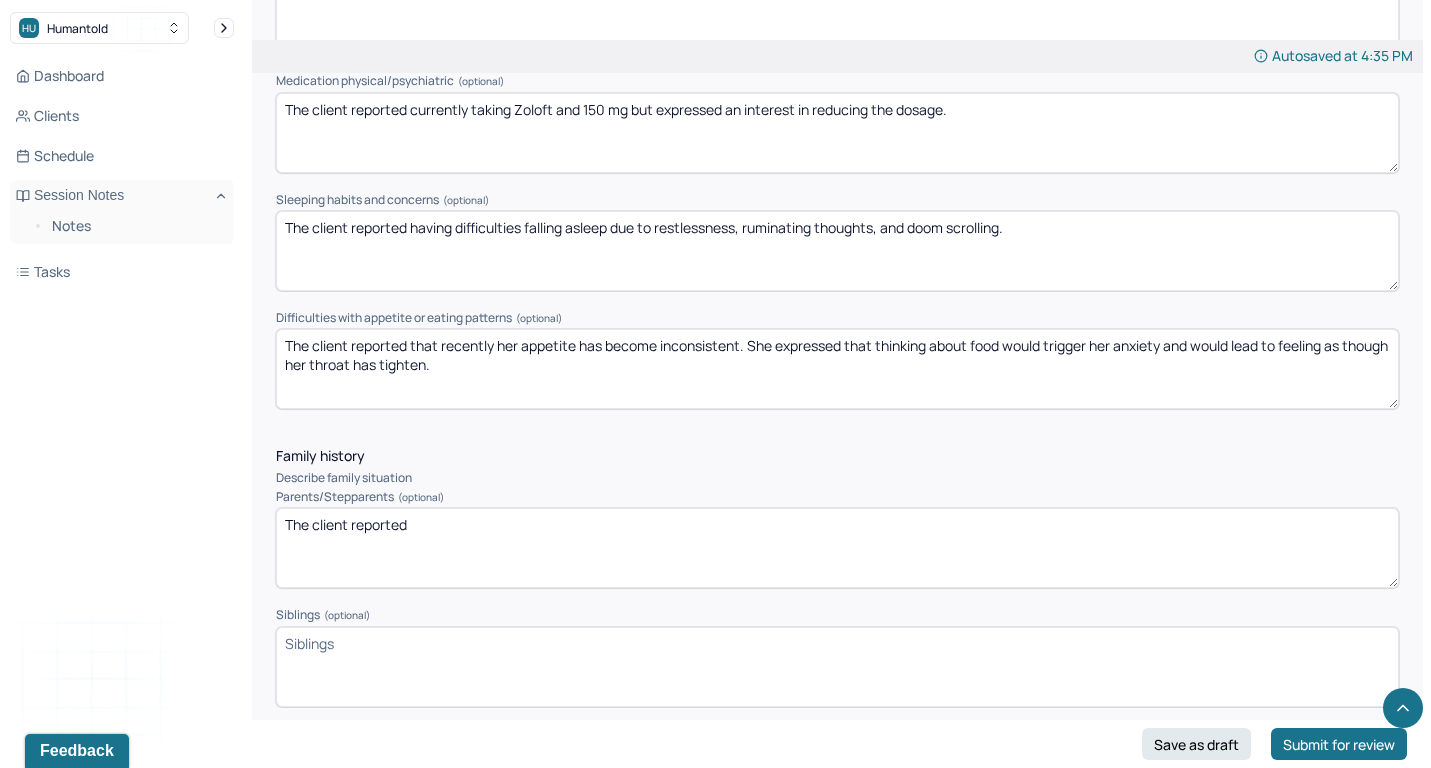 click on "The client reported that recently her appetite has become inconsistent. She expressed that thinking about food would trigger her anxiety and would lead to feeling as though her throat has tighten." at bounding box center (837, 369) 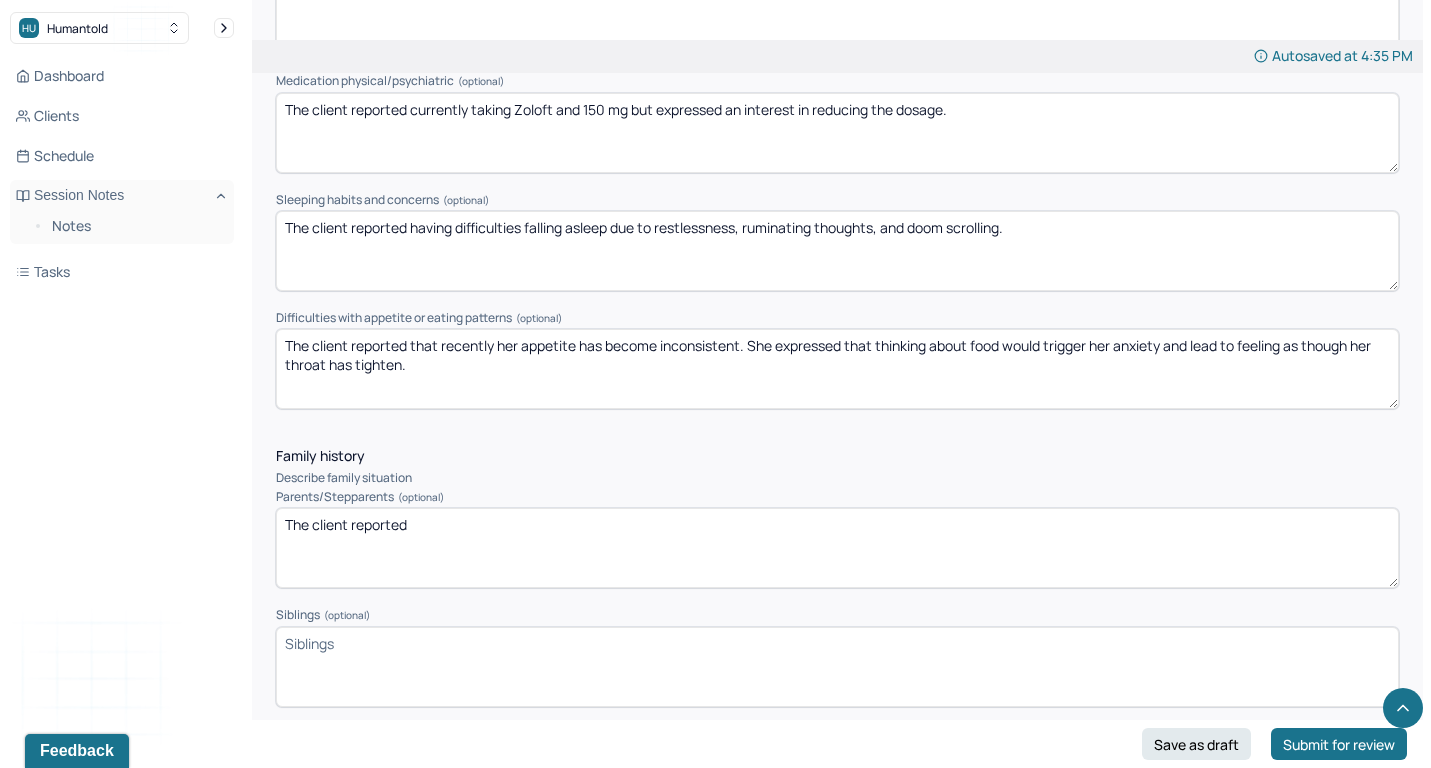 drag, startPoint x: 1243, startPoint y: 312, endPoint x: 1382, endPoint y: 312, distance: 139 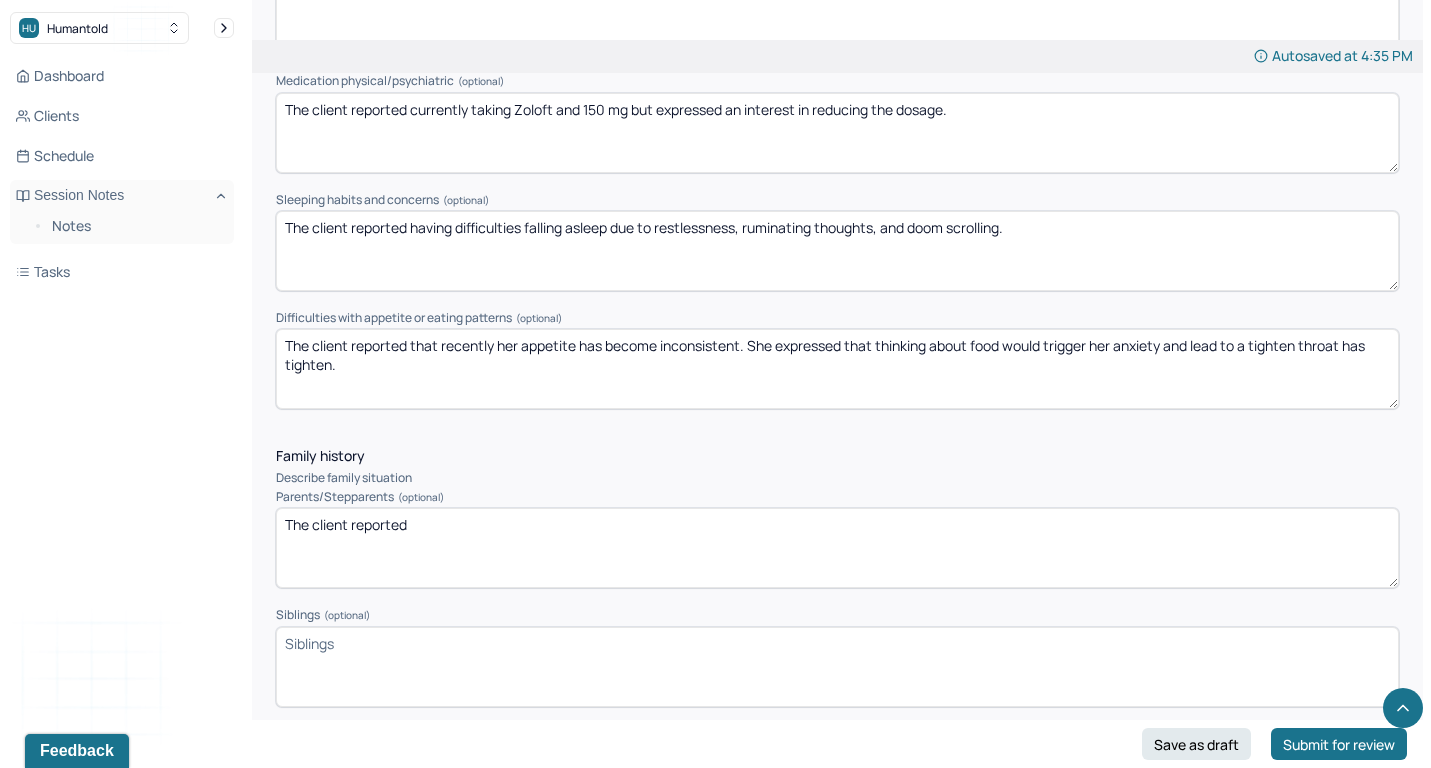 drag, startPoint x: 1346, startPoint y: 316, endPoint x: 1362, endPoint y: 365, distance: 51.546097 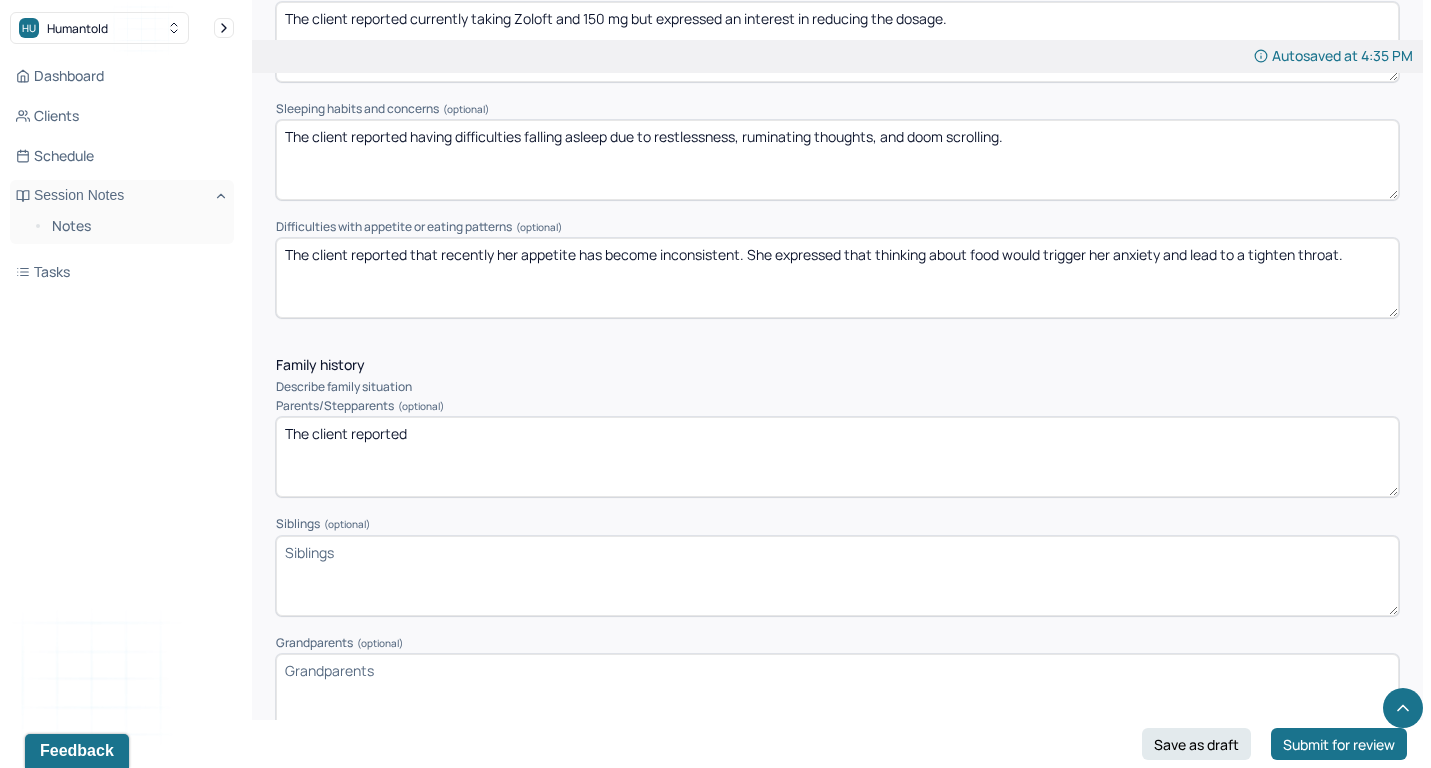 scroll, scrollTop: 2876, scrollLeft: 0, axis: vertical 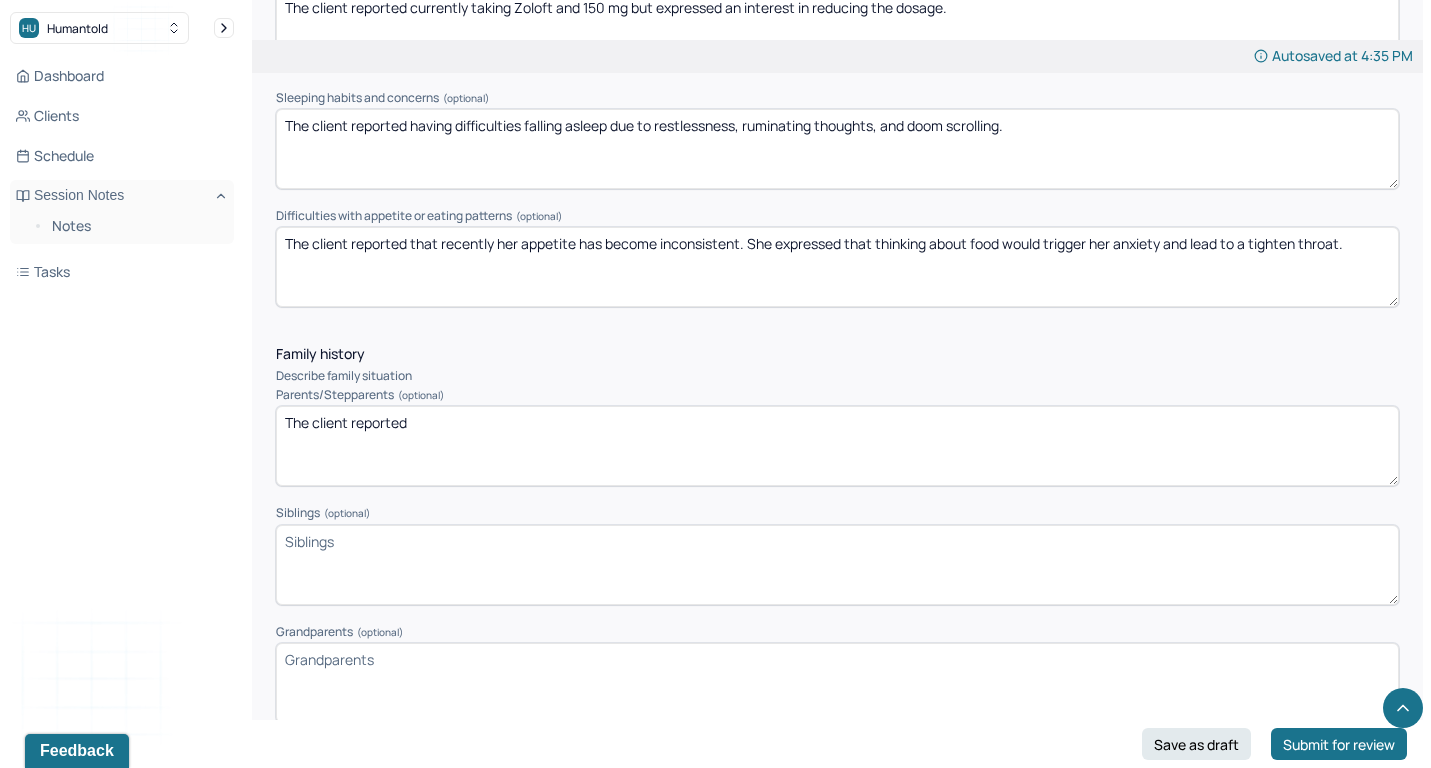 type on "The client reported that recently her appetite has become inconsistent. She expressed that thinking about food would trigger her anxiety and lead to a tighten throat." 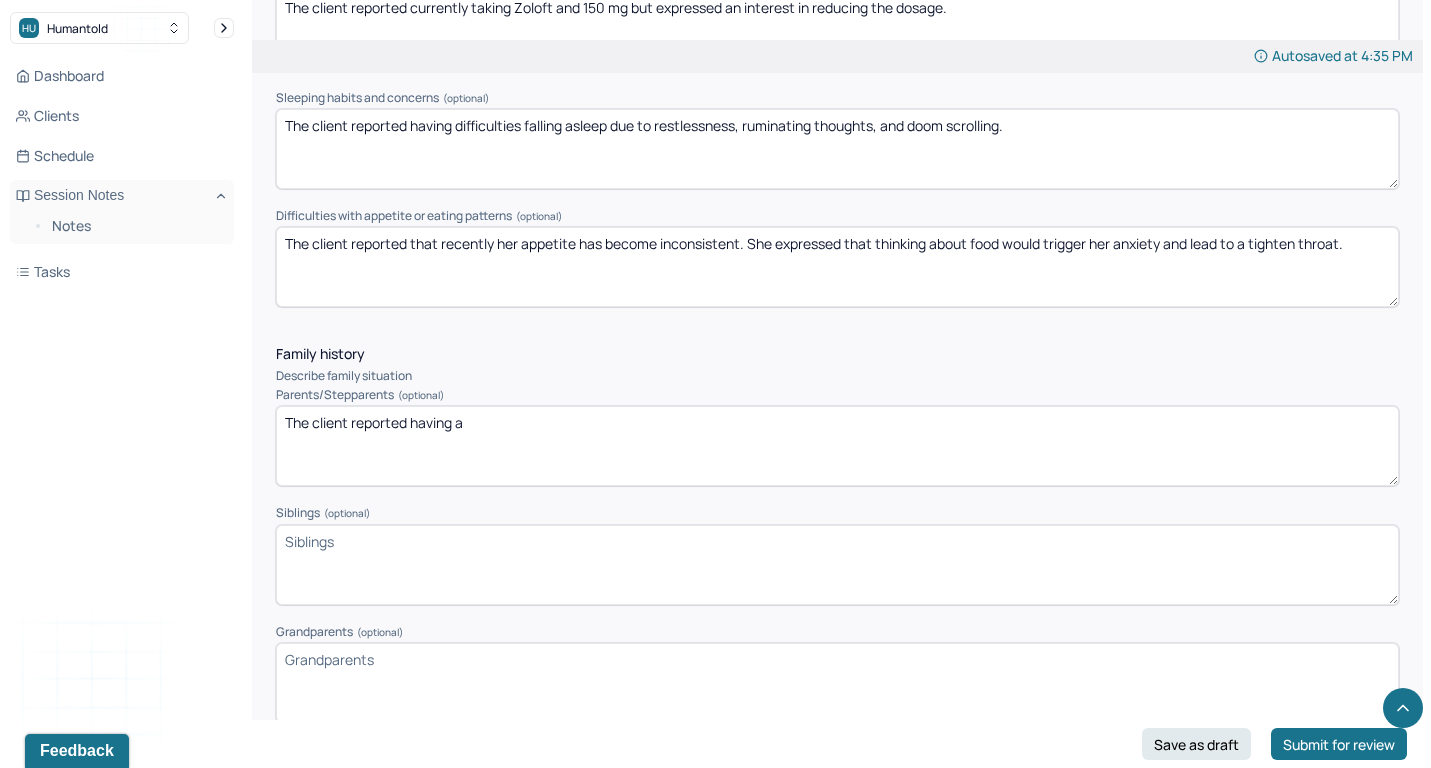 click on "The client reported" at bounding box center [837, 446] 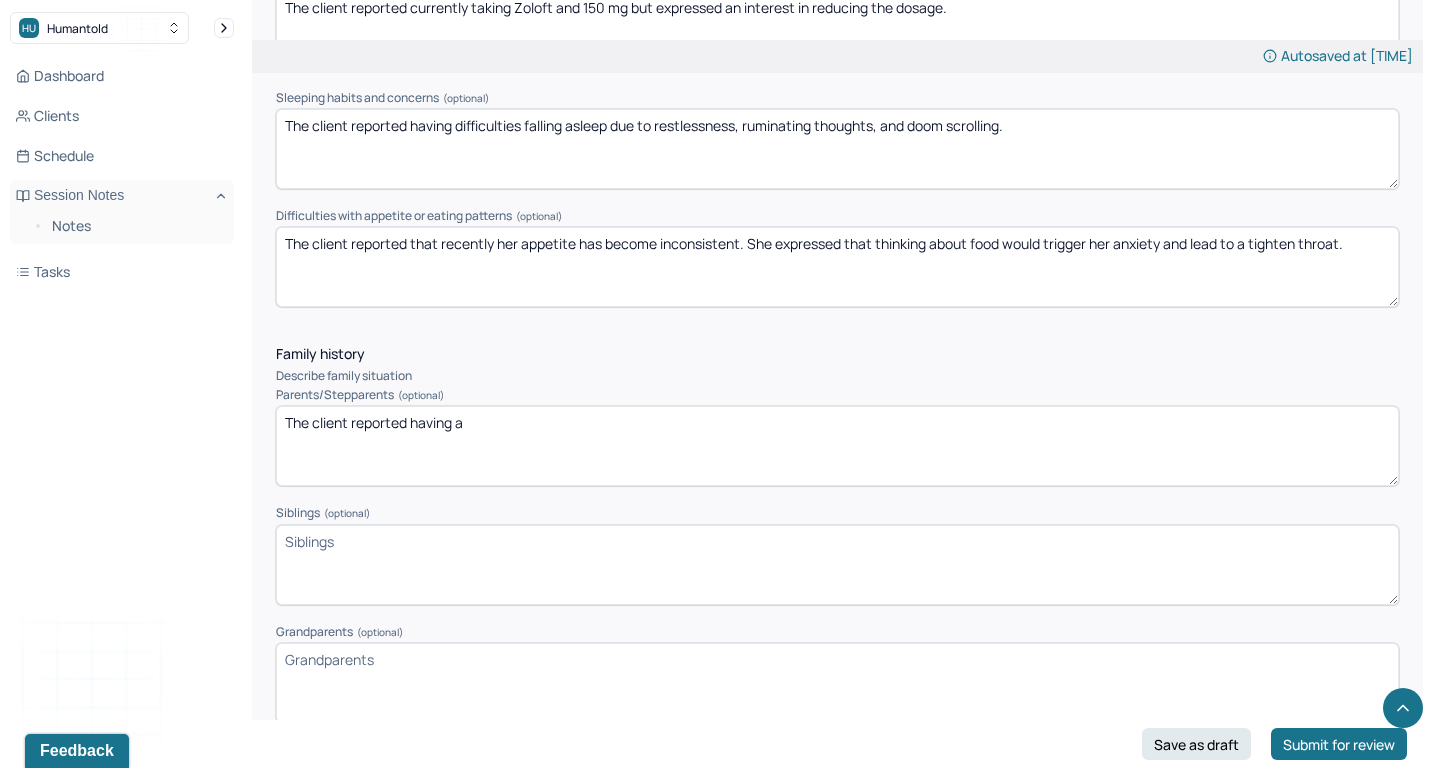 click on "The client reported having a" at bounding box center (837, 446) 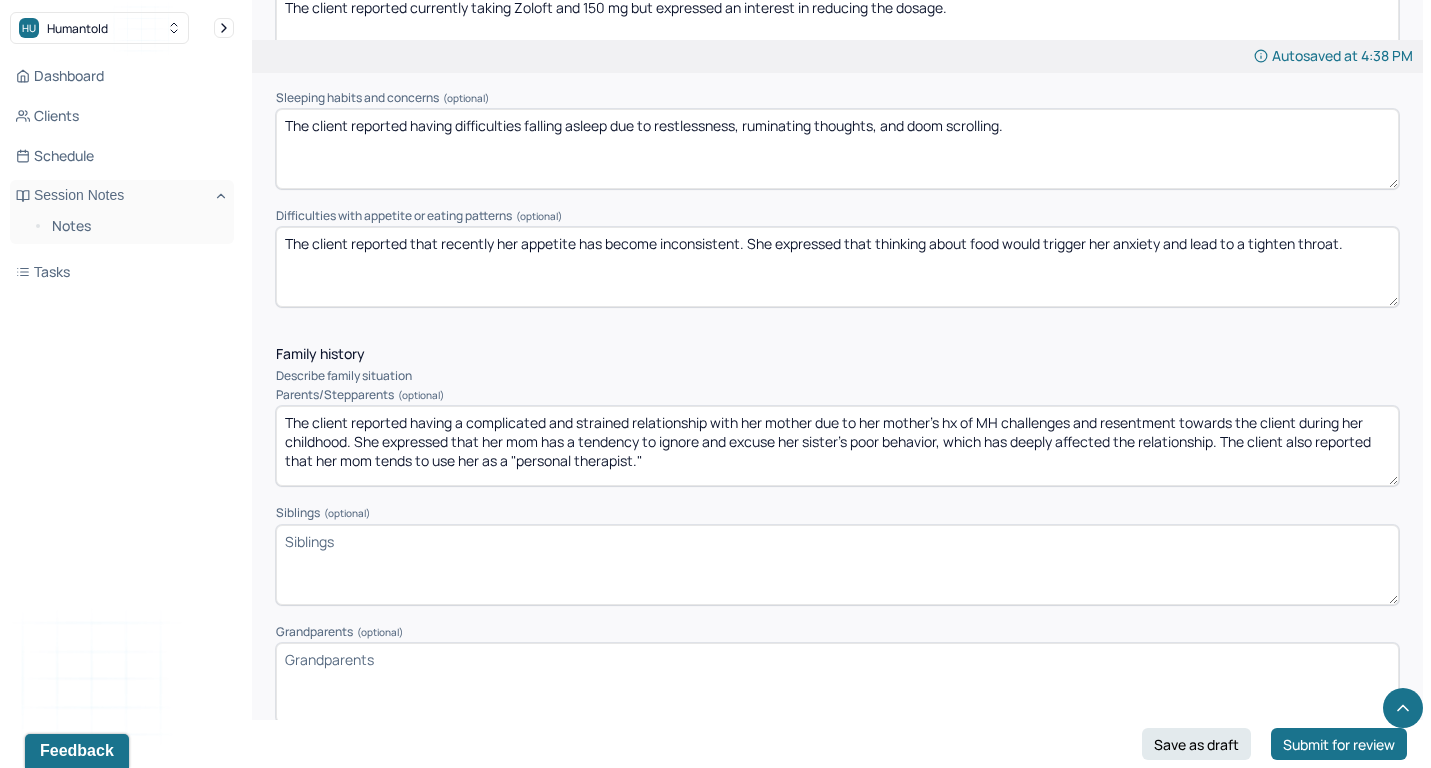 click on "The client reported having a complicated and strained relationship with her mother due to her mother's hx of MH challenges and resentment towards the client during her childhood. She expressed that her mom has a tendency to ignore and excuse her sister's poor behavior, which has deeply affected the relationship. The client also reported that her mom tends to use her as a "personal therapist."" at bounding box center [837, 446] 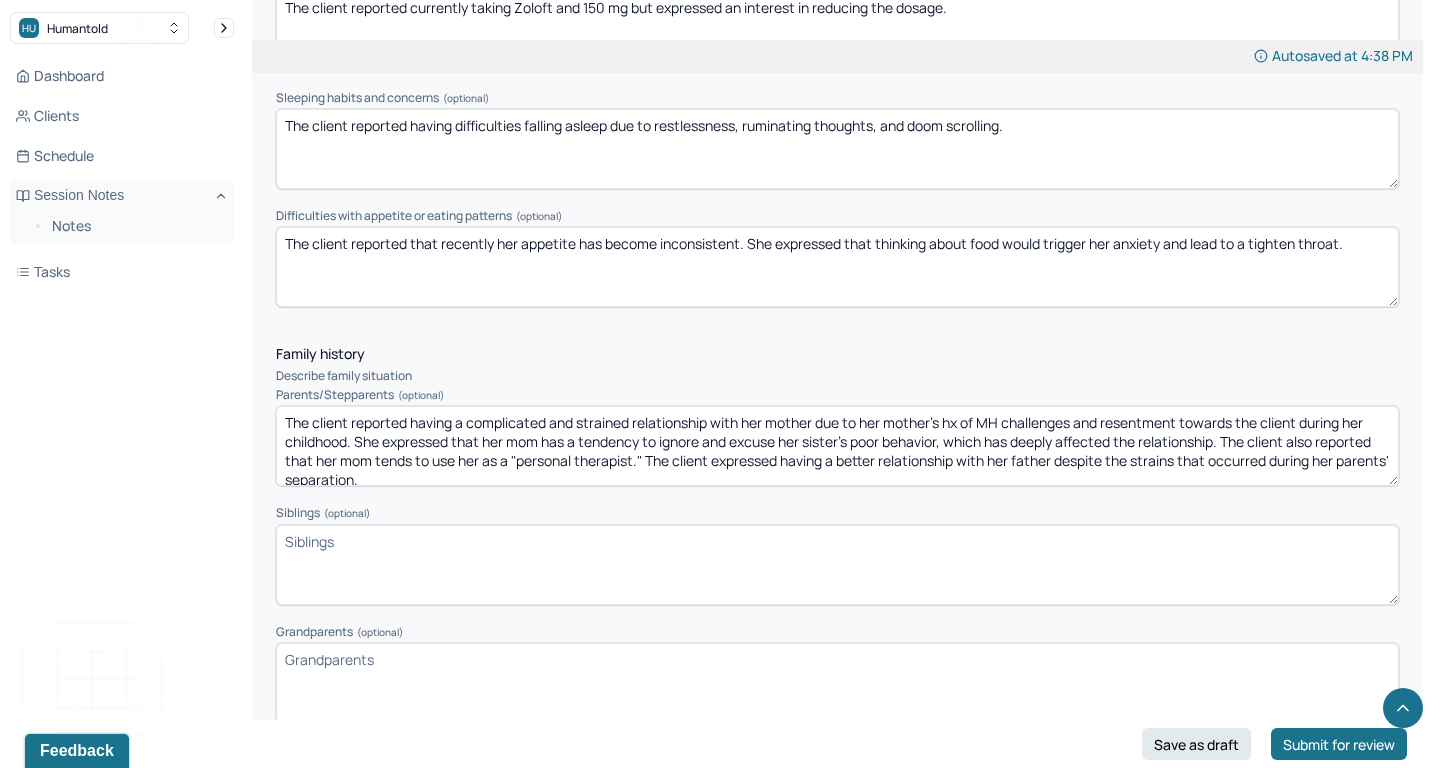 scroll, scrollTop: 4, scrollLeft: 0, axis: vertical 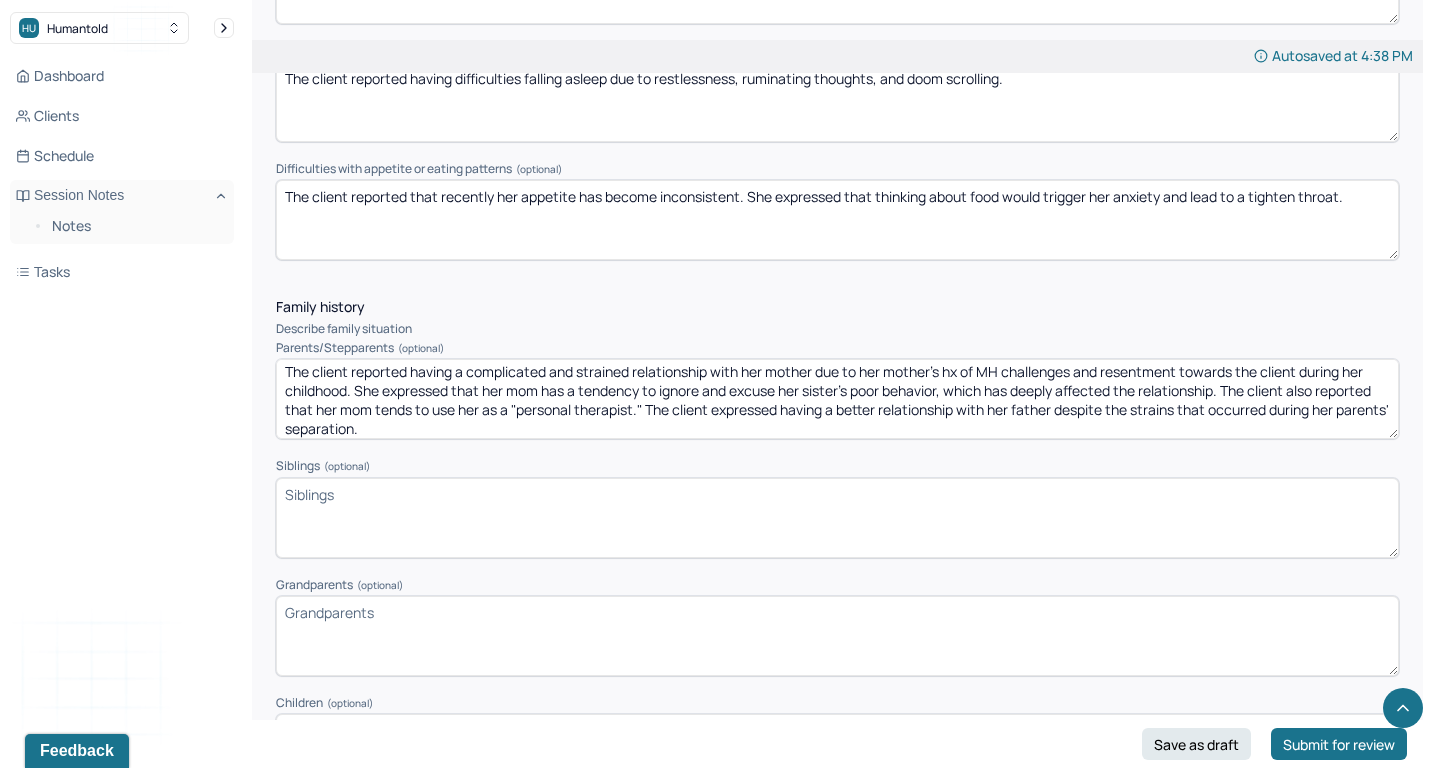 type on "The client reported having a complicated and strained relationship with her mother due to her mother's hx of MH challenges and resentment towards the client during her childhood. She expressed that her mom has a tendency to ignore and excuse her sister's poor behavior, which has deeply affected the relationship. The client also reported that her mom tends to use her as a "personal therapist." The client expressed having a better relationship with her father despite the strains that occurred during her parents' separation." 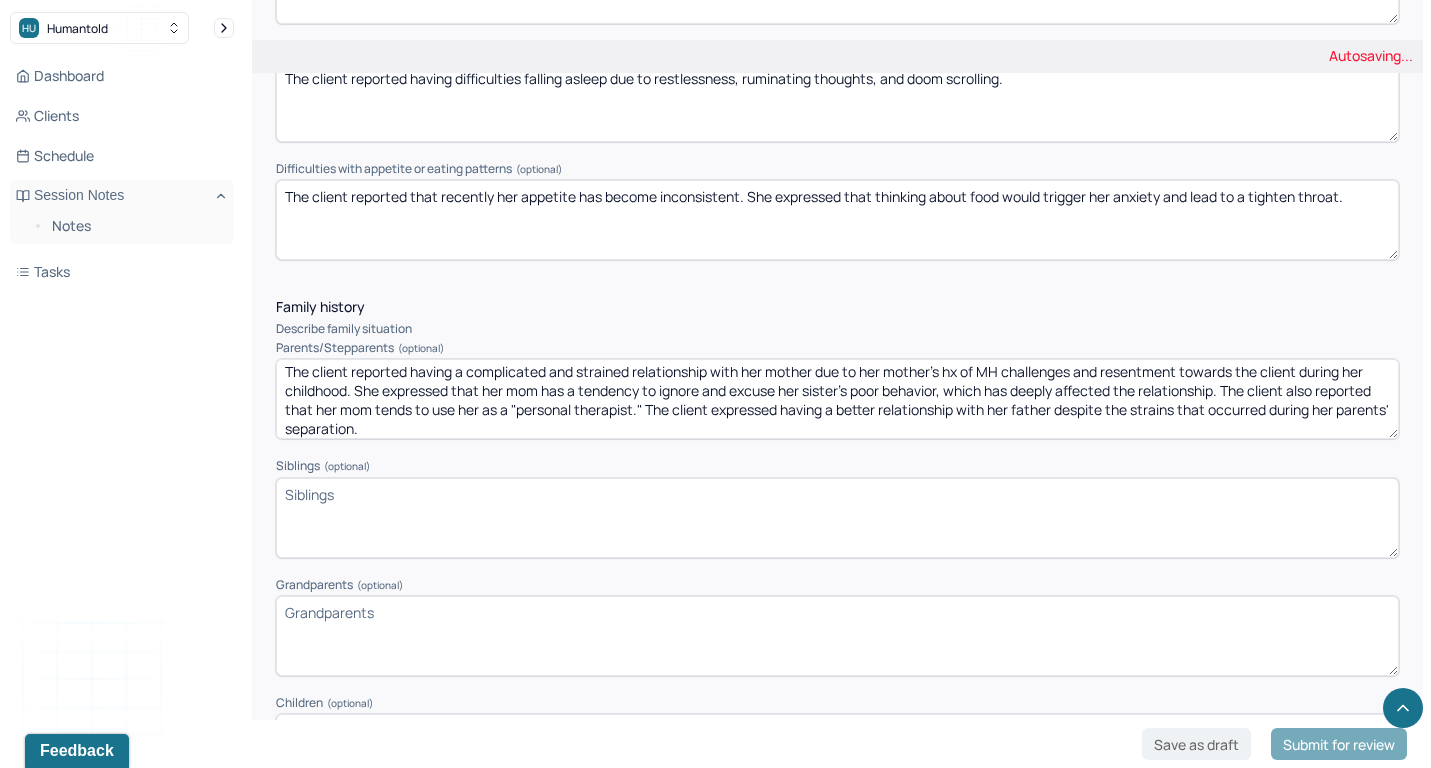 click on "Siblings (optional)" at bounding box center [837, 518] 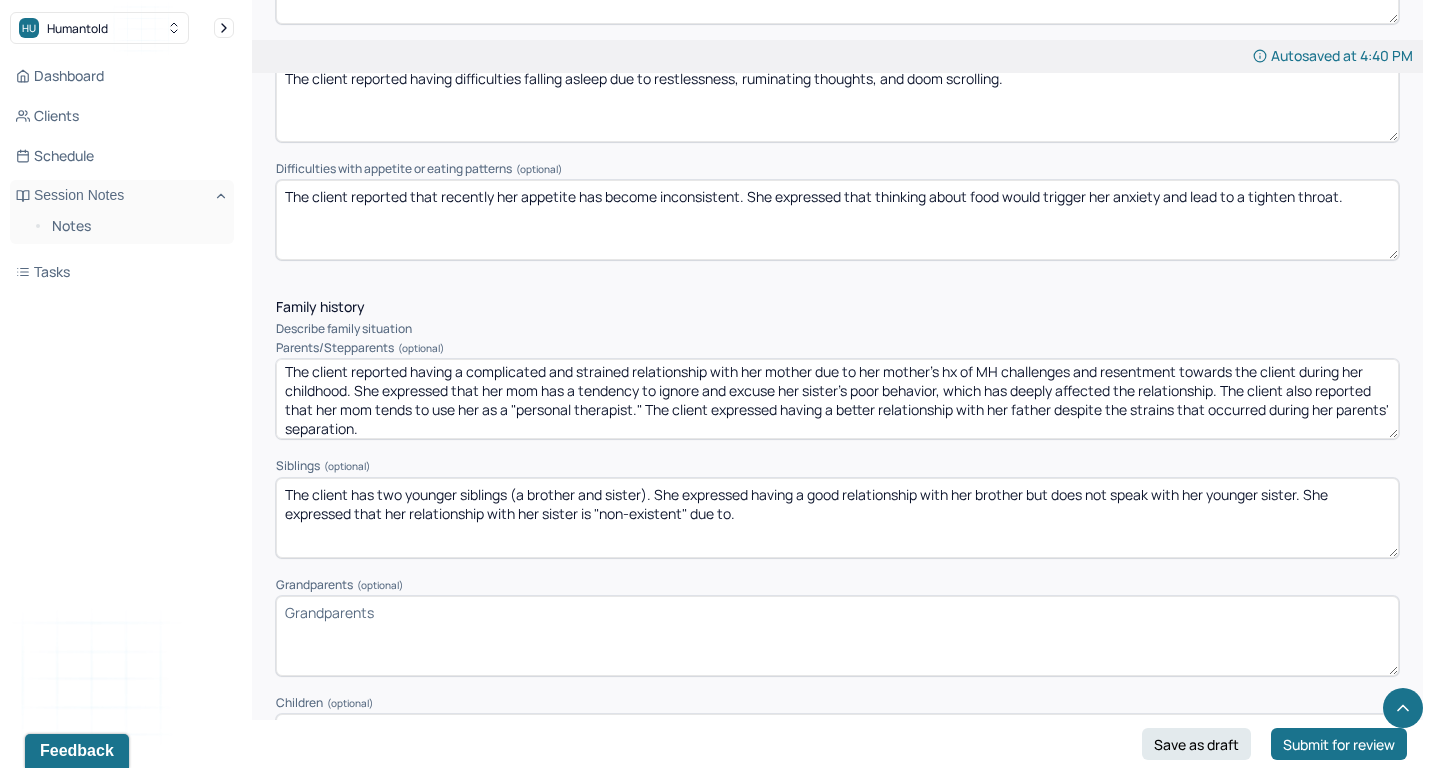 click on "The client has two younger siblings (a brother and sister). She expressed having a good relationship with her brother but does not speak with her younger sister. She expressed that her relationship with her sister is "non-exisstna" at bounding box center (837, 518) 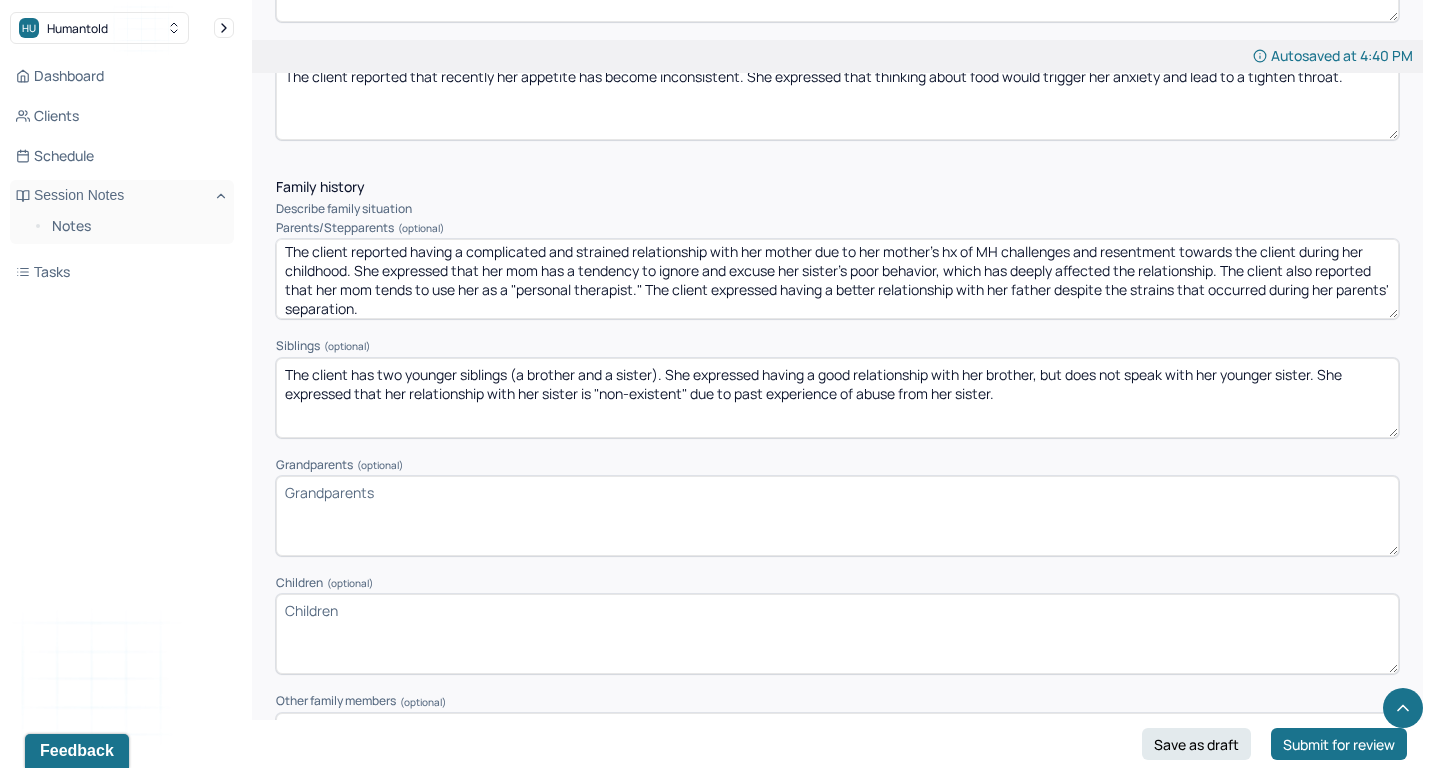 scroll, scrollTop: 3049, scrollLeft: 0, axis: vertical 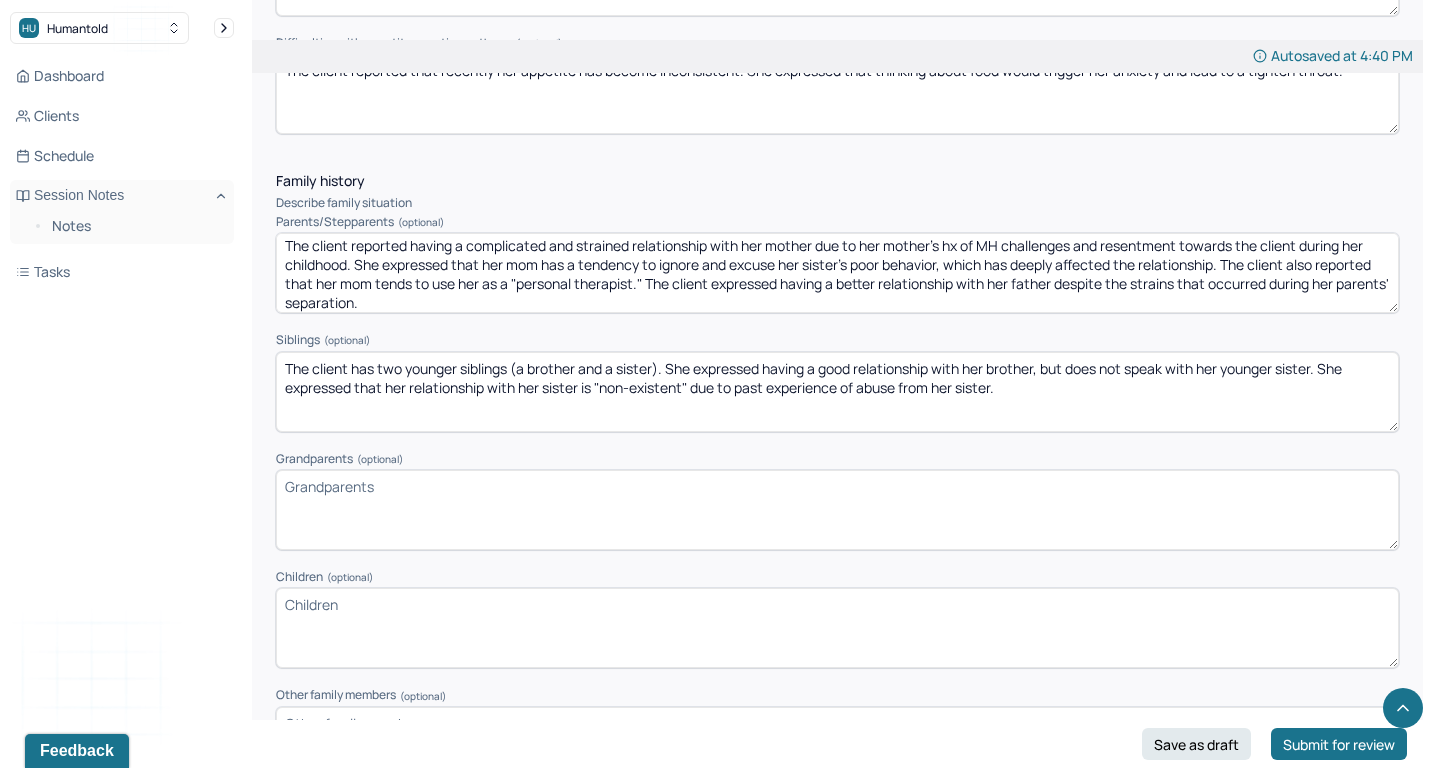 type on "The client has two younger siblings (a brother and a sister). She expressed having a good relationship with her brother, but does not speak with her younger sister. She expressed that her relationship with her sister is "non-existent" due to past experience of abuse from her sister." 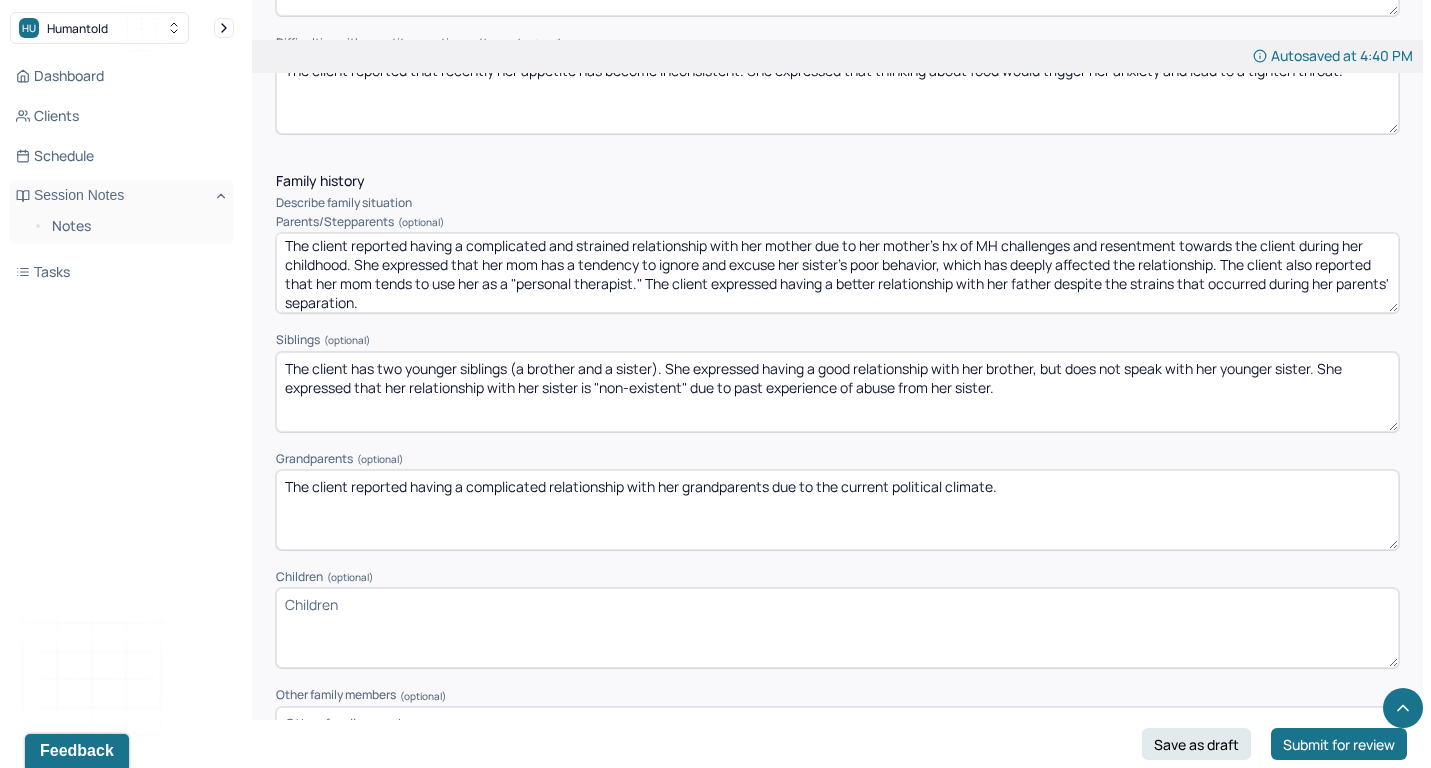 type on "The client reported having a complicated relationship with her grandparents due to the current political climate." 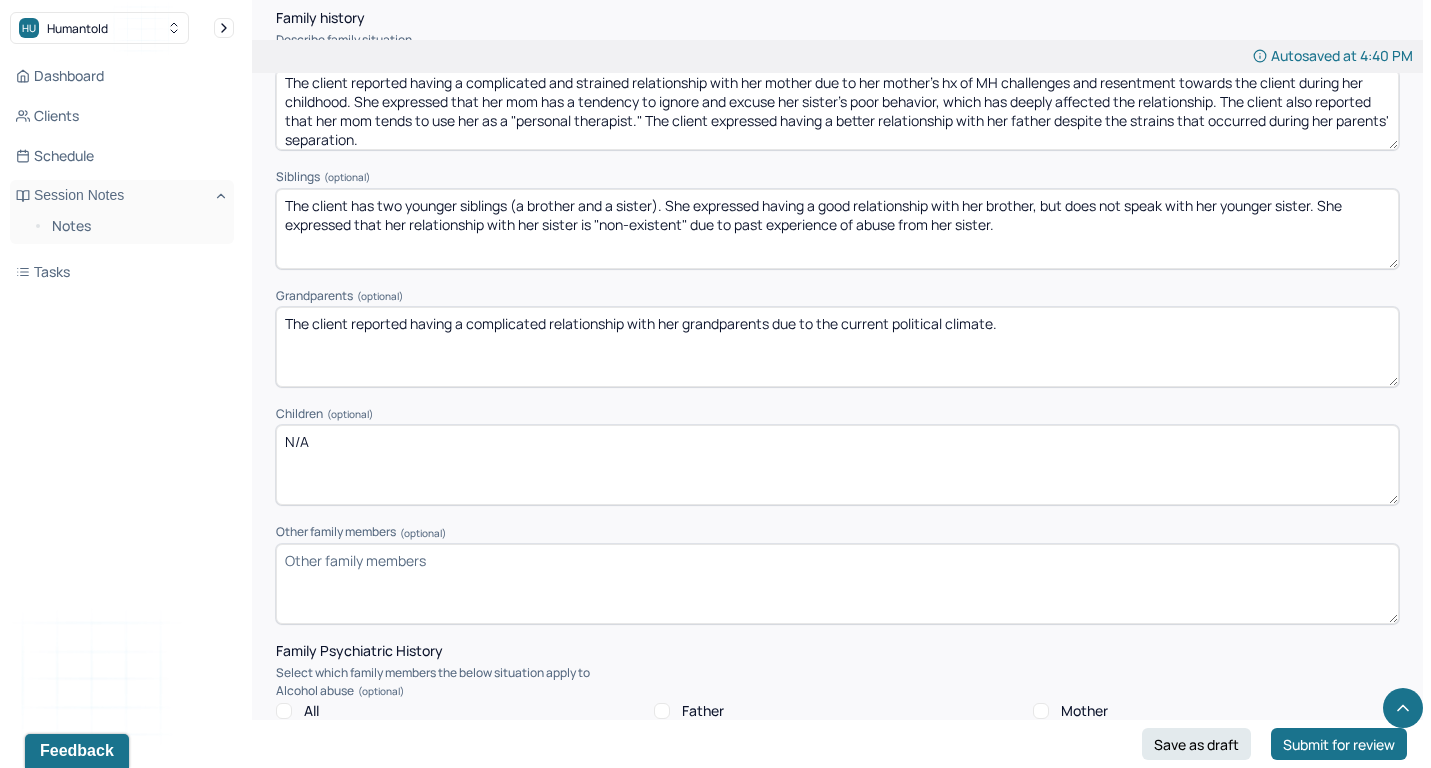 scroll, scrollTop: 3256, scrollLeft: 0, axis: vertical 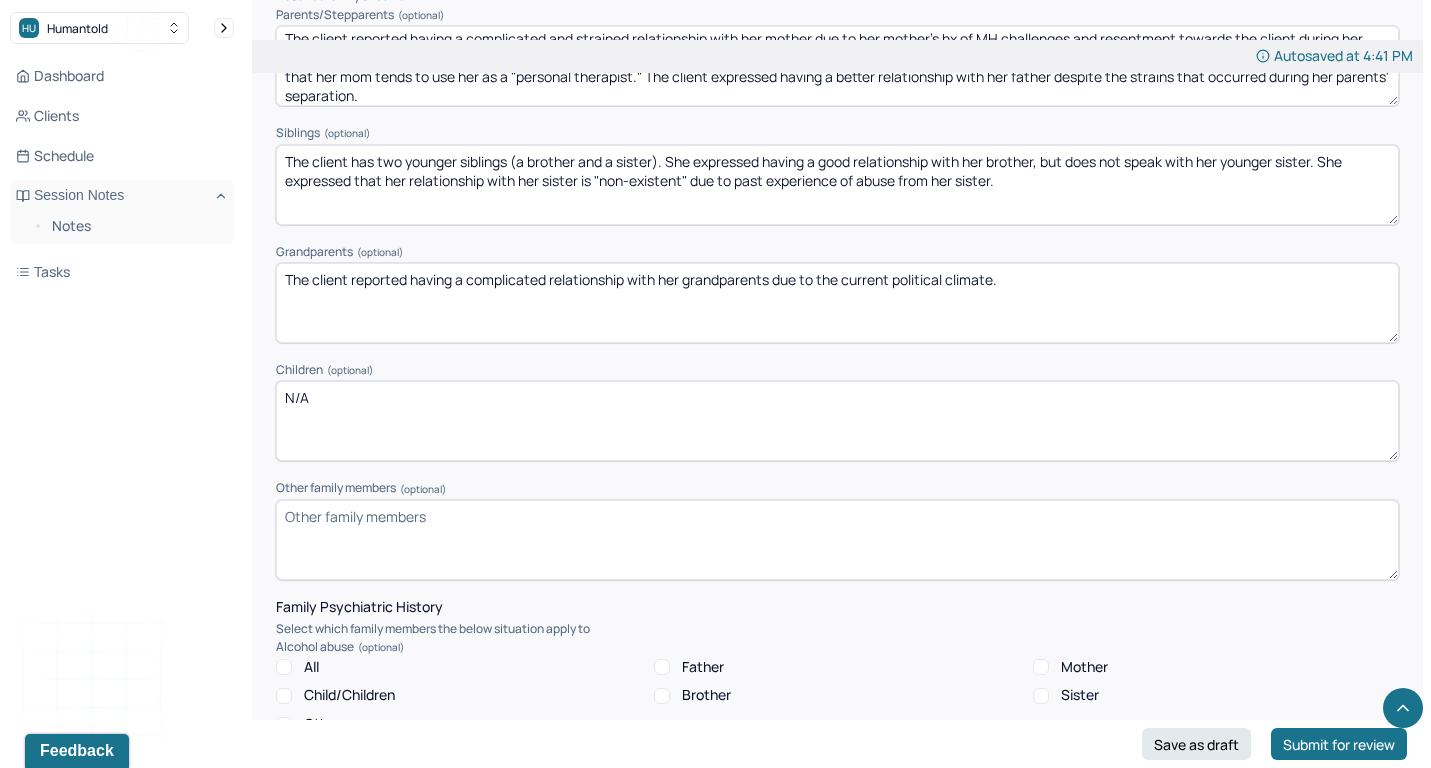 type on "N/A" 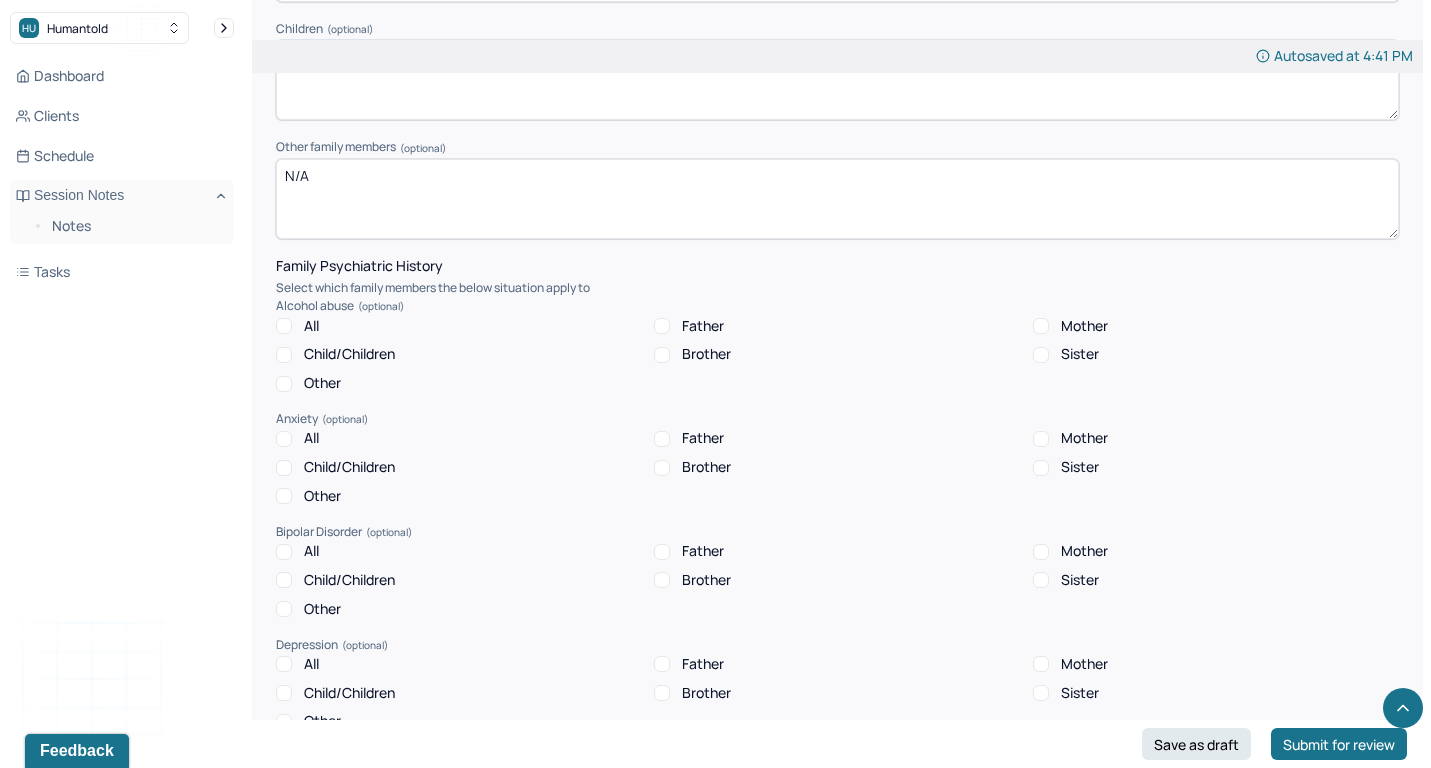 scroll, scrollTop: 3614, scrollLeft: 0, axis: vertical 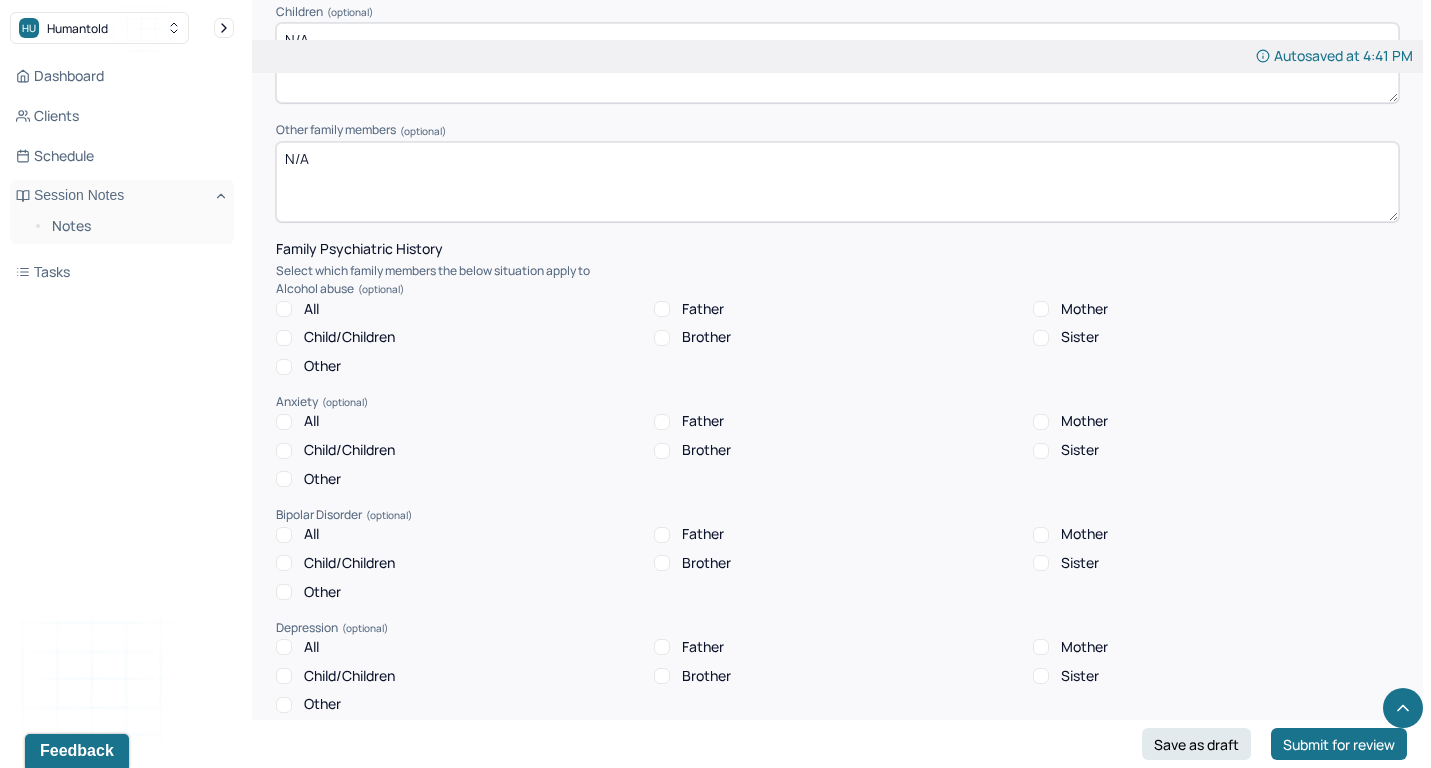 click on "N/A" at bounding box center [837, 182] 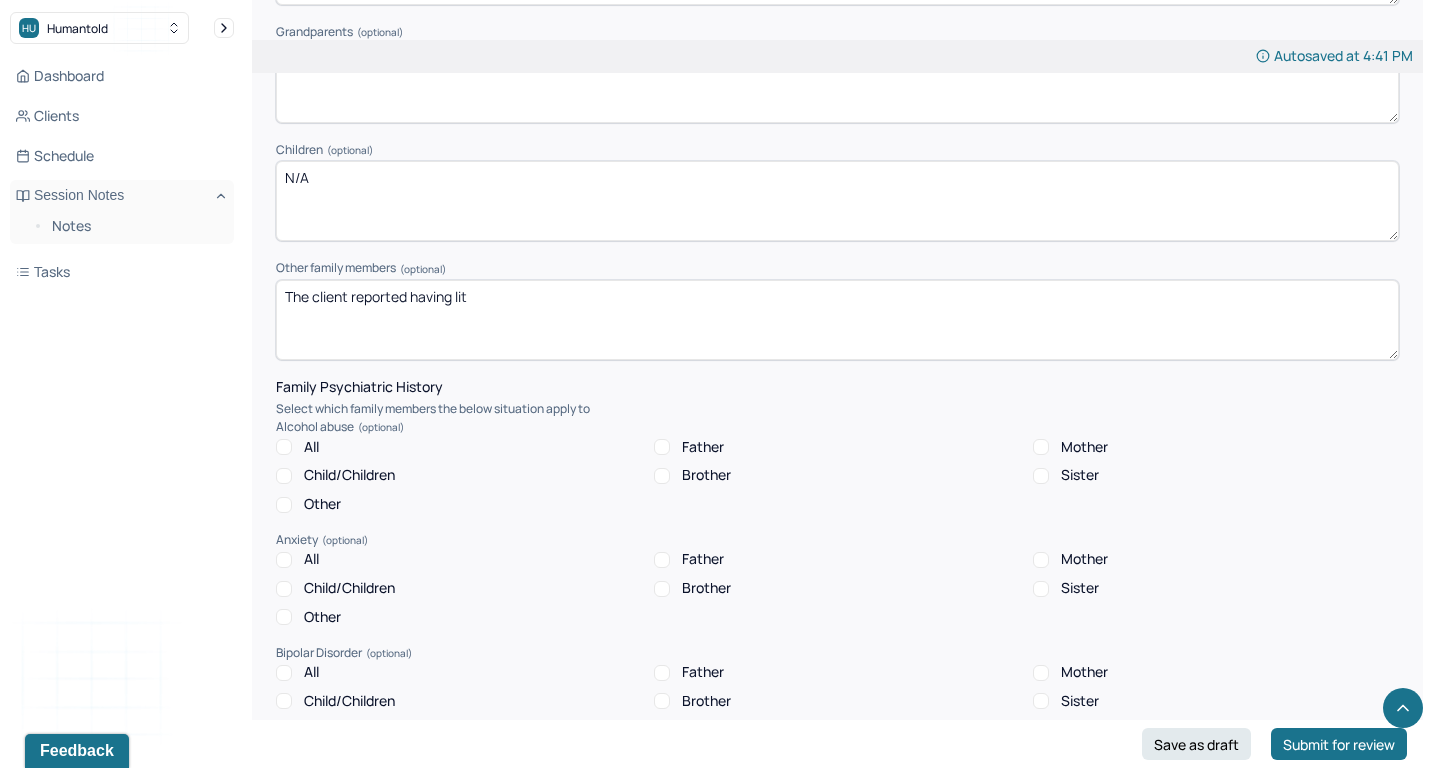 scroll, scrollTop: 3474, scrollLeft: 0, axis: vertical 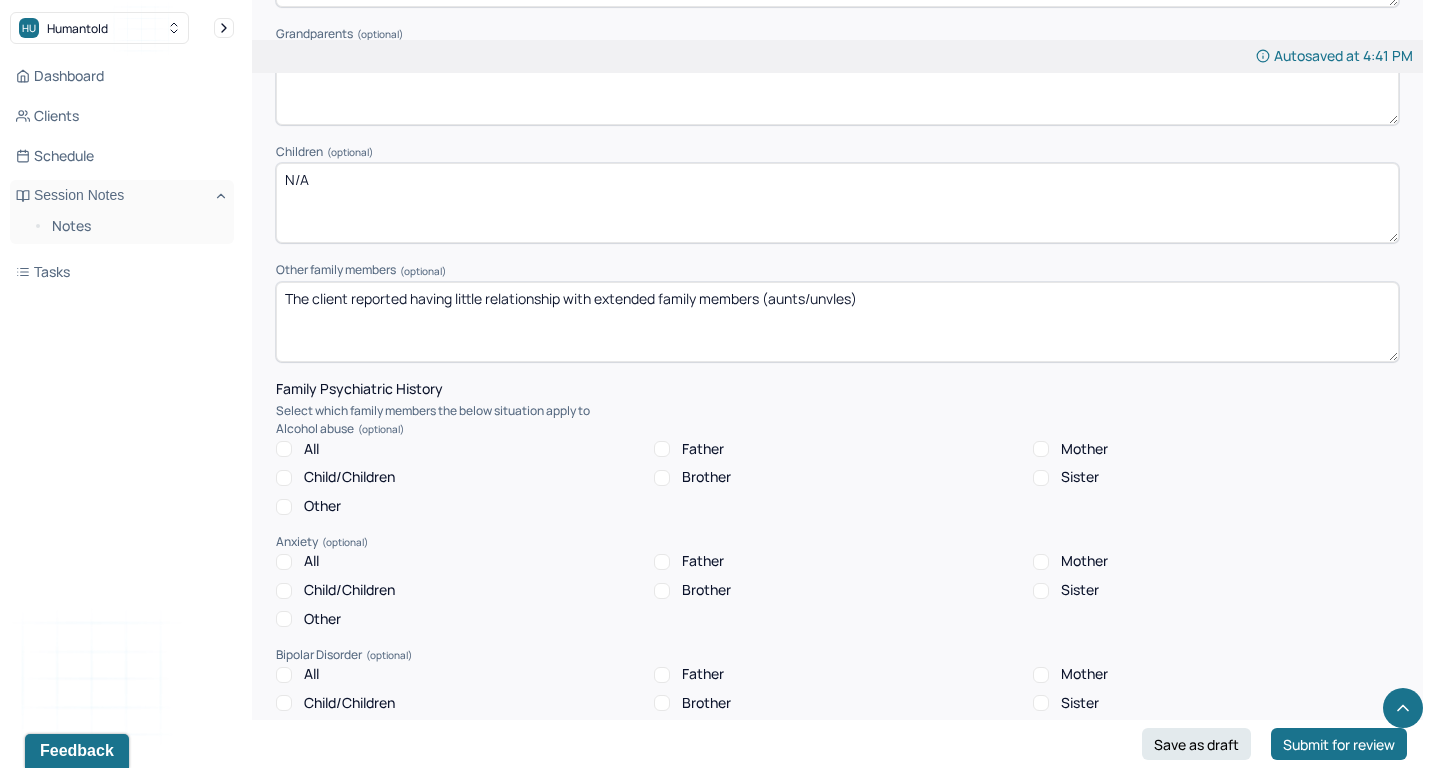 click on "The client reported having little relationship with extended family members (aunts/unvles)" at bounding box center [837, 322] 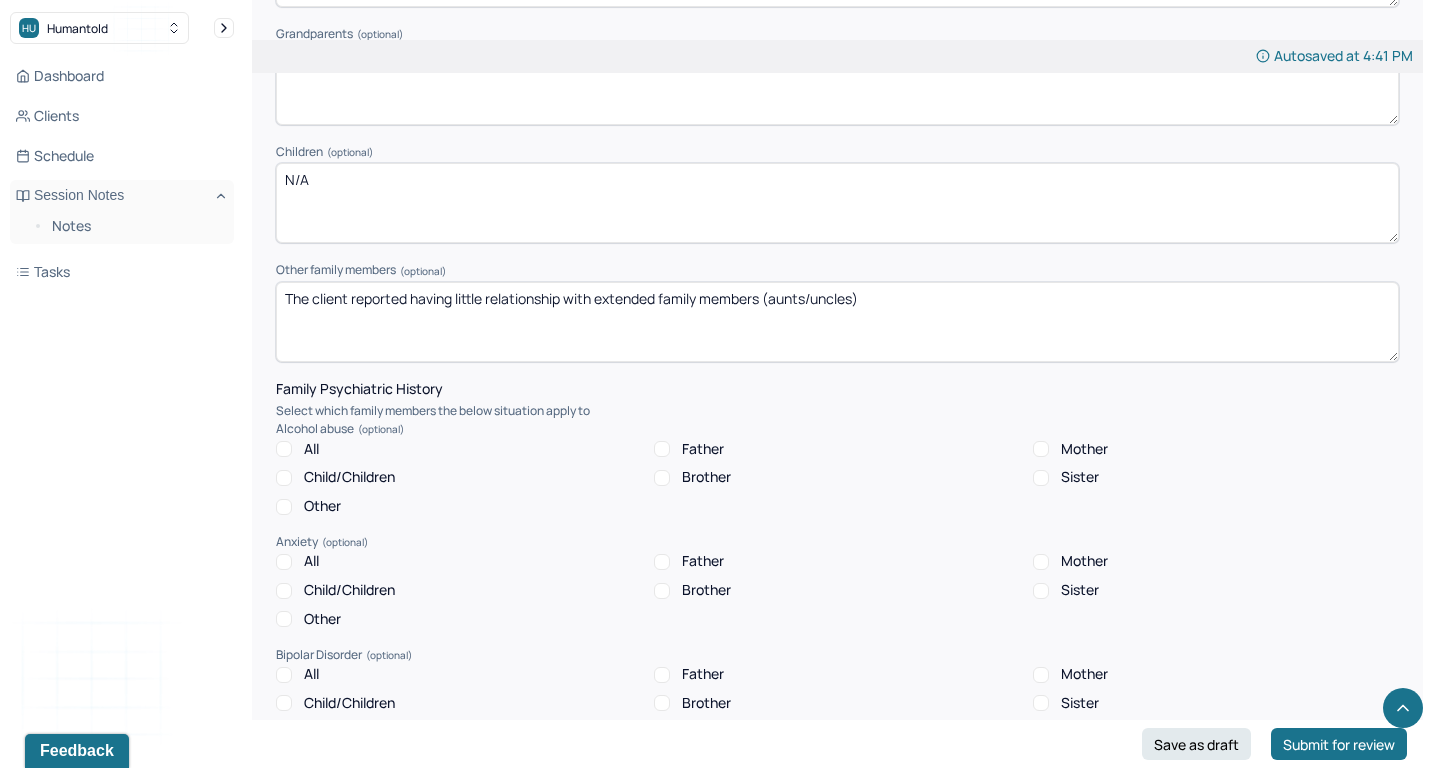 click on "The client reported having little relationship with extended family members (aunts/unvles)" at bounding box center [837, 322] 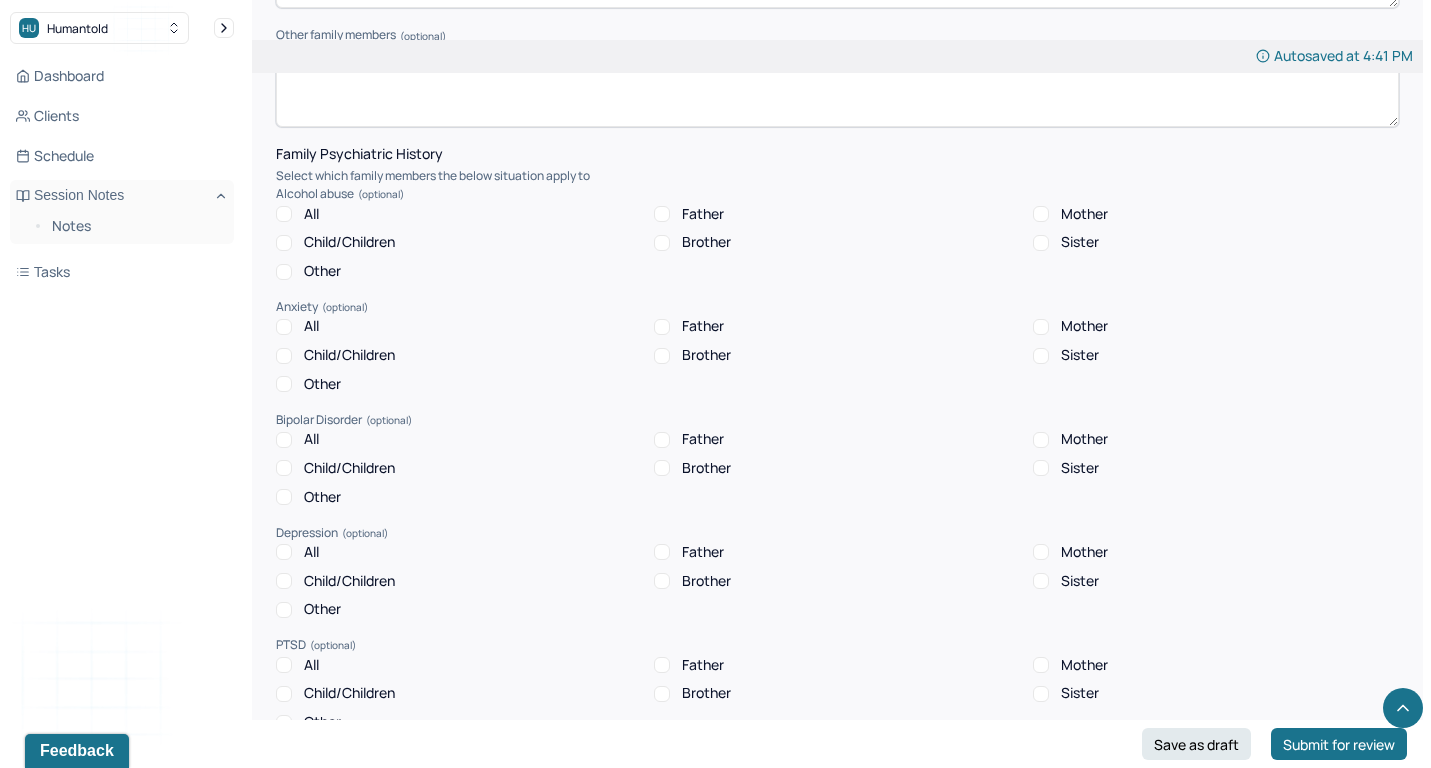 scroll, scrollTop: 3711, scrollLeft: 0, axis: vertical 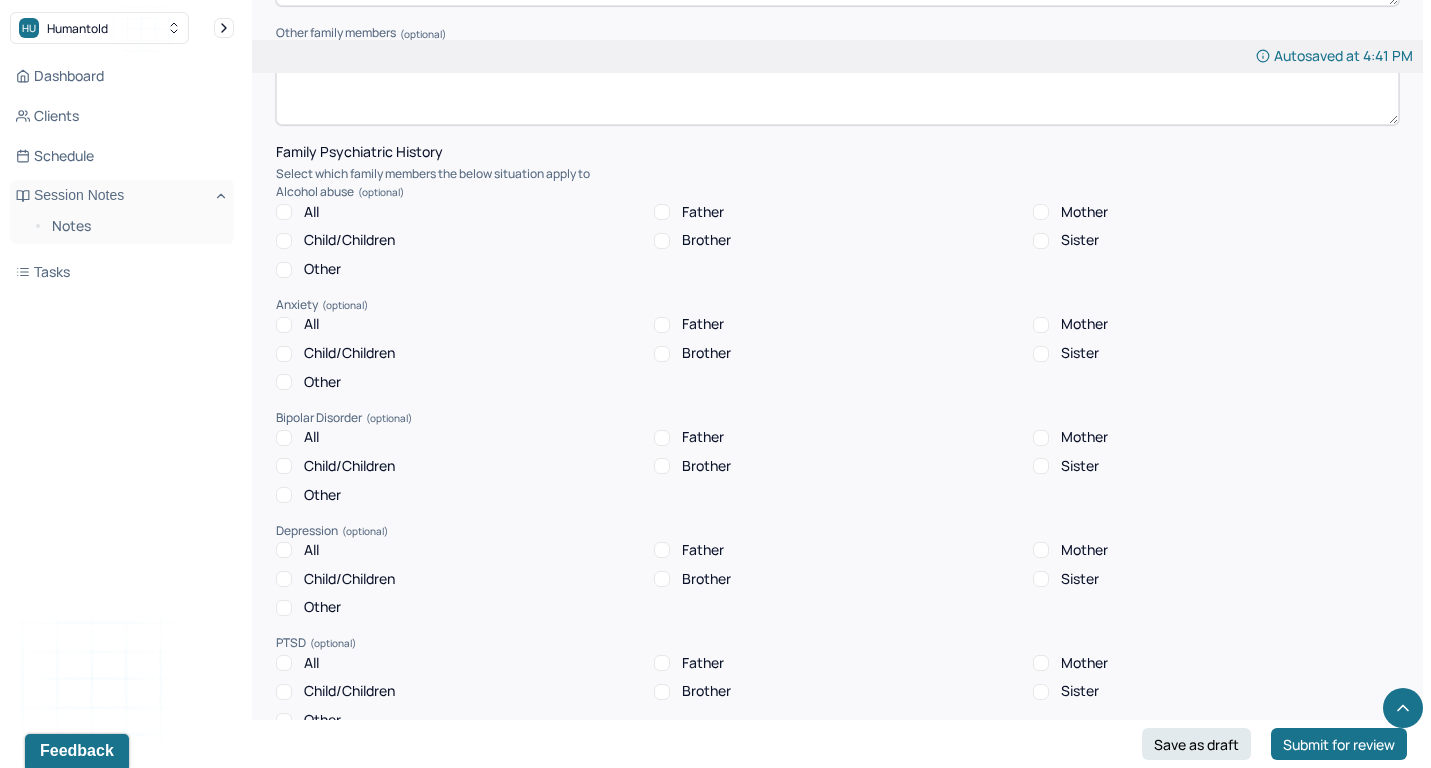 type on "The client reported having little relationship with extended family members (aunts/uncles) due to the current political climate." 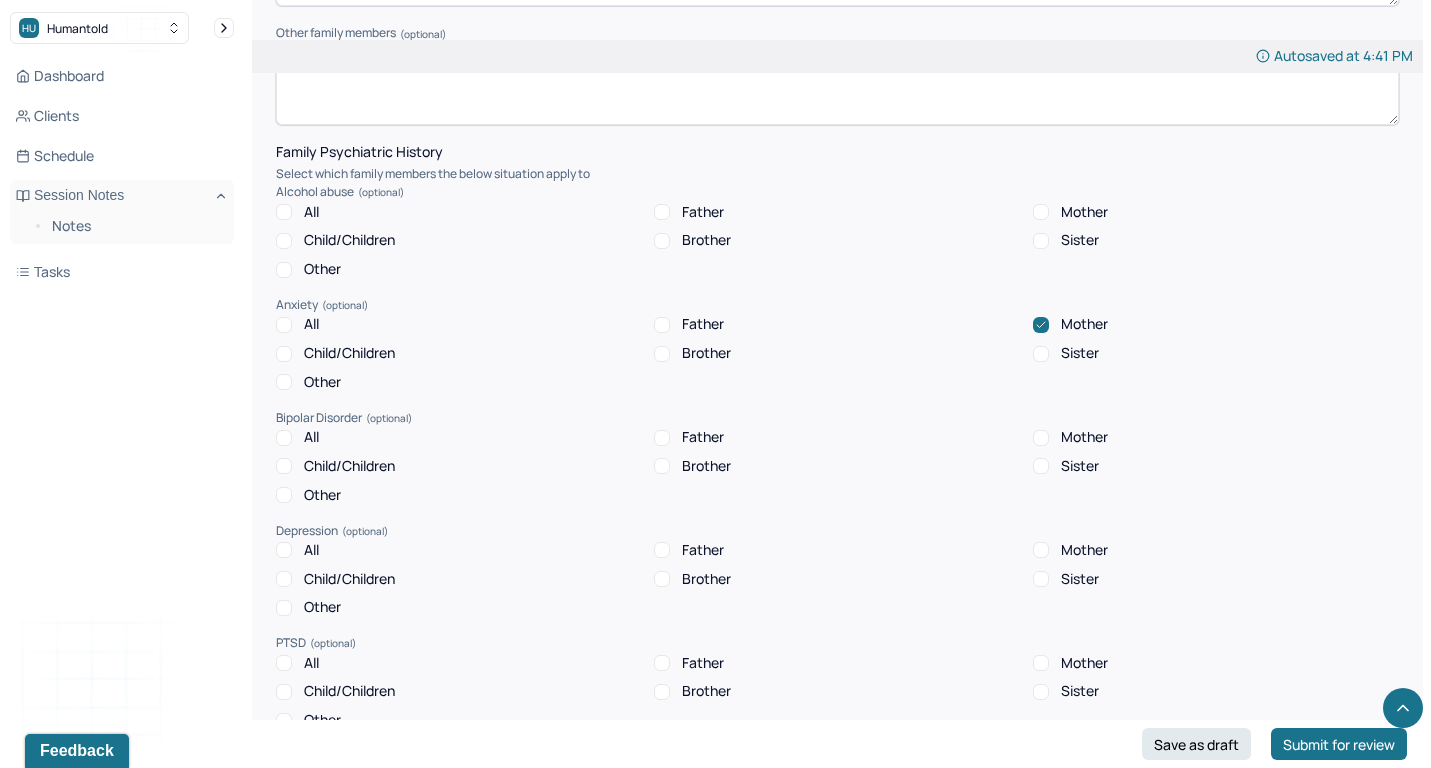 click on "All Father Mother Child/Children Brother Sister Other" at bounding box center (837, 353) 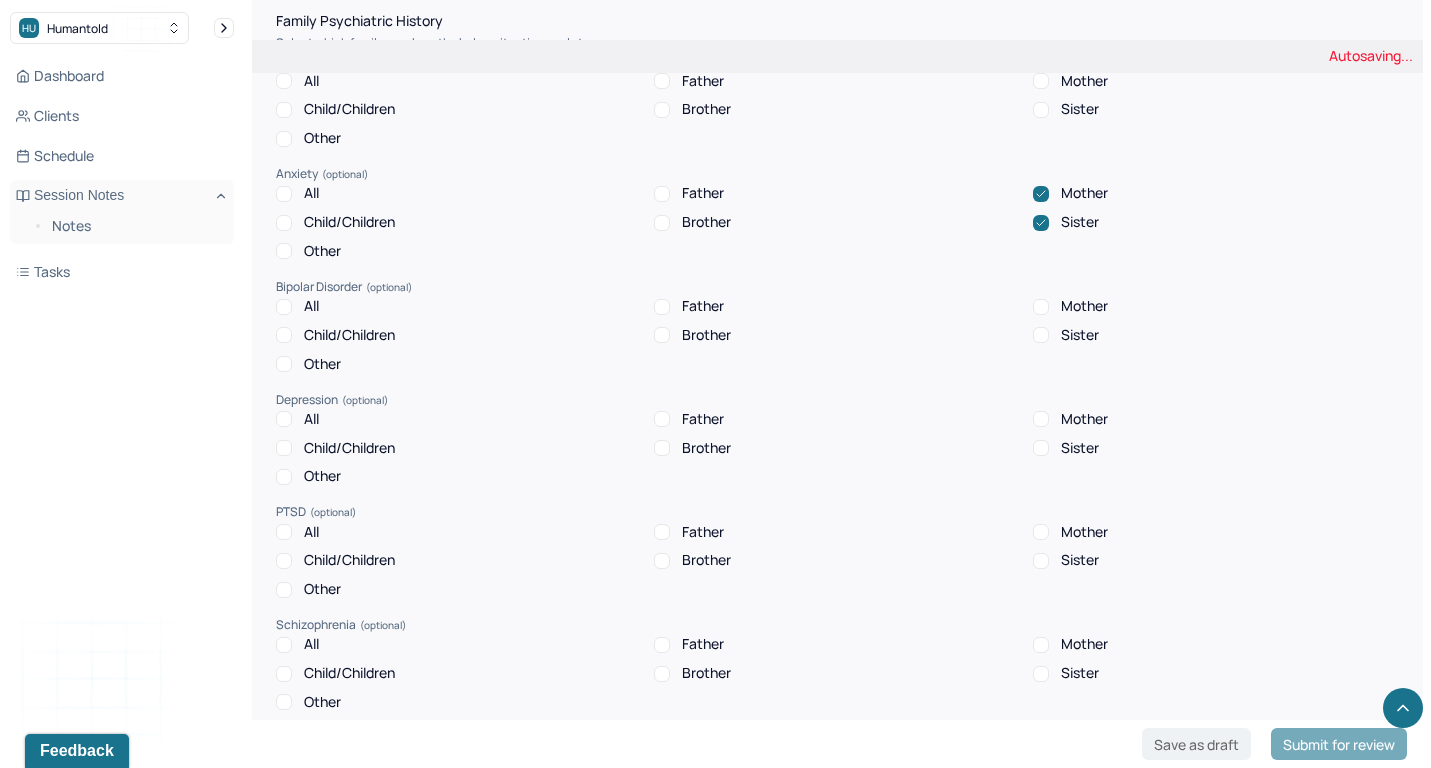 scroll, scrollTop: 3843, scrollLeft: 0, axis: vertical 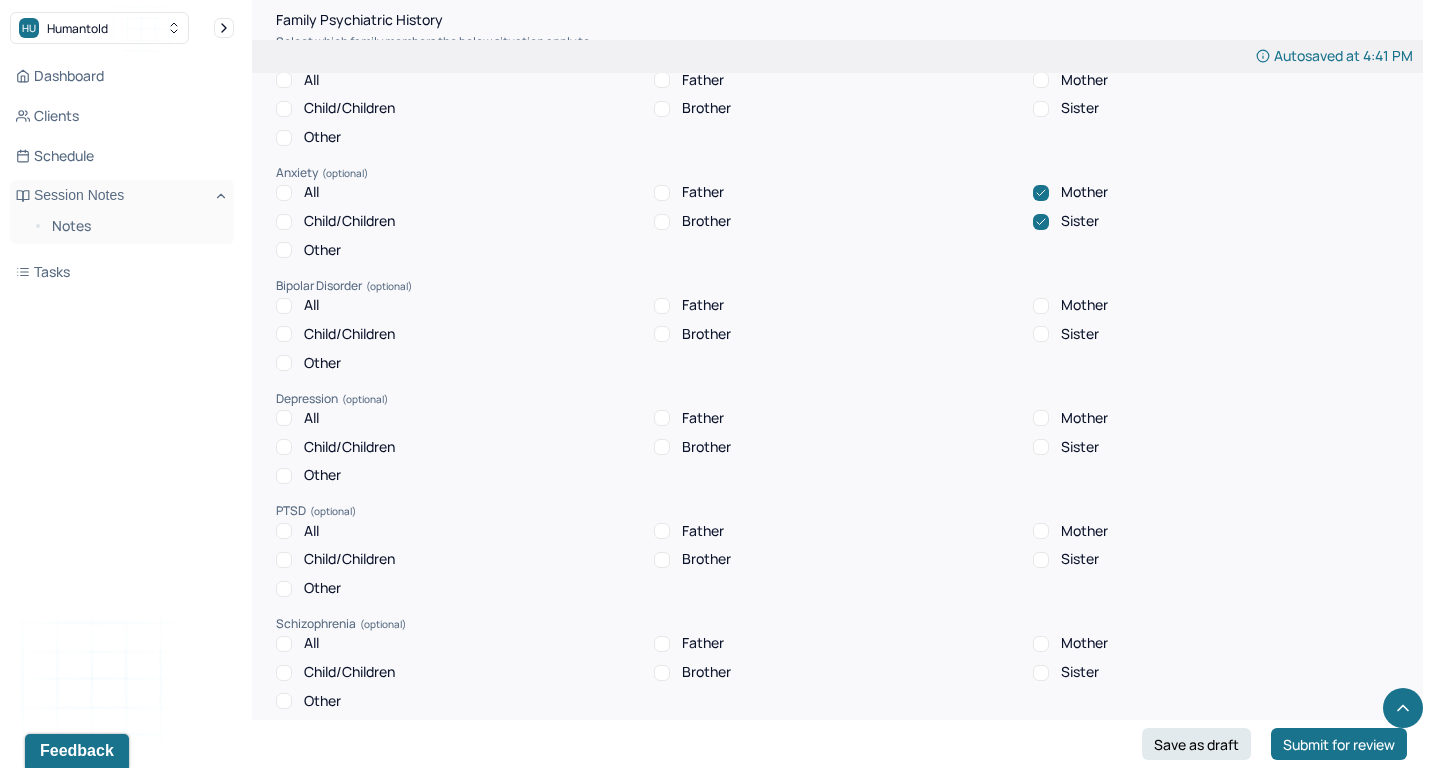 click on "Mother" at bounding box center (1084, 305) 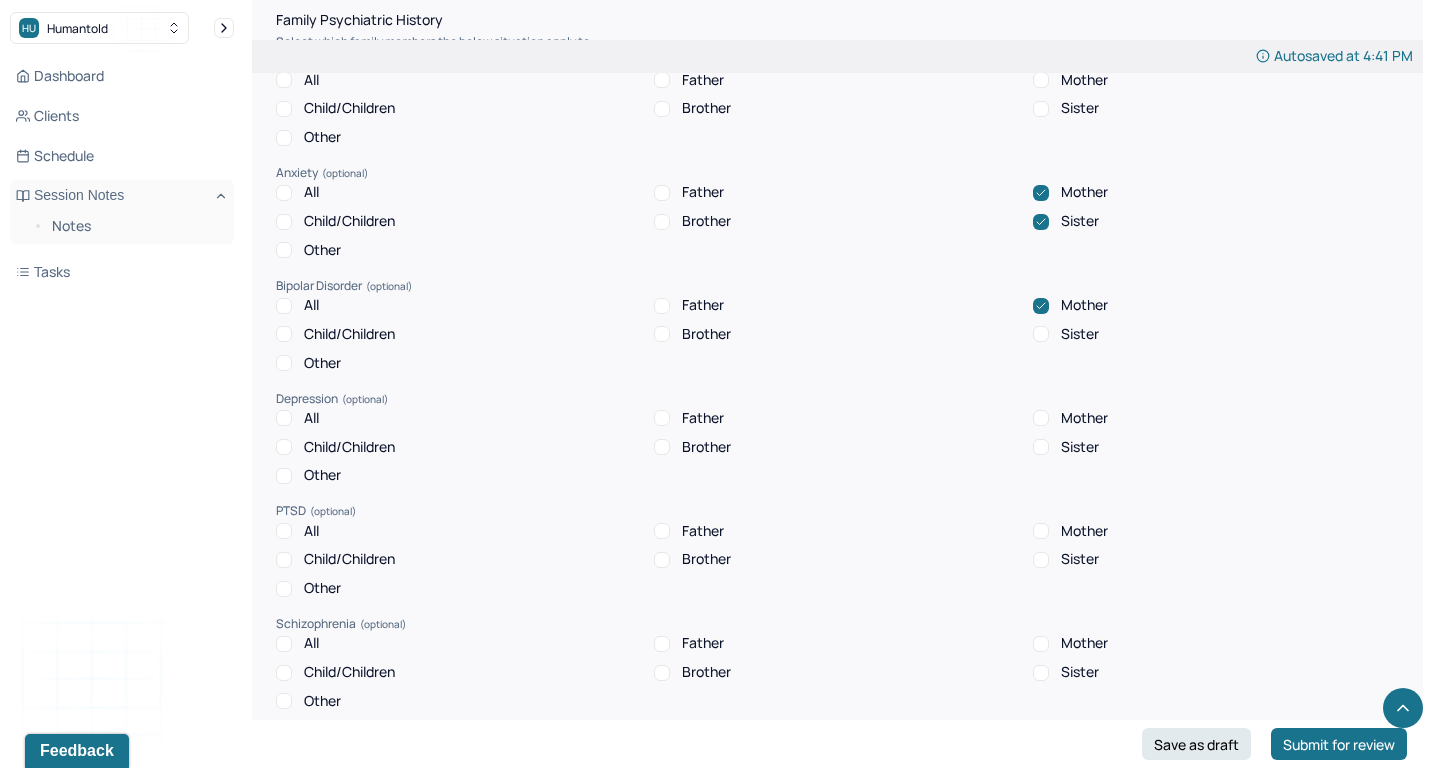 click on "Sister" at bounding box center [1080, 334] 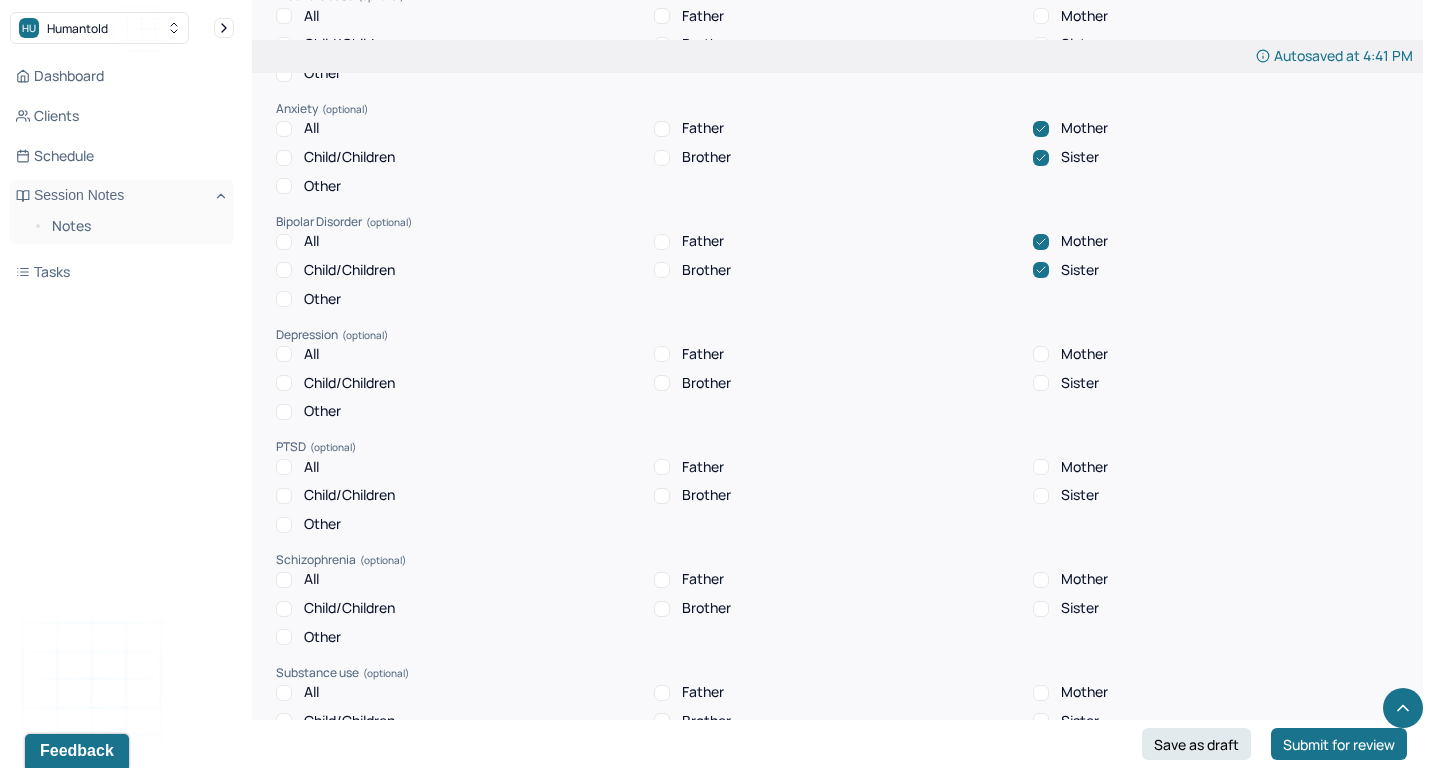 scroll, scrollTop: 3927, scrollLeft: 0, axis: vertical 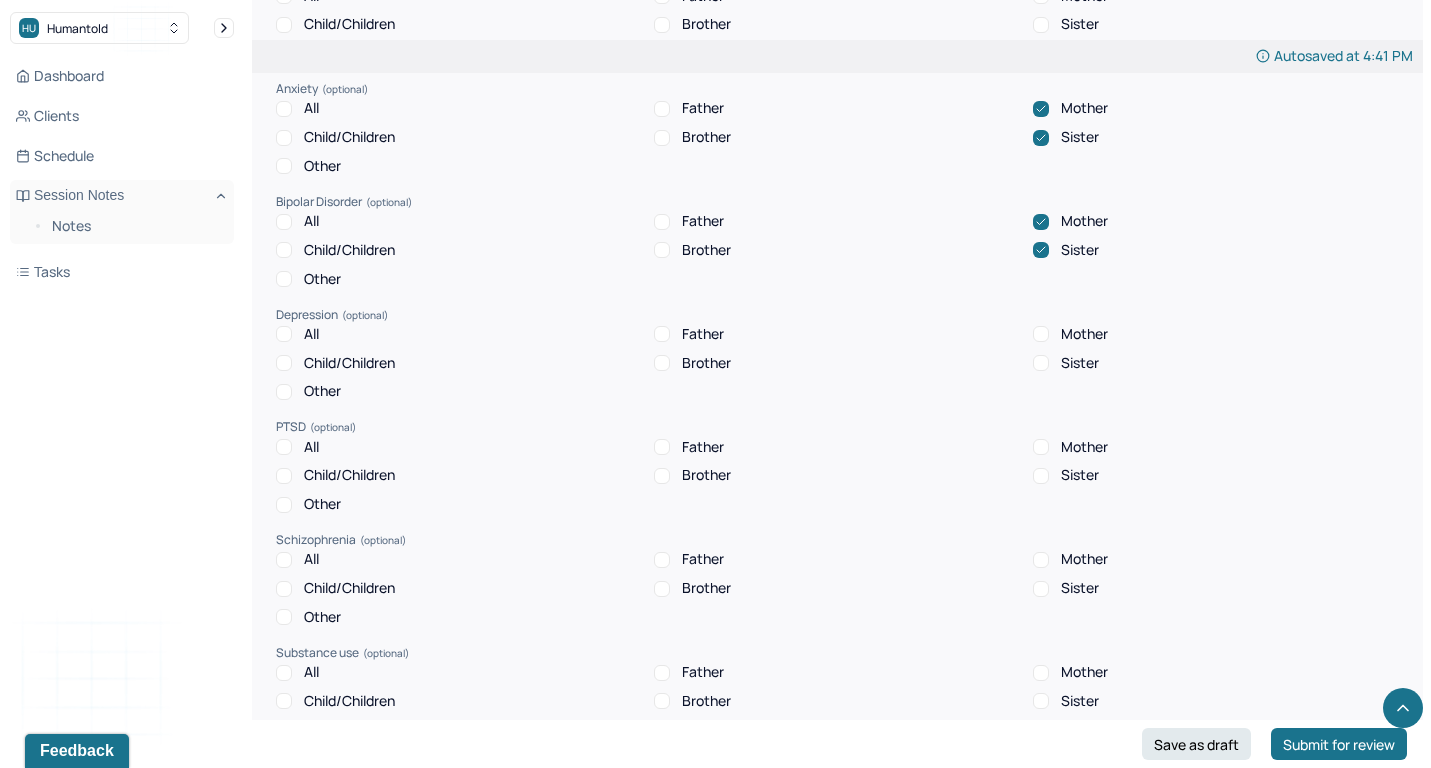 click on "Mother" at bounding box center [1084, 334] 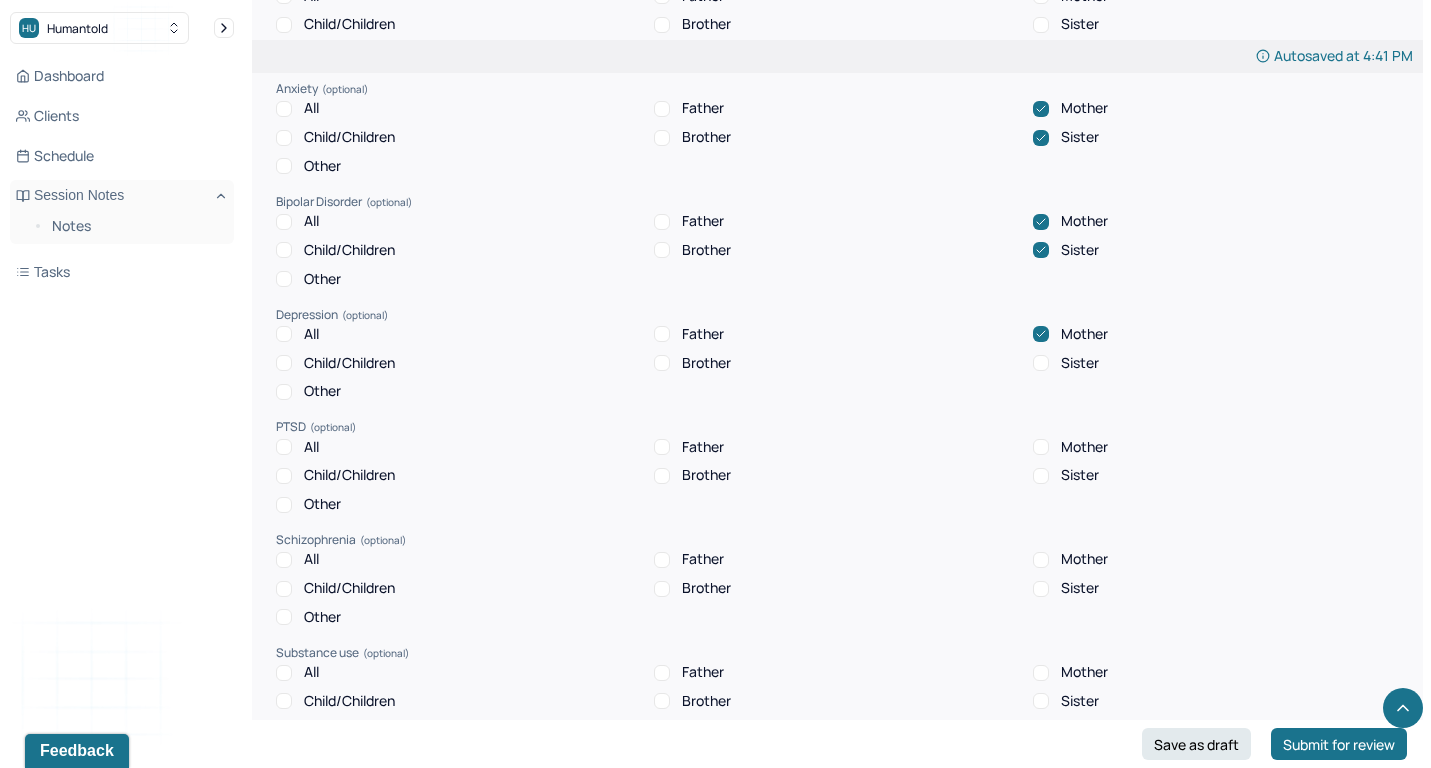 click on "Sister" at bounding box center [1080, 363] 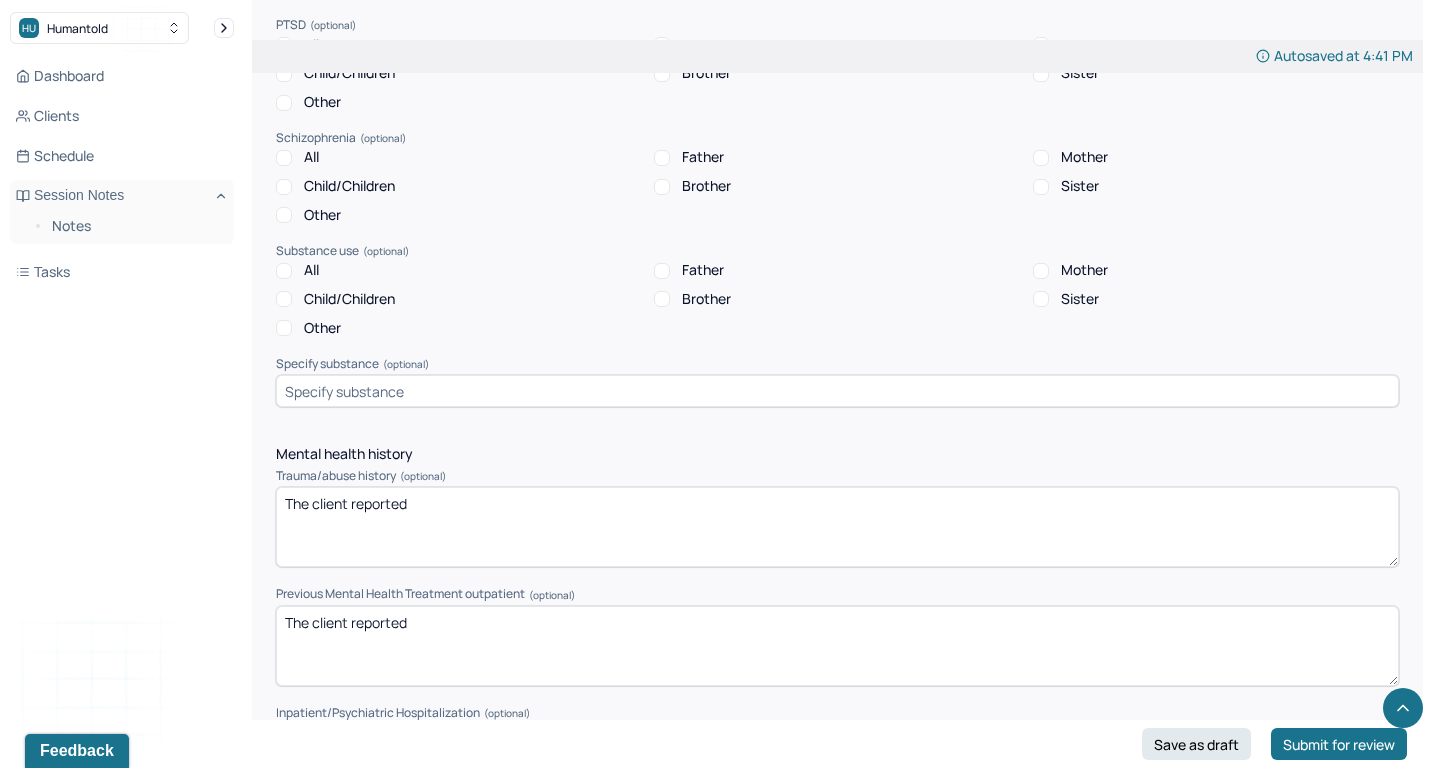 scroll, scrollTop: 4333, scrollLeft: 0, axis: vertical 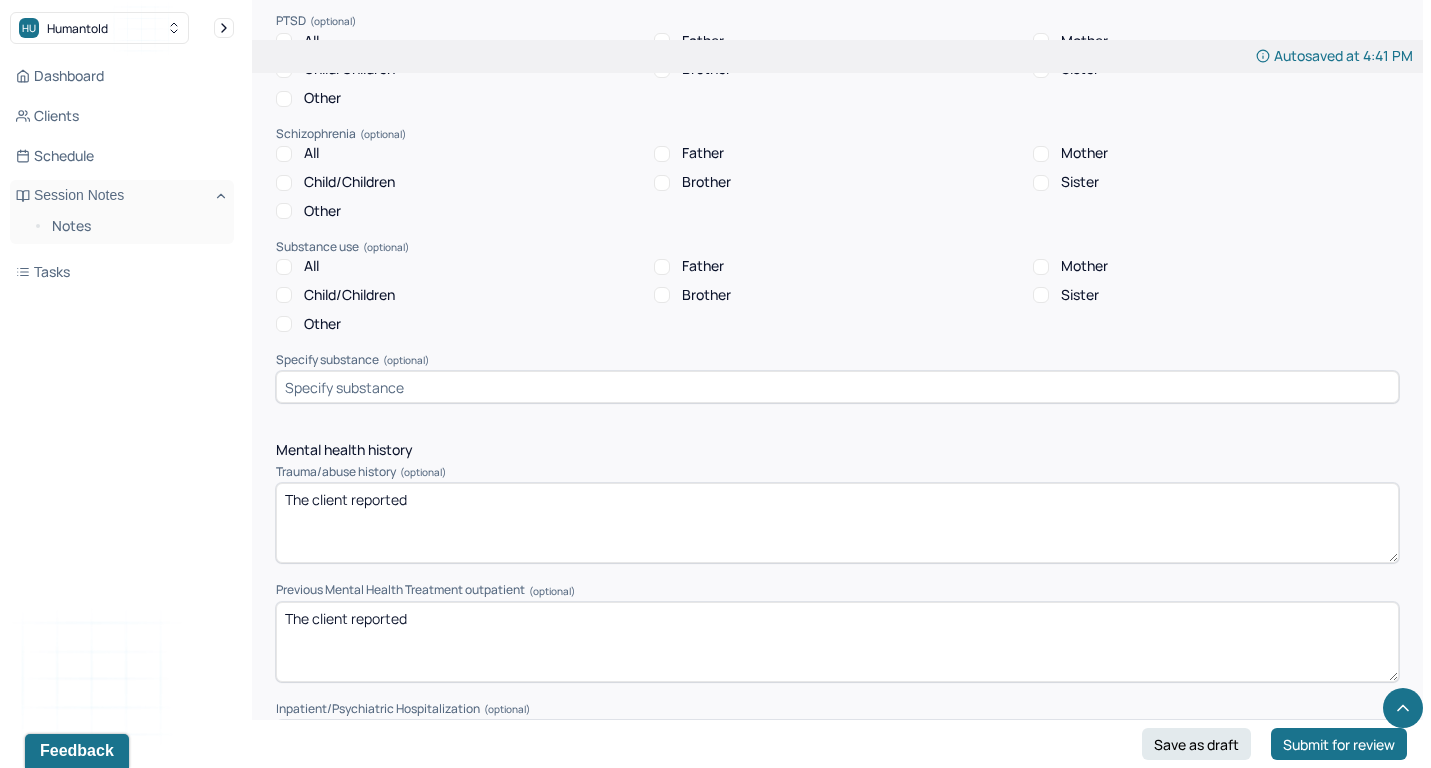 click on "Sister" at bounding box center (1080, 295) 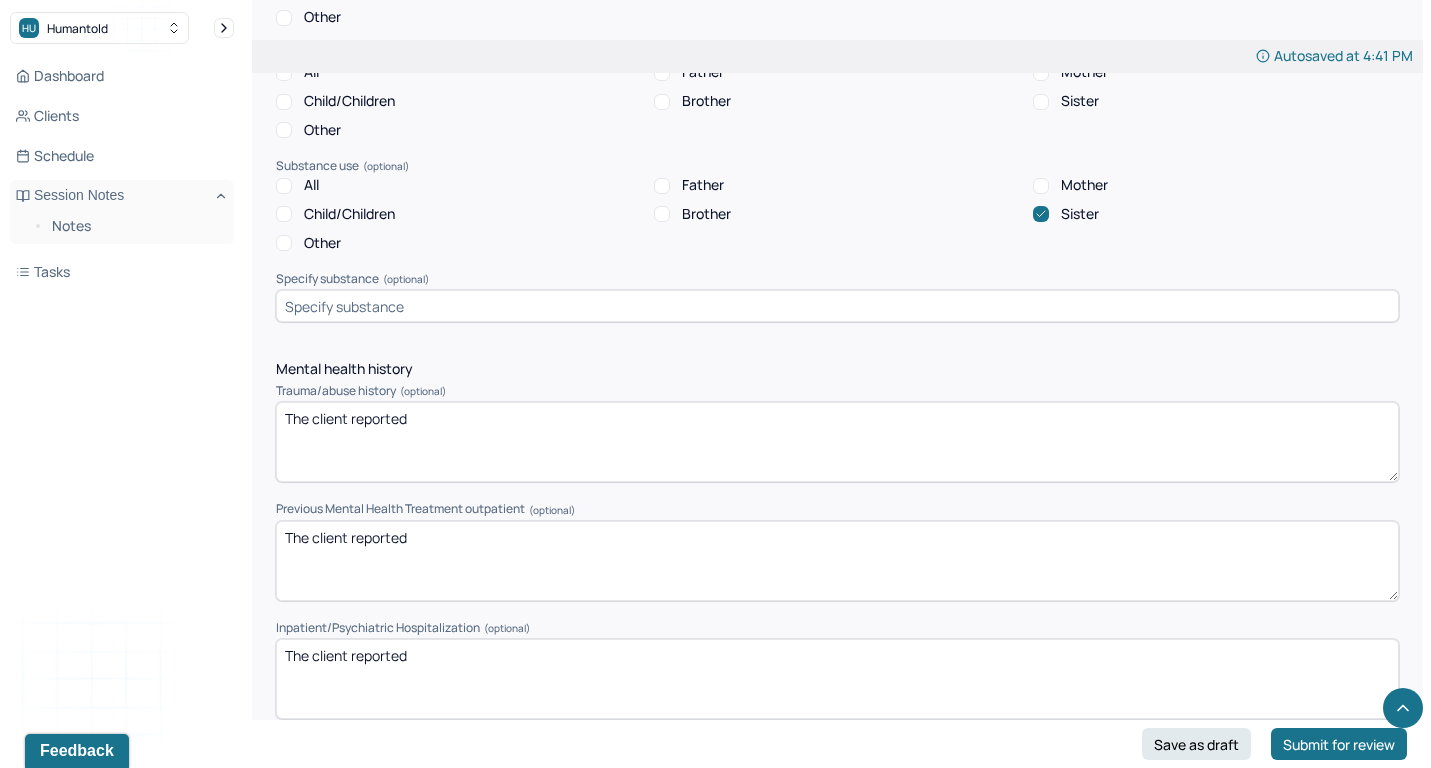 scroll, scrollTop: 4376, scrollLeft: 0, axis: vertical 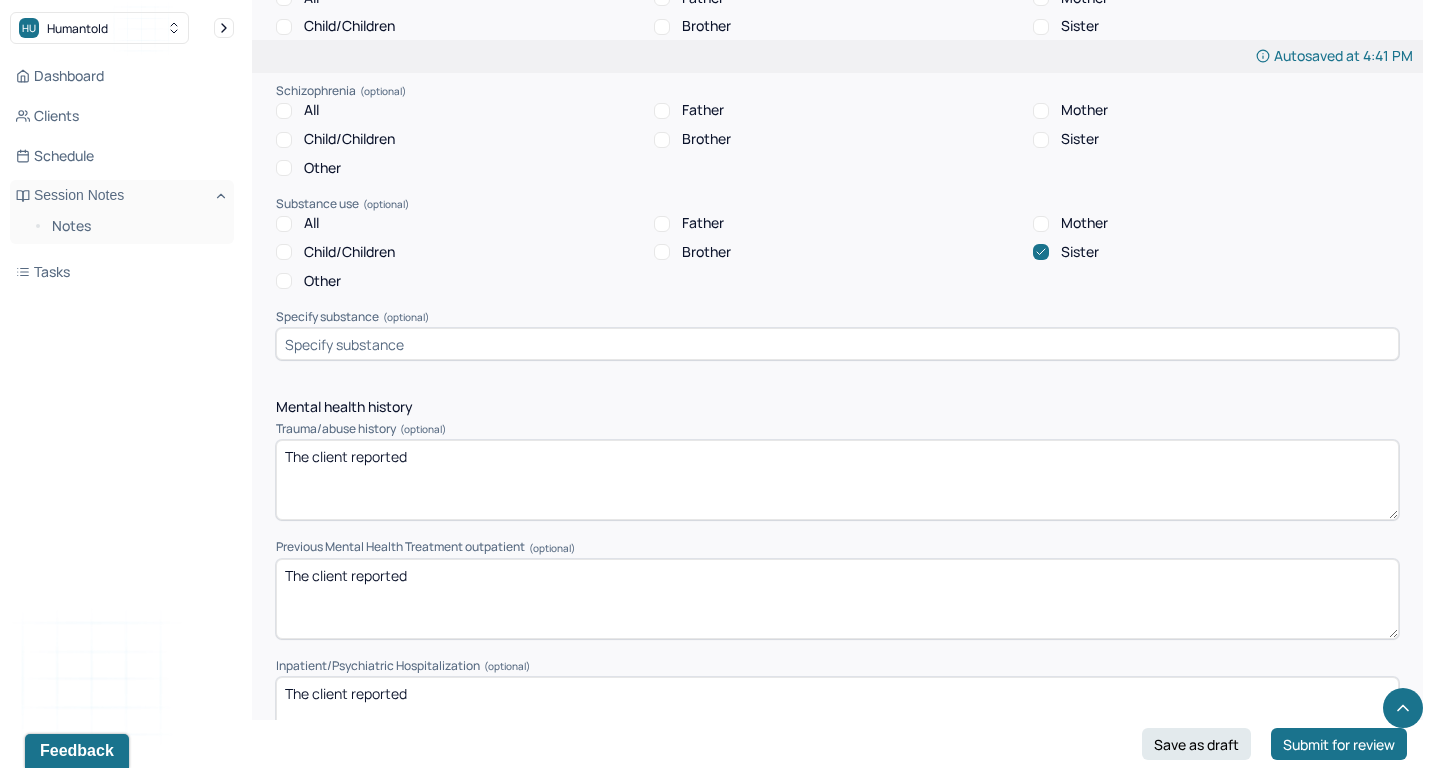 click on "The client reported" at bounding box center [837, 480] 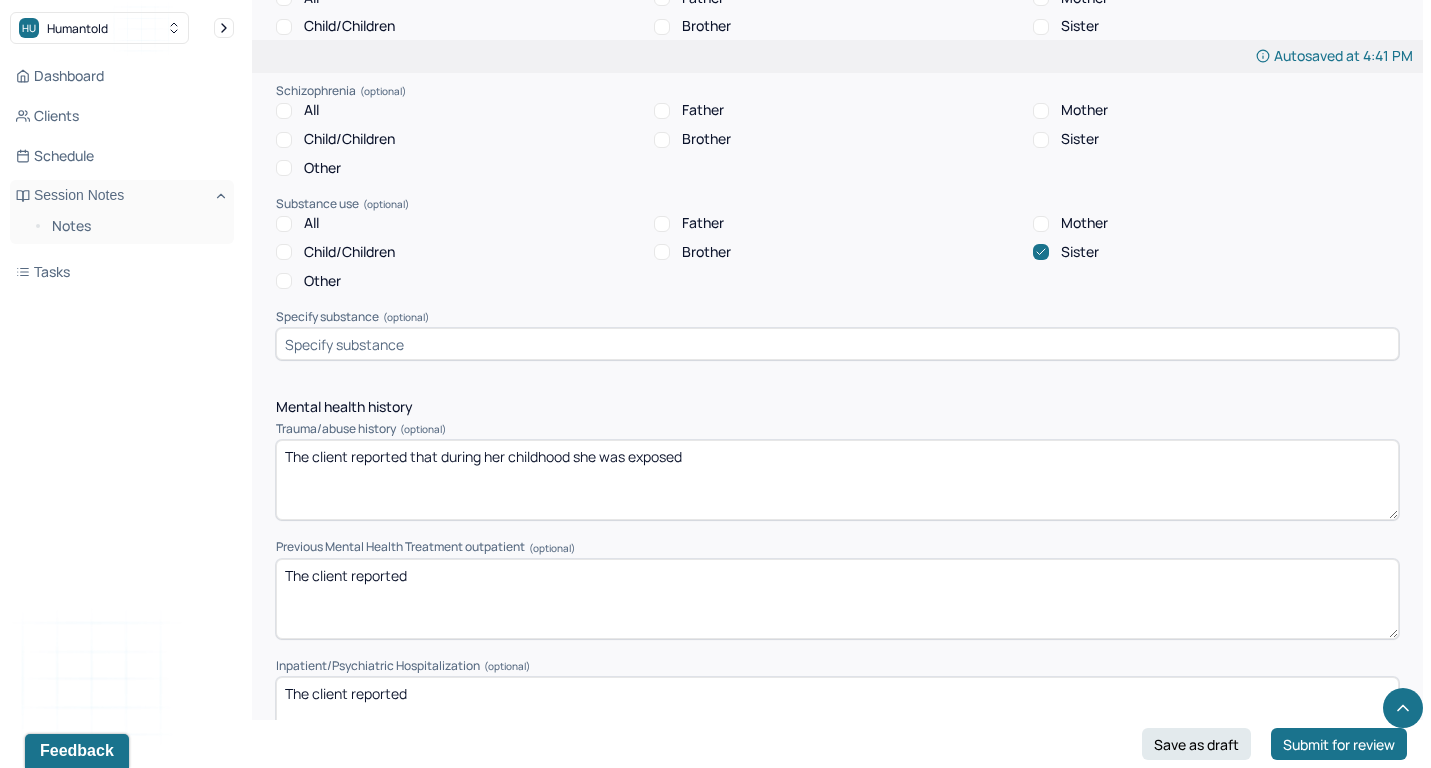 click on "The client reported" at bounding box center (837, 480) 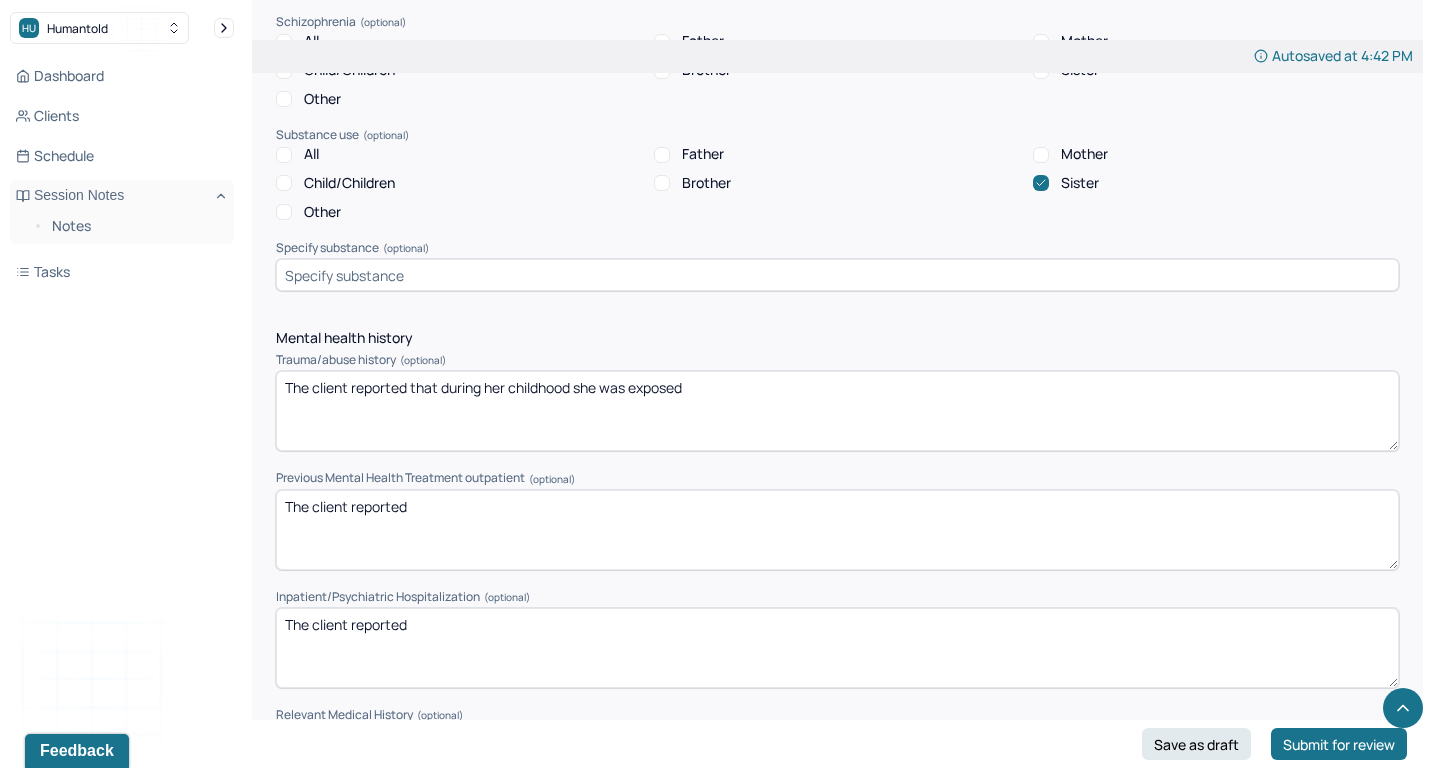 paste on ", she was overly exposed and not protected from her sister's and mother's MH challenges. She expressed experiencing emotional neglect and abuse that impacted her sense of identity and personhood." 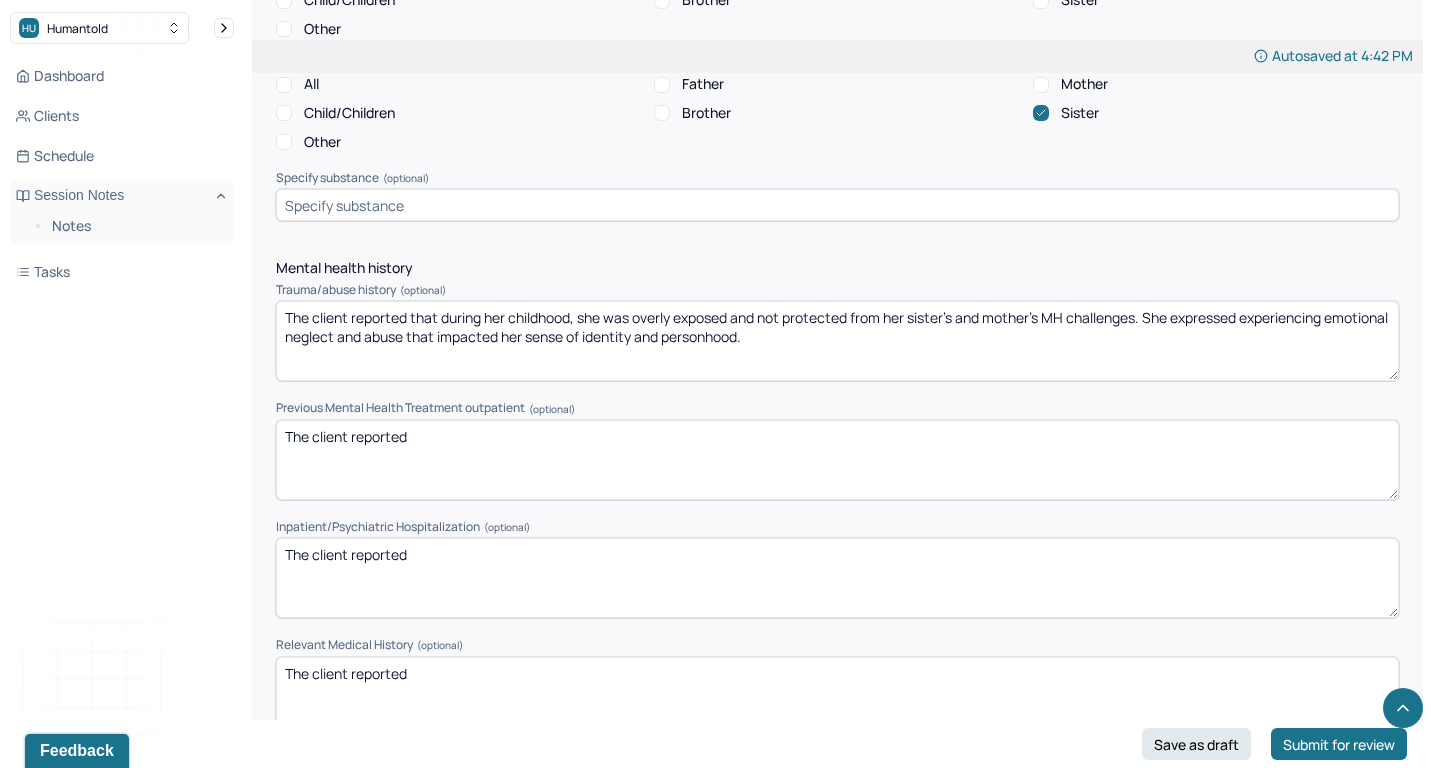 scroll, scrollTop: 4520, scrollLeft: 0, axis: vertical 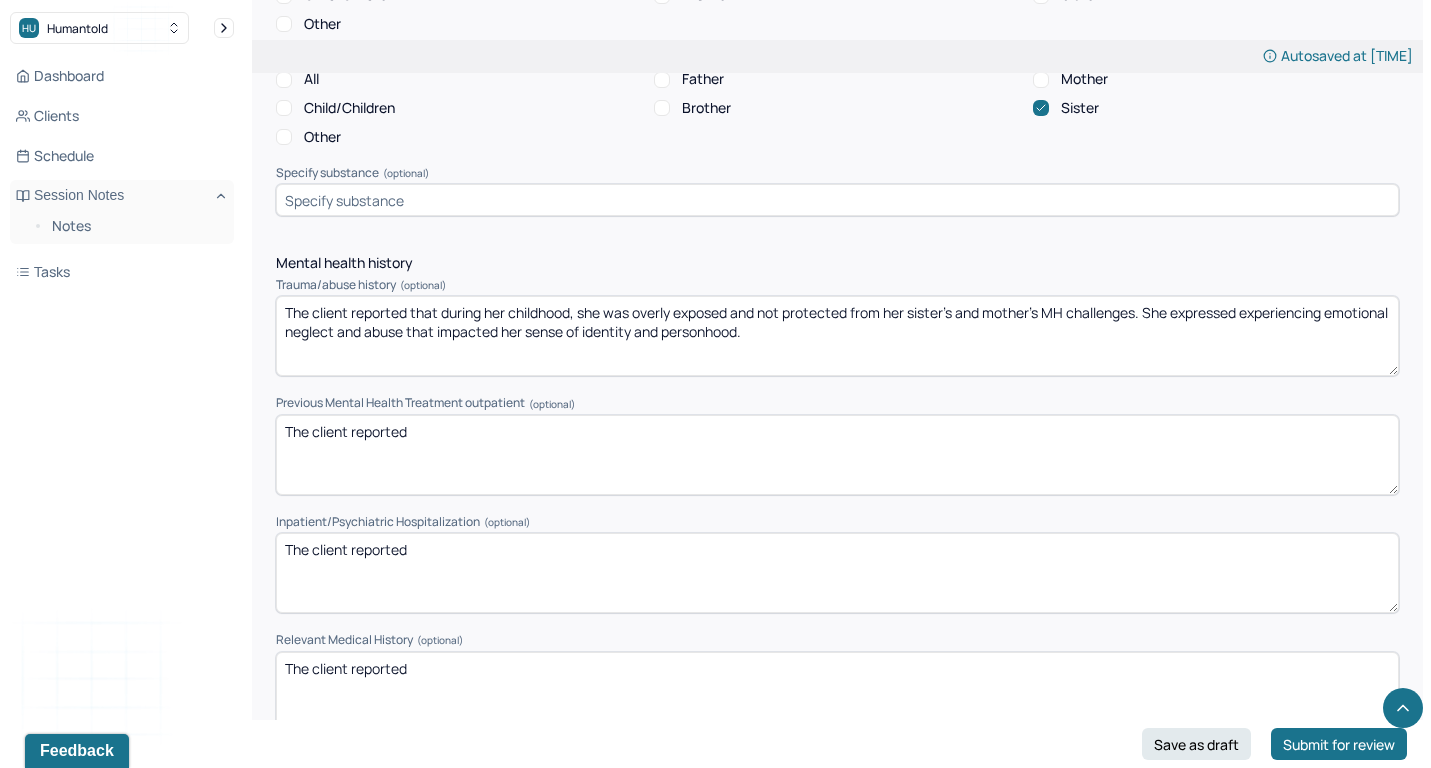 click on "The client reported that during her childhood, she was overly exposed and not protected from her sister's and mother's MH challenges. She expressed experiencing emotional neglect and abuse that impacted her sense of identity and personhood." at bounding box center [837, 336] 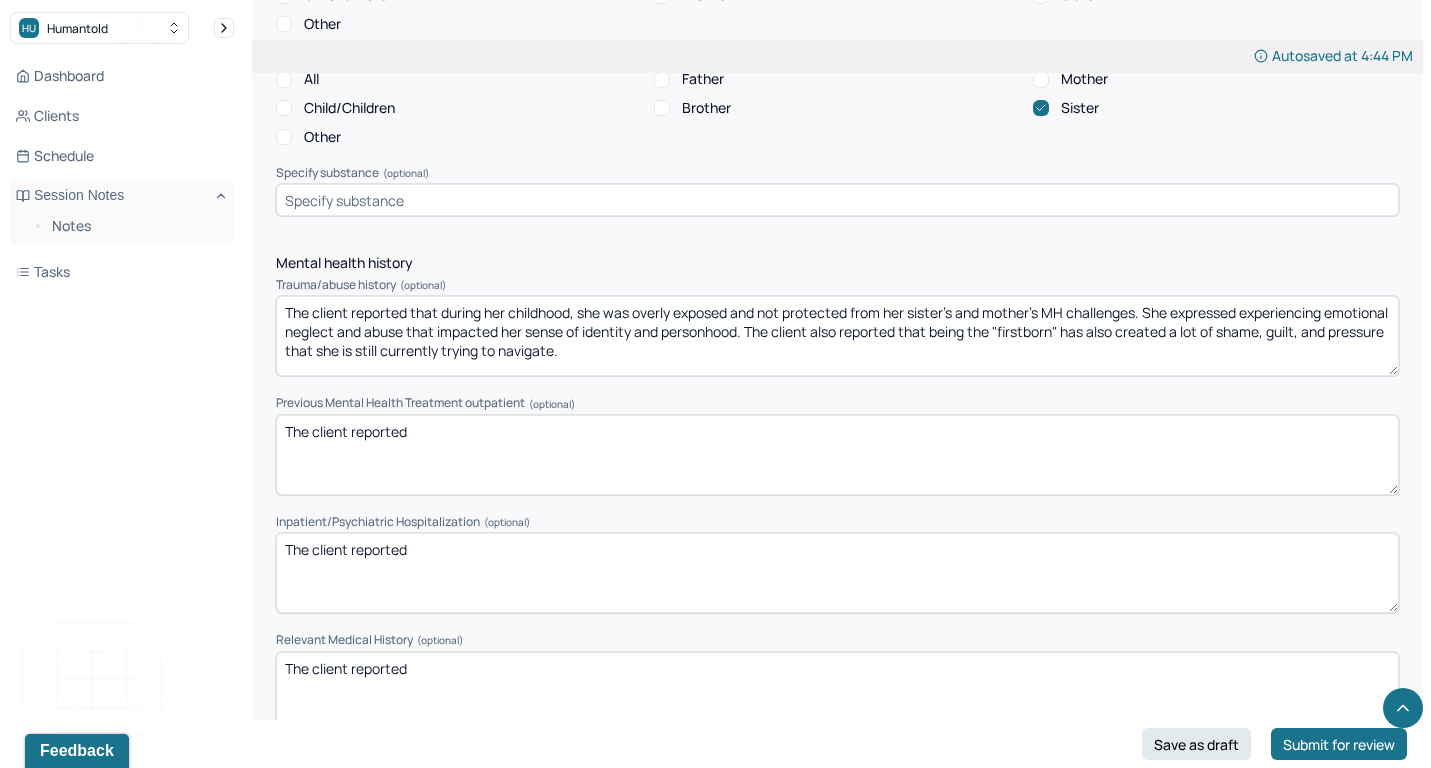 type on "The client reported that during her childhood, she was overly exposed and not protected from her sister's and mother's MH challenges. She expressed experiencing emotional neglect and abuse that impacted her sense of identity and personhood. The client also reported that being the "firstborn" has also created a lot of shame, guilt, and pressure that she is still currently trying to navigate." 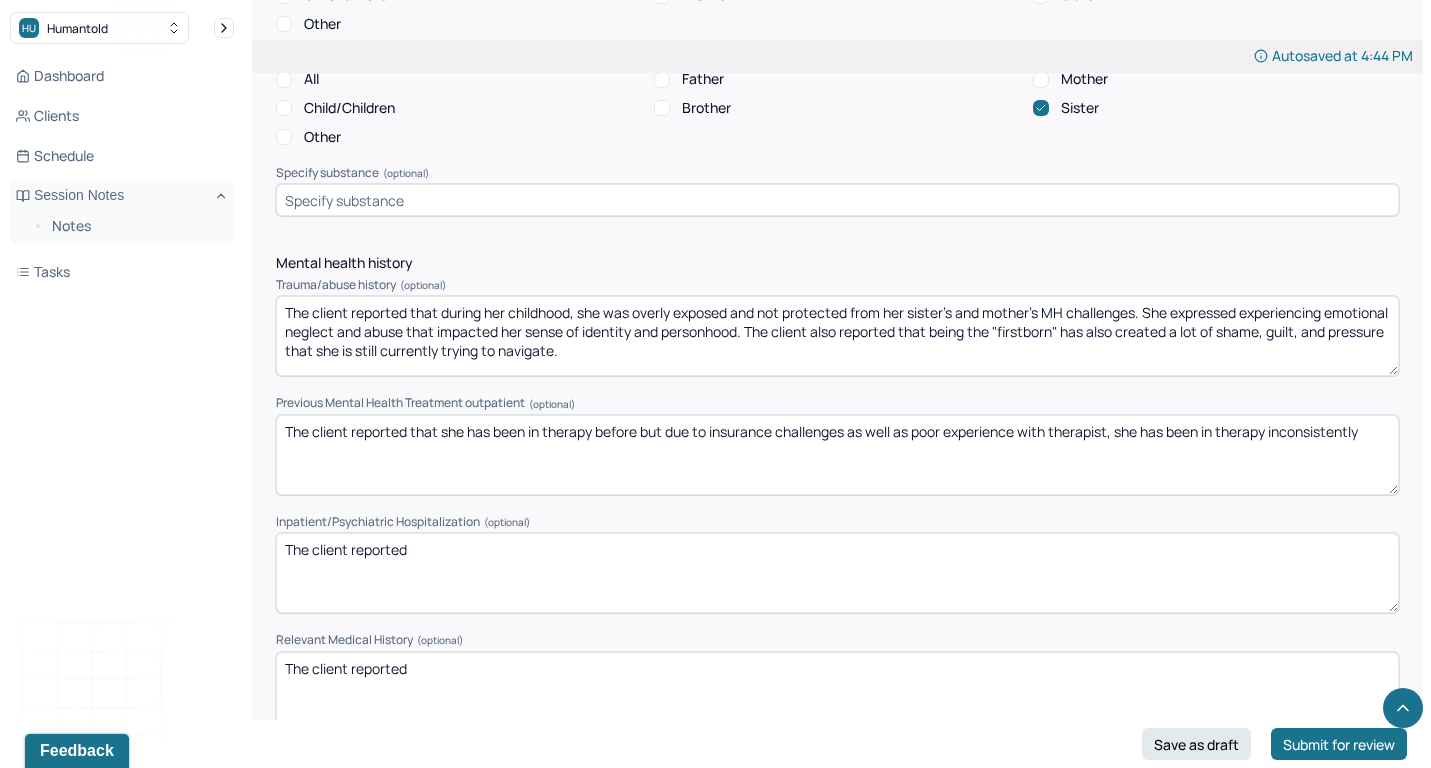 click on "The client reported that she has been in therapy before but due to insurance challenges as well as poor experience with therapist, she has been in therapy inconsistently." at bounding box center (837, 455) 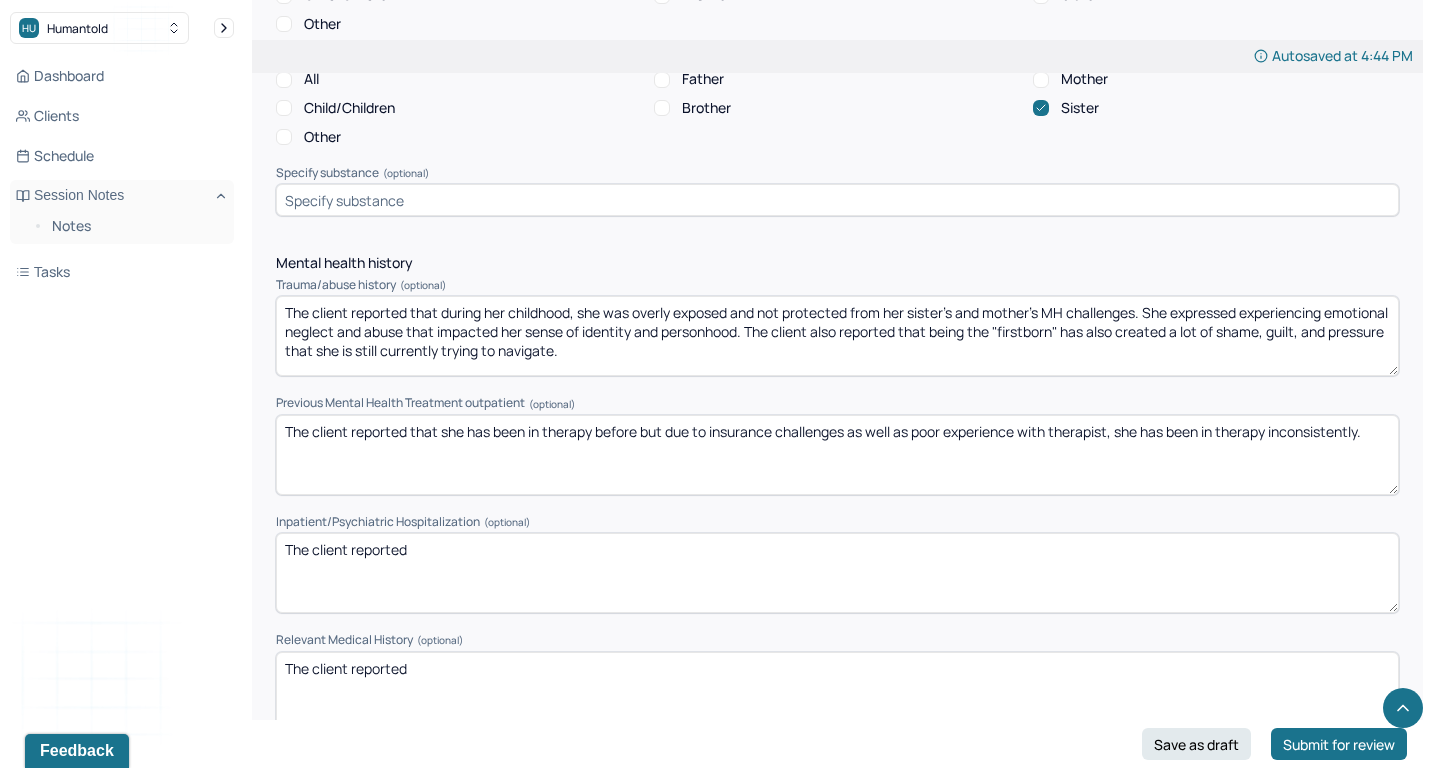 click on "The client reported that she has been in therapy before but due to insurance challenges as well as poor experience with therapist, she has been in therapy inconsistently." at bounding box center [837, 455] 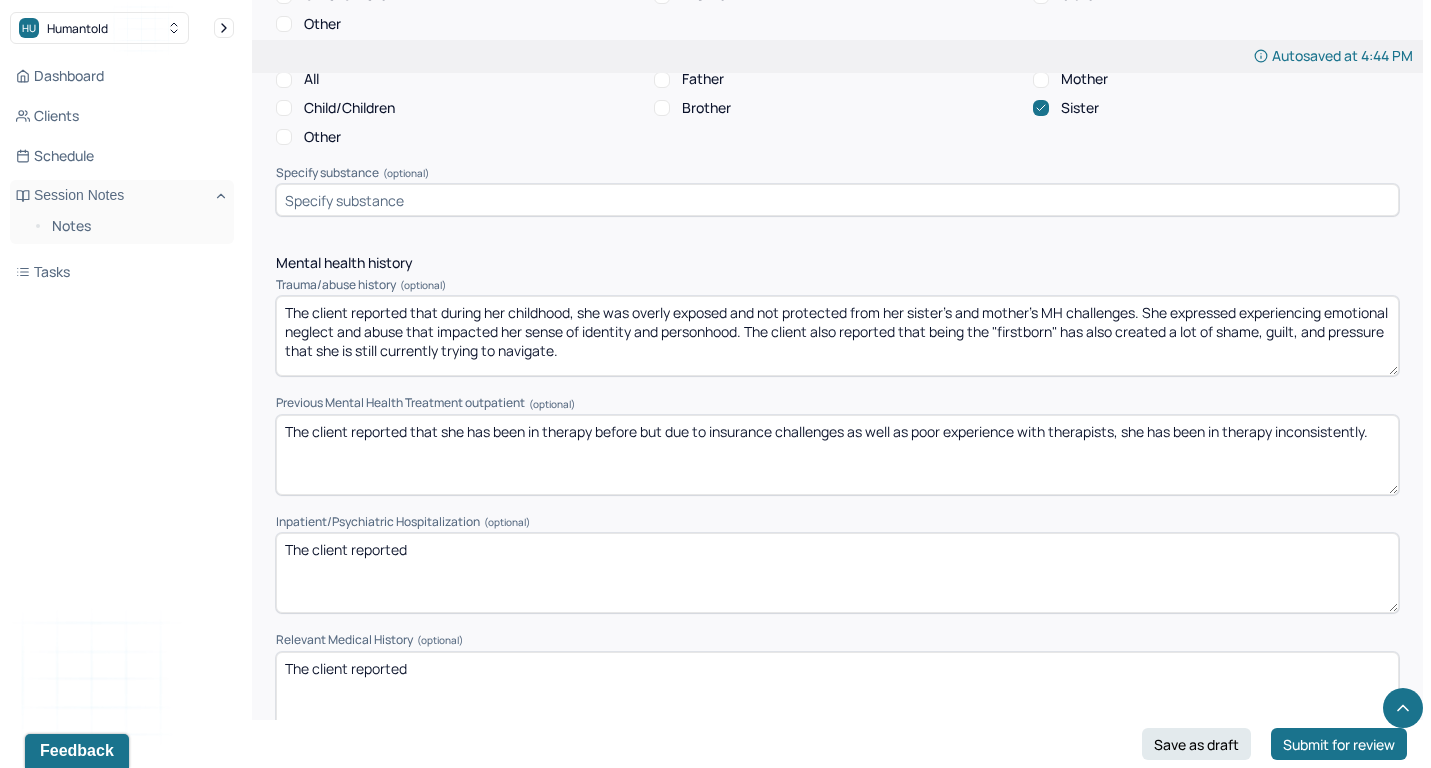 type on "The client reported that she has been in therapy before but due to insurance challenges as well as poor experience with therapists, she has been in therapy inconsistently." 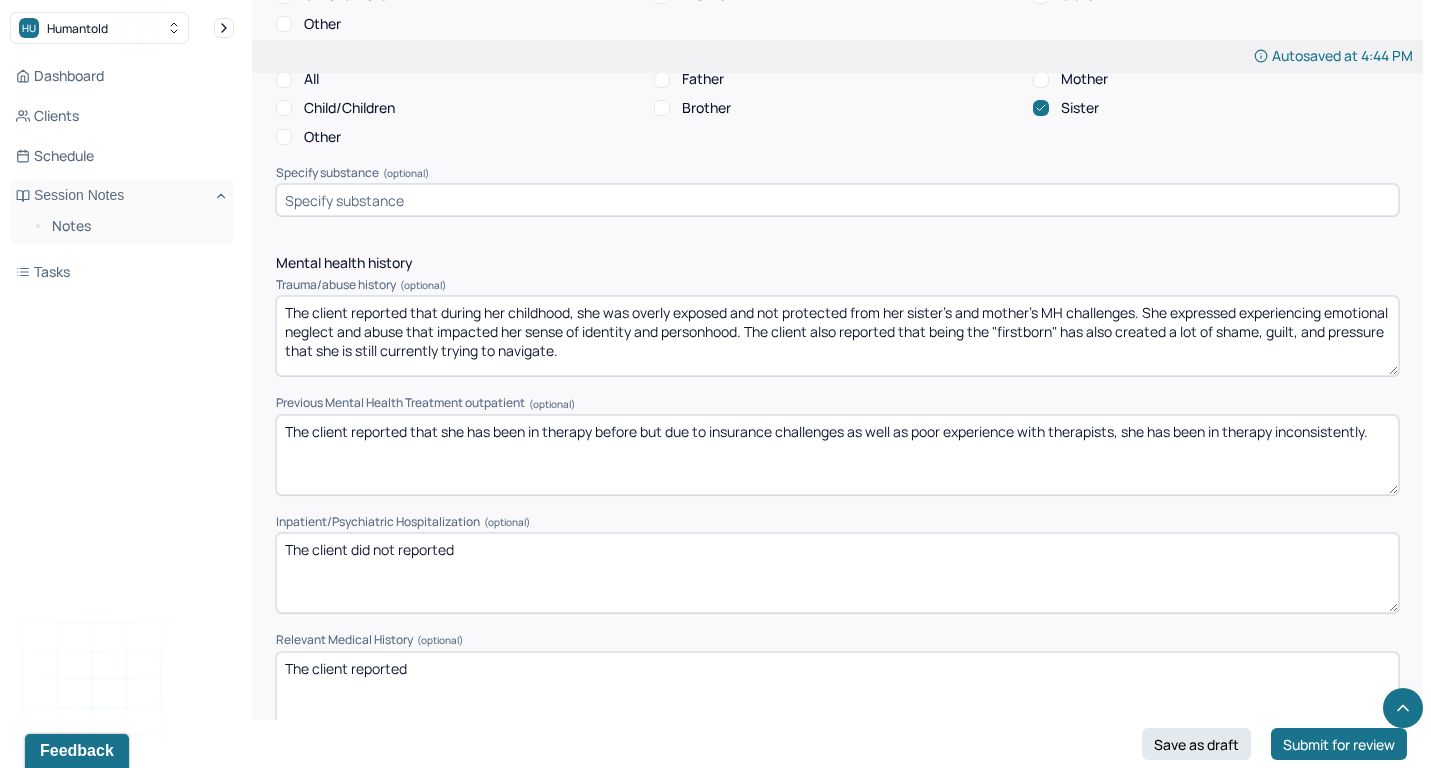 click on "The client reported" at bounding box center [837, 573] 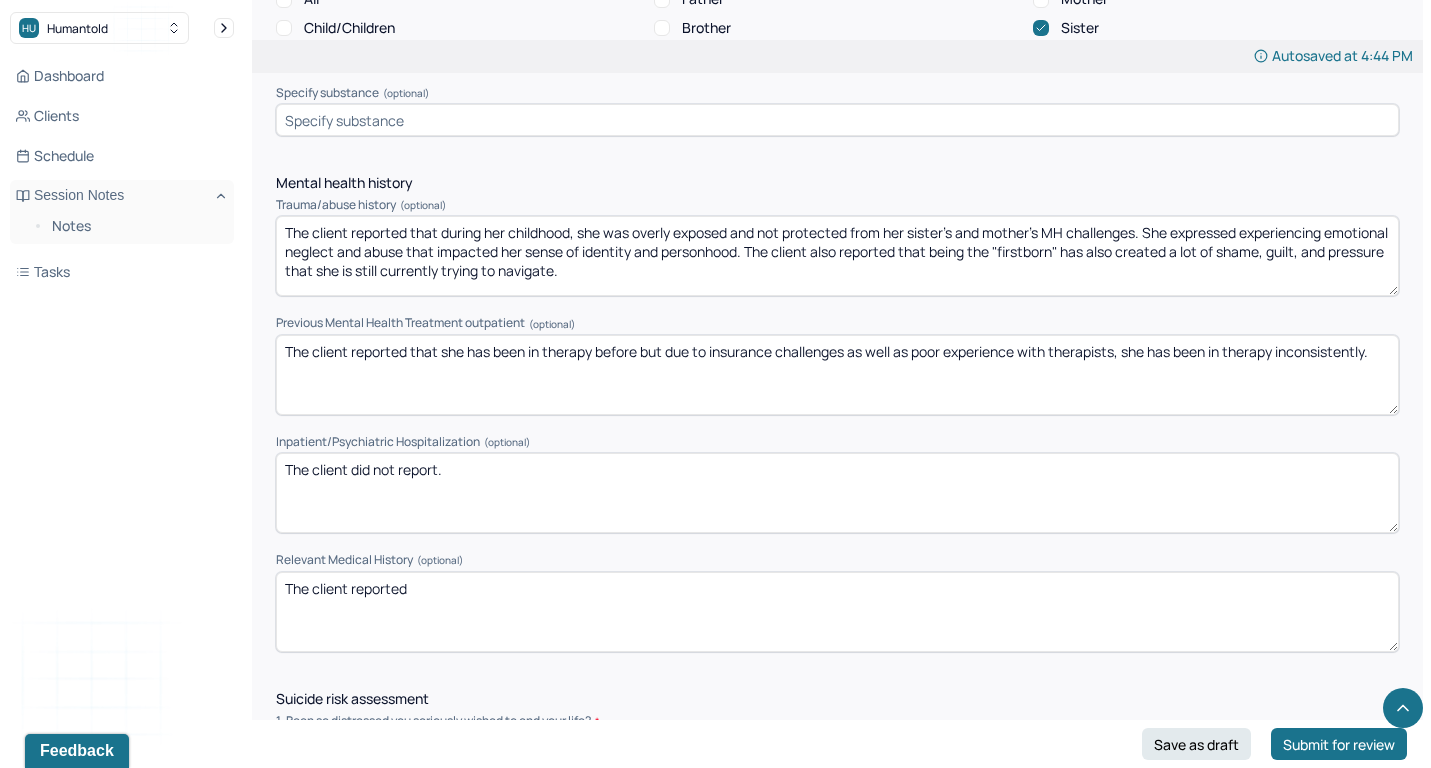 scroll, scrollTop: 4649, scrollLeft: 0, axis: vertical 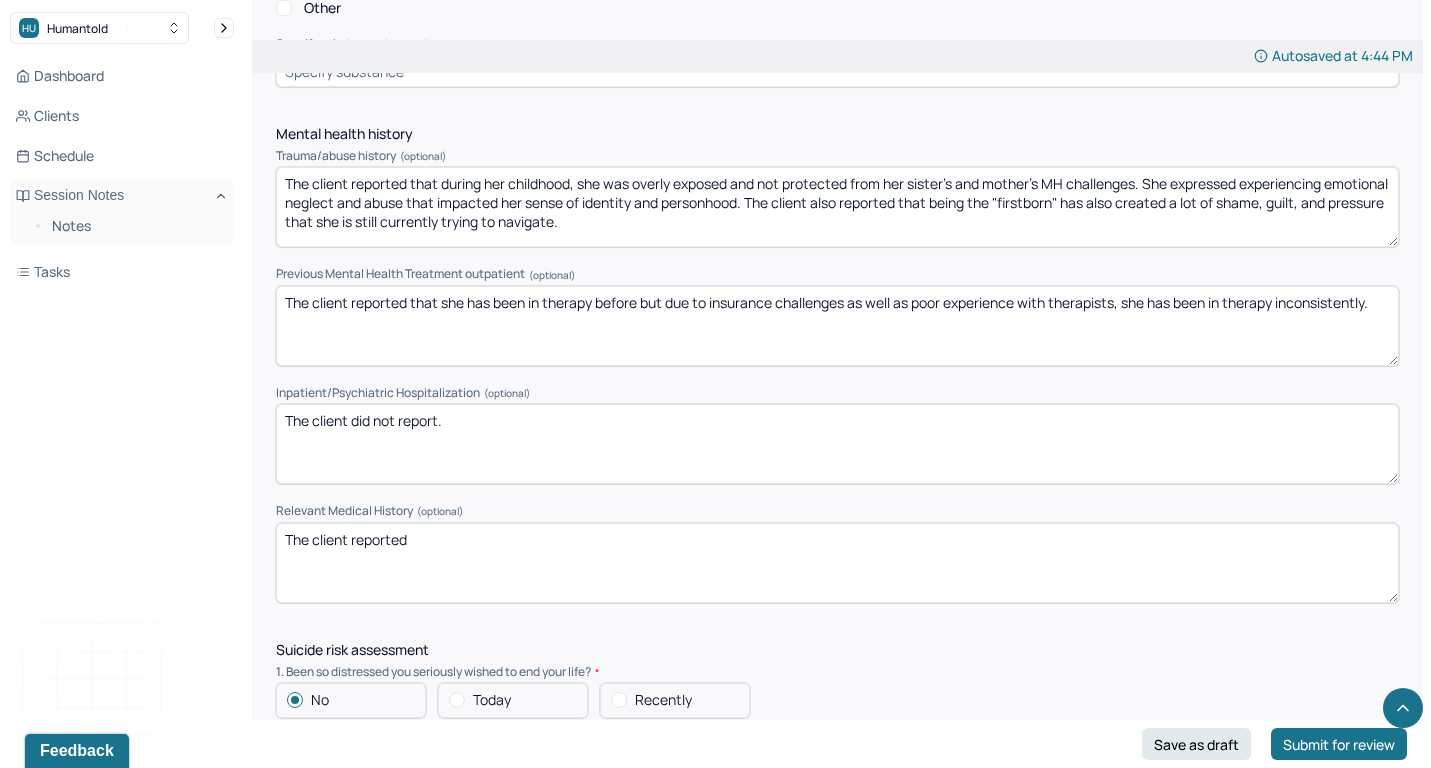 type on "The client did not report." 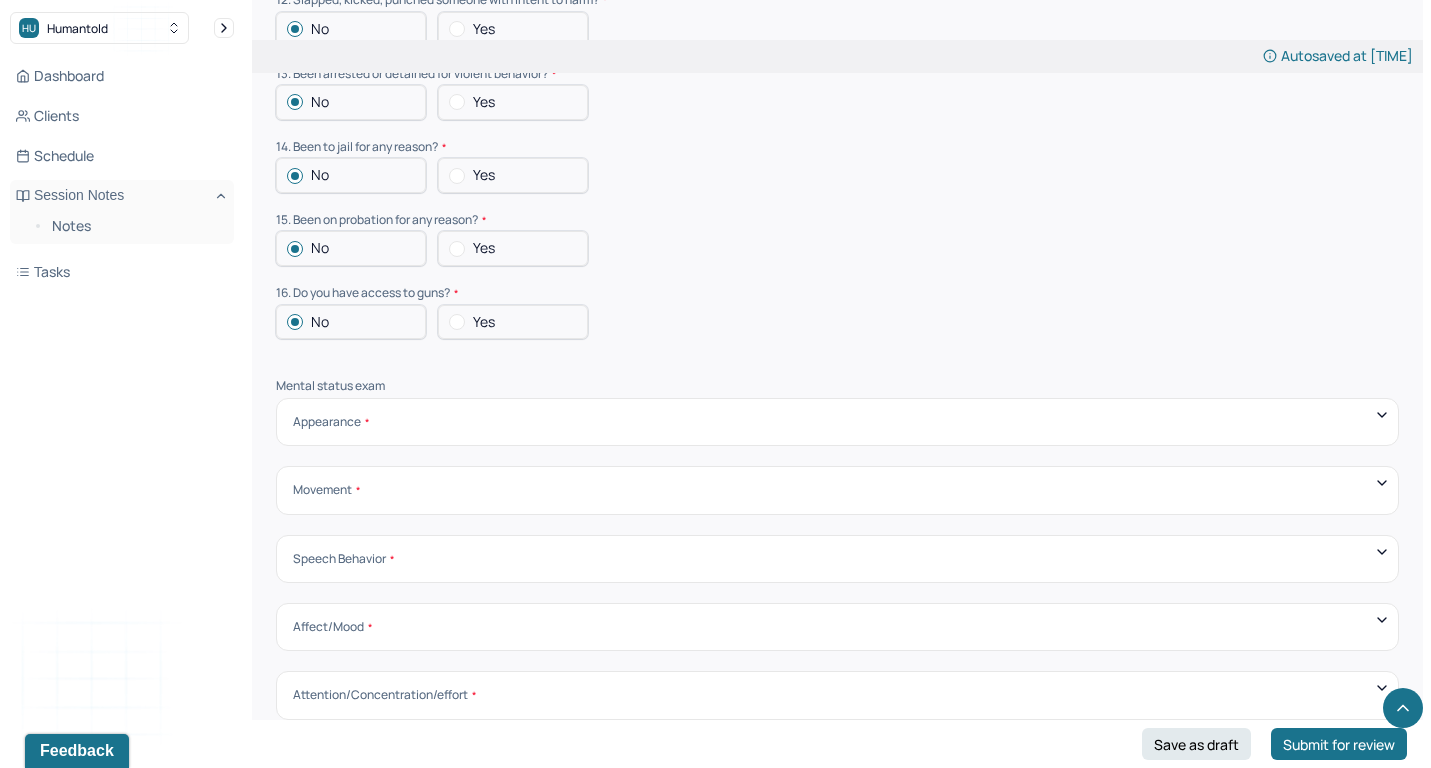 scroll, scrollTop: 6375, scrollLeft: 0, axis: vertical 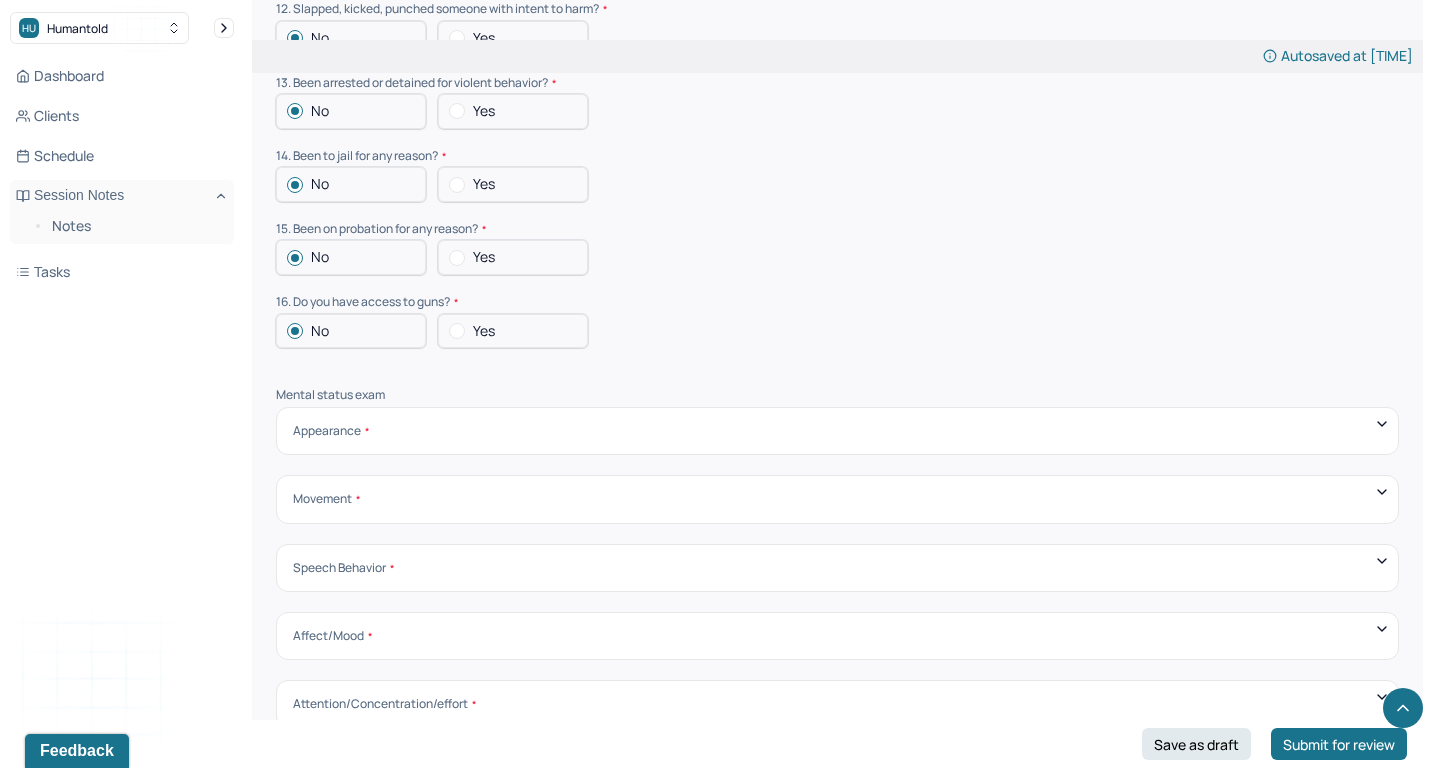 type on "The client reported no relevant medical history." 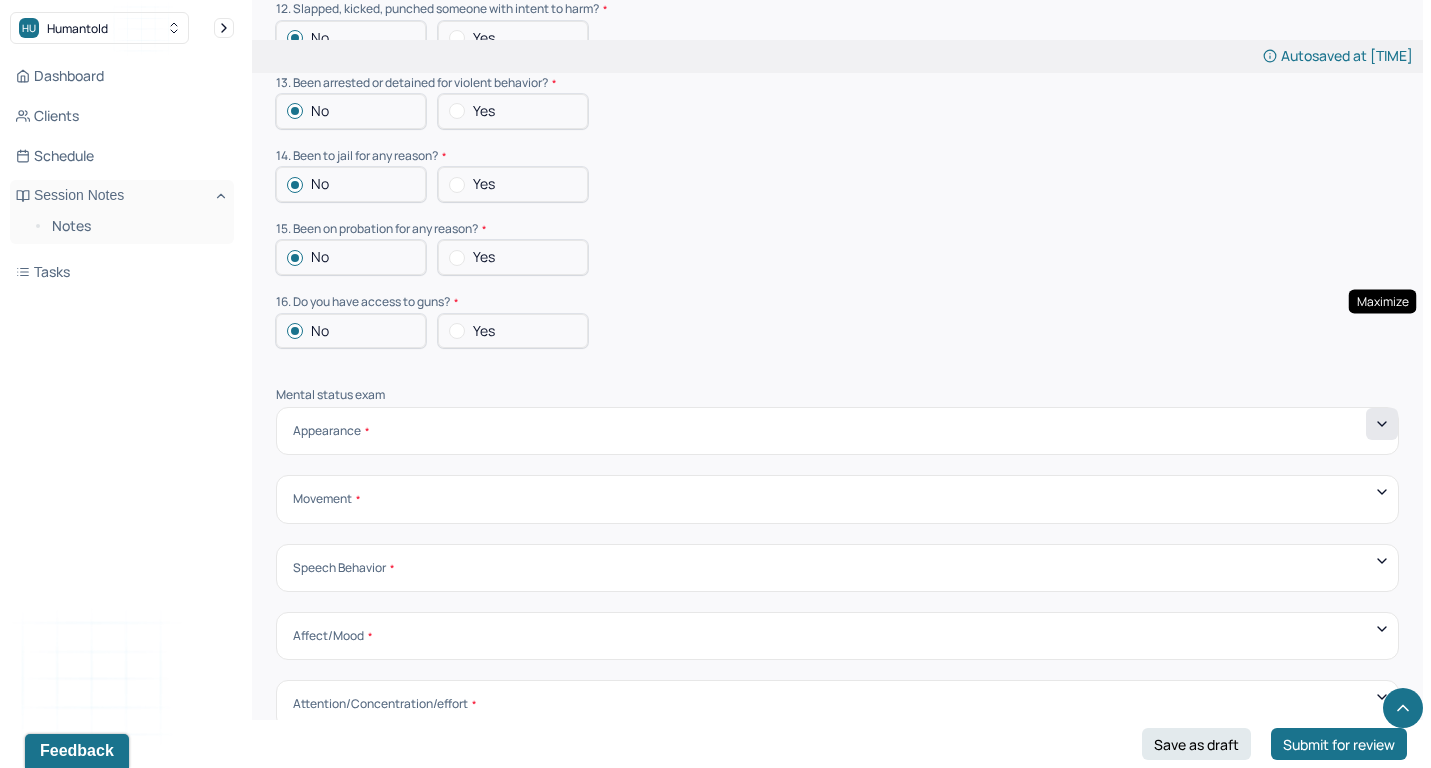 click 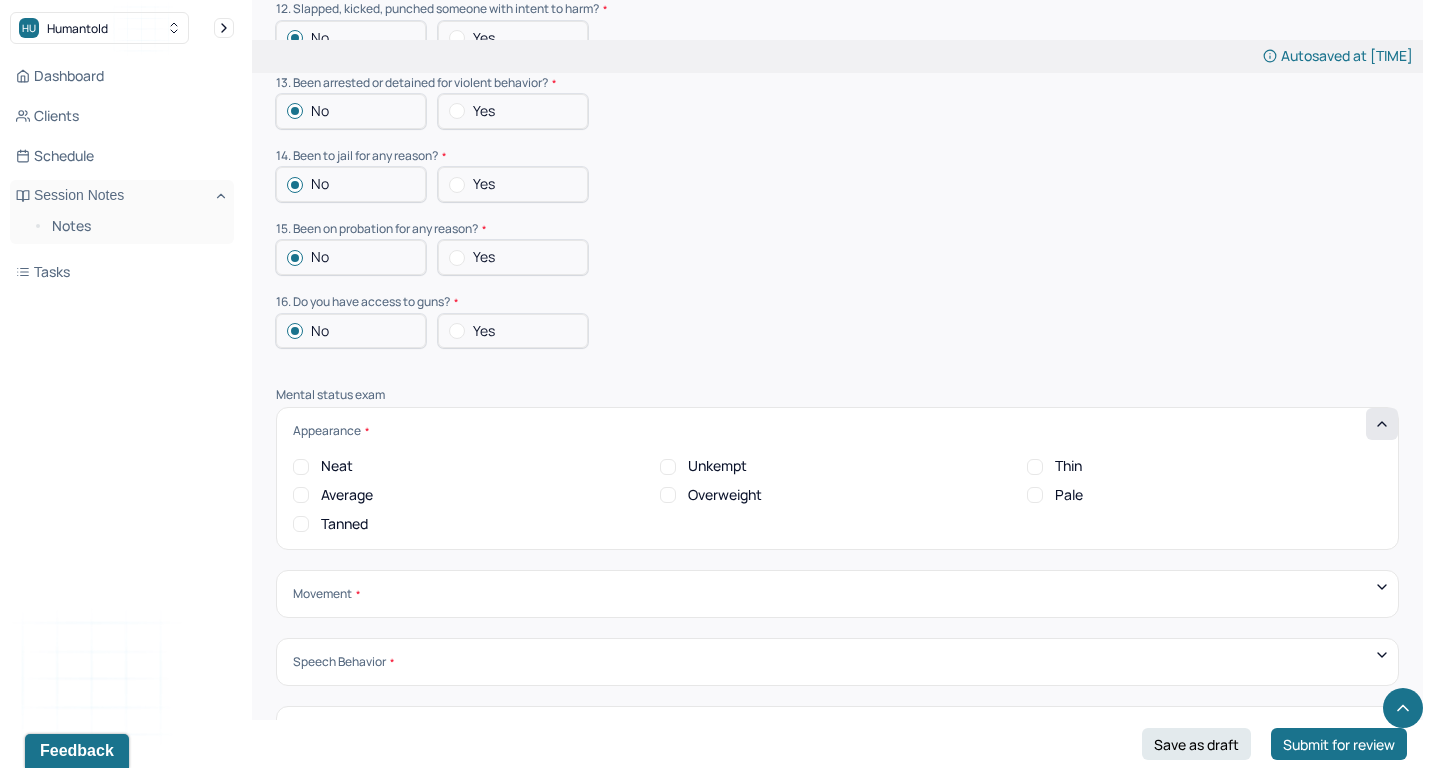 click on "Neat" at bounding box center [337, 466] 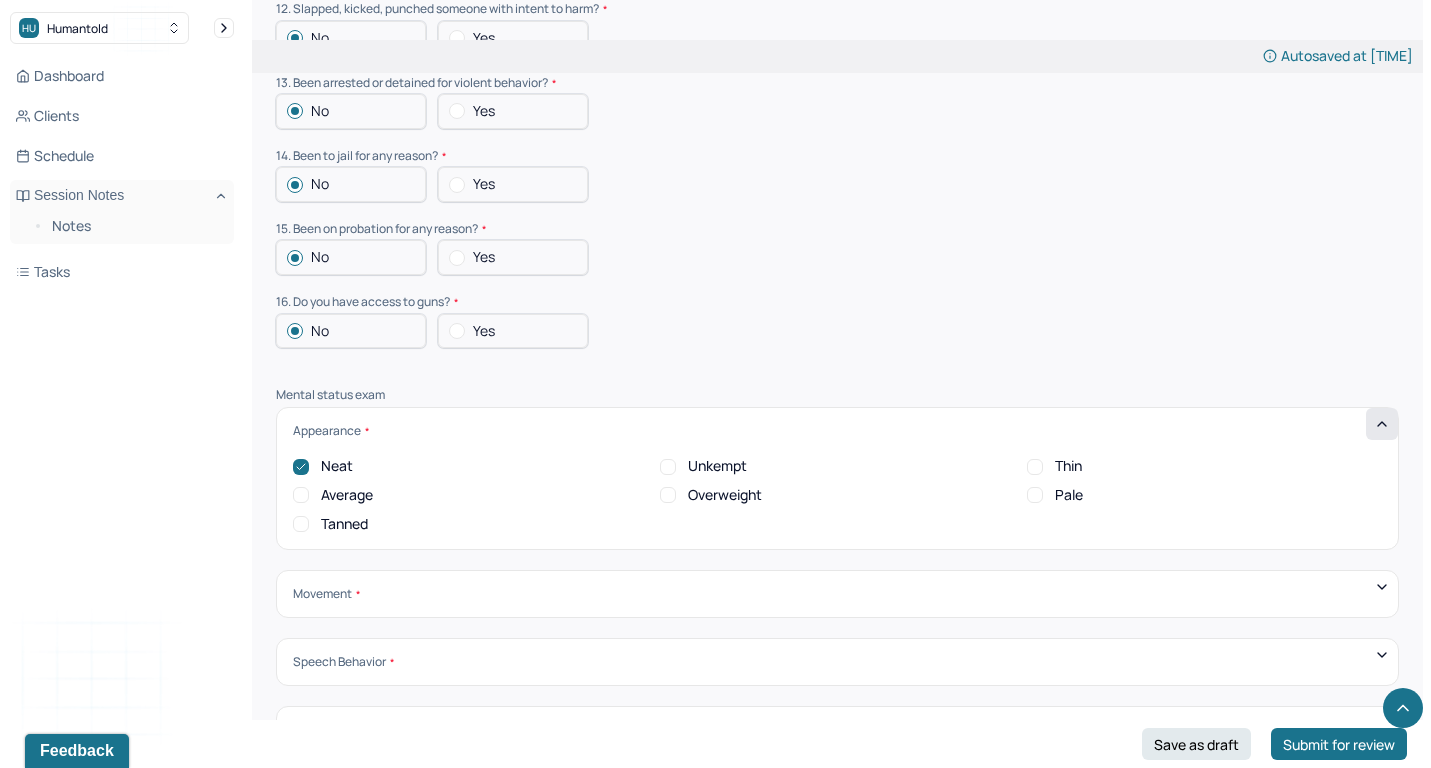 click on "Average" at bounding box center [347, 495] 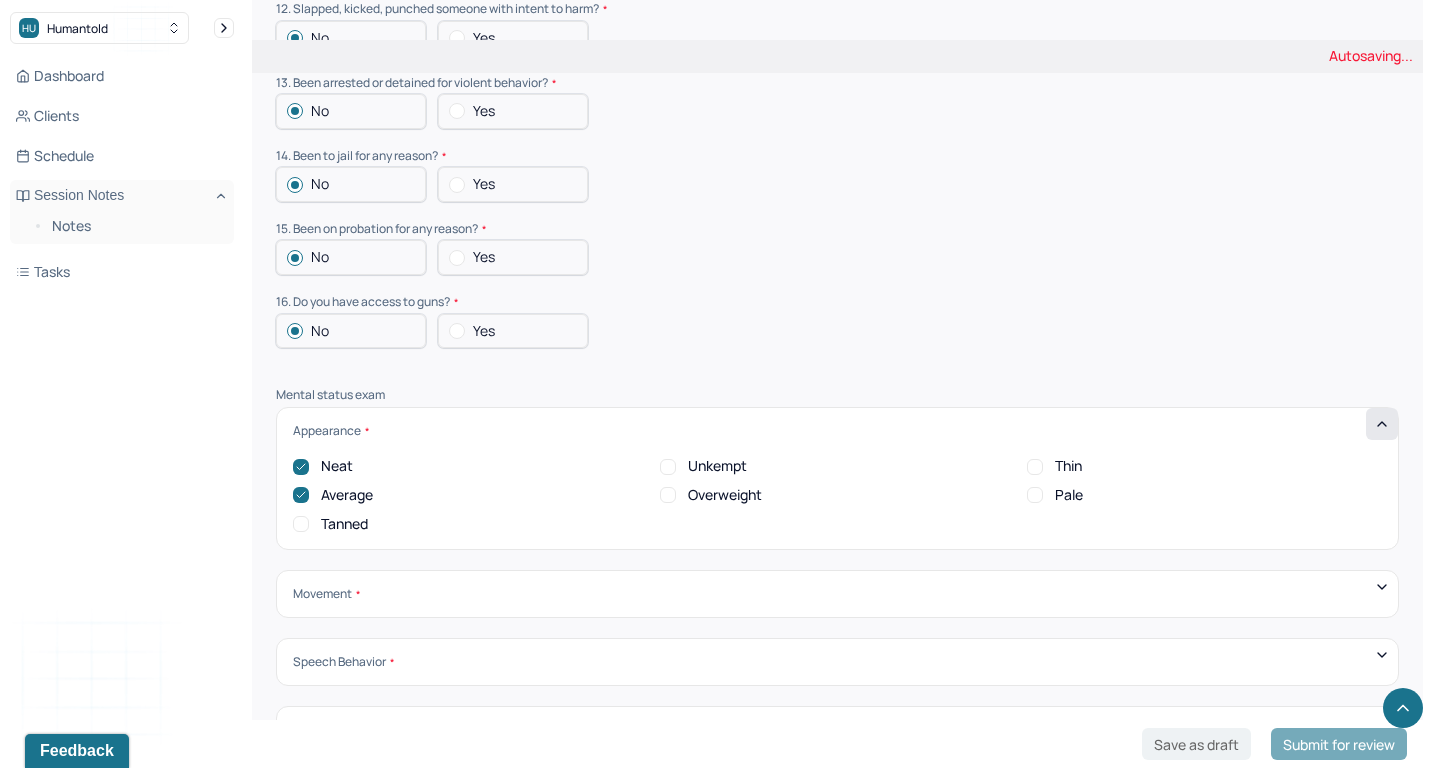 click at bounding box center (1382, 424) 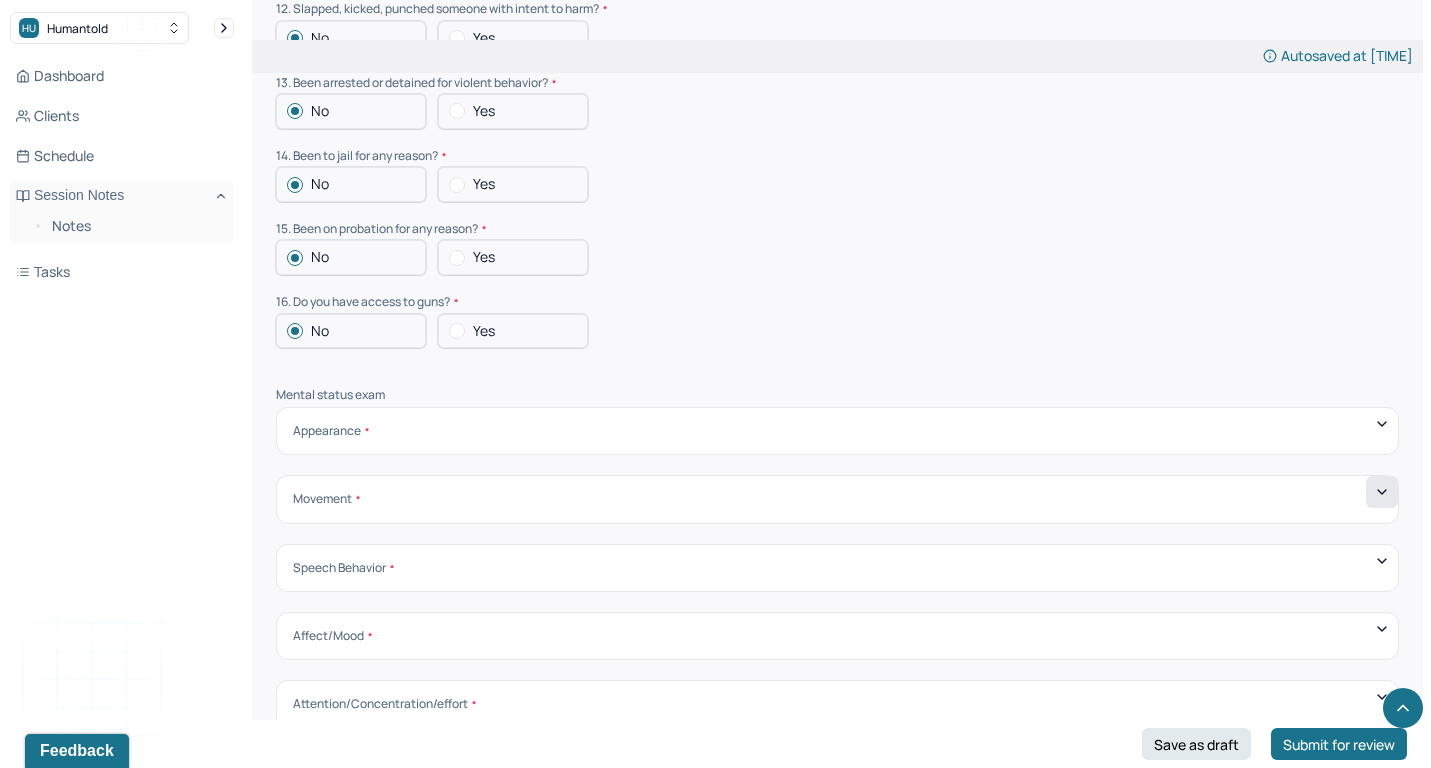 click 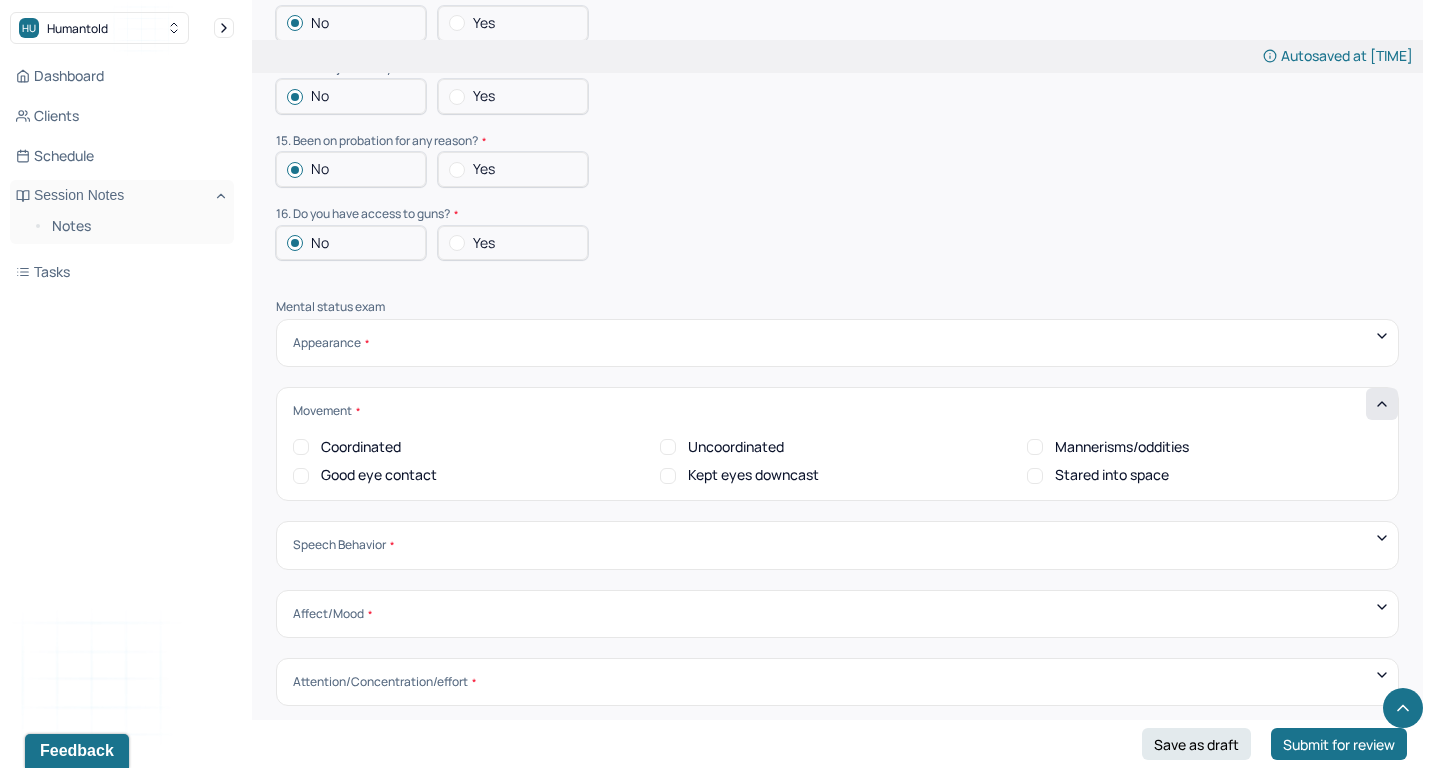 scroll, scrollTop: 6487, scrollLeft: 0, axis: vertical 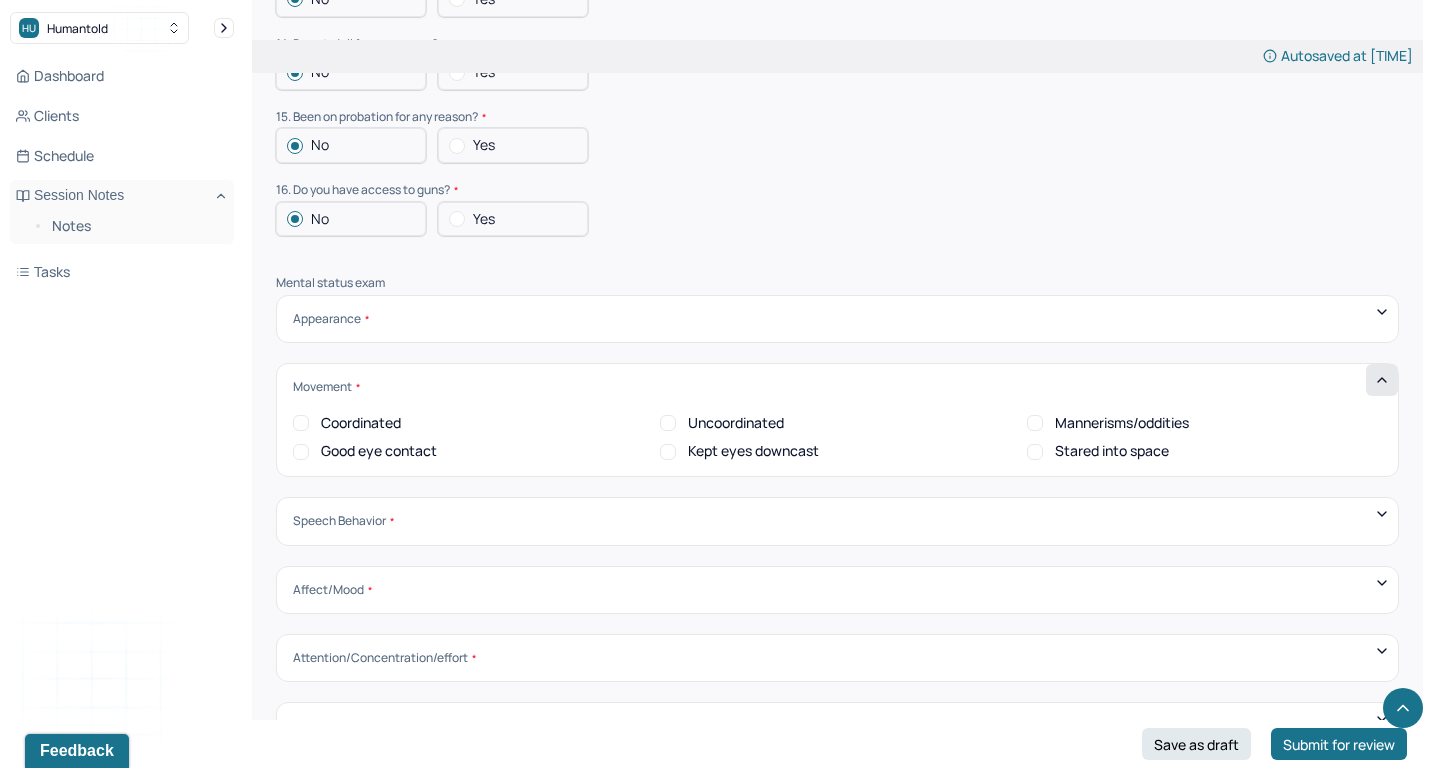click on "Coordinated" at bounding box center (361, 423) 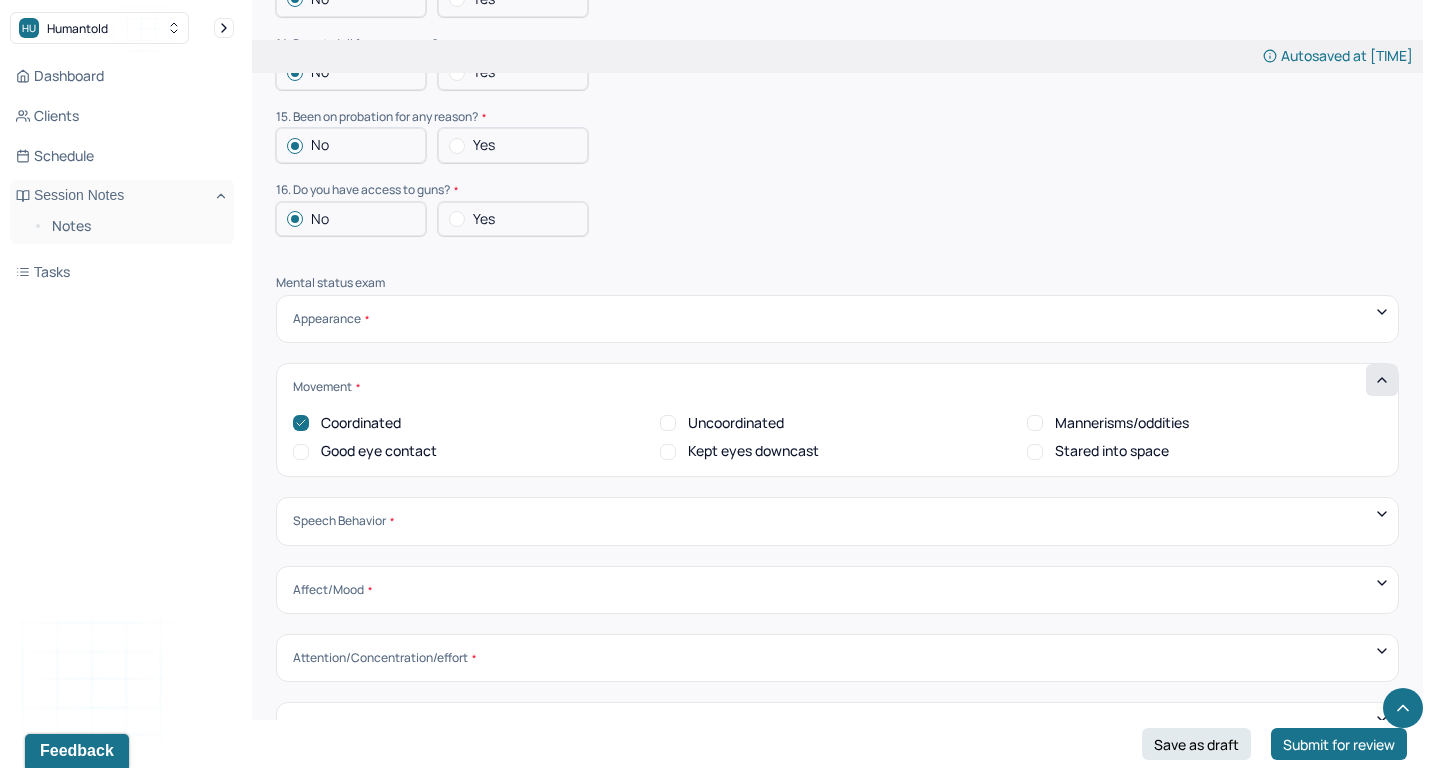 click on "Mannerisms/oddities" at bounding box center [1122, 423] 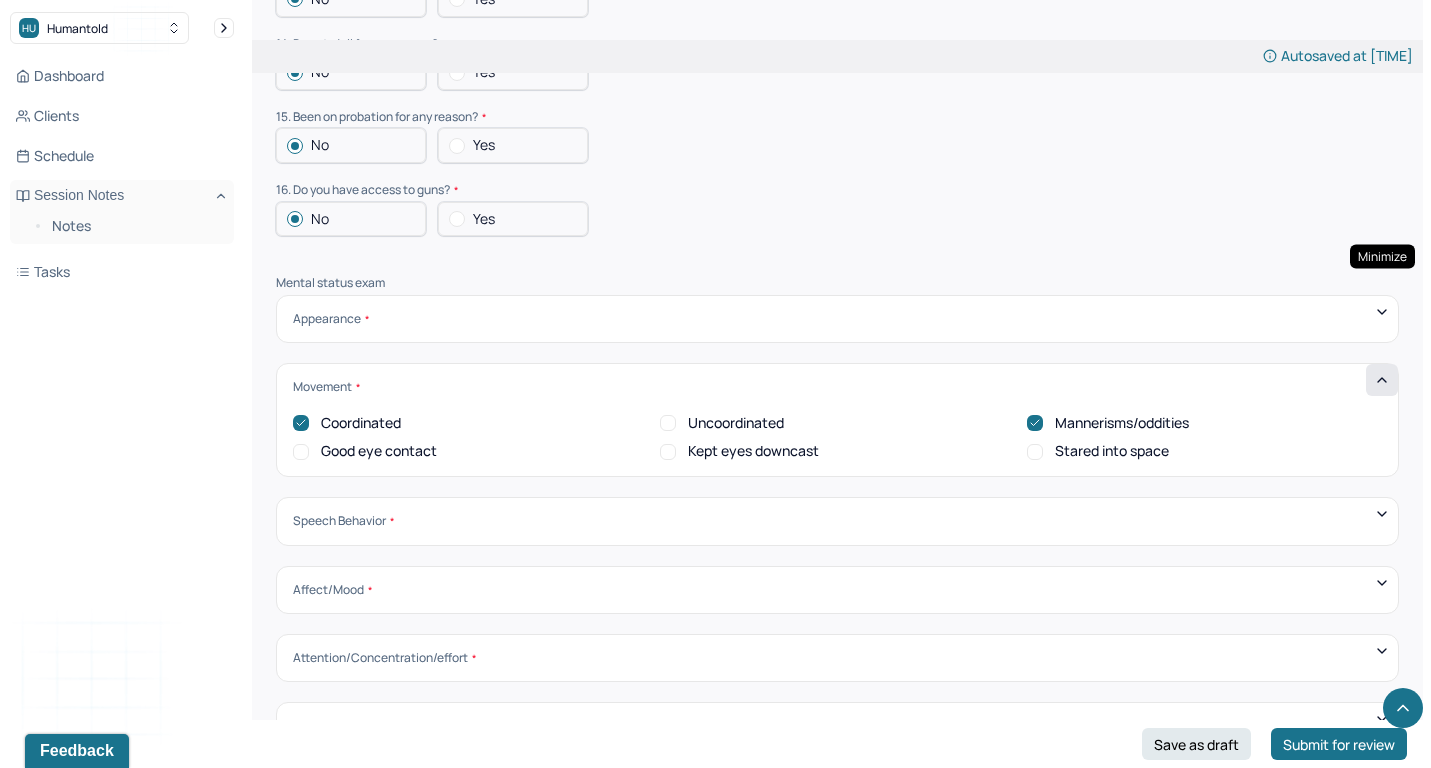 click 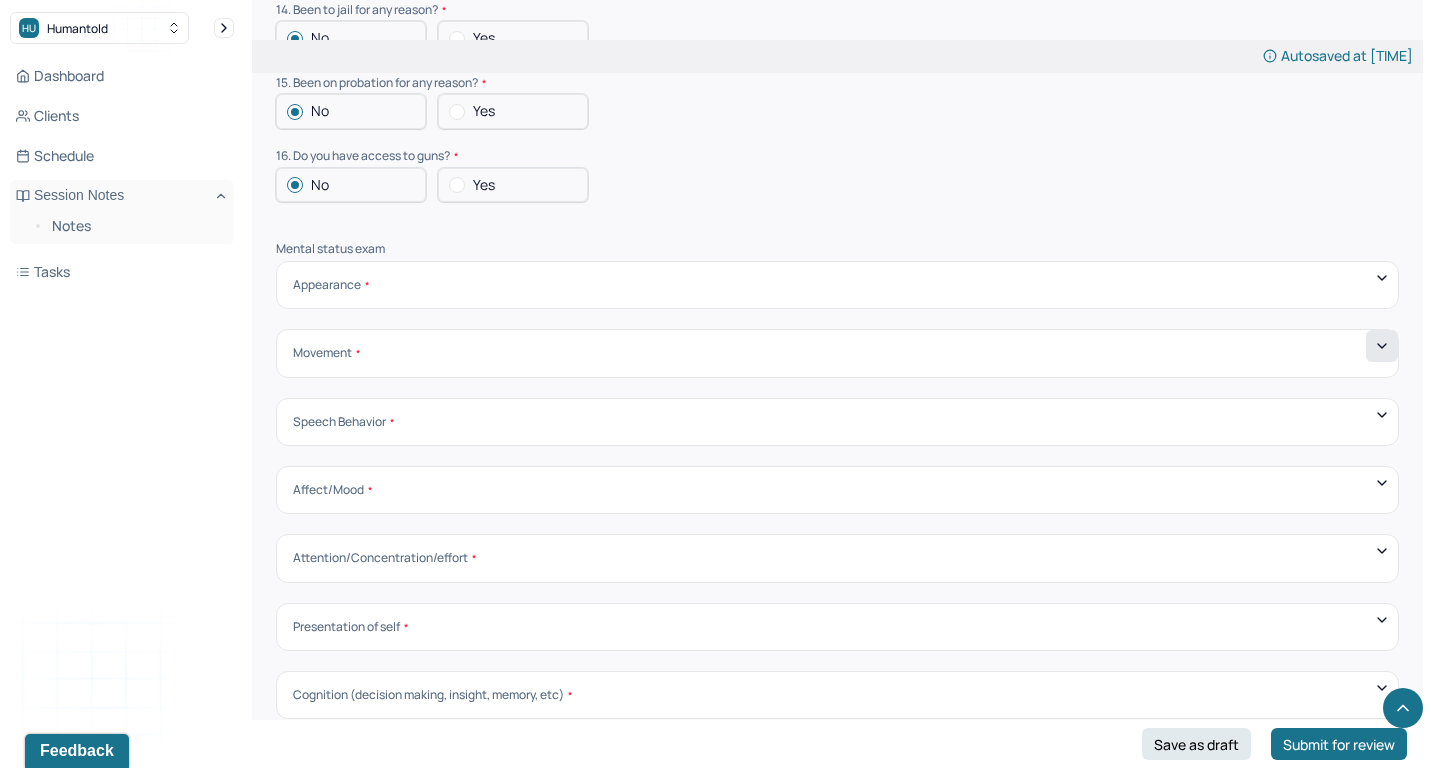 scroll, scrollTop: 6524, scrollLeft: 0, axis: vertical 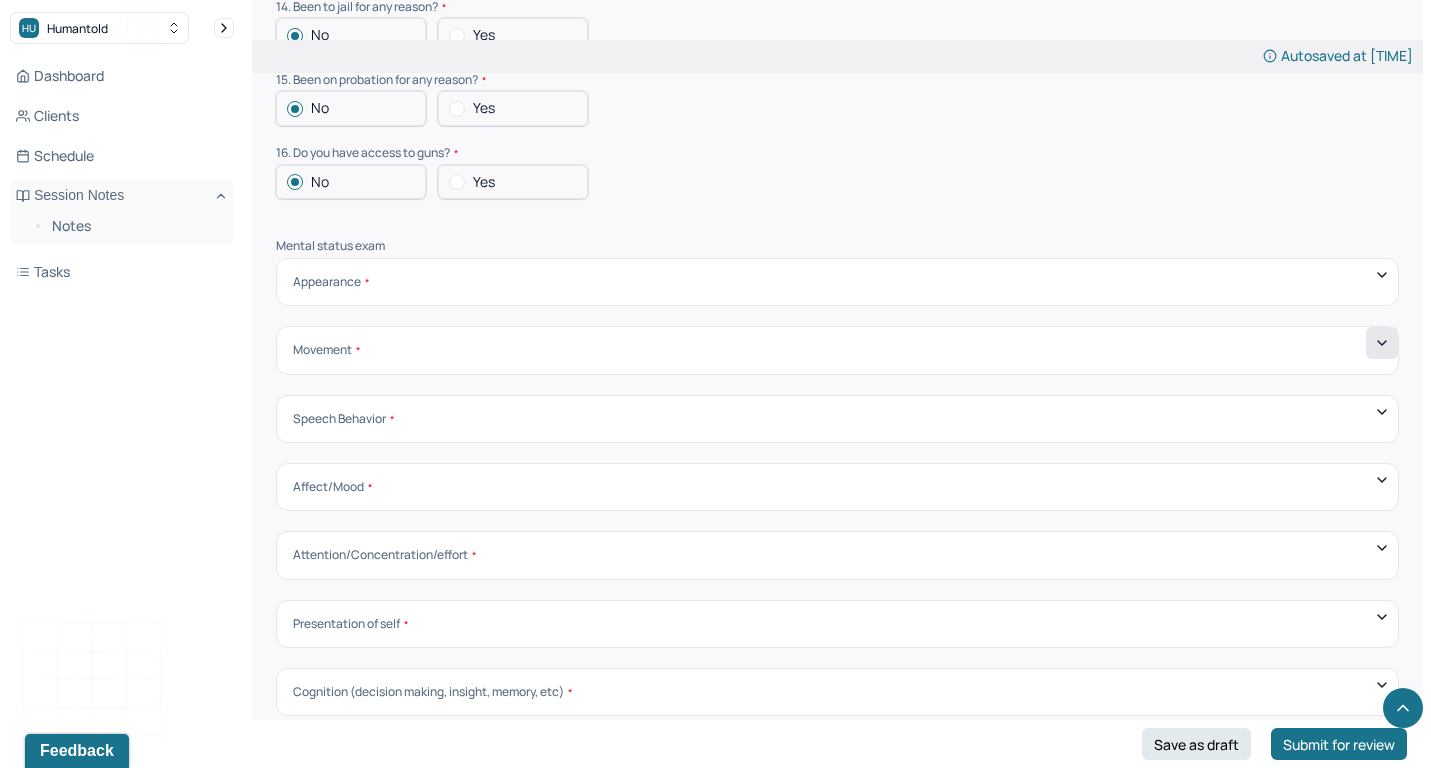 click on "Speech Behavior" at bounding box center [837, 419] 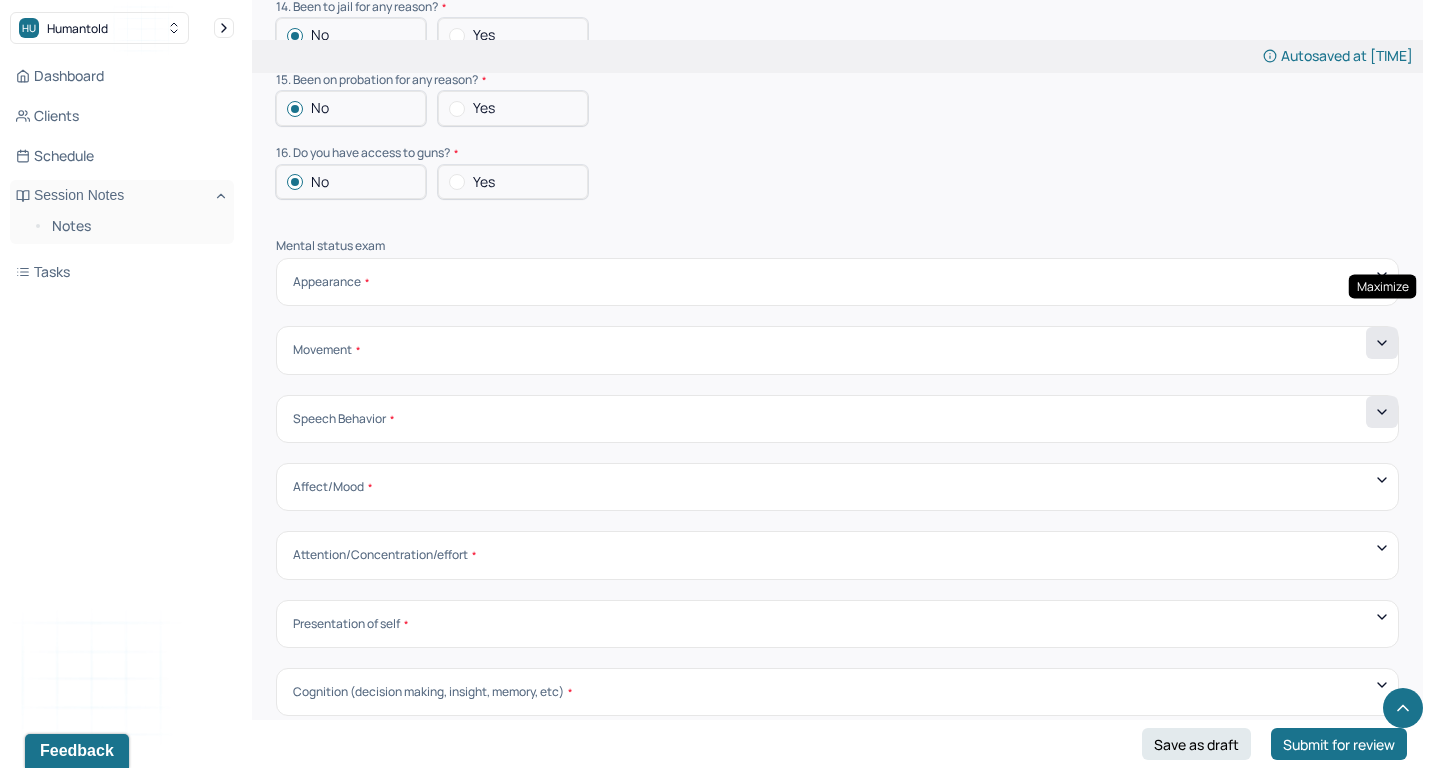 click at bounding box center (1382, 412) 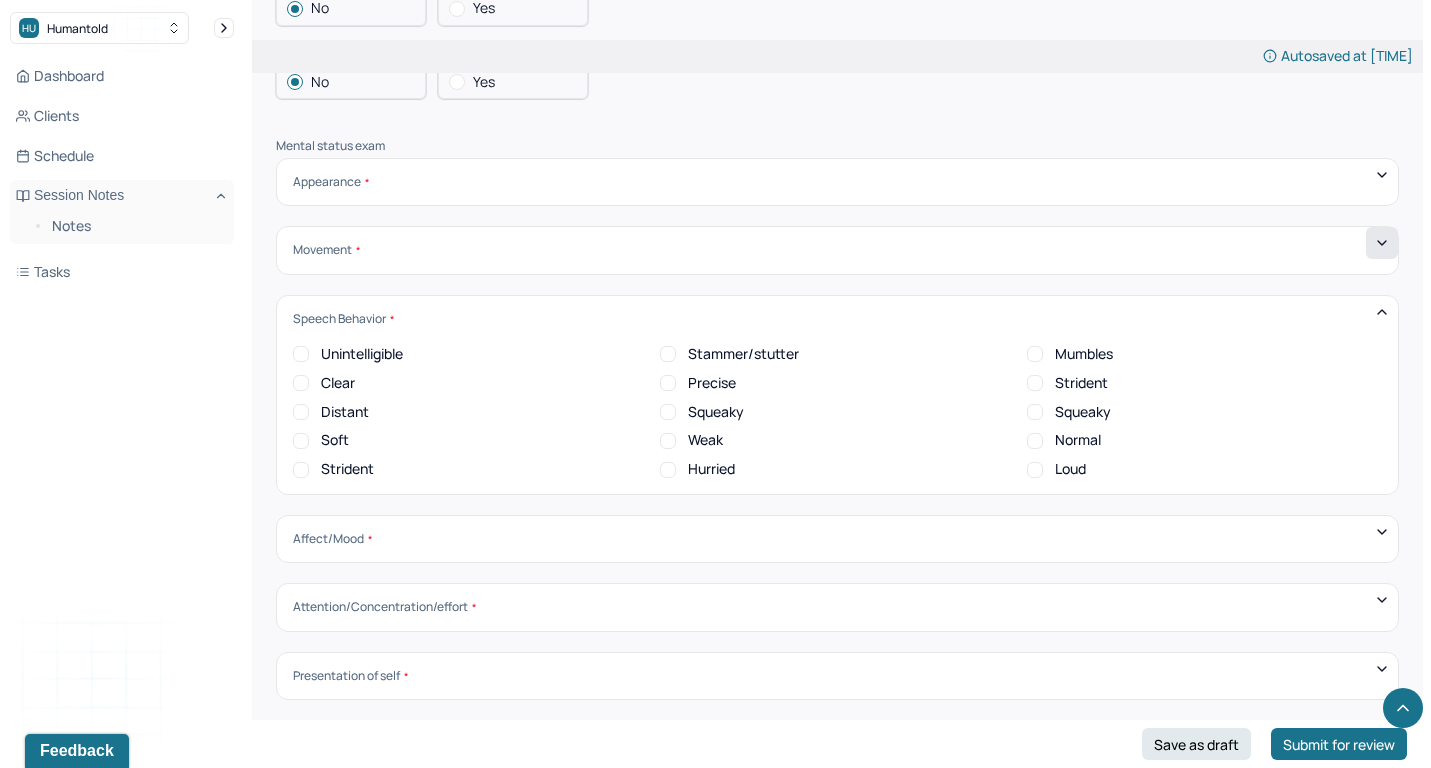scroll, scrollTop: 6632, scrollLeft: 0, axis: vertical 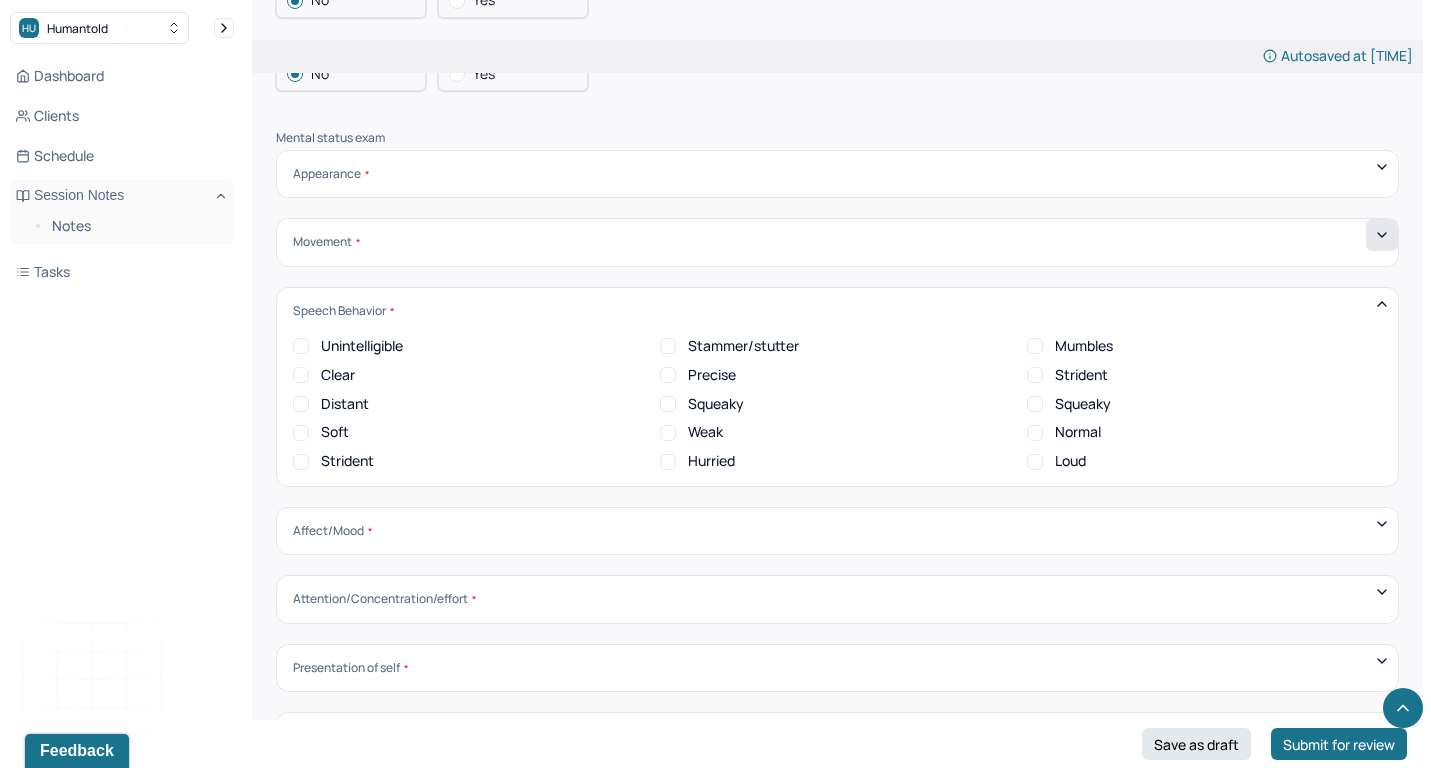 click on "Clear" at bounding box center [338, 375] 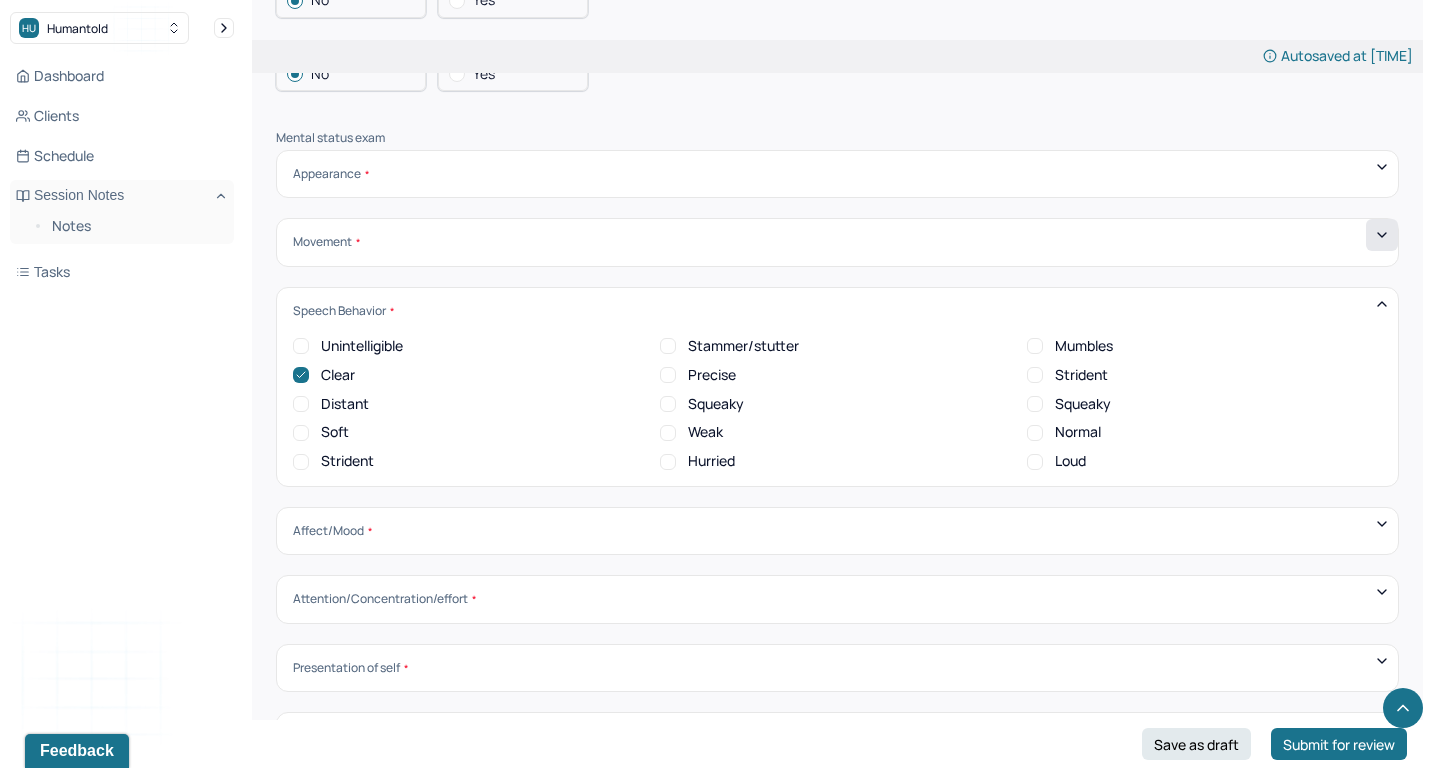click on "Precise" at bounding box center (712, 375) 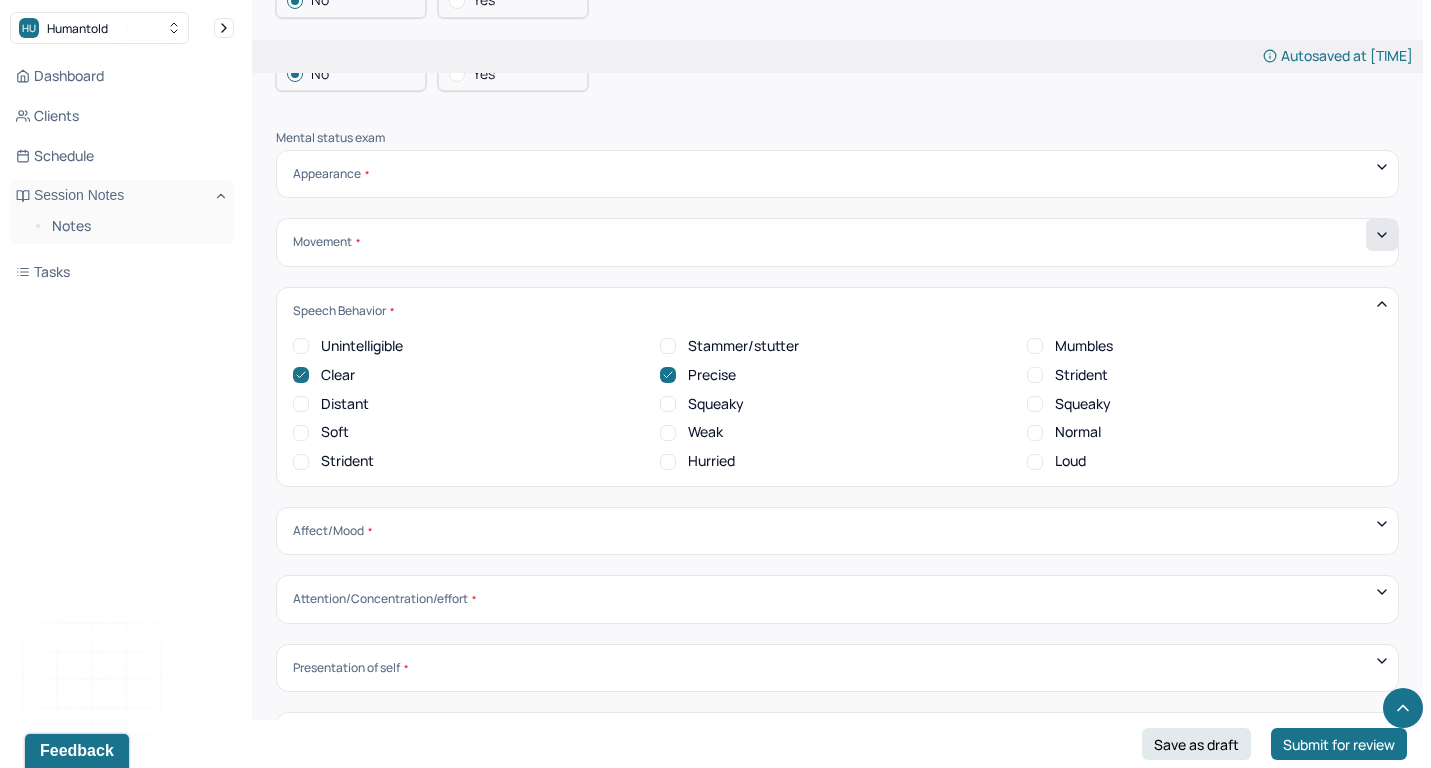 click on "Normal" at bounding box center (1078, 432) 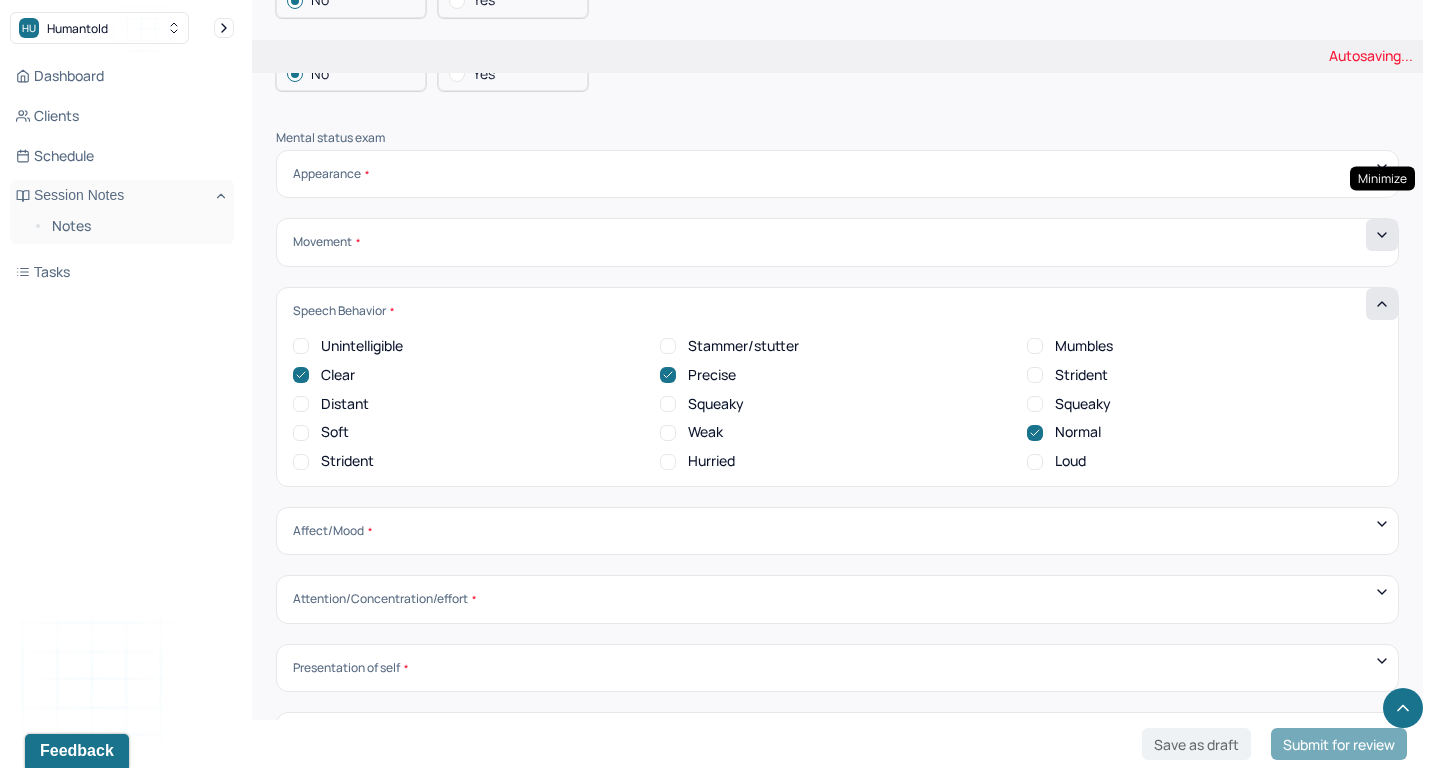 click 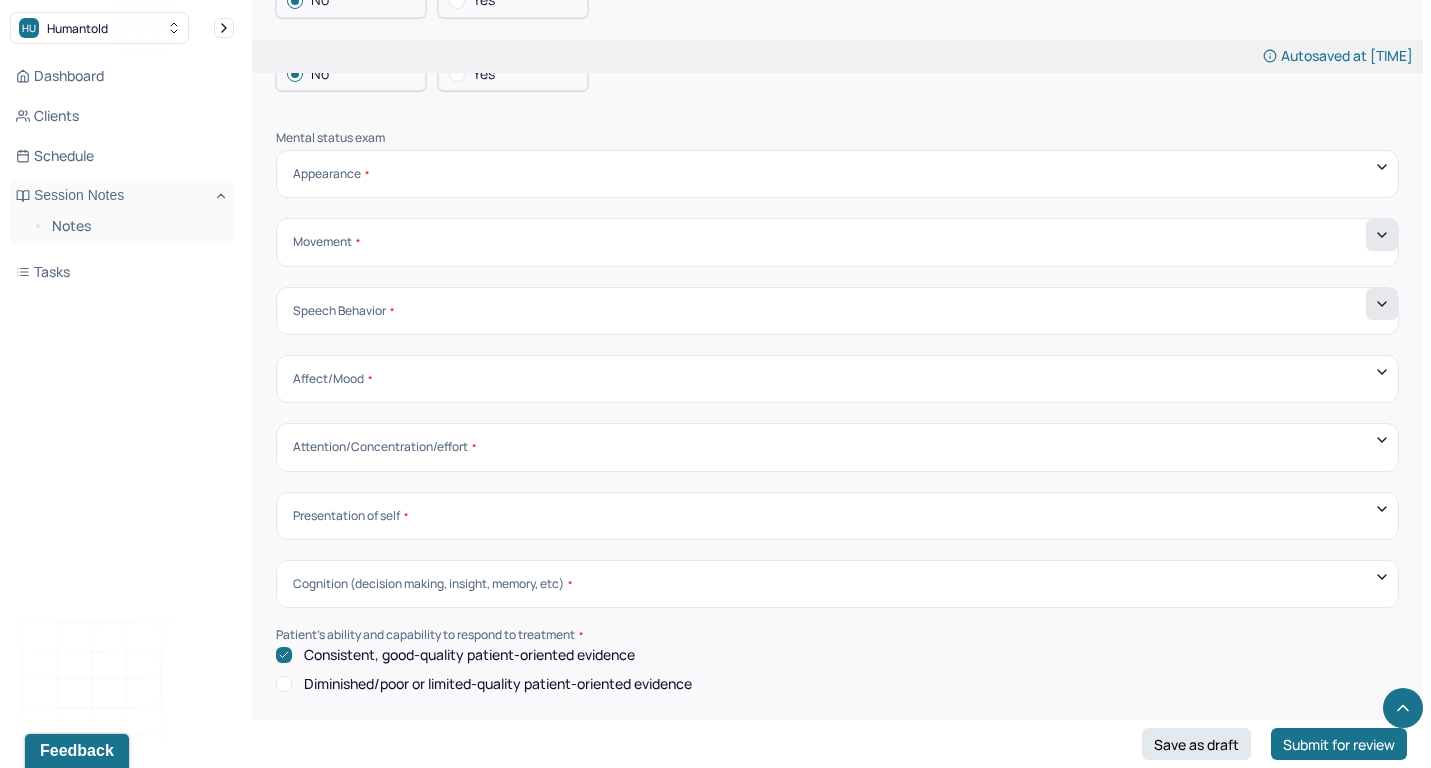 click on "Affect/Mood Blunted Constricted Normal Broad Inappropriate Indifferent to problems Congruent Irritated Hostile Flushing Dizziness Can't sit still Panicked Fearful Wretched Melancholy Sad Hopeless Bored Sorrow Grief Flight of ideas Manic Hypomanic Ashamed Embarrassed Apologetic Calm Guilty Flat" at bounding box center (837, 379) 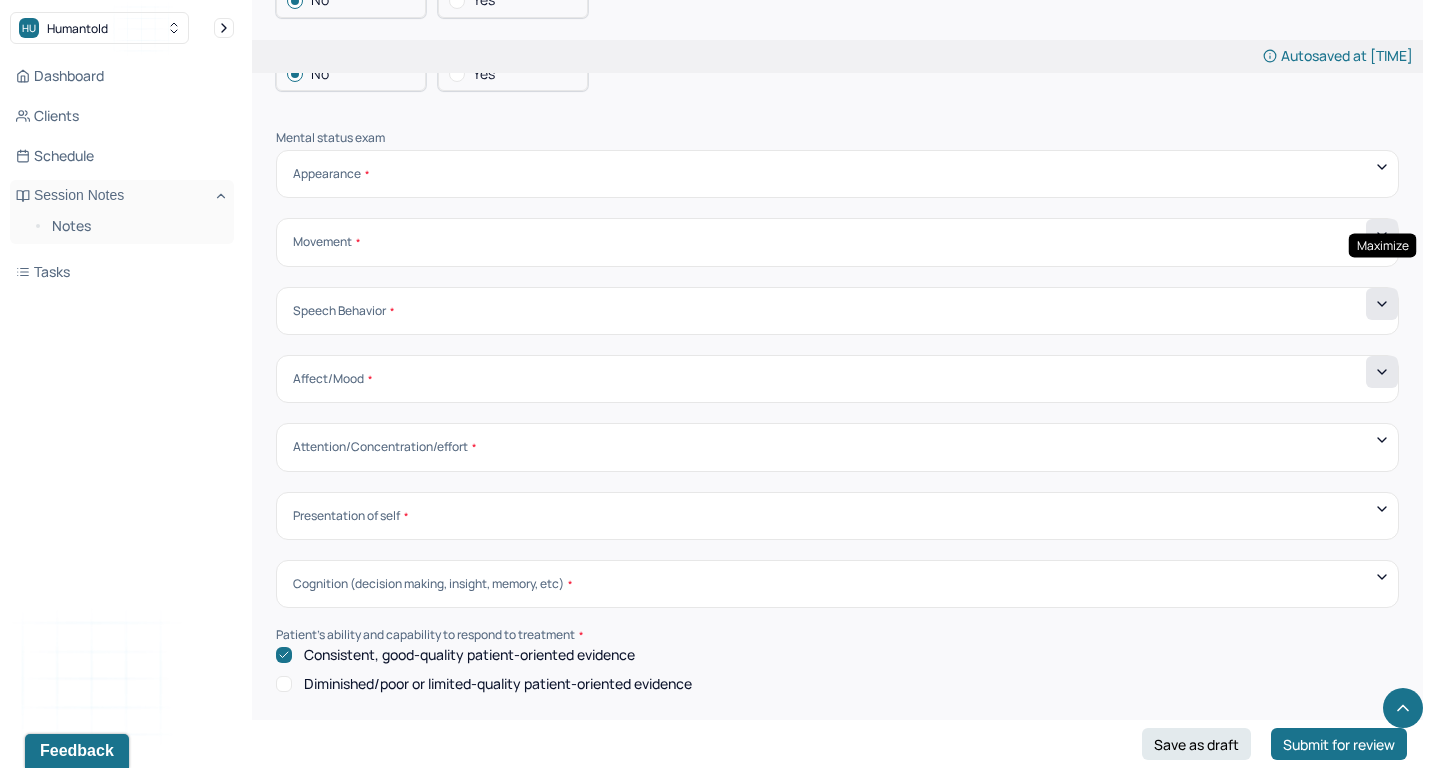 click at bounding box center (1382, 372) 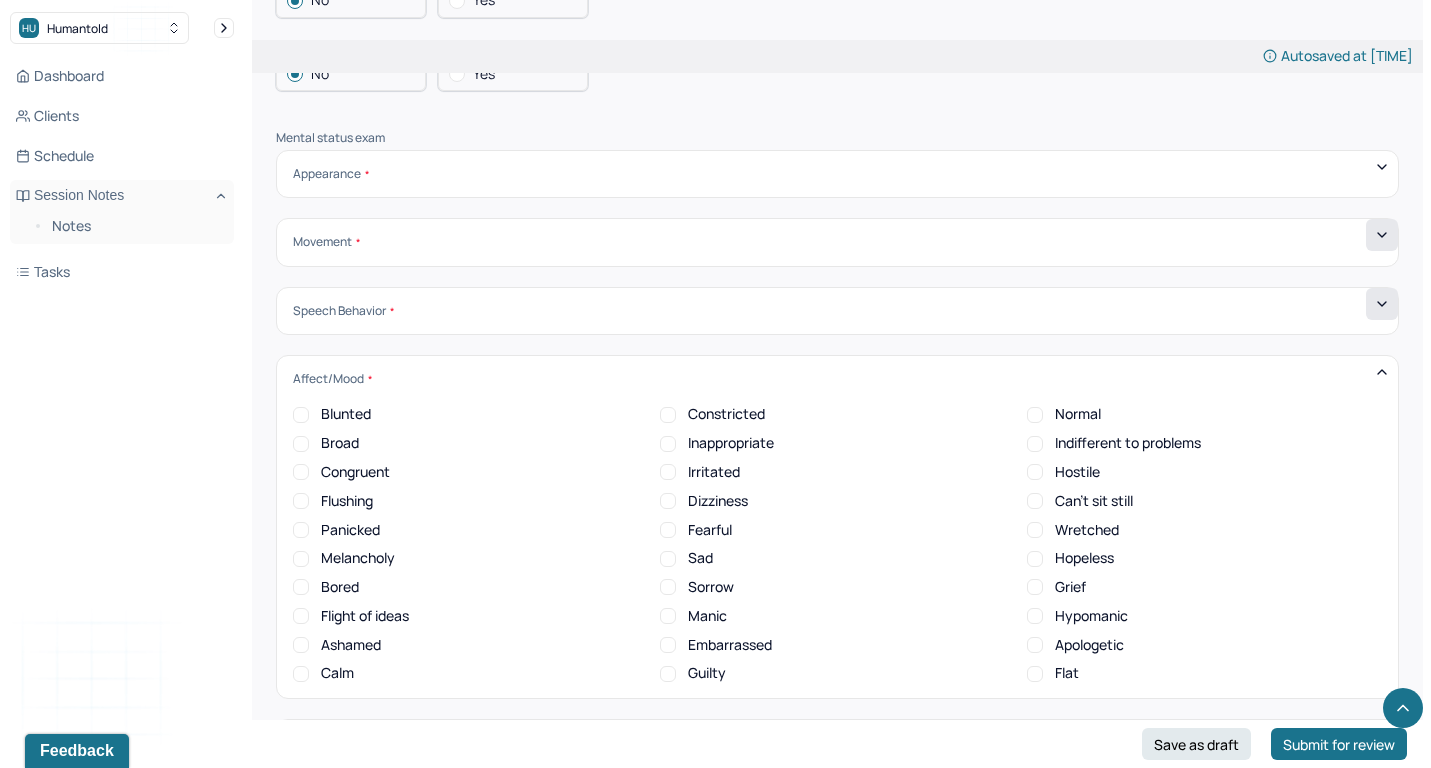click on "Congruent" at bounding box center (355, 472) 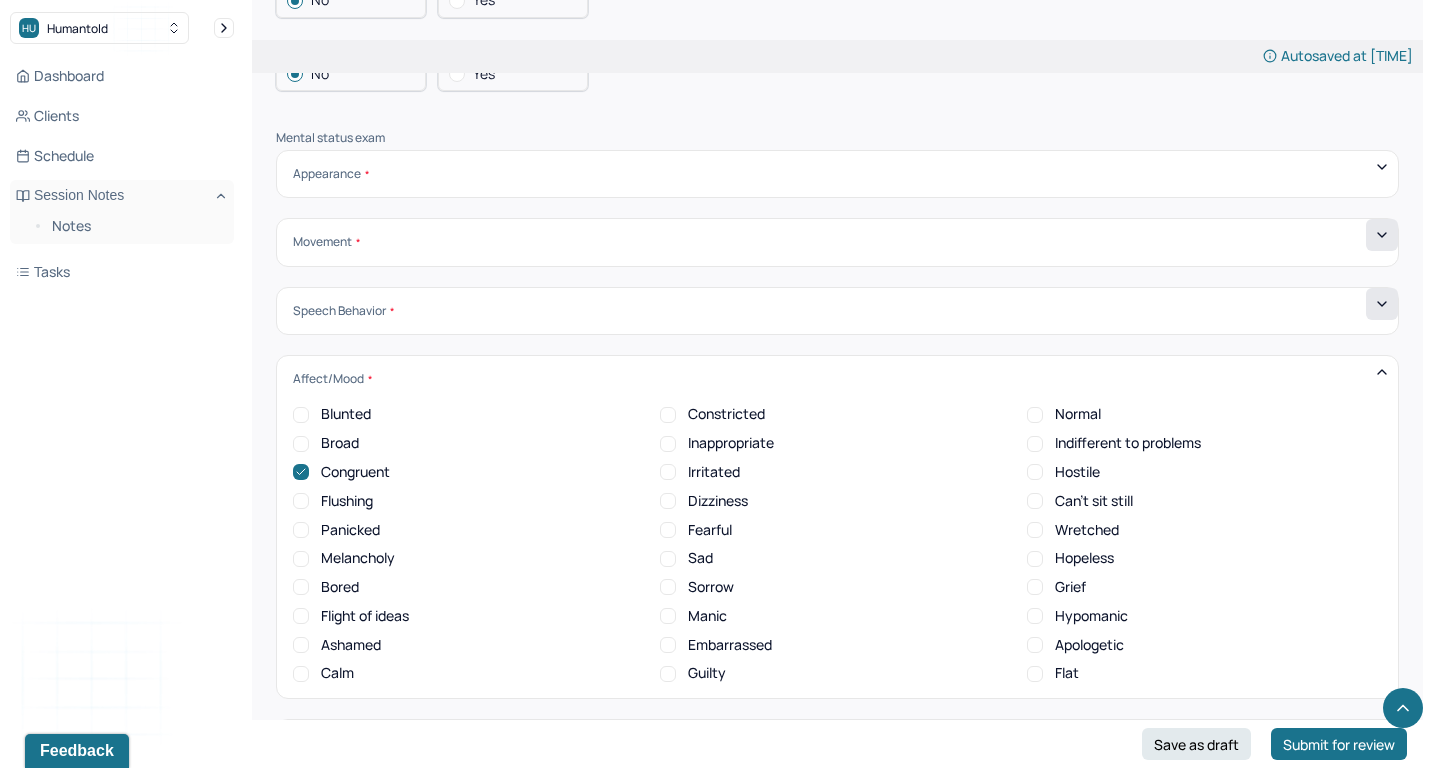 click on "Calm" at bounding box center (337, 673) 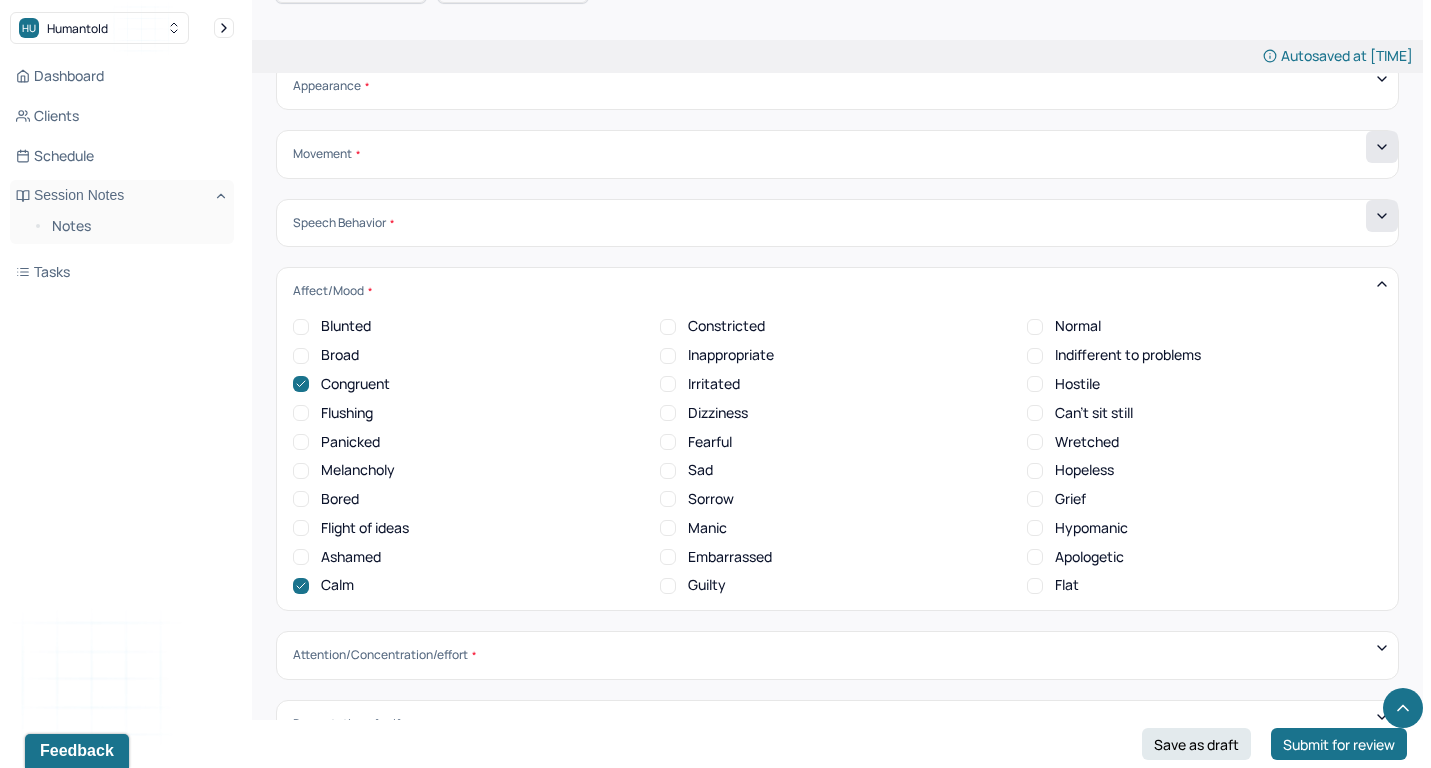 scroll, scrollTop: 6721, scrollLeft: 0, axis: vertical 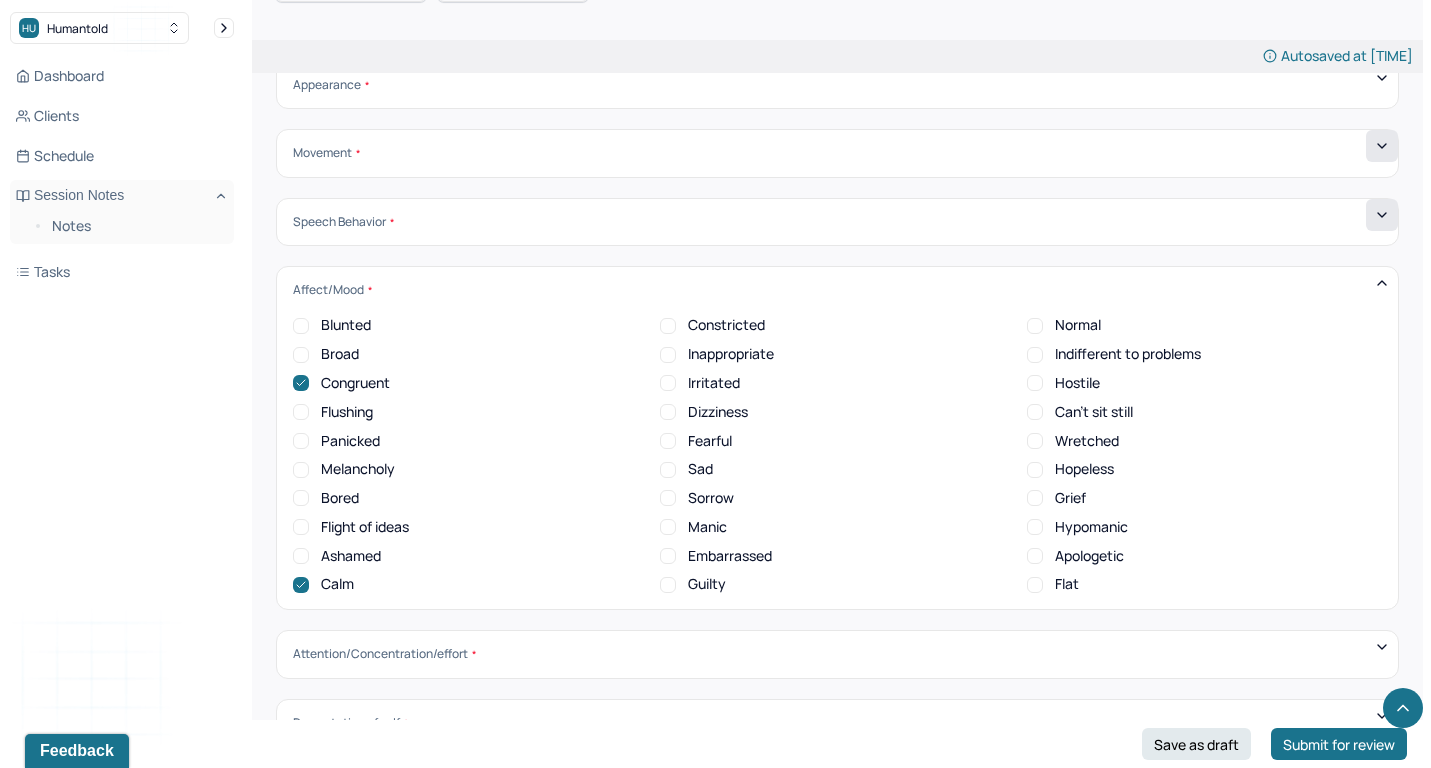 click on "Normal" at bounding box center [1078, 325] 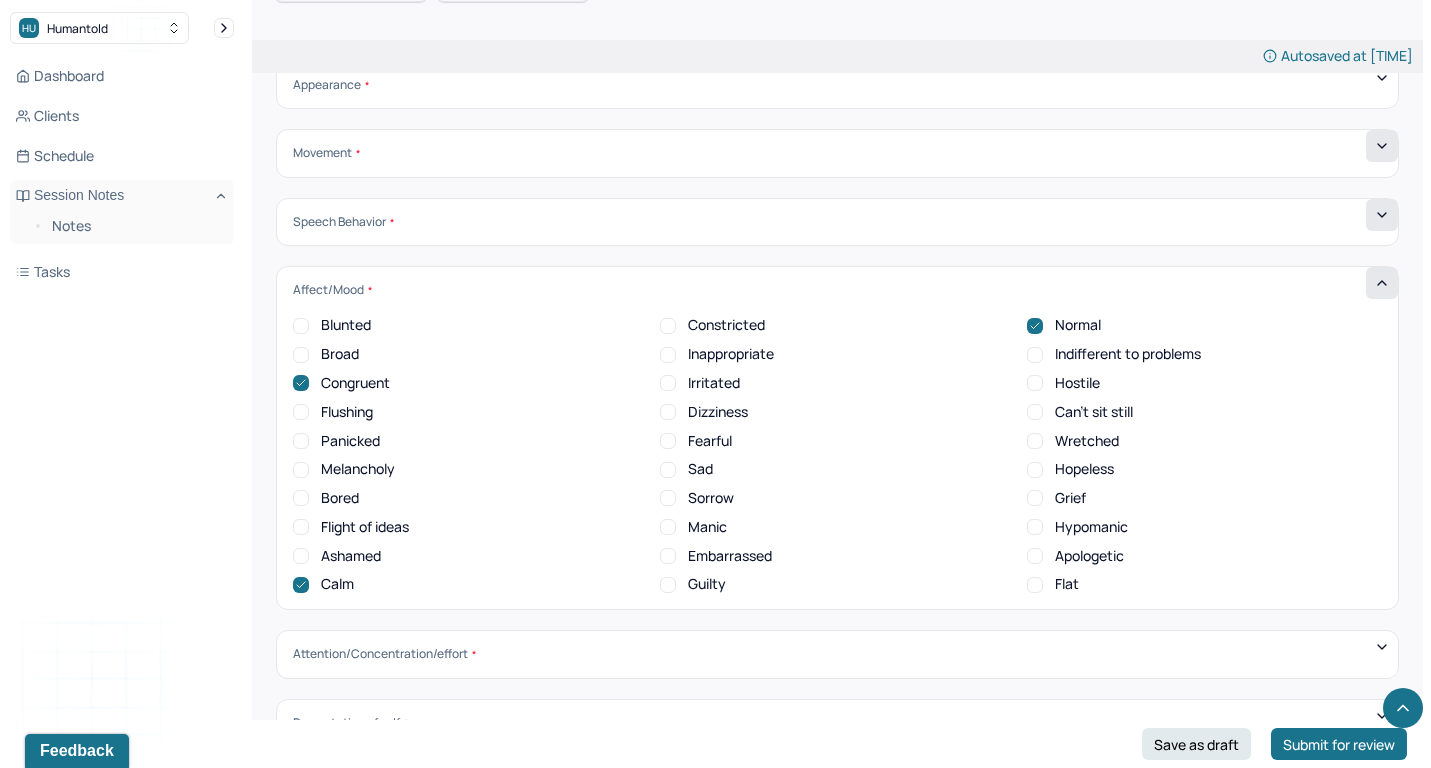 click 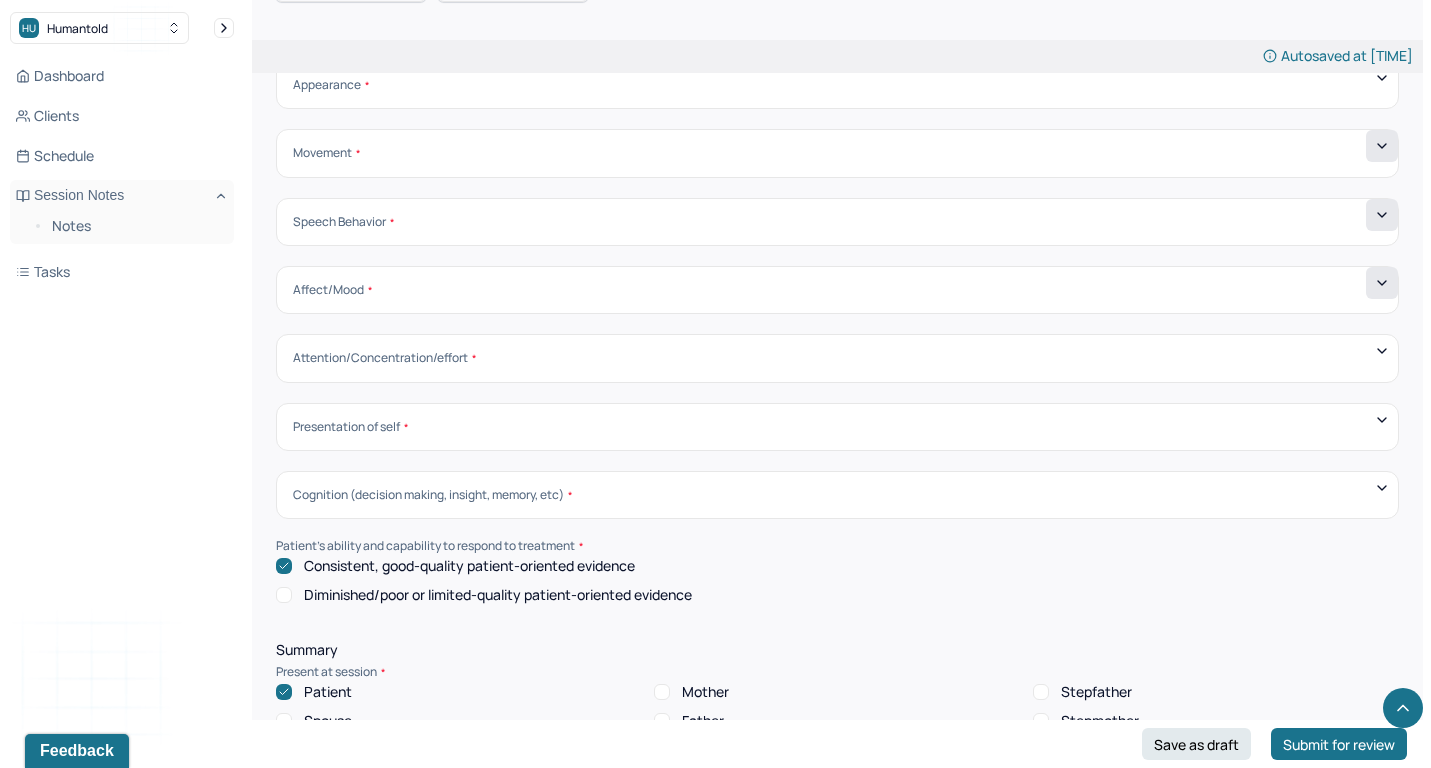 click on "Attention/Concentration/effort Sluggish Flat Distractible Normal energy Eager Indifferent Scattered Baffled Perplexed Hurried Organized Rigid Pleasant Cooperative Dependent Abusive Superior Stubborn Belligerent Argumentative Hostile Demanding Resentful Surly Guarded Indifferent" at bounding box center (837, 358) 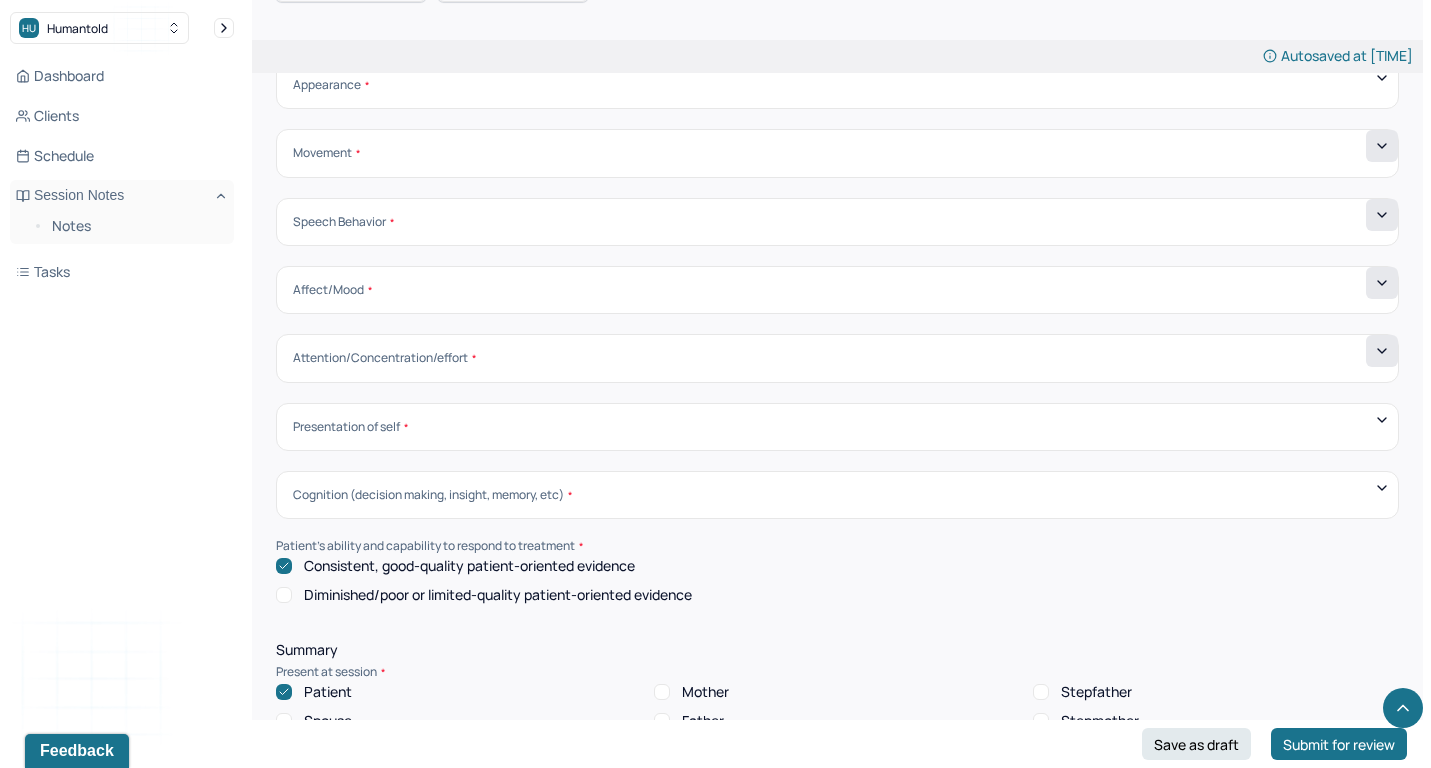 click 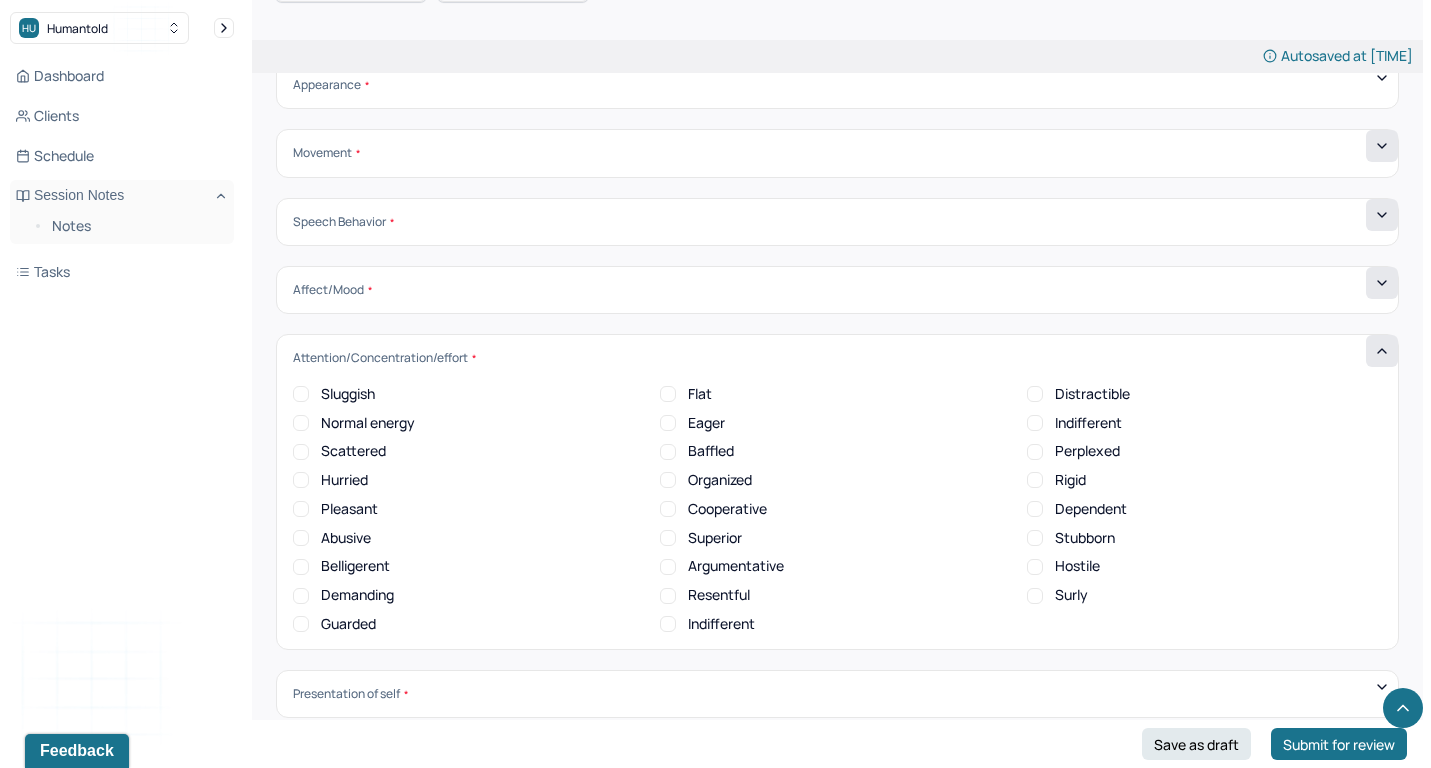 click on "Normal energy" at bounding box center (368, 423) 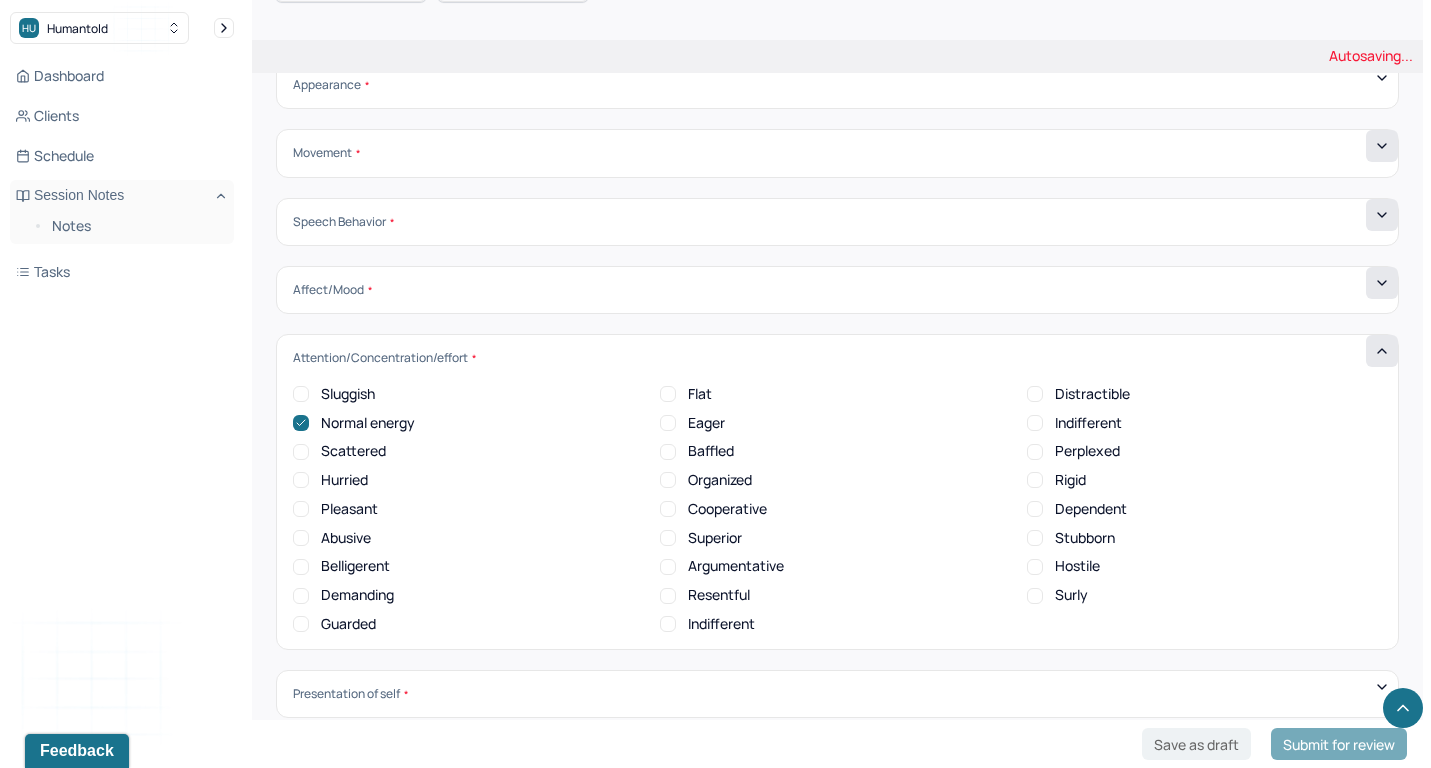 click on "Normal energy" at bounding box center (368, 423) 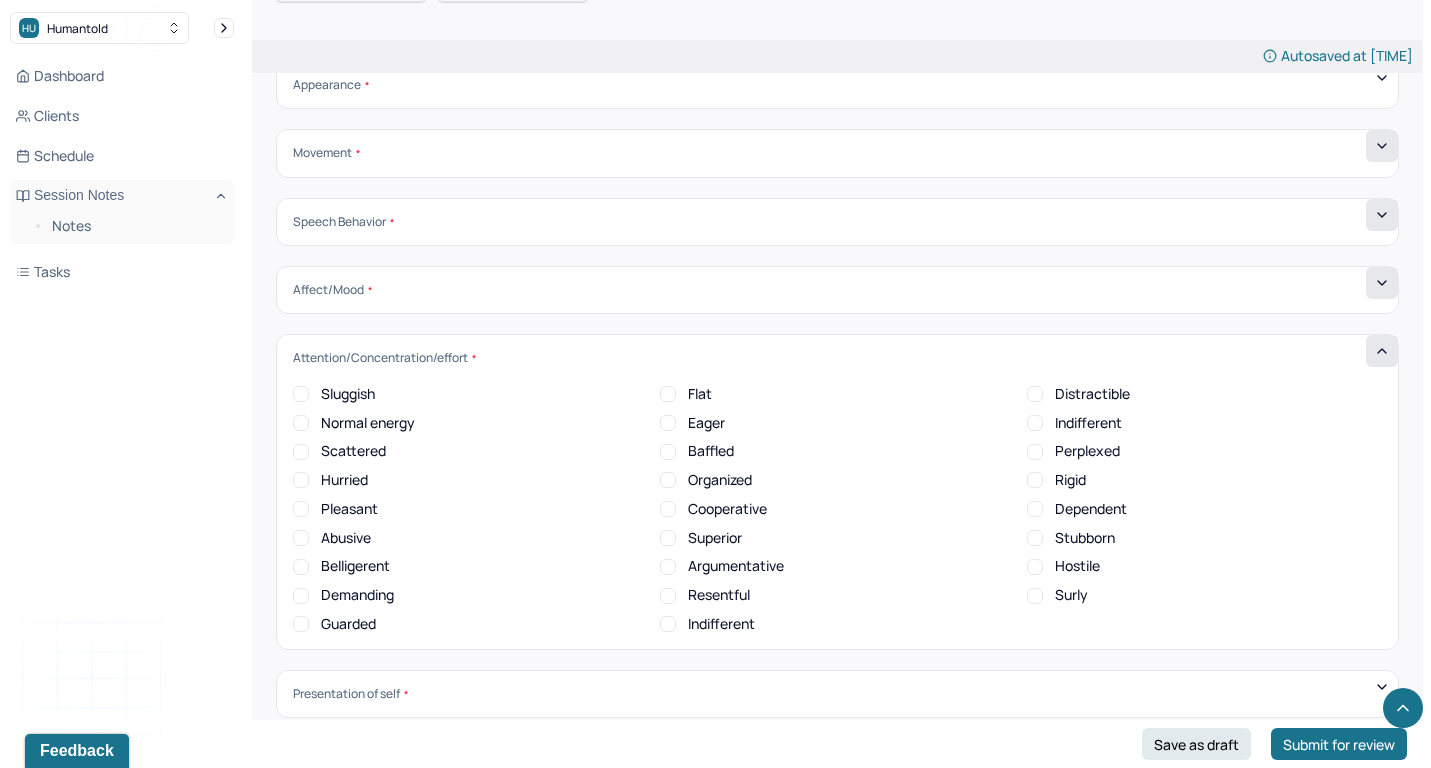 click on "Pleasant" at bounding box center [349, 509] 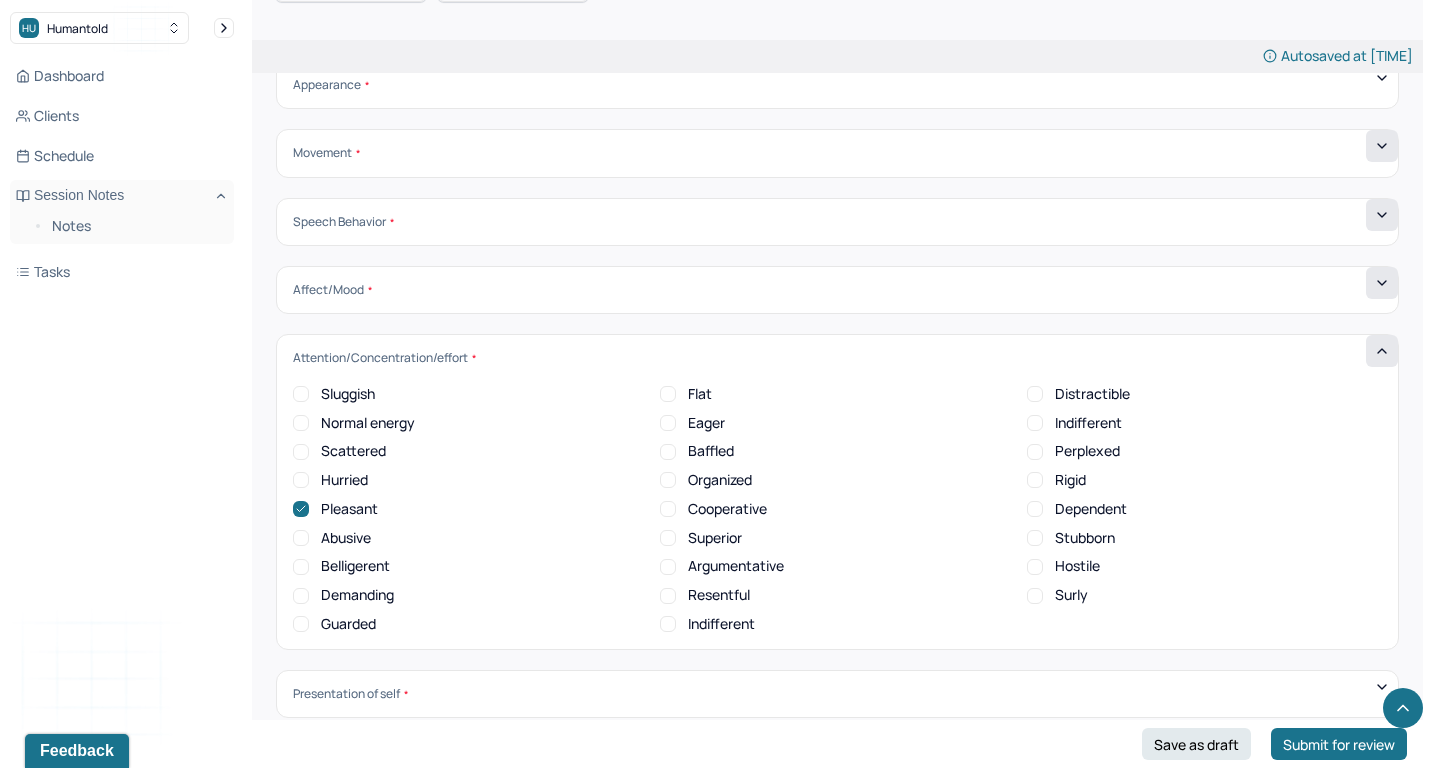 click on "Cooperative" at bounding box center [727, 509] 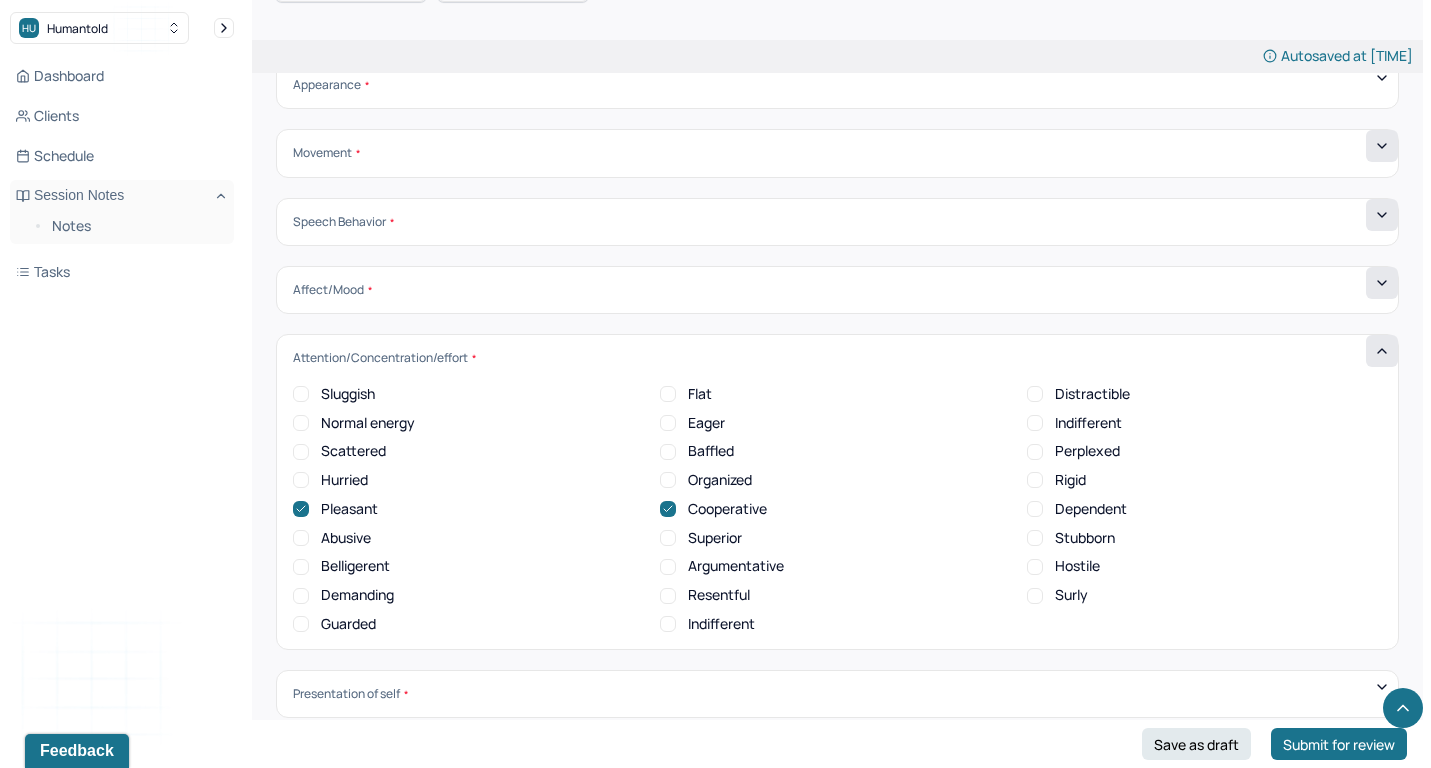 click on "Normal energy" at bounding box center (368, 423) 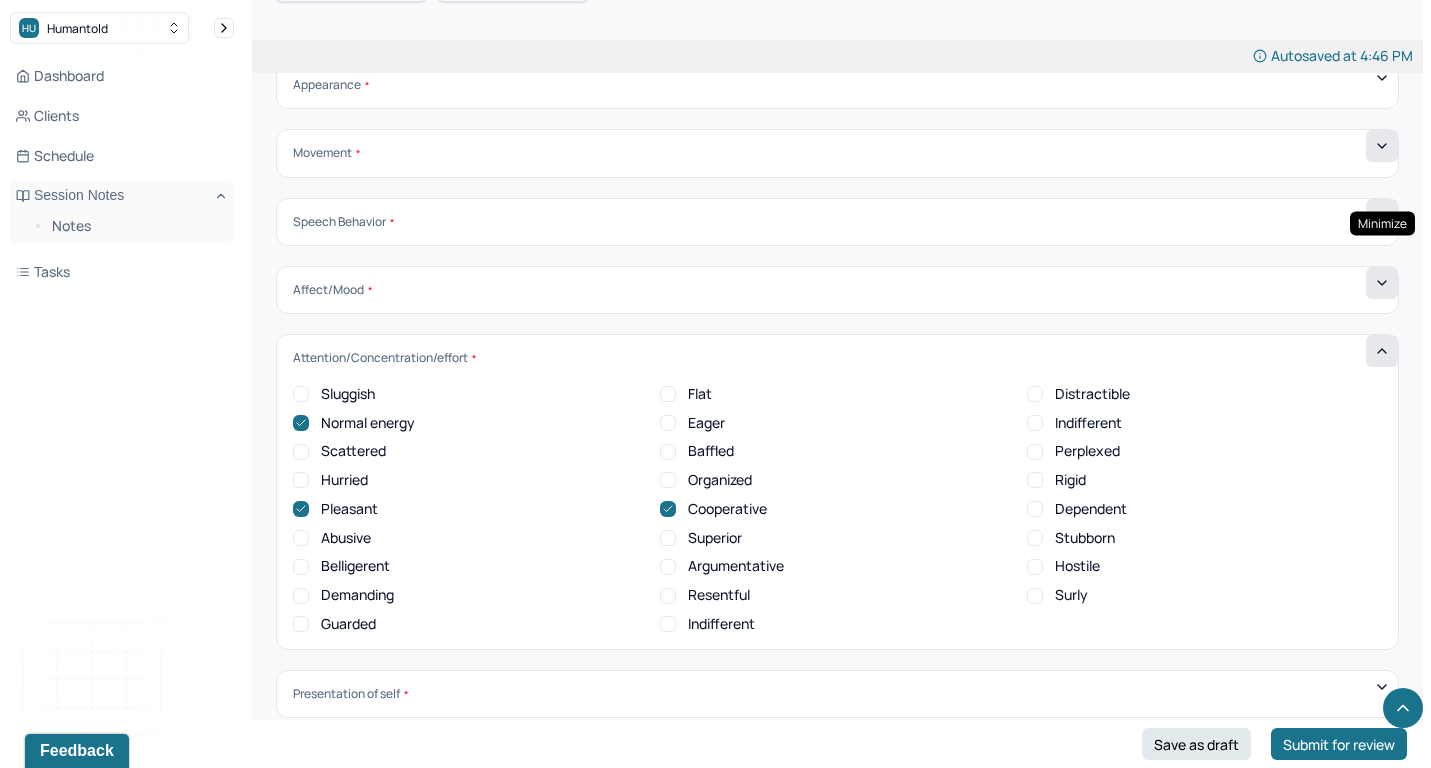 click 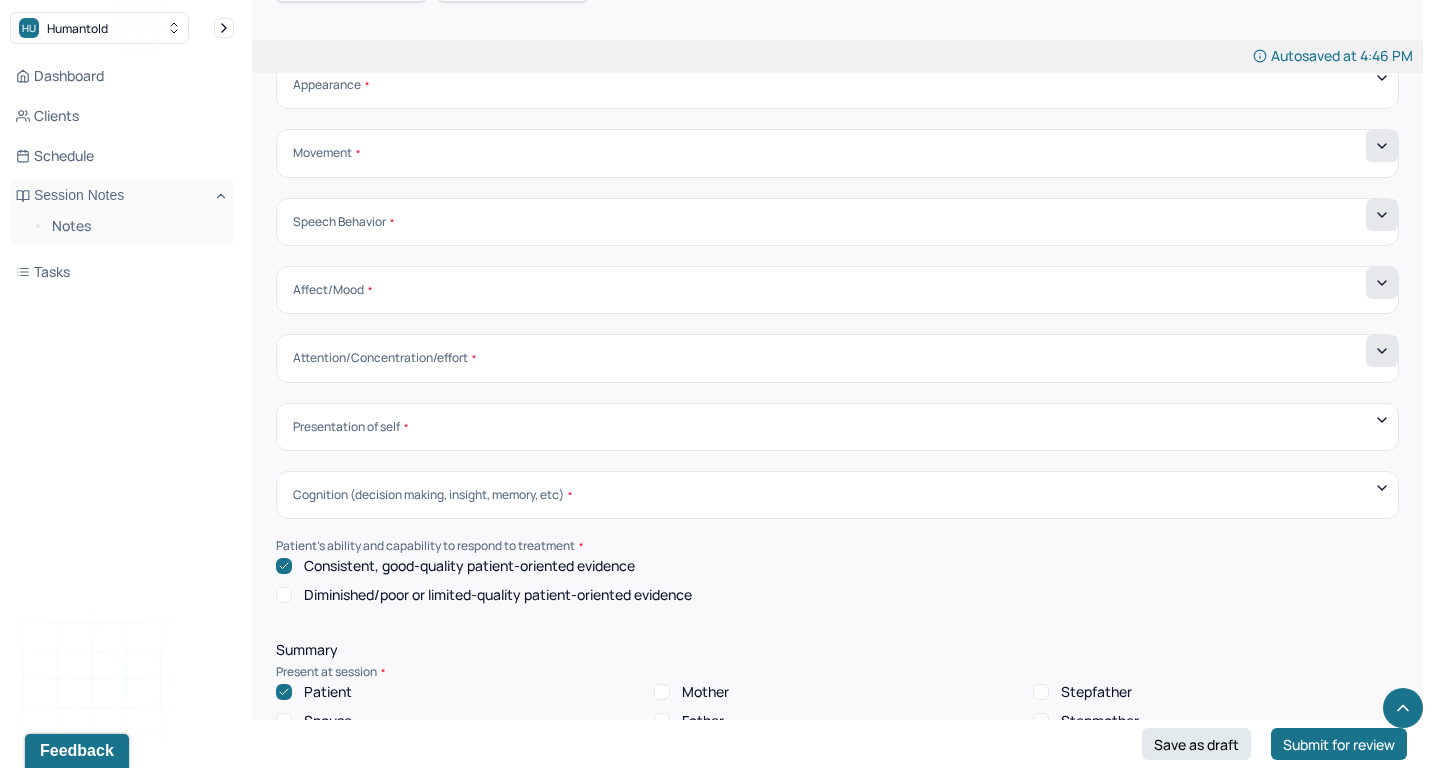 click on "Presentation of self" at bounding box center (837, 427) 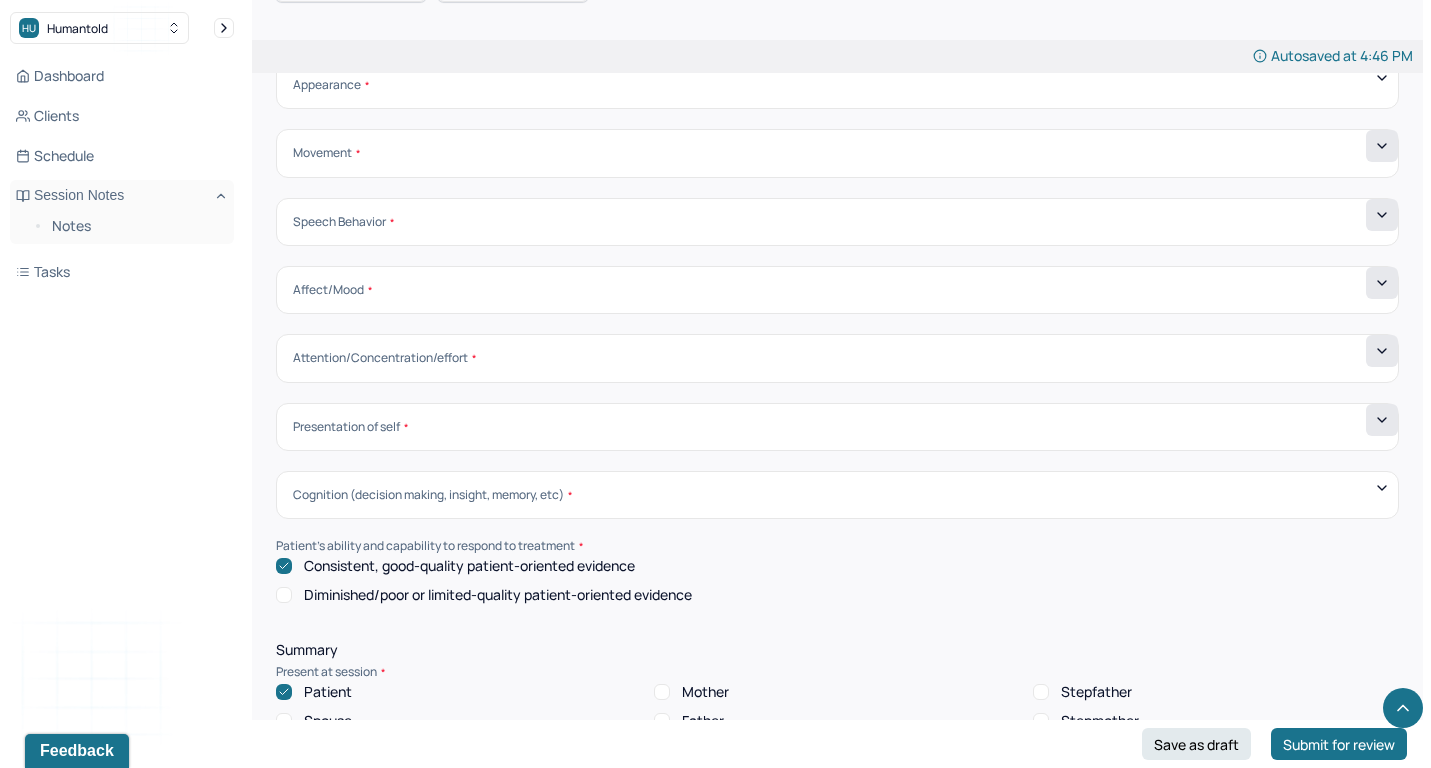click at bounding box center [1382, 420] 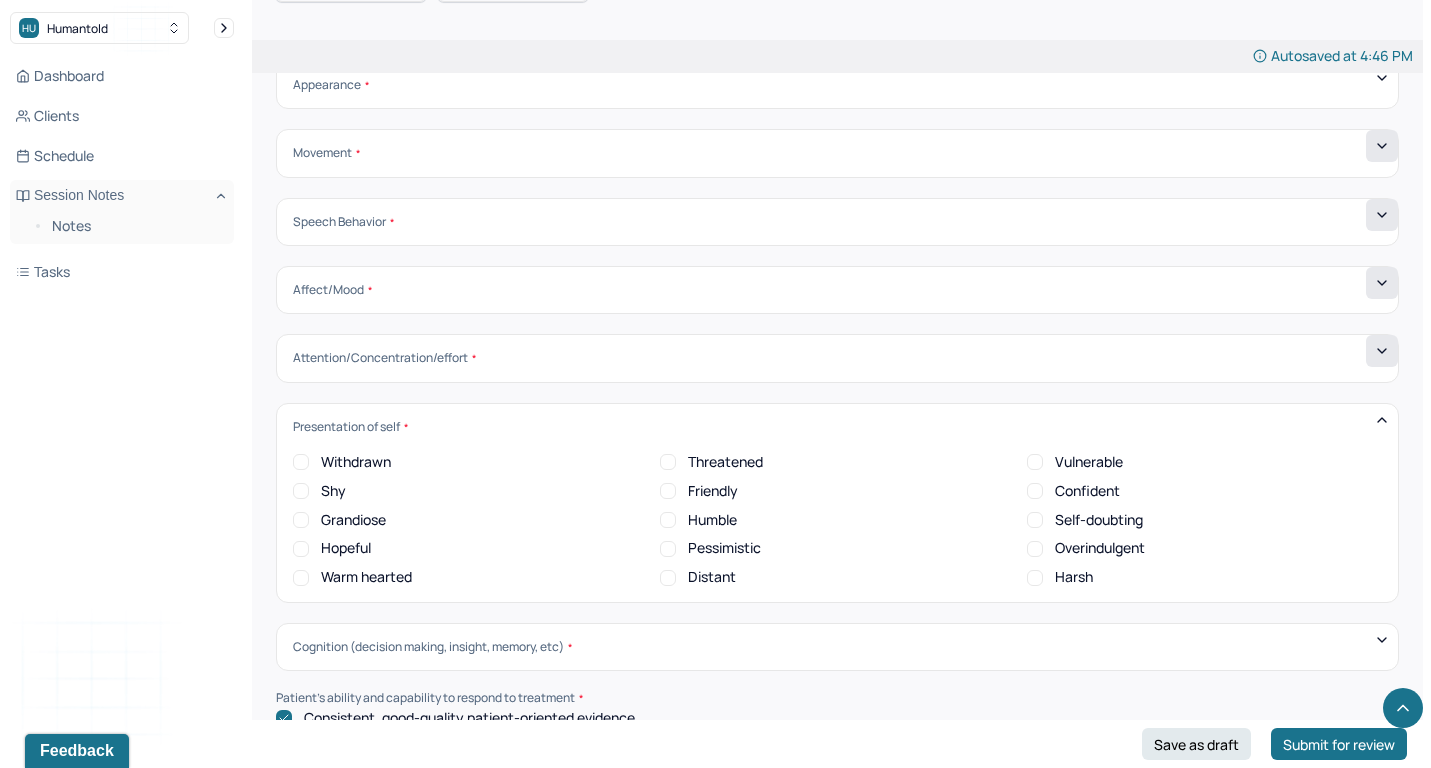 click on "Warm hearted" at bounding box center (366, 577) 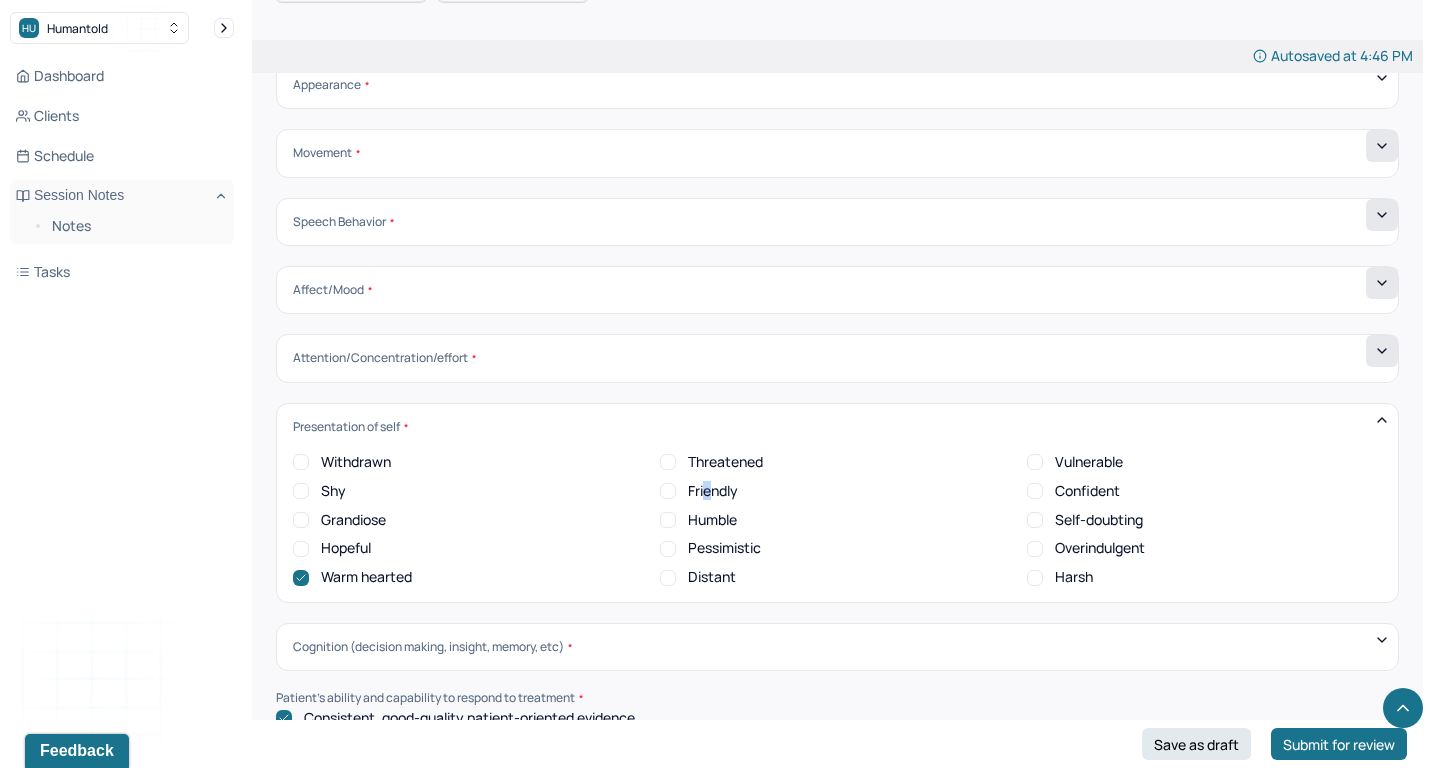click on "Friendly" at bounding box center [713, 491] 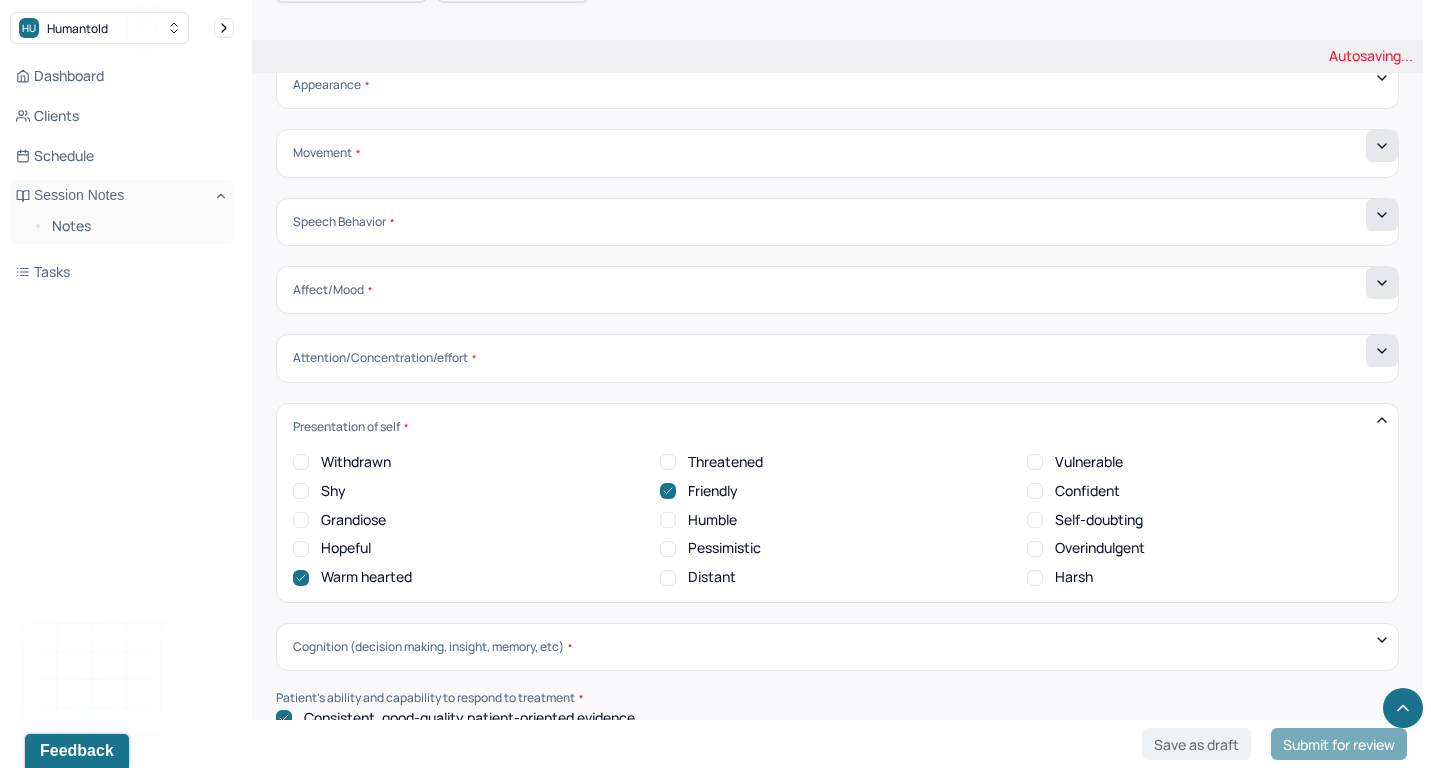 click on "Vulnerable" at bounding box center [1089, 462] 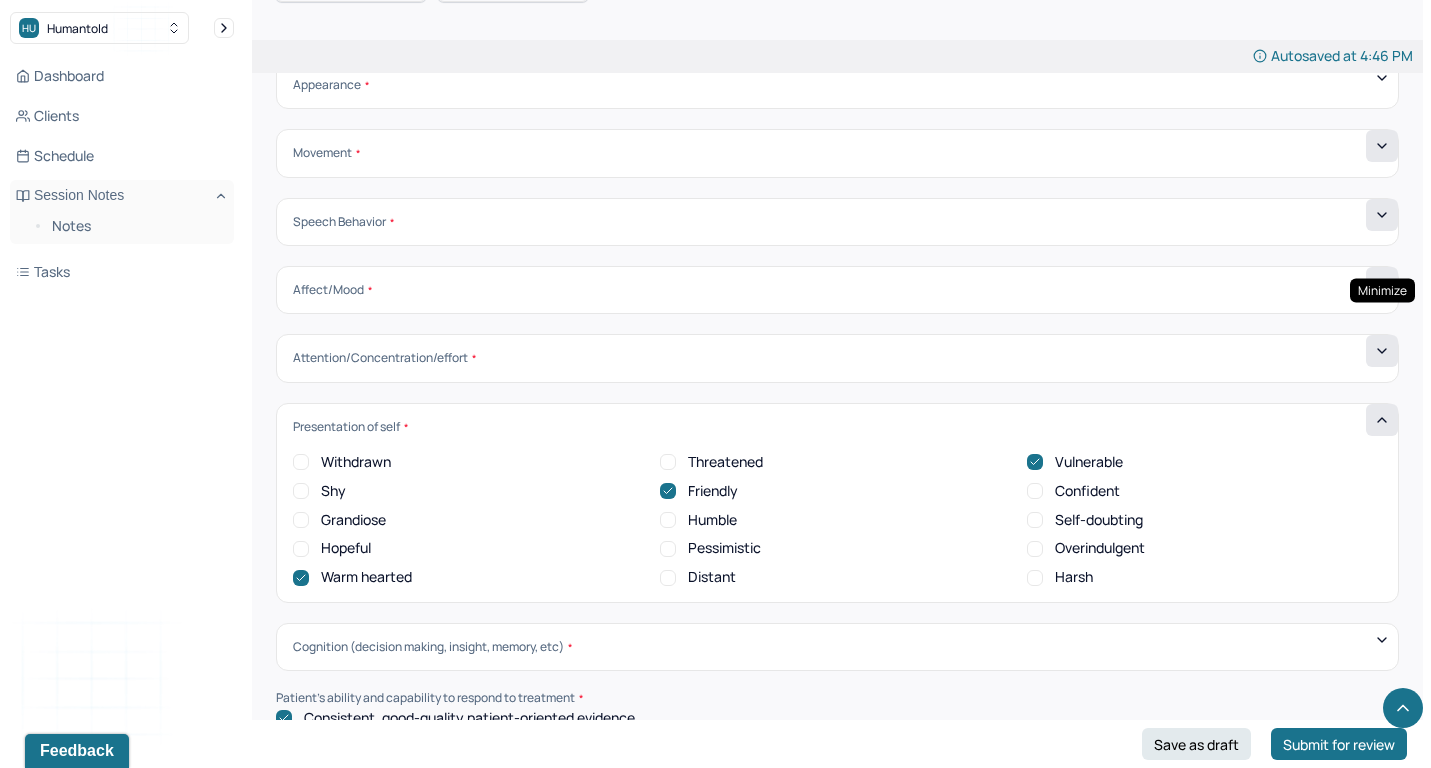 click 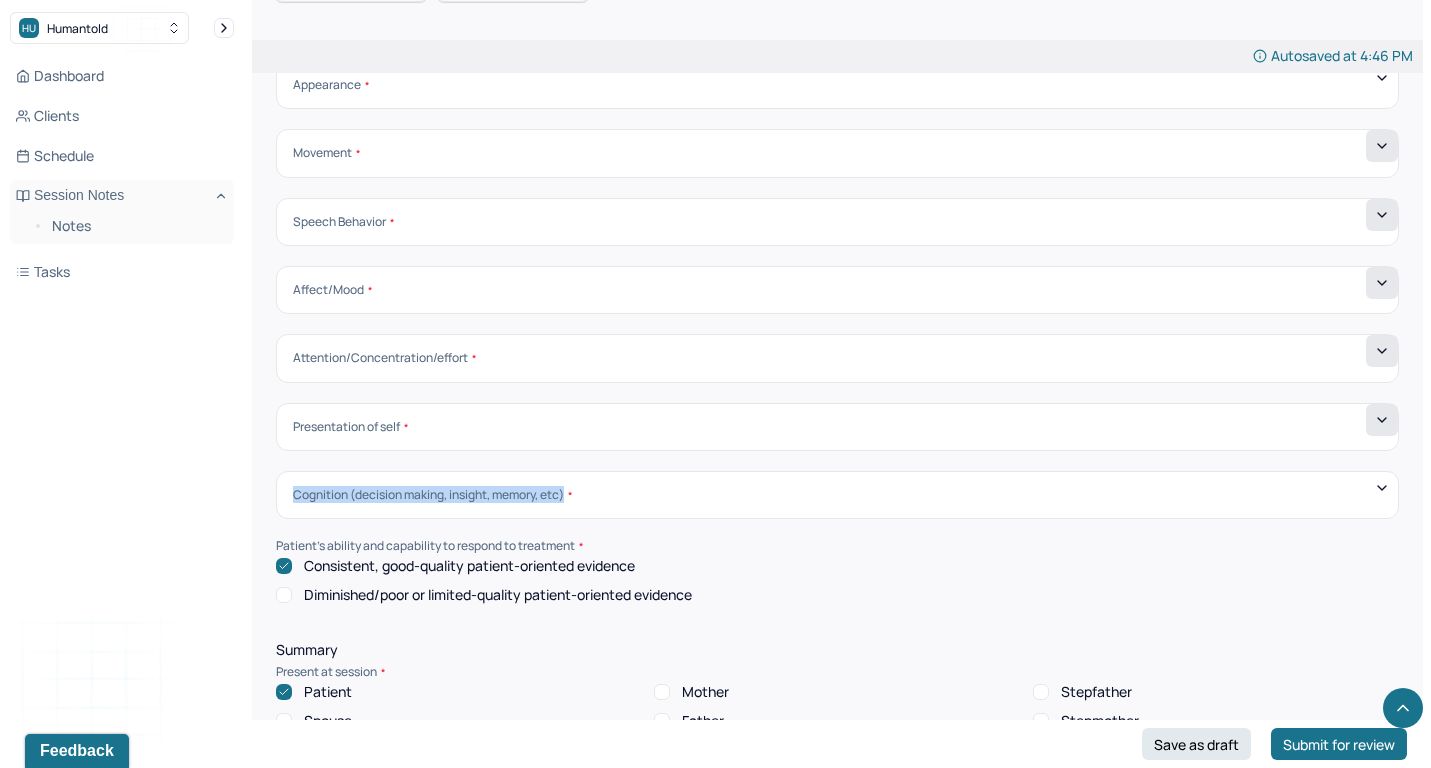 click on "Cognition (decision making, insight, memory, etc) No insight Some insight Full insight Sluggish recall Low intelligent Intelligent Defective reality Impoverished stream of thoughts Normal stream of thoughts Incoherent thought process Loose thought process Clear thought process Flight of ideas Indecisive Decisive Lack of common sense Forgetful Follows through Faulty reasoning Easily confused Normal abstraction Procrastinates Confuses time frames/sequence Normal memory Amnesia Confused present location/date/persons, places Good orientation Victimization Normal judgement Intact reality" at bounding box center (837, 495) 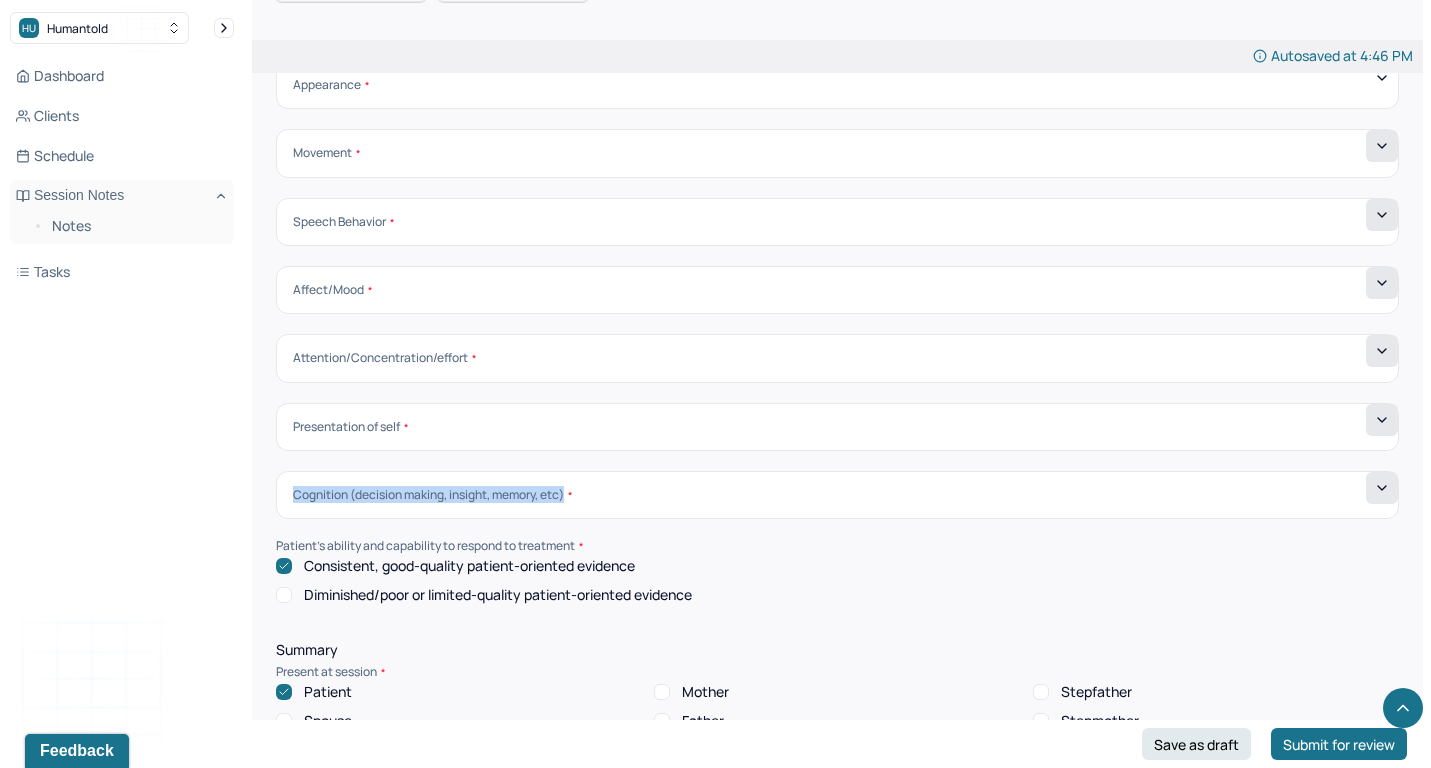 click at bounding box center (1382, 488) 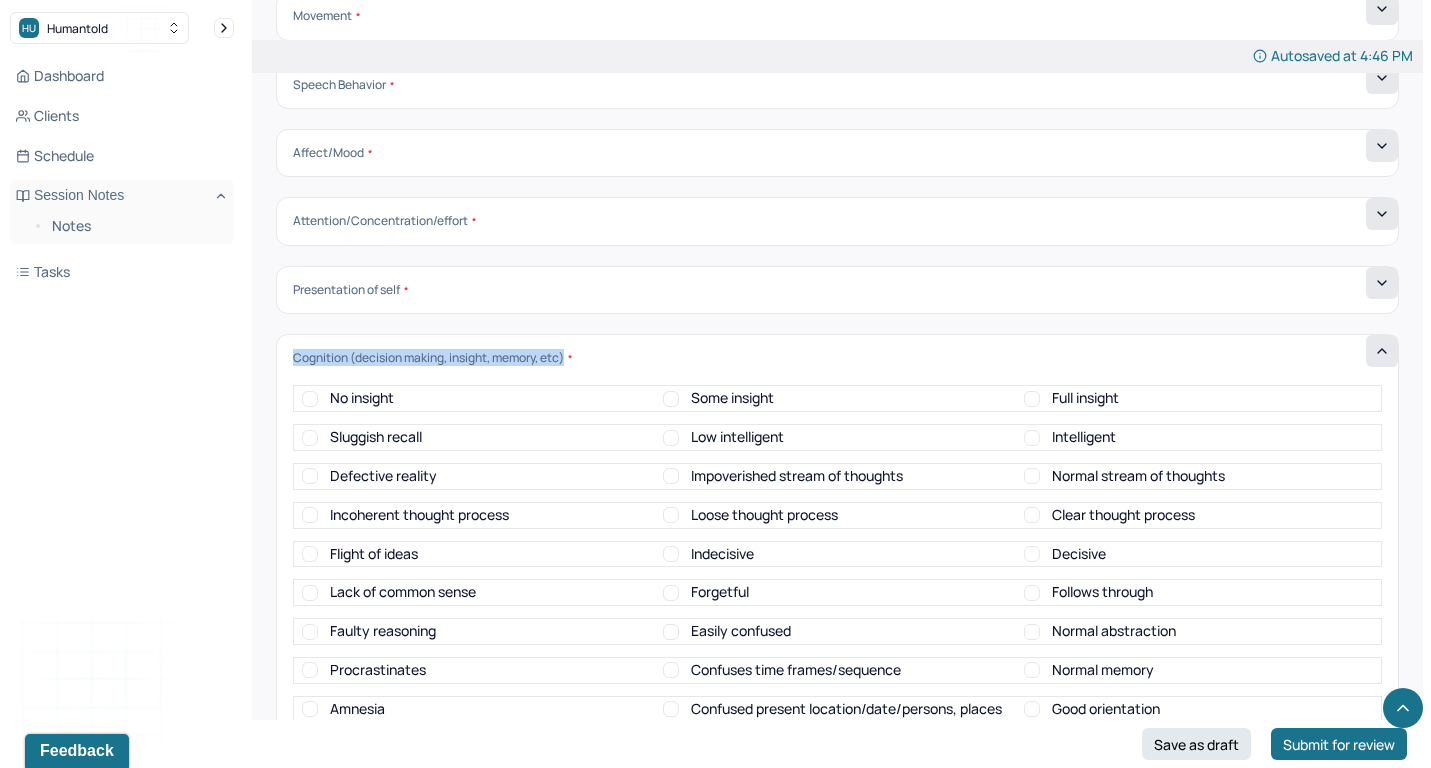 scroll, scrollTop: 6872, scrollLeft: 0, axis: vertical 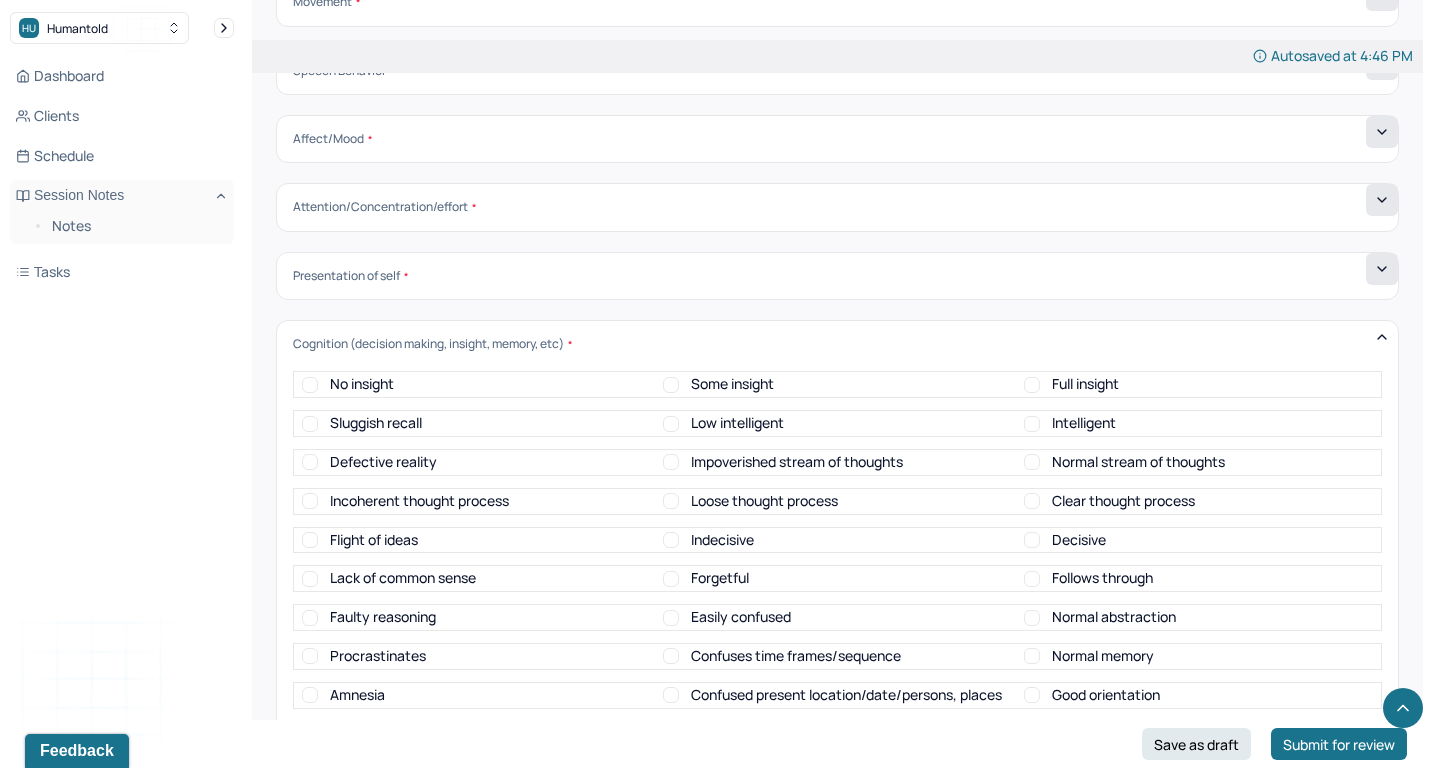 click on "Some insight" at bounding box center [732, 384] 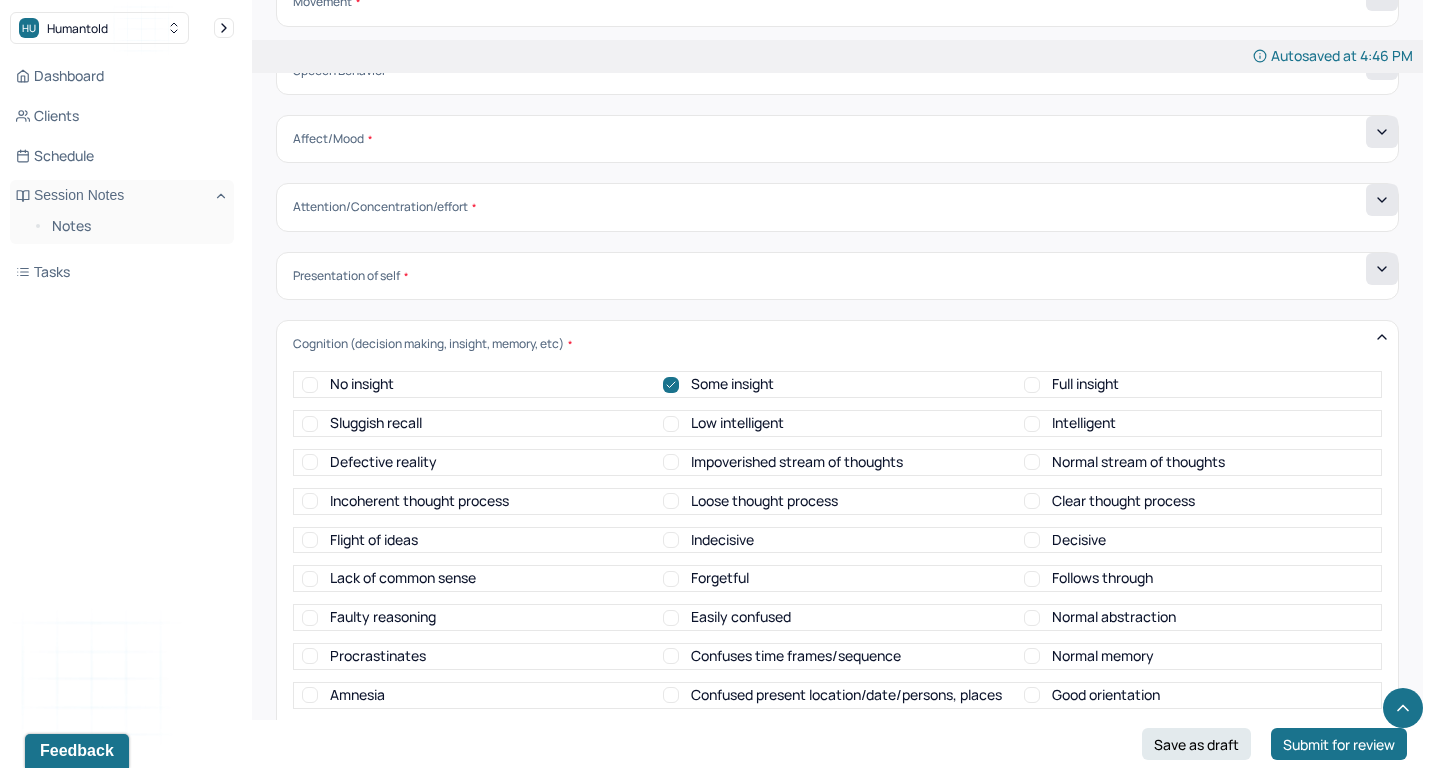 click on "Normal stream of thoughts" at bounding box center (1138, 462) 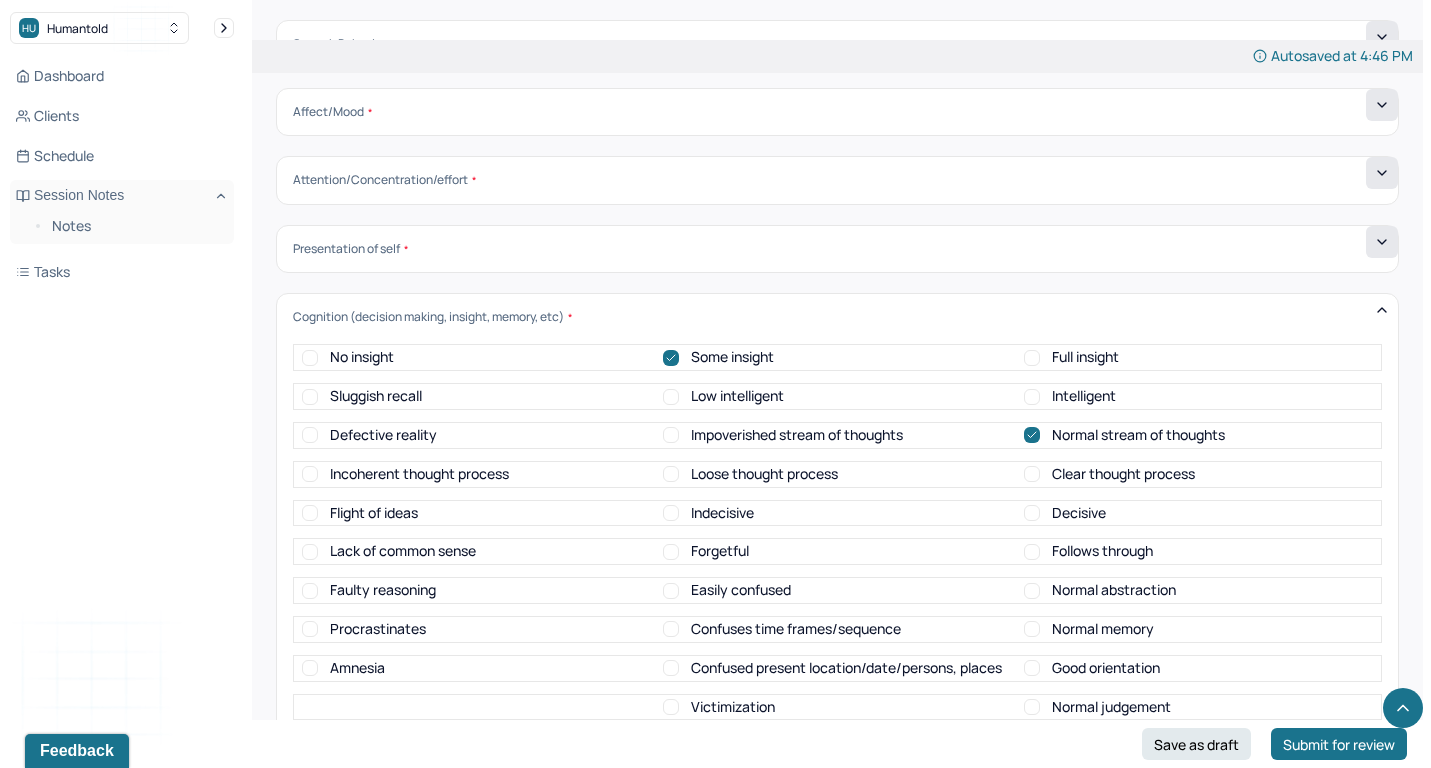 scroll, scrollTop: 6902, scrollLeft: 0, axis: vertical 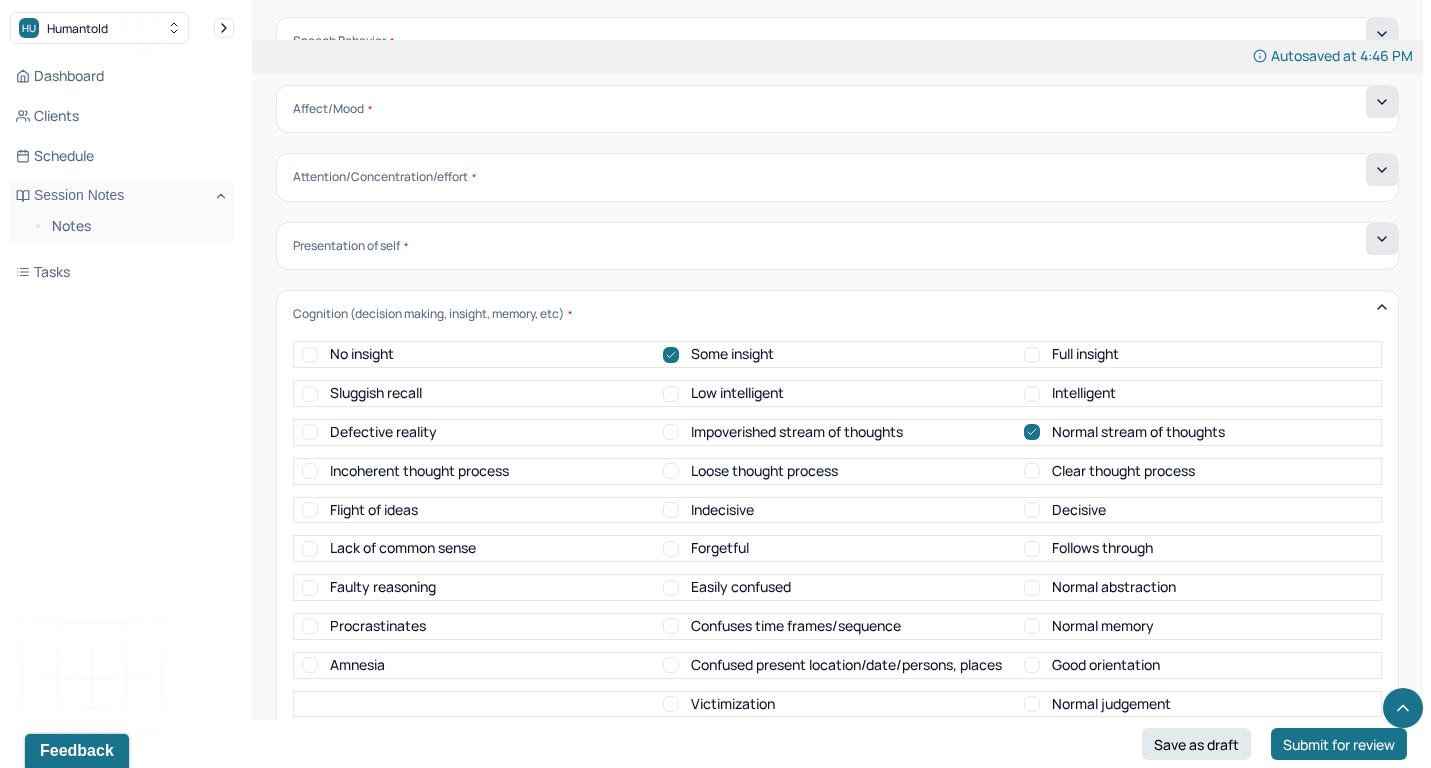 click on "Normal judgement" at bounding box center (1111, 704) 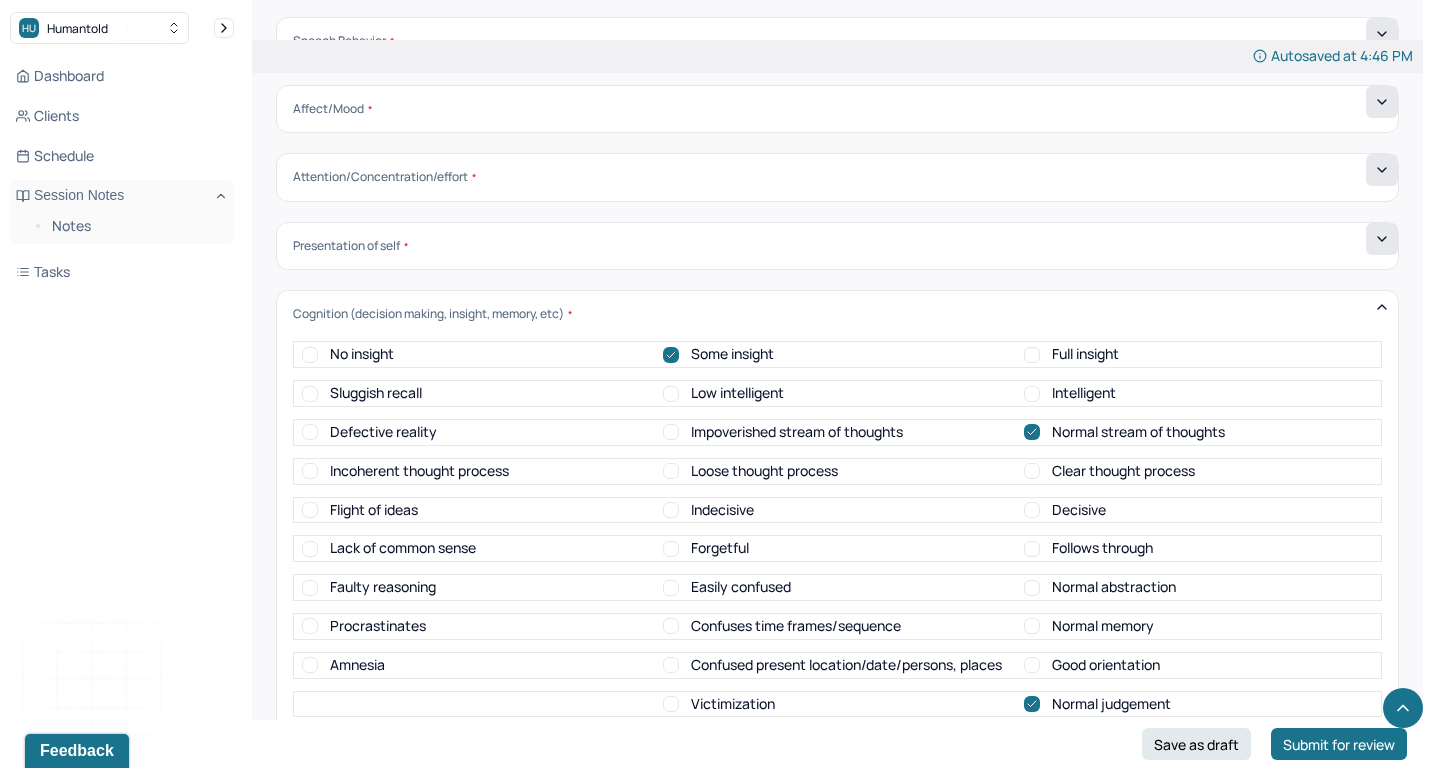 click on "Good orientation" at bounding box center [1106, 665] 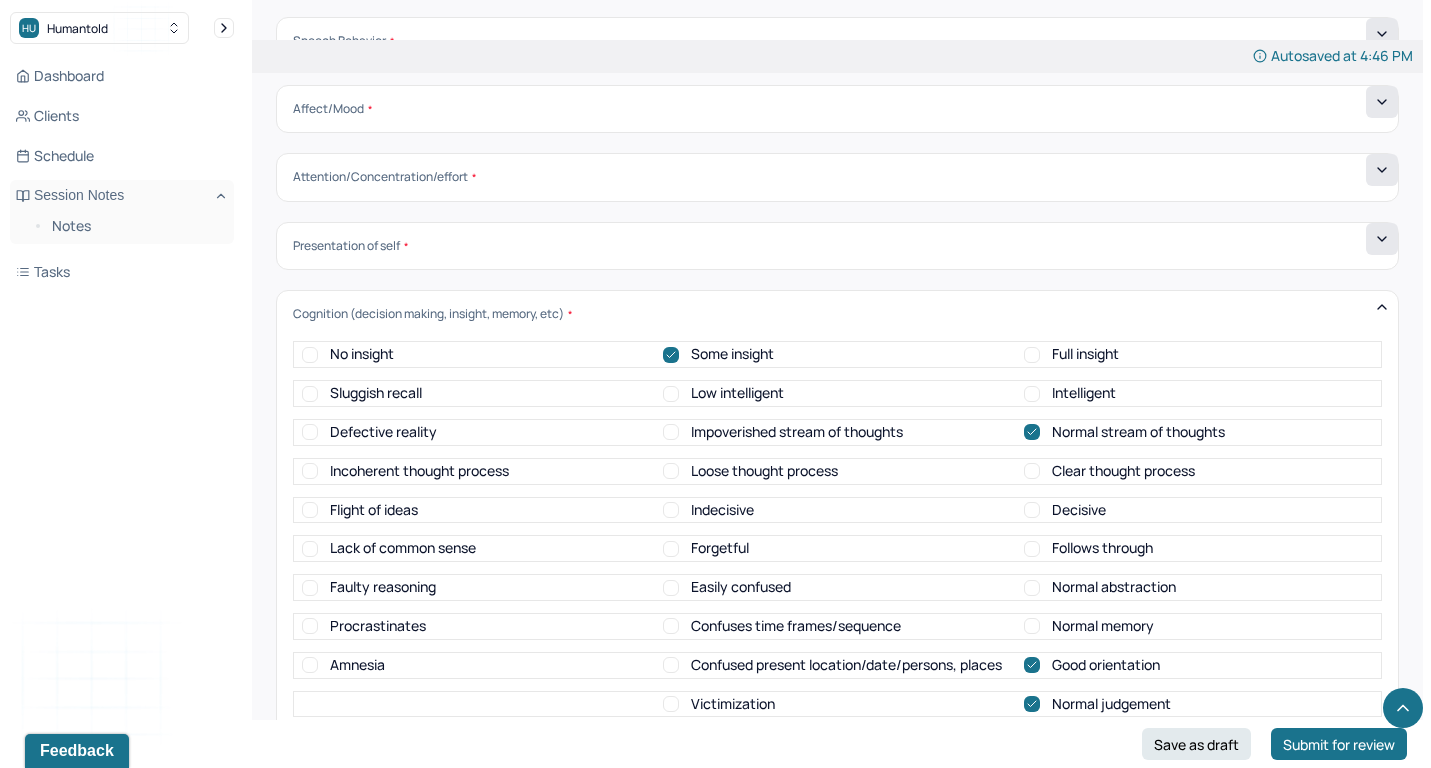 click on "Normal memory" at bounding box center [1103, 626] 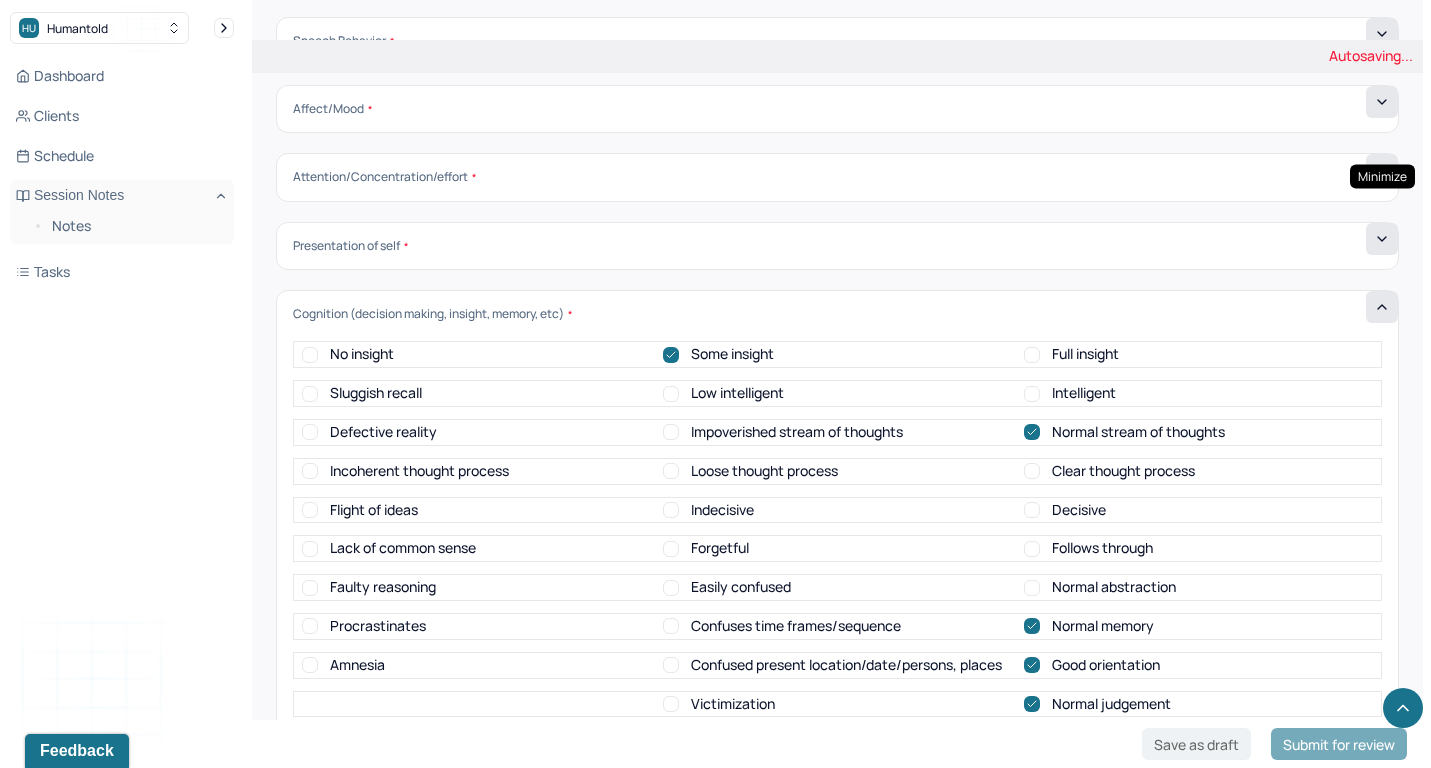click 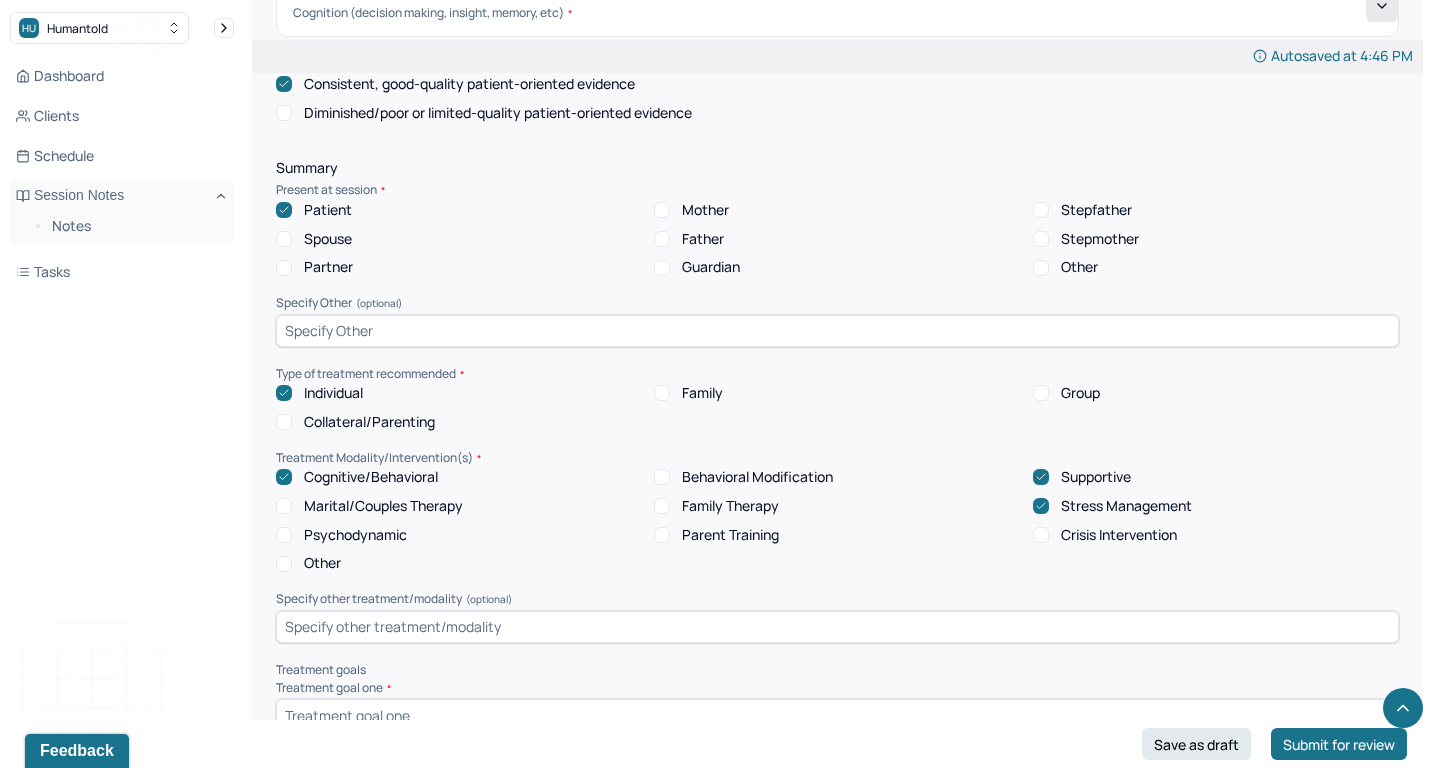 scroll, scrollTop: 7224, scrollLeft: 0, axis: vertical 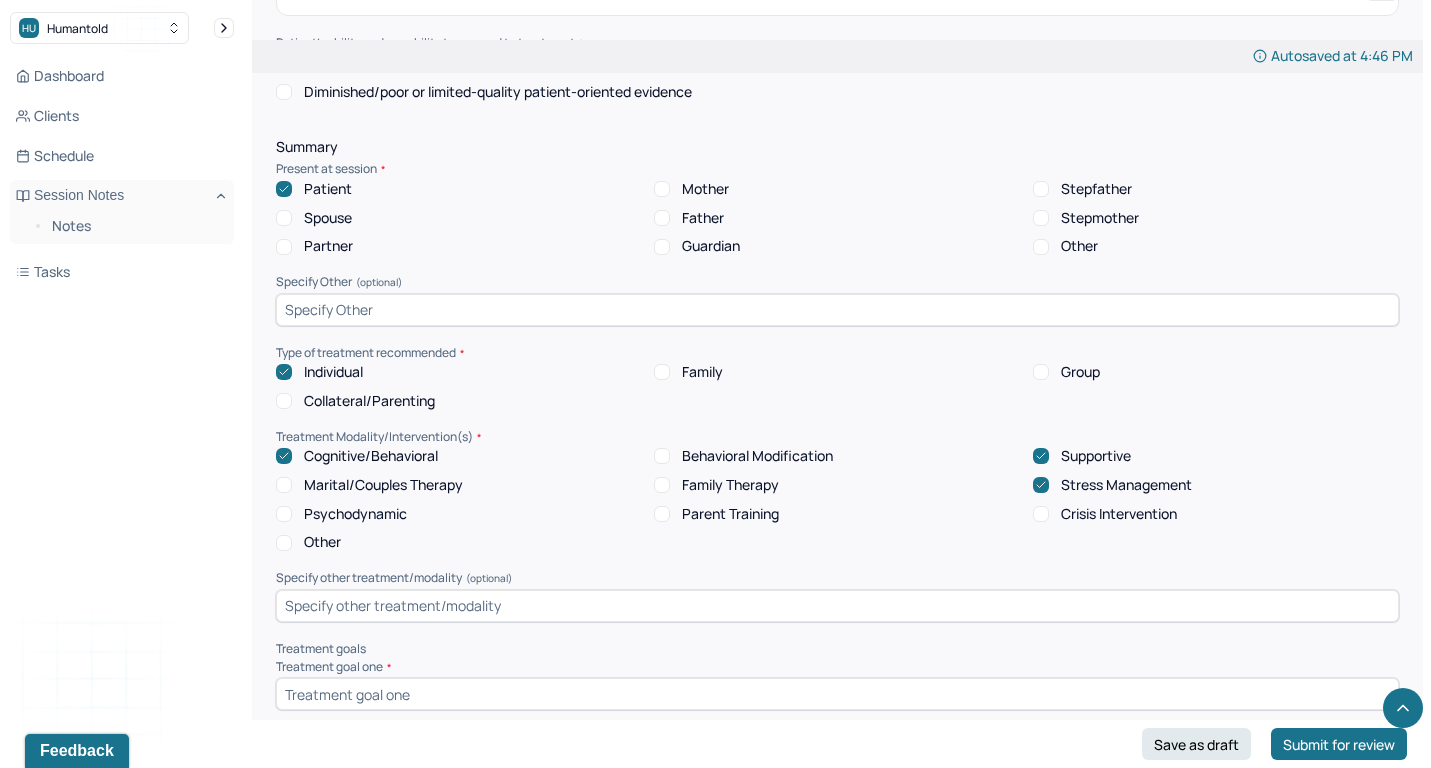 click at bounding box center [837, 606] 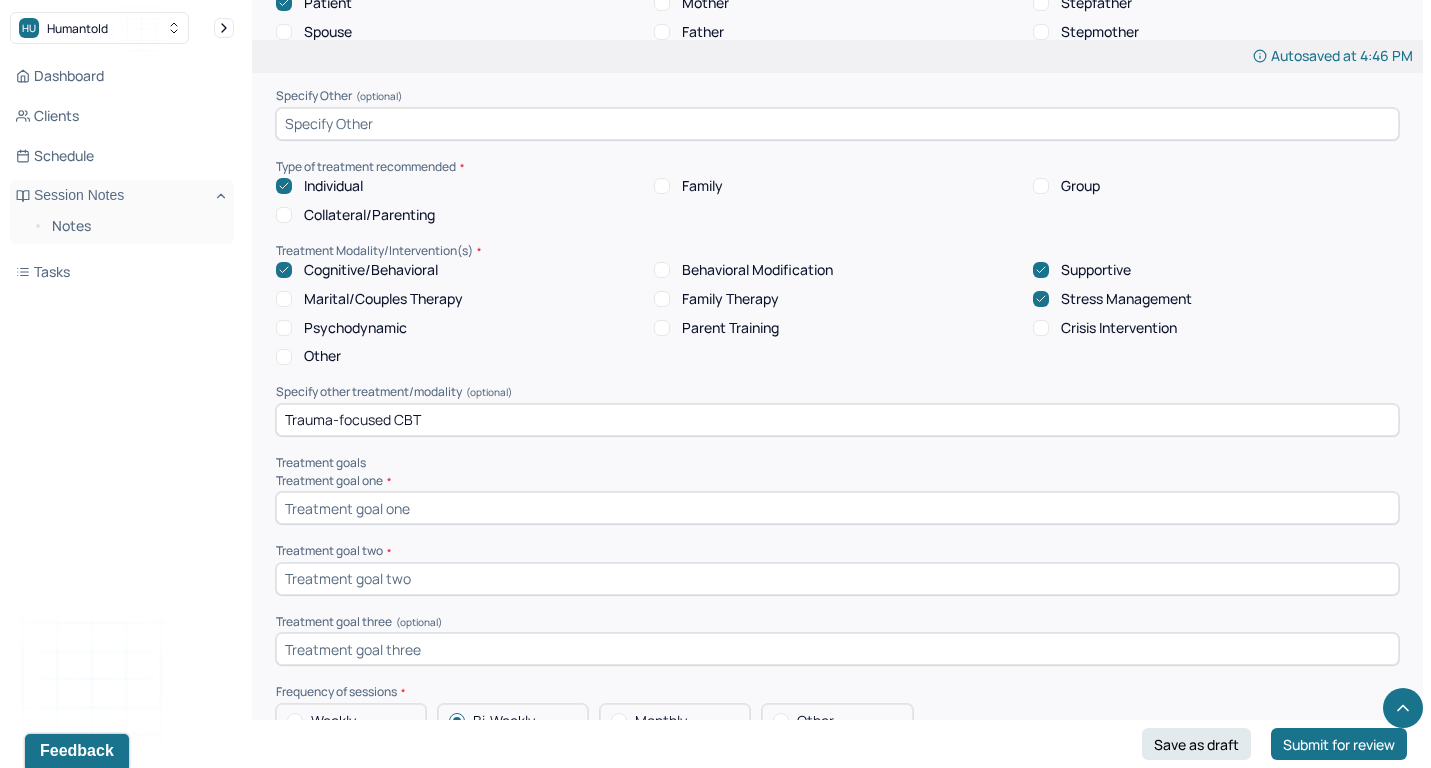 scroll, scrollTop: 7424, scrollLeft: 0, axis: vertical 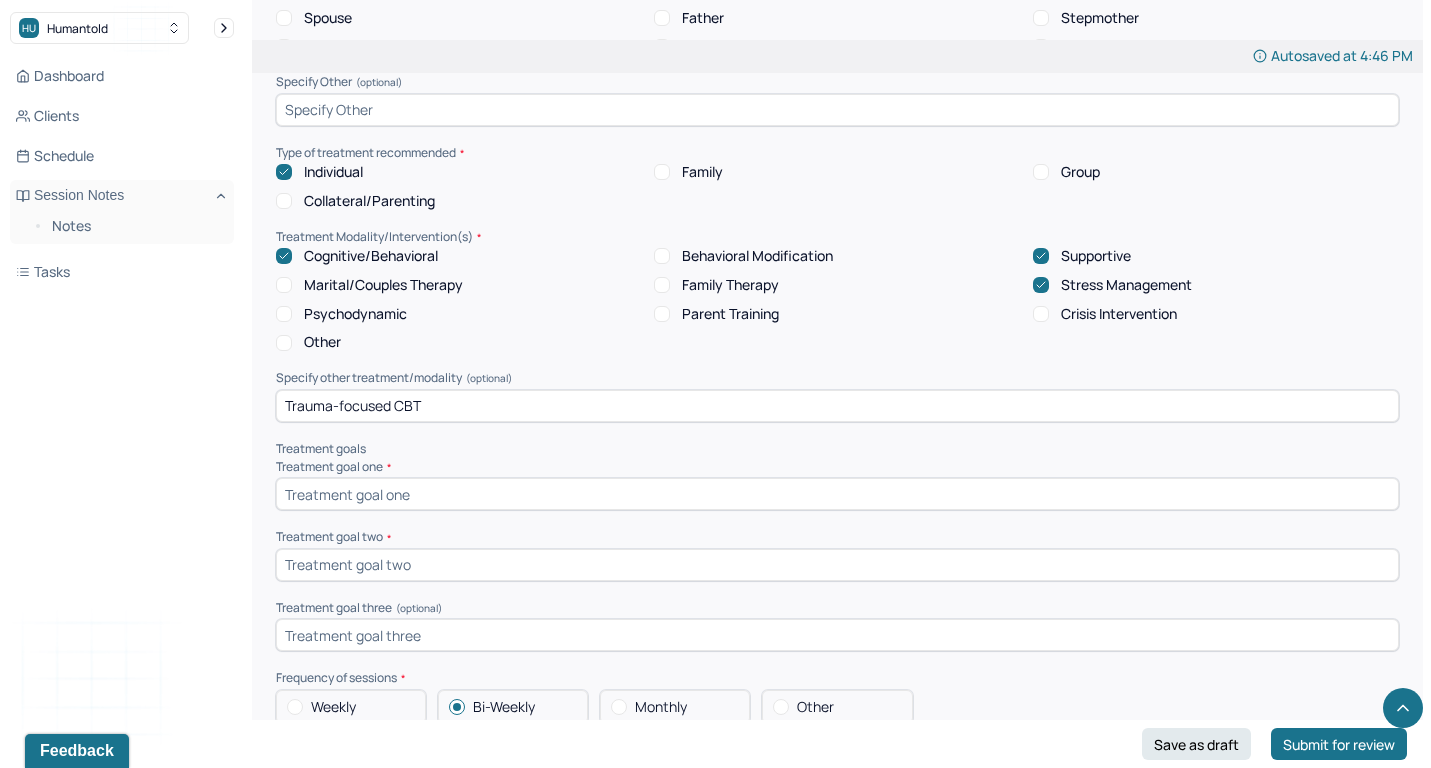 type on "Trauma-focused CBT" 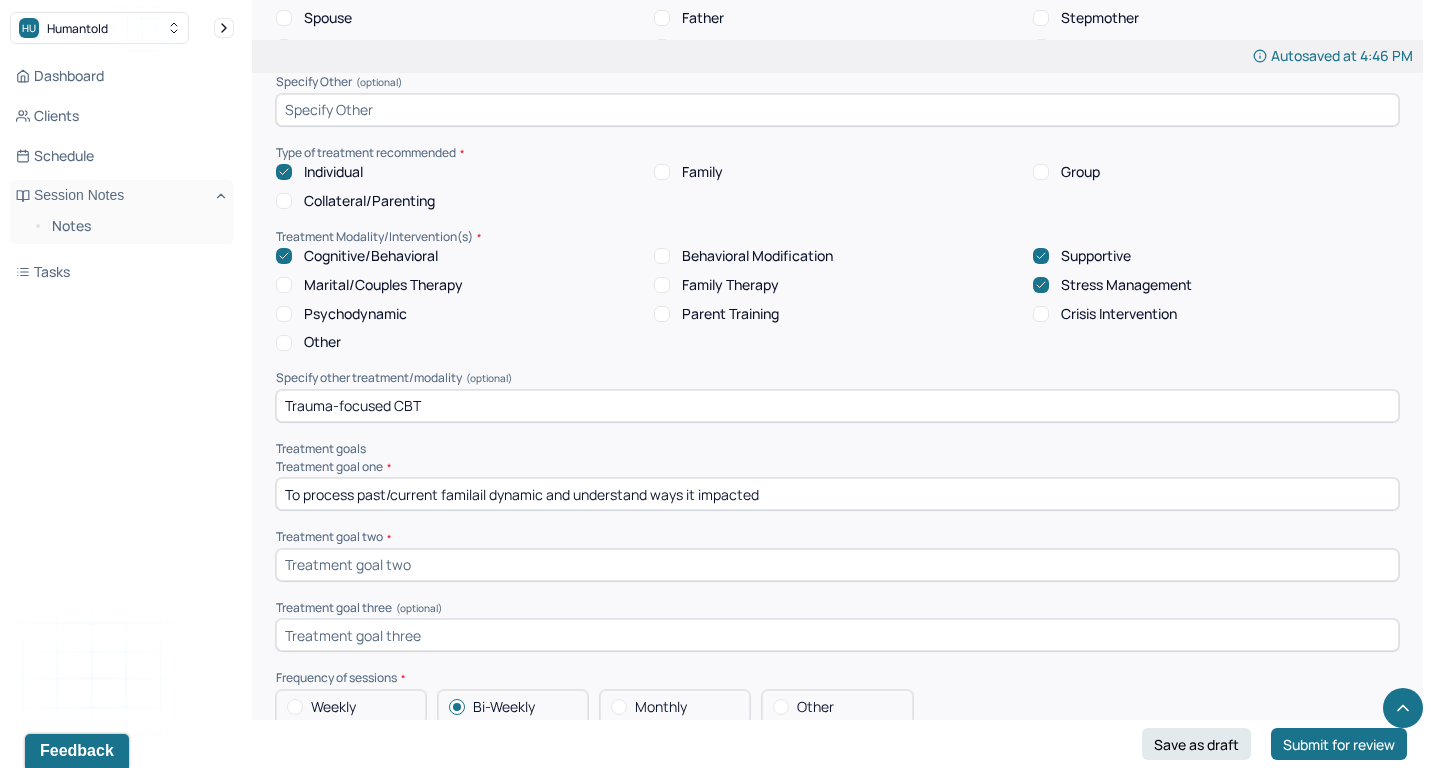click on "To process past/current familail dynamic and understand ways it impacted" at bounding box center [837, 494] 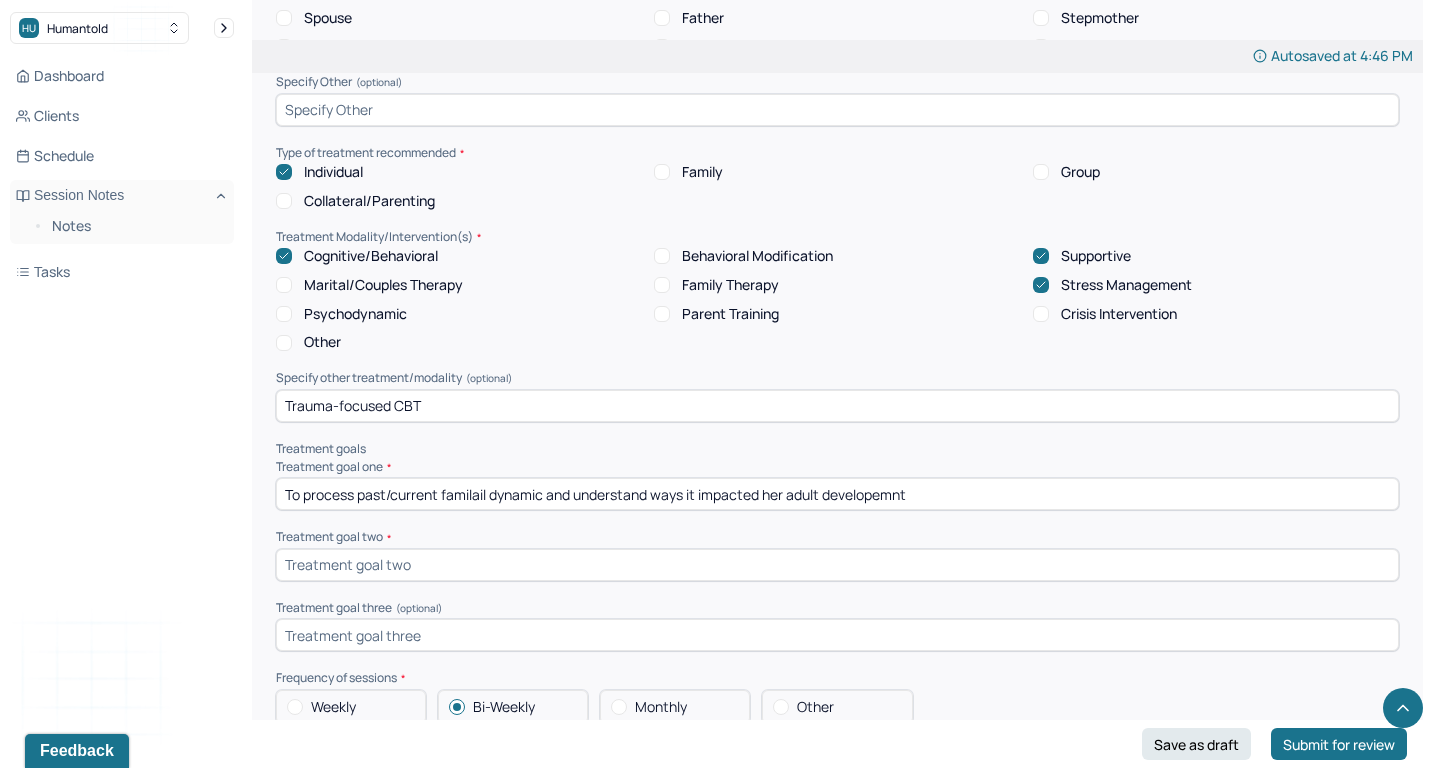 click on "To process past/current familail dynamic and understand ways it impacted her adult developemnt" at bounding box center (837, 494) 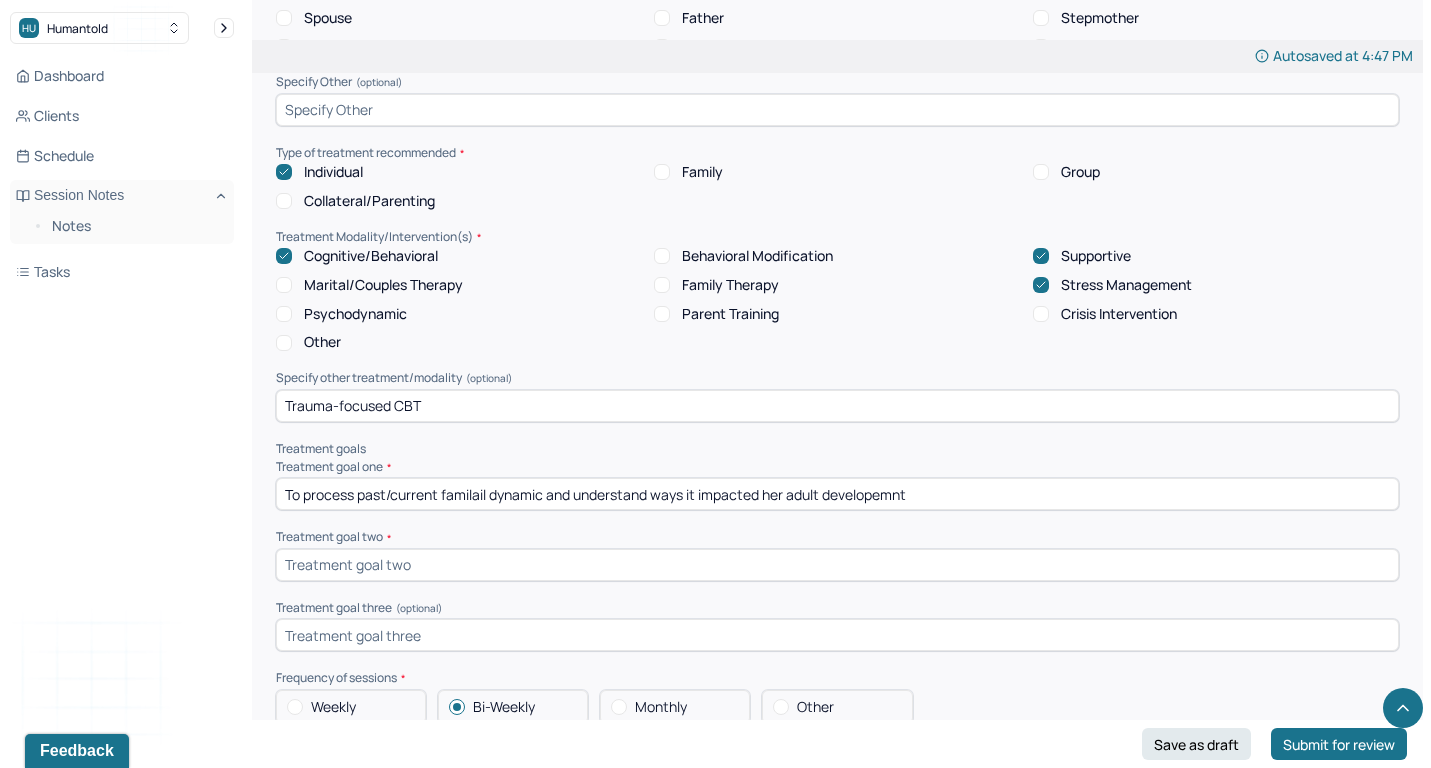 paste on "ial dynamics and understand ways her familial trauma has impacted her adult development." 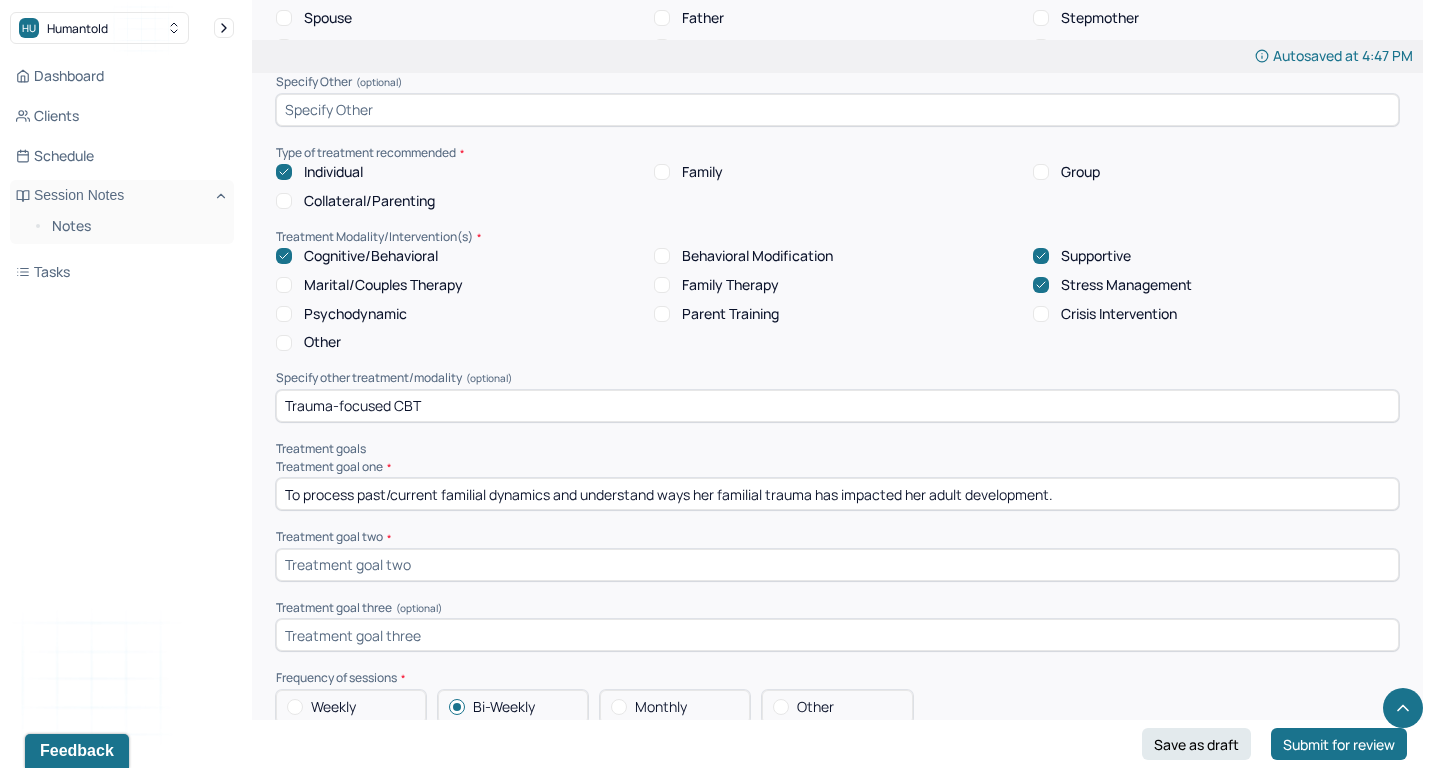type on "To process past/current familial dynamics and understand ways her familial trauma has impacted her adult development." 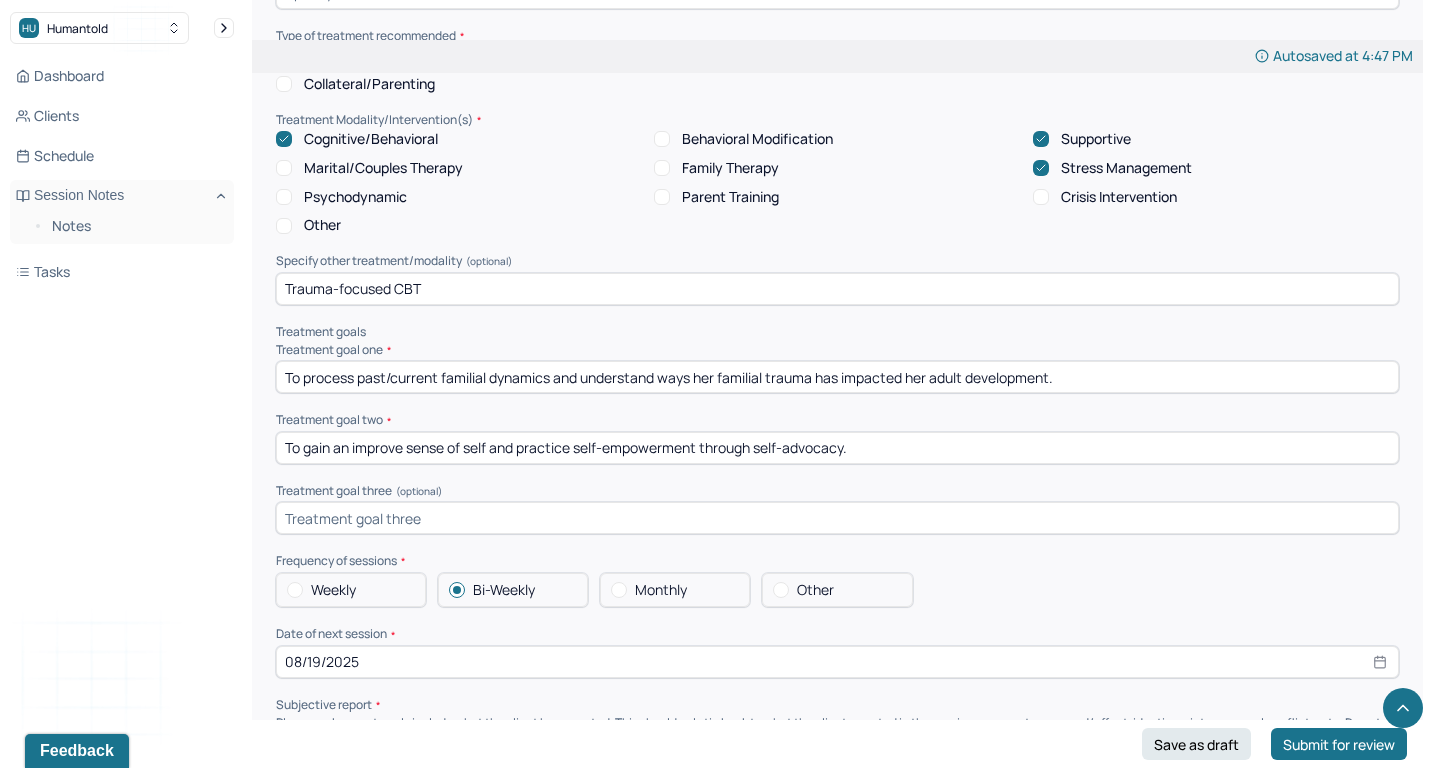 scroll, scrollTop: 7551, scrollLeft: 0, axis: vertical 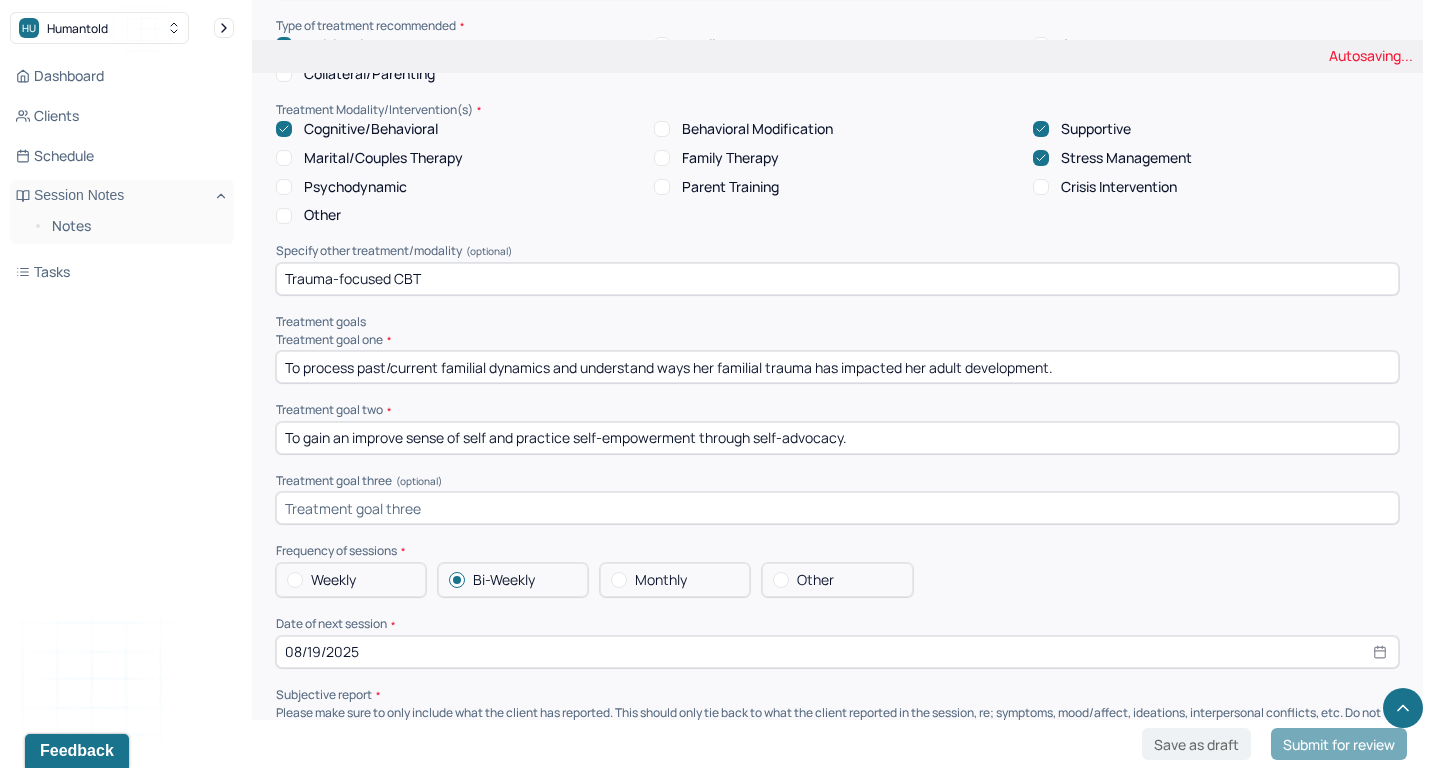 type on "To gain an improve sense of self and practice self-empowerment through self-advocacy." 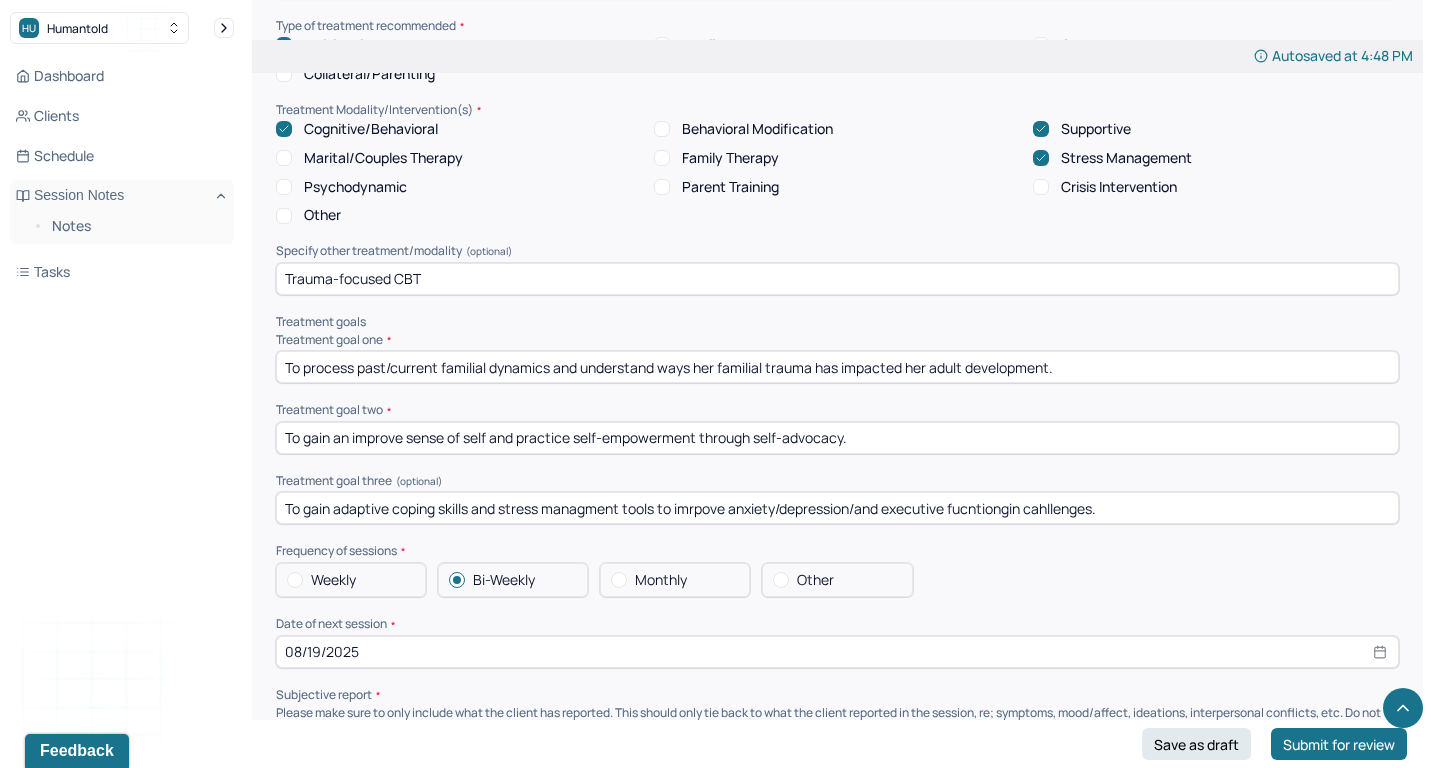 click on "Summary Present at session Patient Mother Stepfather Spouse Father Stepmother Partner Guardian Other Specify Other (optional) Type of treatment recommended Individual Family Group Collateral/Parenting Treatment Modality/Intervention(s) Cognitive/Behavioral Behavioral Modification Supportive Marital/Couples Therapy  Family Therapy Stress Management Psychodynamic Parent Training Crisis Intervention Other Specify other treatment/modality (optional) Trauma-focused CBT Treatment goals Treatment goal one * To process past/current familial dynamics and understand ways her familial trauma has impacted her adult development. Treatment goal two * To gain an improve sense of self and practice self-empowerment through self-advocacy. Treatment goal three (optional) To gain adaptive coping skills and stress managment tools to imrpove anxiety/depression/and executive fucntiongin cahllenges. Frequency of sessions Weekly Bi-Weekly Monthly Other Date of next session * 08/19/2025 Subjective report The client reported  Summary" at bounding box center (837, 602) 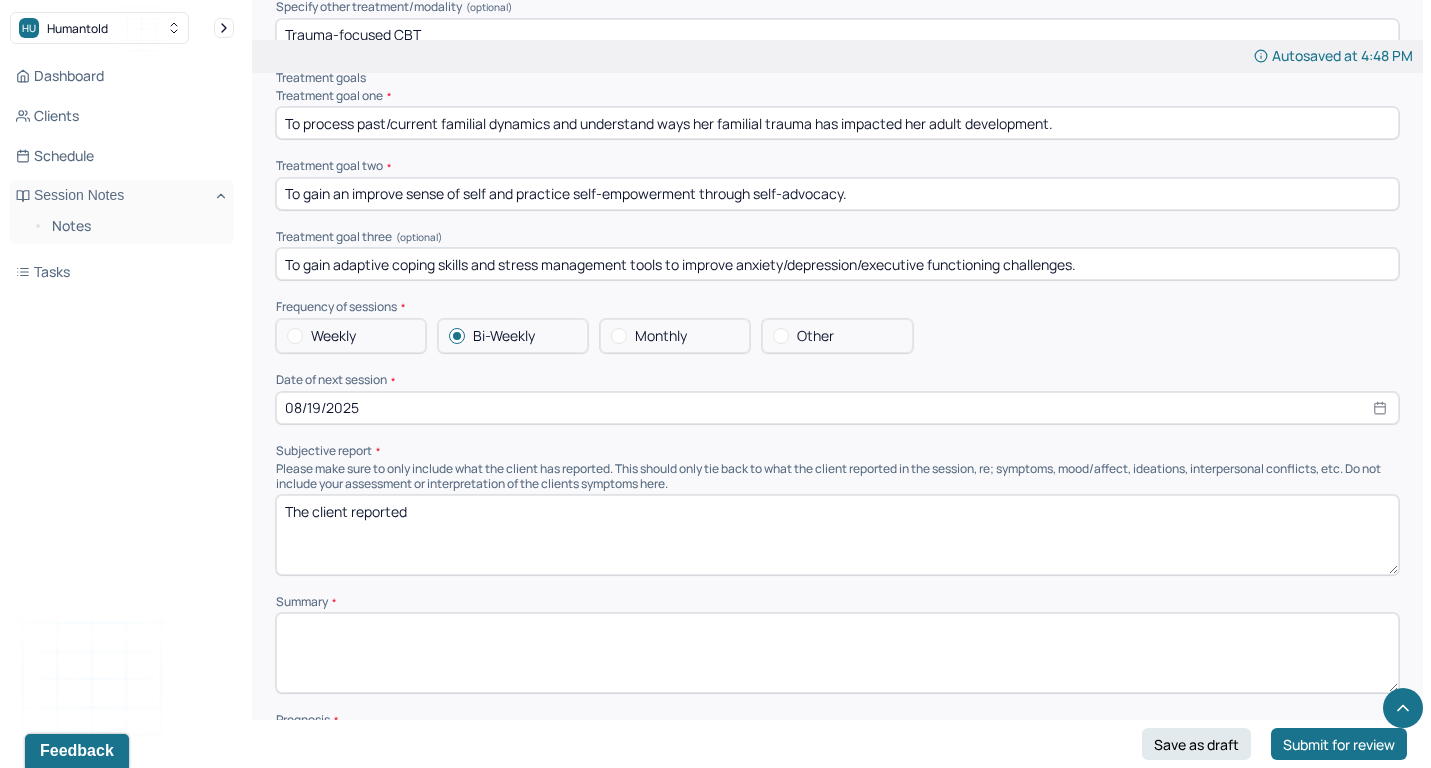scroll, scrollTop: 7807, scrollLeft: 0, axis: vertical 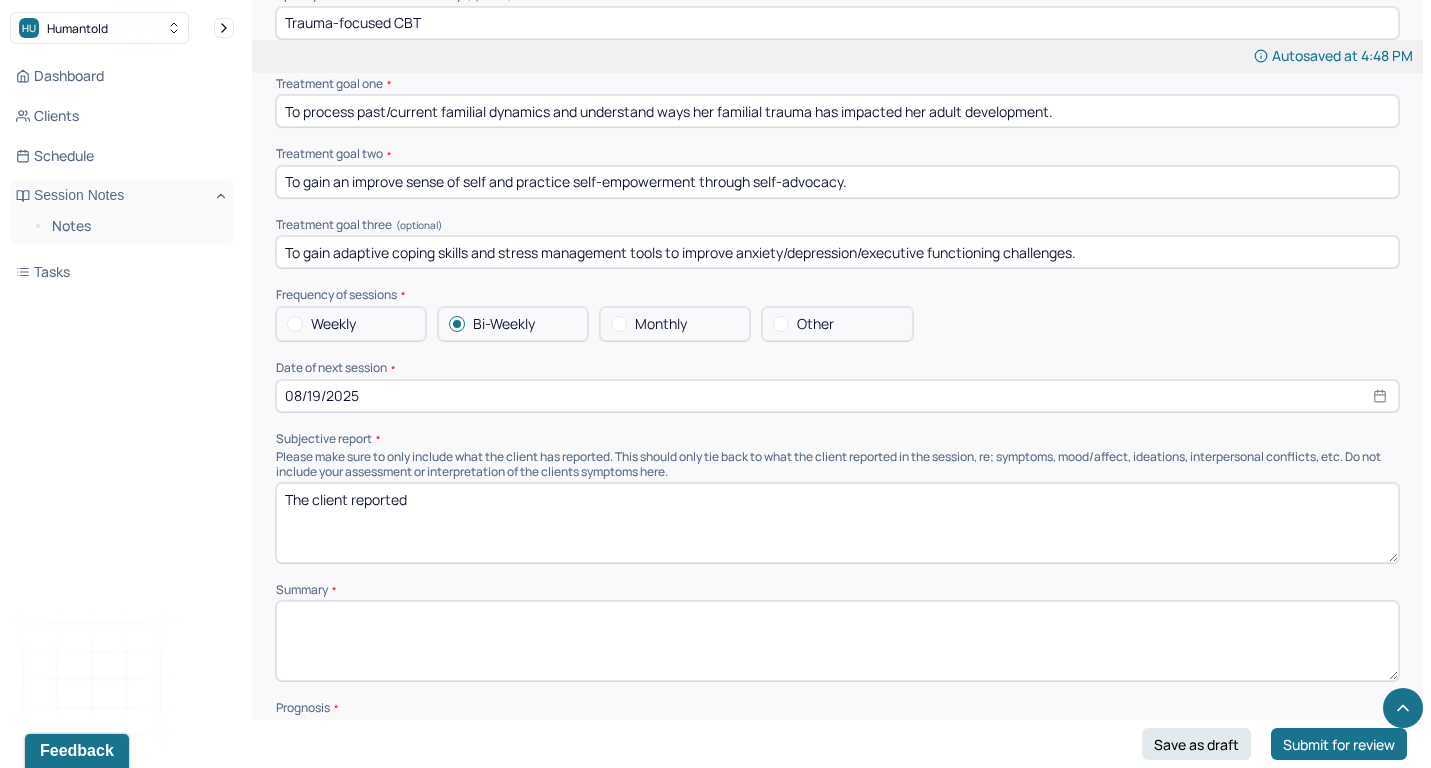 type on "To gain adaptive coping skills and stress management tools to improve anxiety/depression/executive functioning challenges." 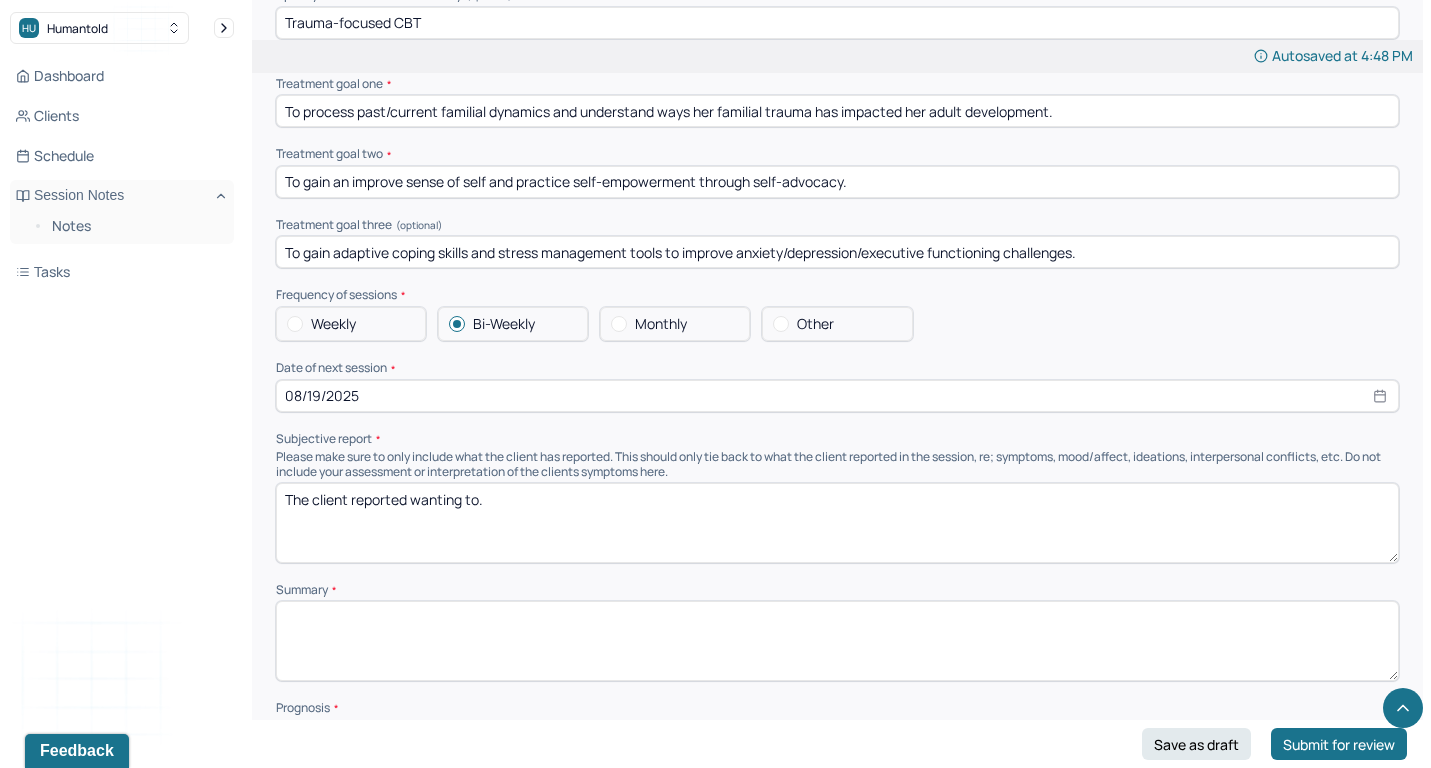 click on "The client reported" at bounding box center [837, 523] 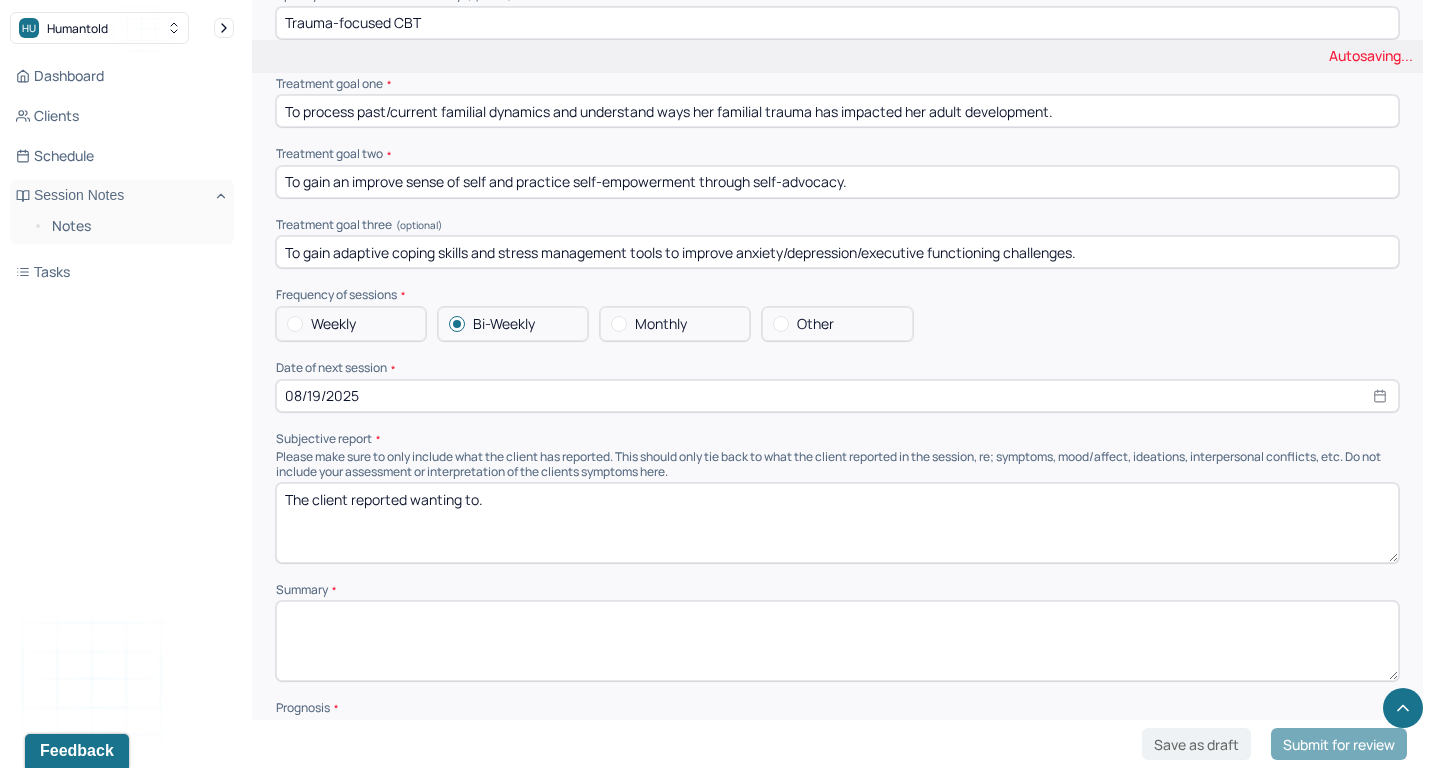 click on "The client reported" at bounding box center [837, 523] 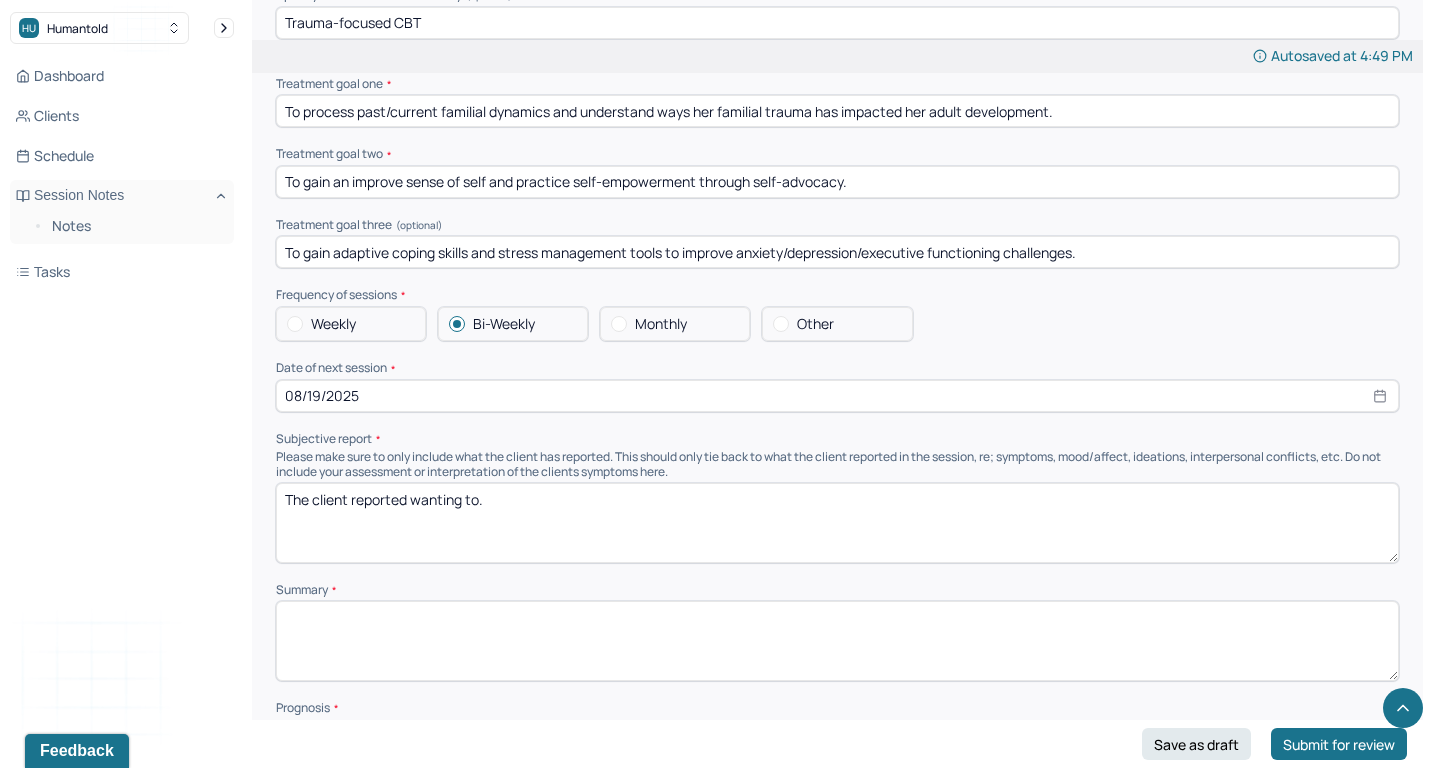 paste on "return to therapy to improve her coping/stress management skills while addressing her executive functioning difficulties. She expressed that unresolved familial traumas tend to trigger or encourage maladaptive habits/behavior. The client reported wanting to learn to not only process her experience but to navigate current dynamics and have a better understanding of herself. The client expressed hope to gain adaptive tools to manage her anxiety and depression." 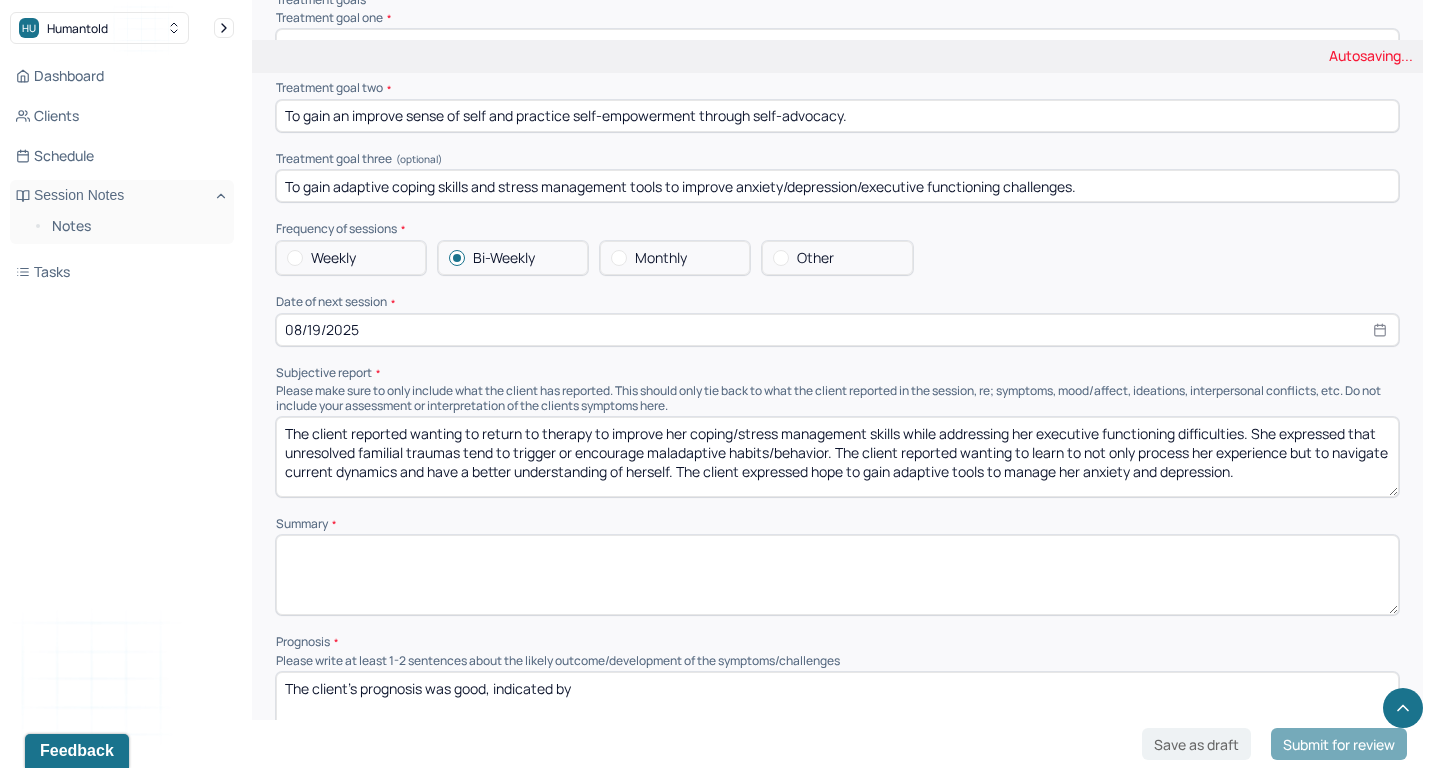 scroll, scrollTop: 7903, scrollLeft: 0, axis: vertical 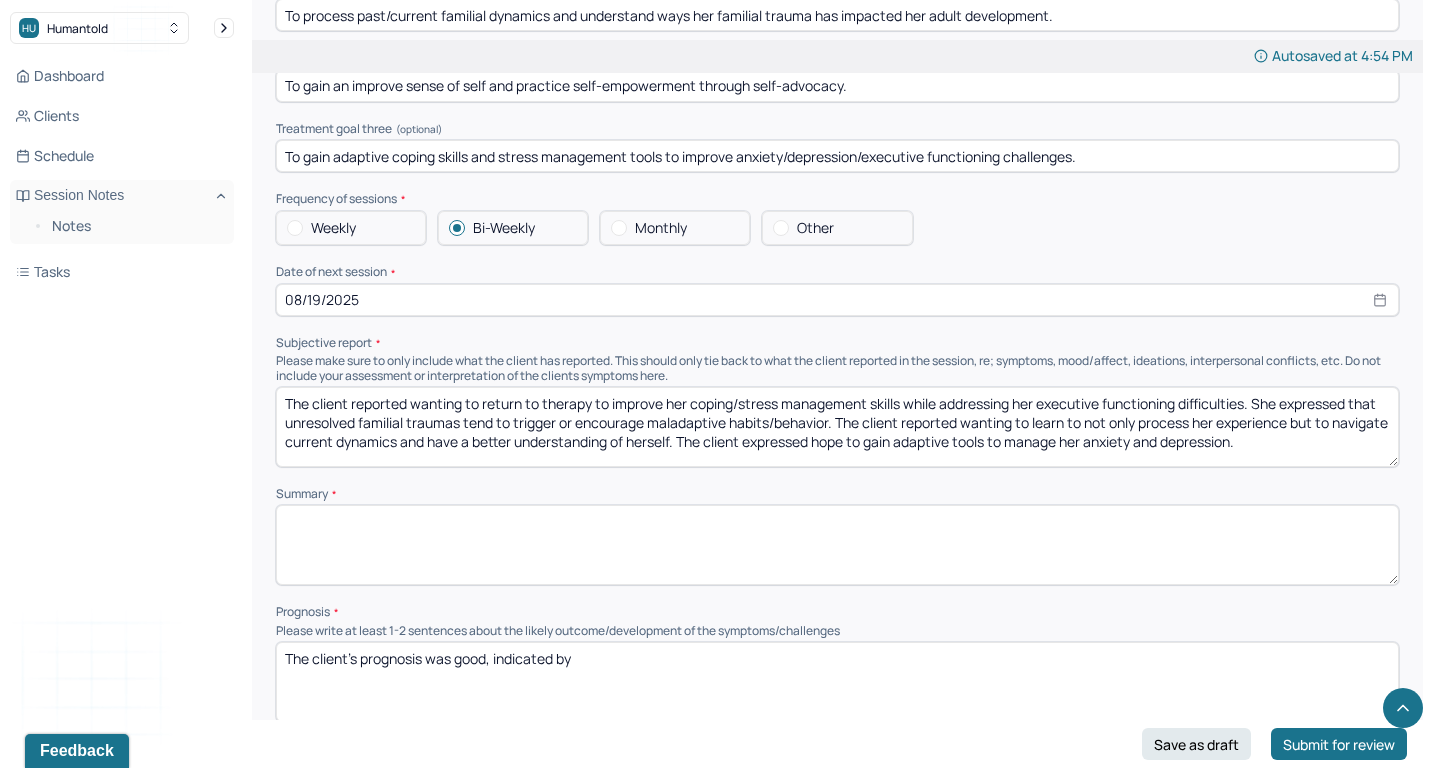 click on "The client reported wanting to return to therapy to improve her coping/stress management skills while addressing her executive functioning difficulties. She expressed that unresolved familial traumas tend to trigger or encourage maladaptive habits/behavior. The client reported wanting to learn to not only process her experience but to navigate current dynamics and have a better understanding of herself. The client expressed hope to gain adaptive tools to manage her anxiety and depression." at bounding box center [837, 427] 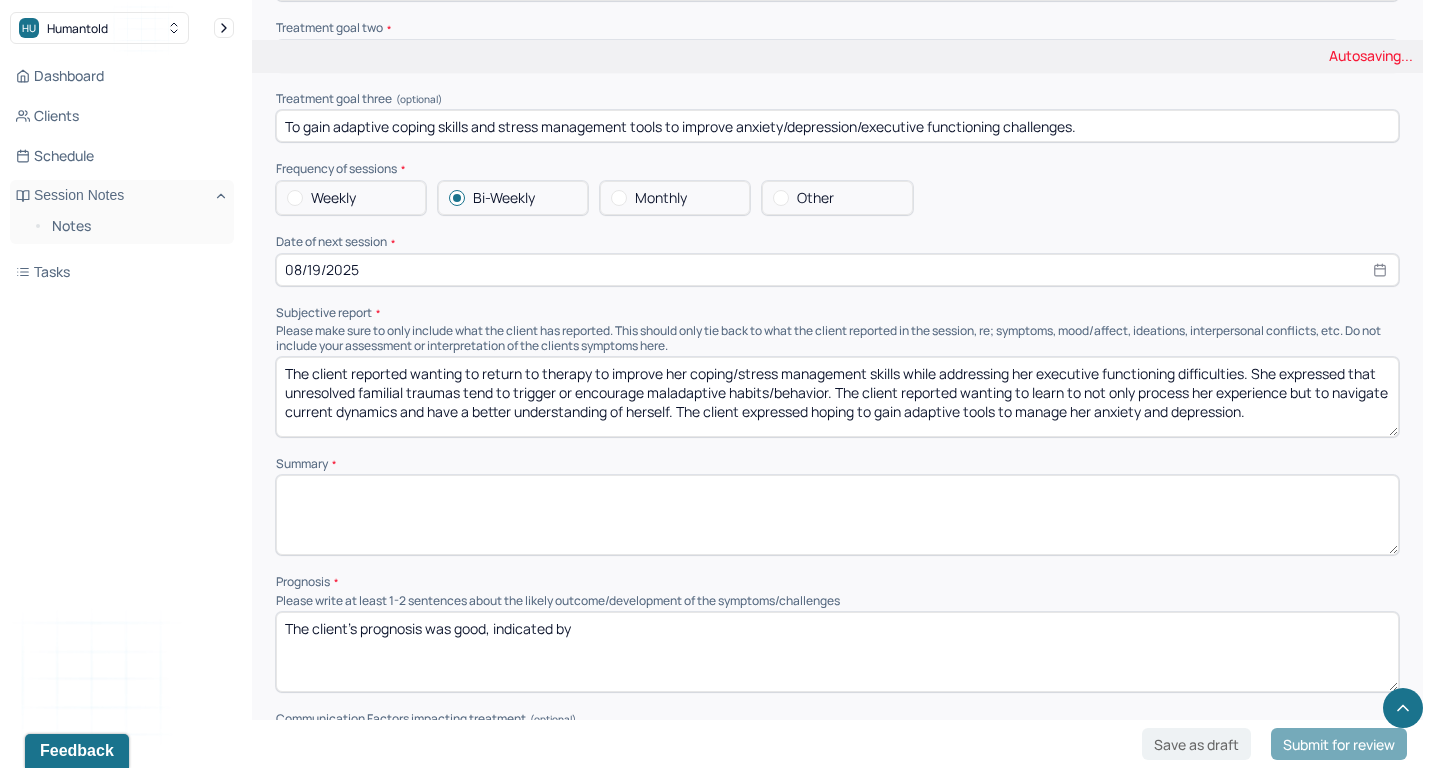 scroll, scrollTop: 7934, scrollLeft: 0, axis: vertical 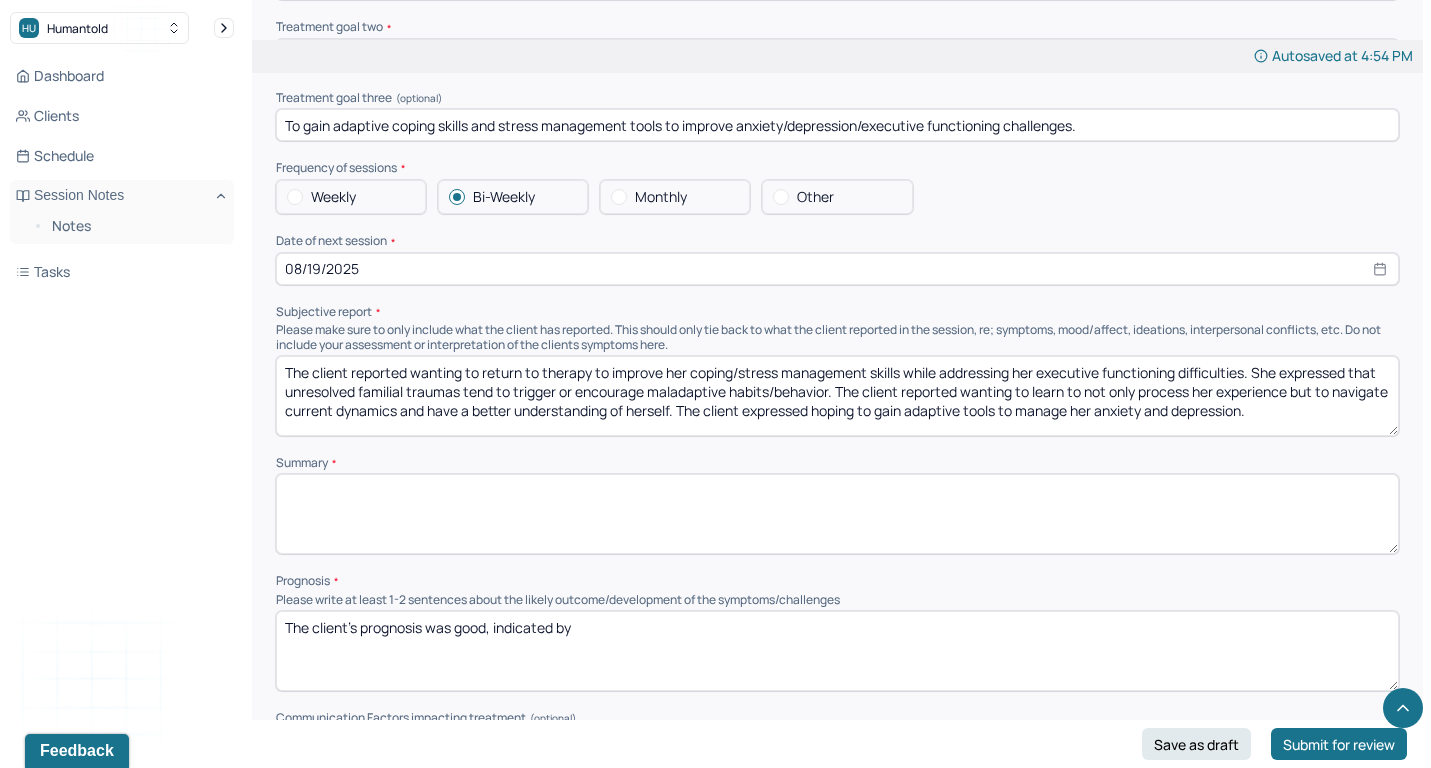 click on "The client reported wanting to return to therapy to improve her coping/stress management skills while addressing her executive functioning difficulties. She expressed that unresolved familial traumas tend to trigger or encourage maladaptive habits/behavior. The client reported wanting to learn to not only process her experience but to navigate current dynamics and have a better understanding of herself. The client expressed hope to gain adaptive tools to manage her anxiety and depression." at bounding box center [837, 396] 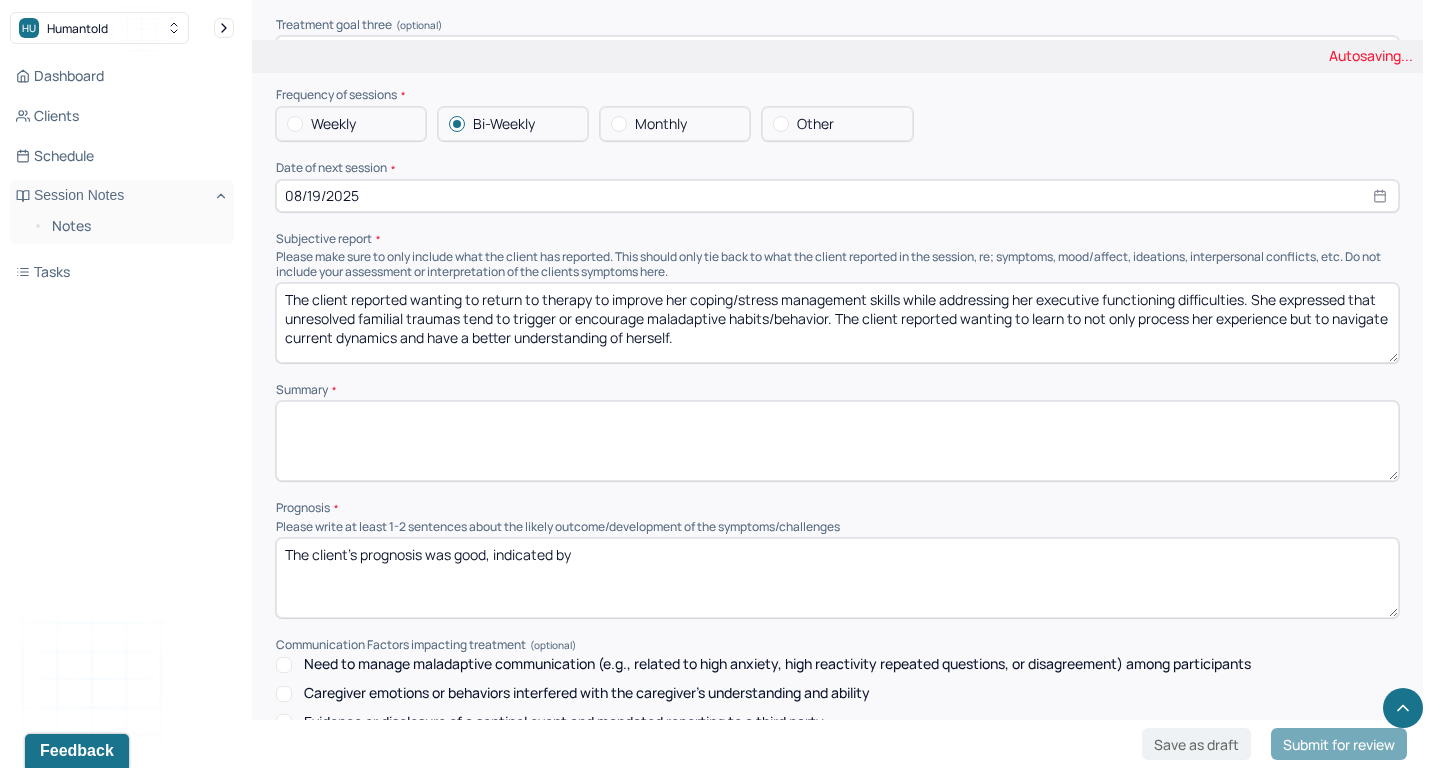 scroll, scrollTop: 8008, scrollLeft: 0, axis: vertical 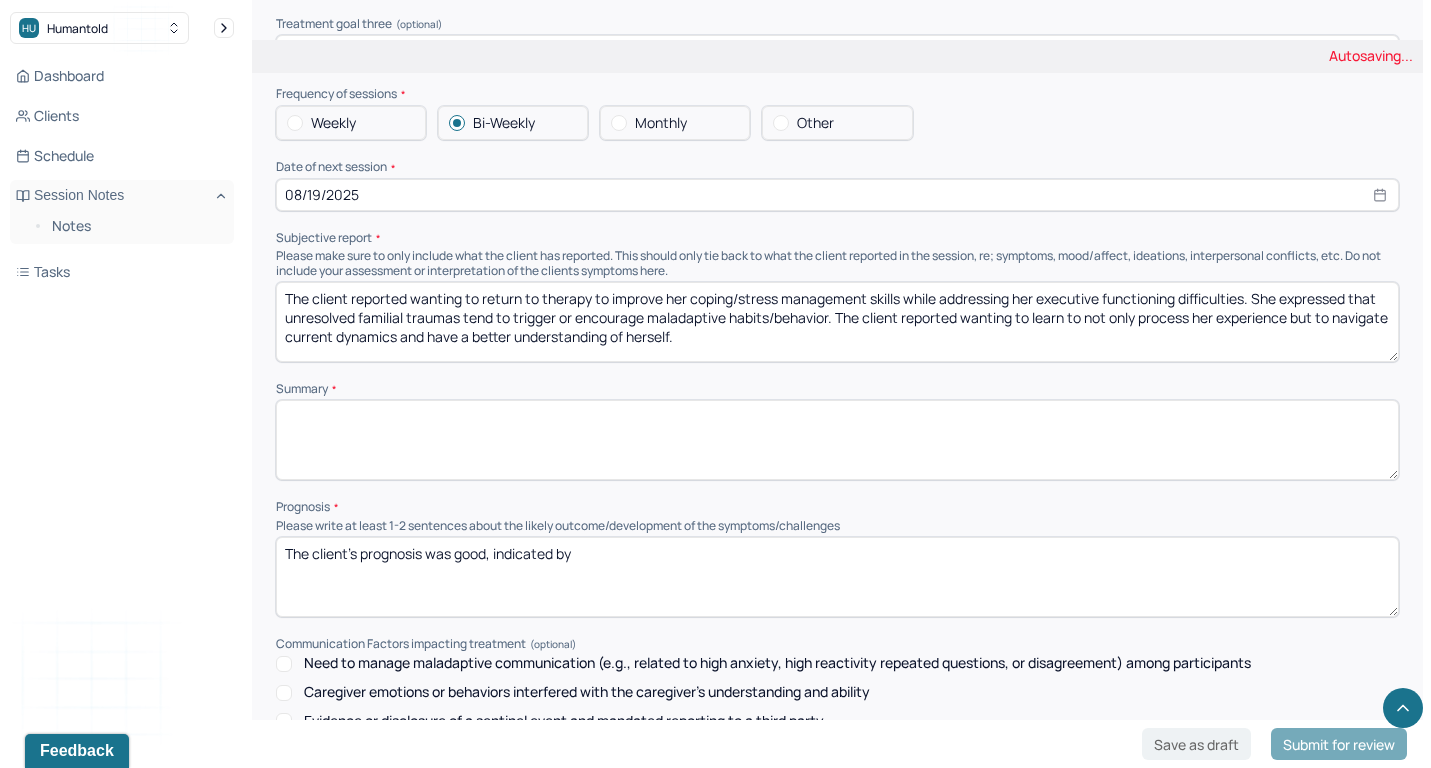 type on "The client reported wanting to return to therapy to improve her coping/stress management skills while addressing her executive functioning difficulties. She expressed that unresolved familial traumas tend to trigger or encourage maladaptive habits/behavior. The client reported wanting to learn to not only process her experience but to navigate current dynamics and have a better understanding of herself." 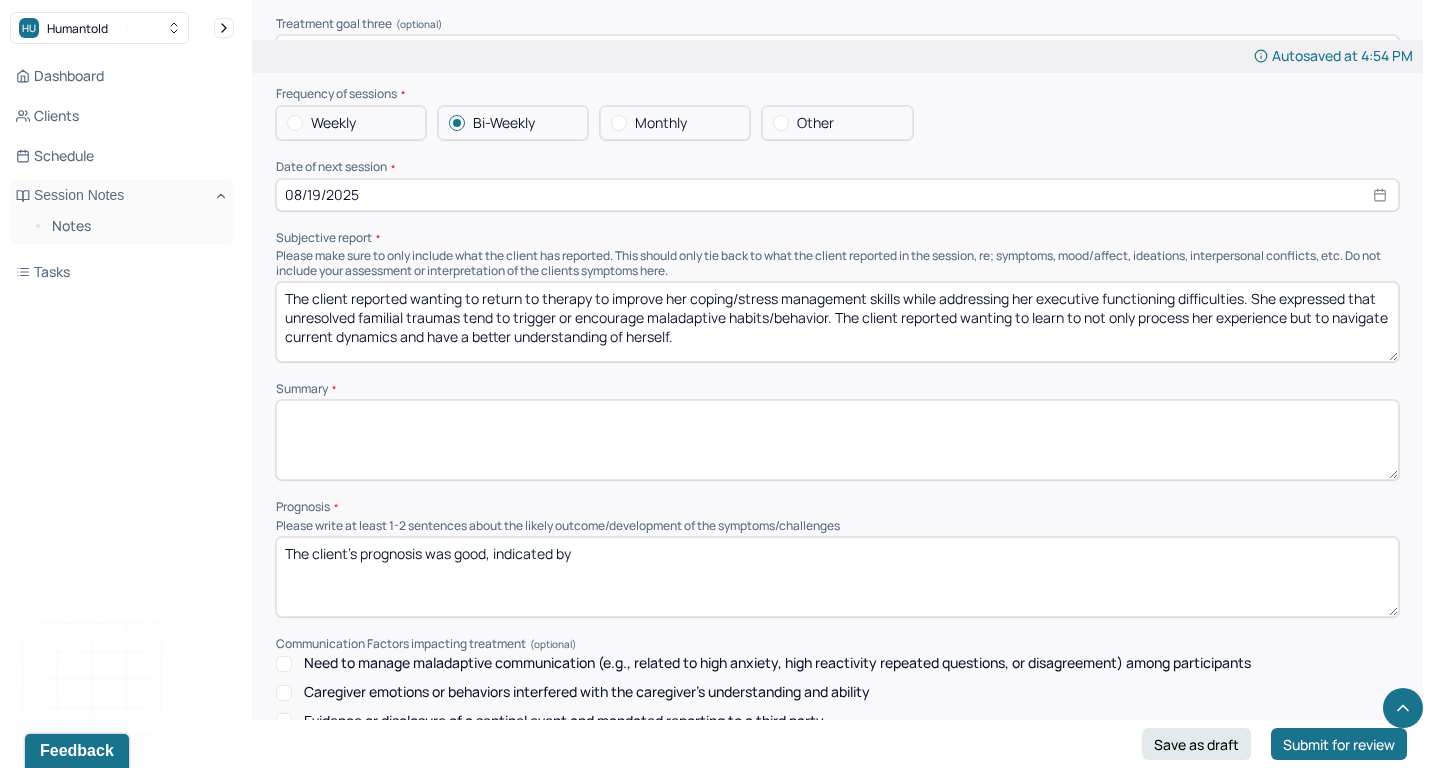 click at bounding box center (837, 440) 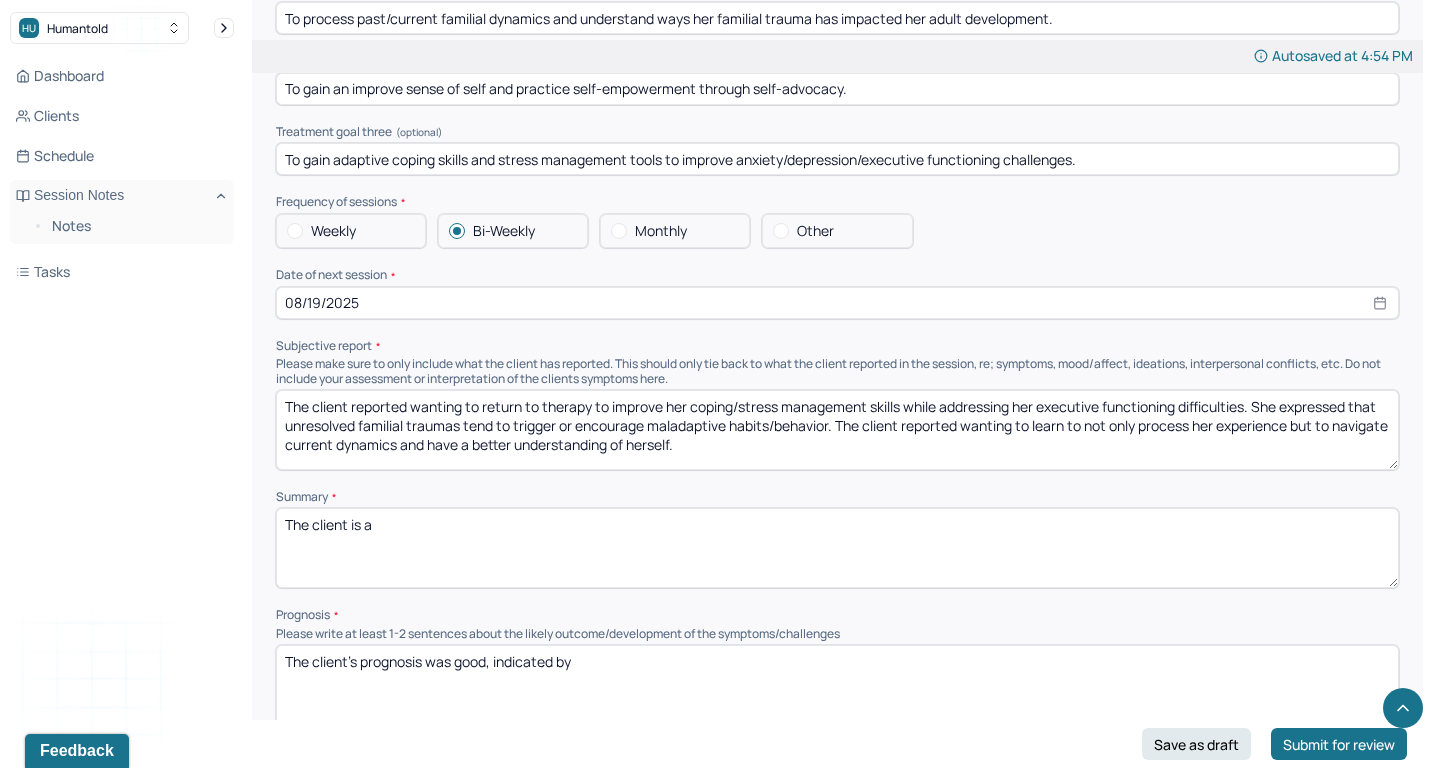 scroll, scrollTop: 7892, scrollLeft: 0, axis: vertical 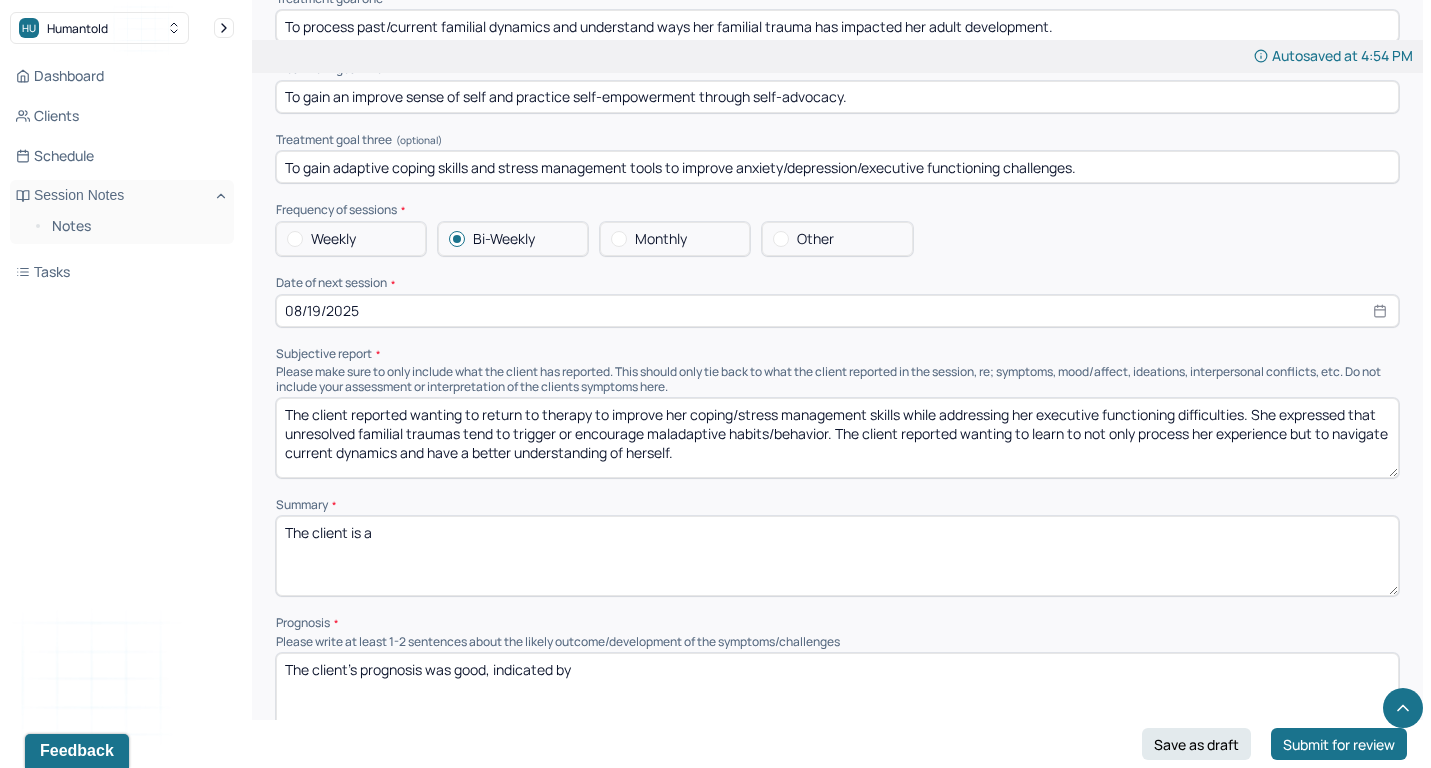 click on "The client is a" at bounding box center [837, 556] 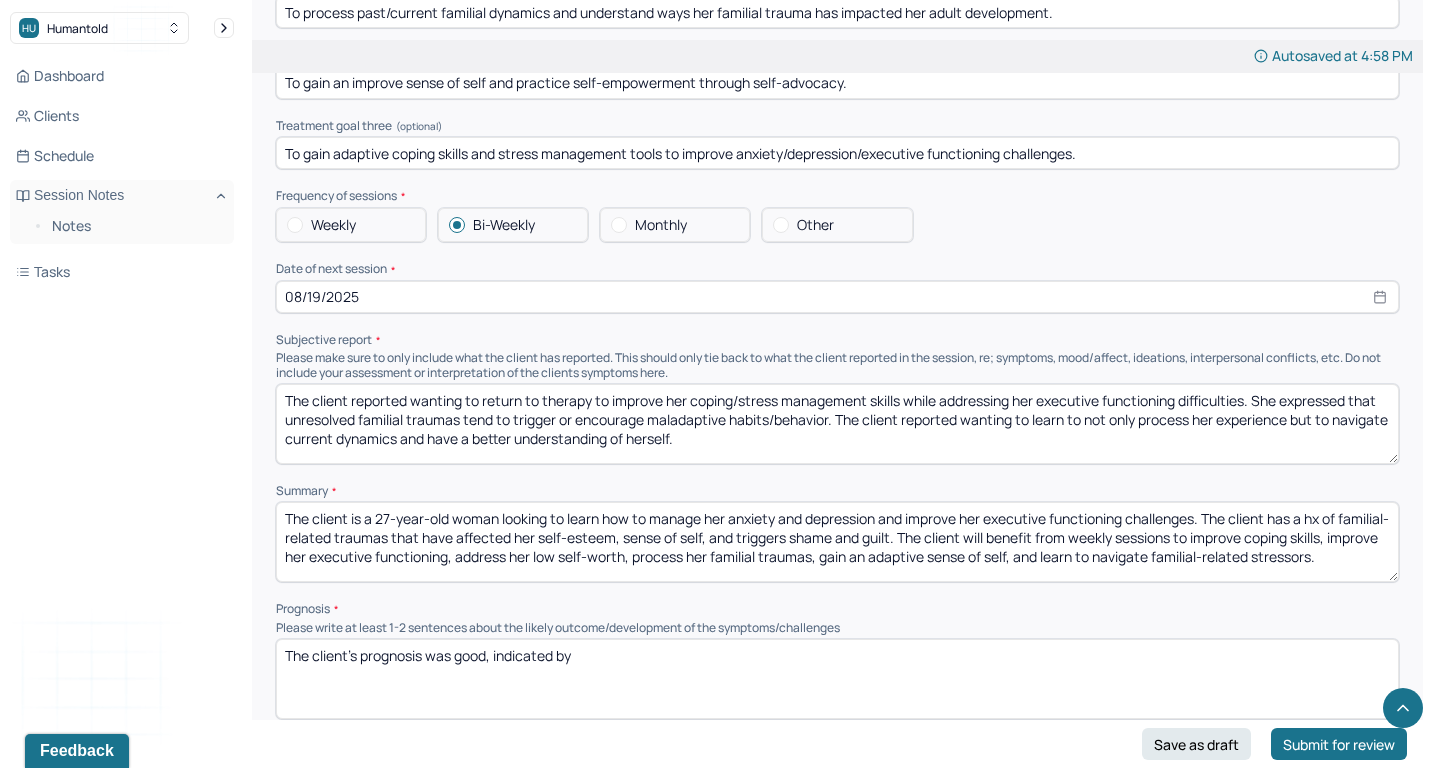 scroll, scrollTop: 7915, scrollLeft: 0, axis: vertical 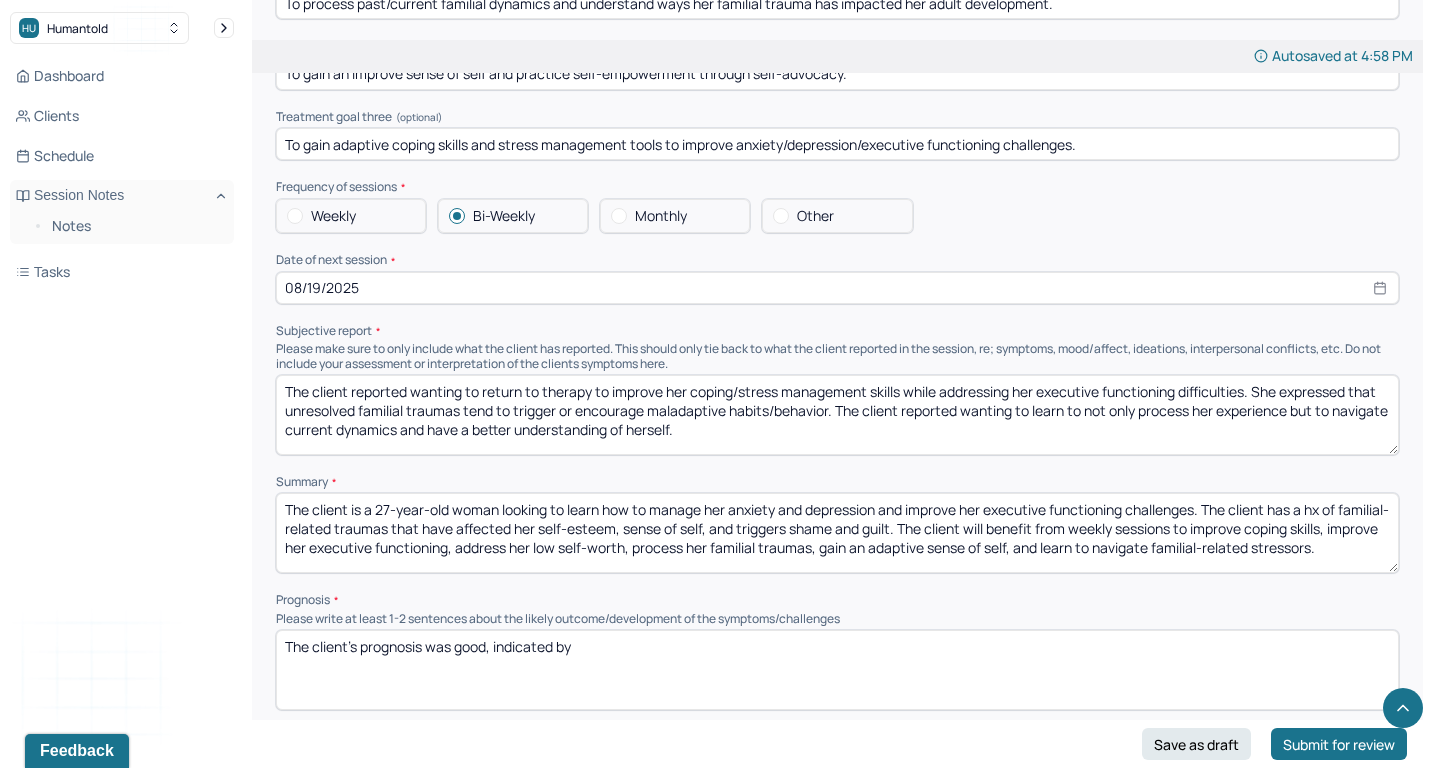 type on "The client is a 27-year-old woman looking to learn how to manage her anxiety and depression and improve her executive functioning challenges. The client has a hx of familial-related traumas that have affected her self-esteem, sense of self, and triggers shame and guilt. The client will benefit from weekly sessions to improve coping skills, improve her executive functioning, address her low self-worth, process her familial traumas, gain an adaptive sense of self, and learn to navigate familial-related stressors." 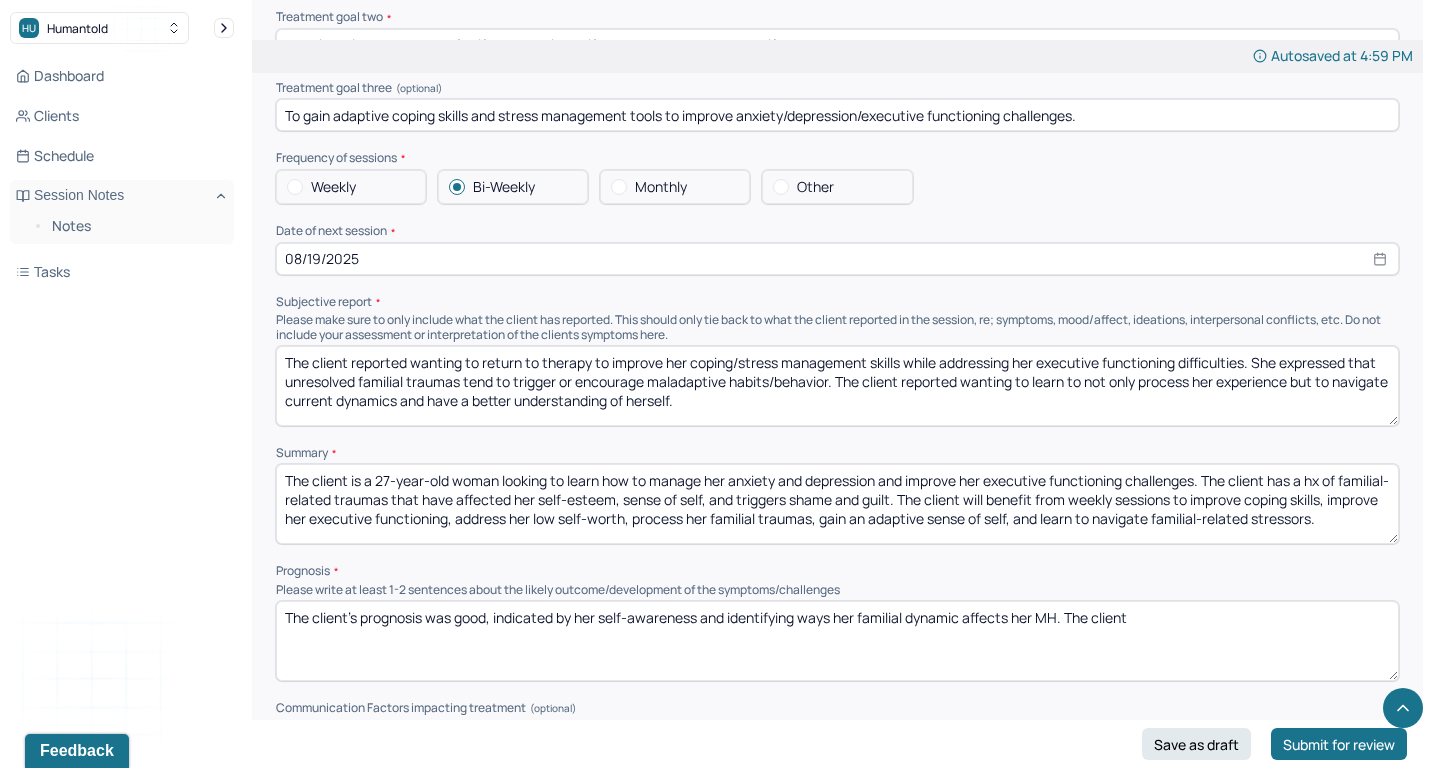 paste on "The client will respond well to Supportive, CBT, and client-centered modalities to further self-awareness and meet treatment goals." 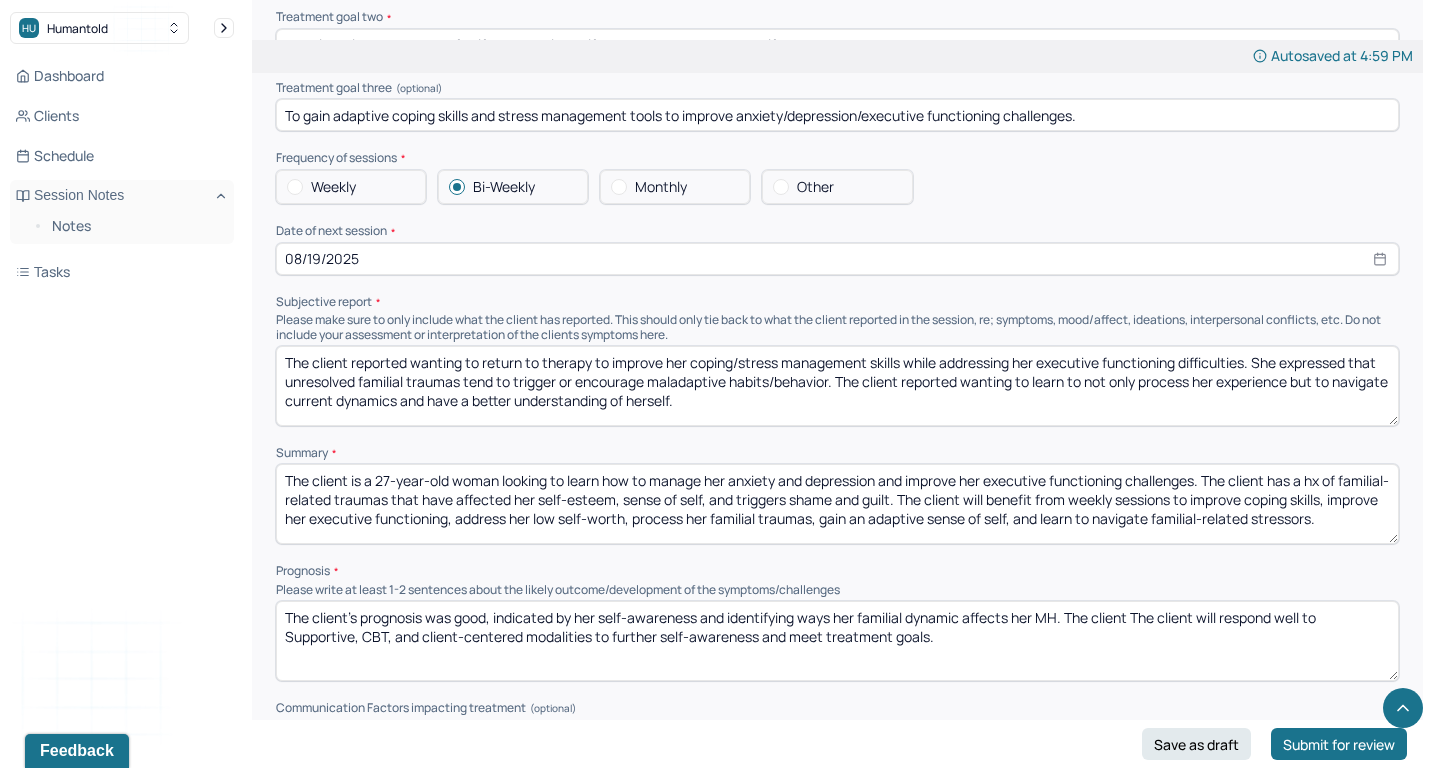 drag, startPoint x: 1134, startPoint y: 499, endPoint x: 1073, endPoint y: 499, distance: 61 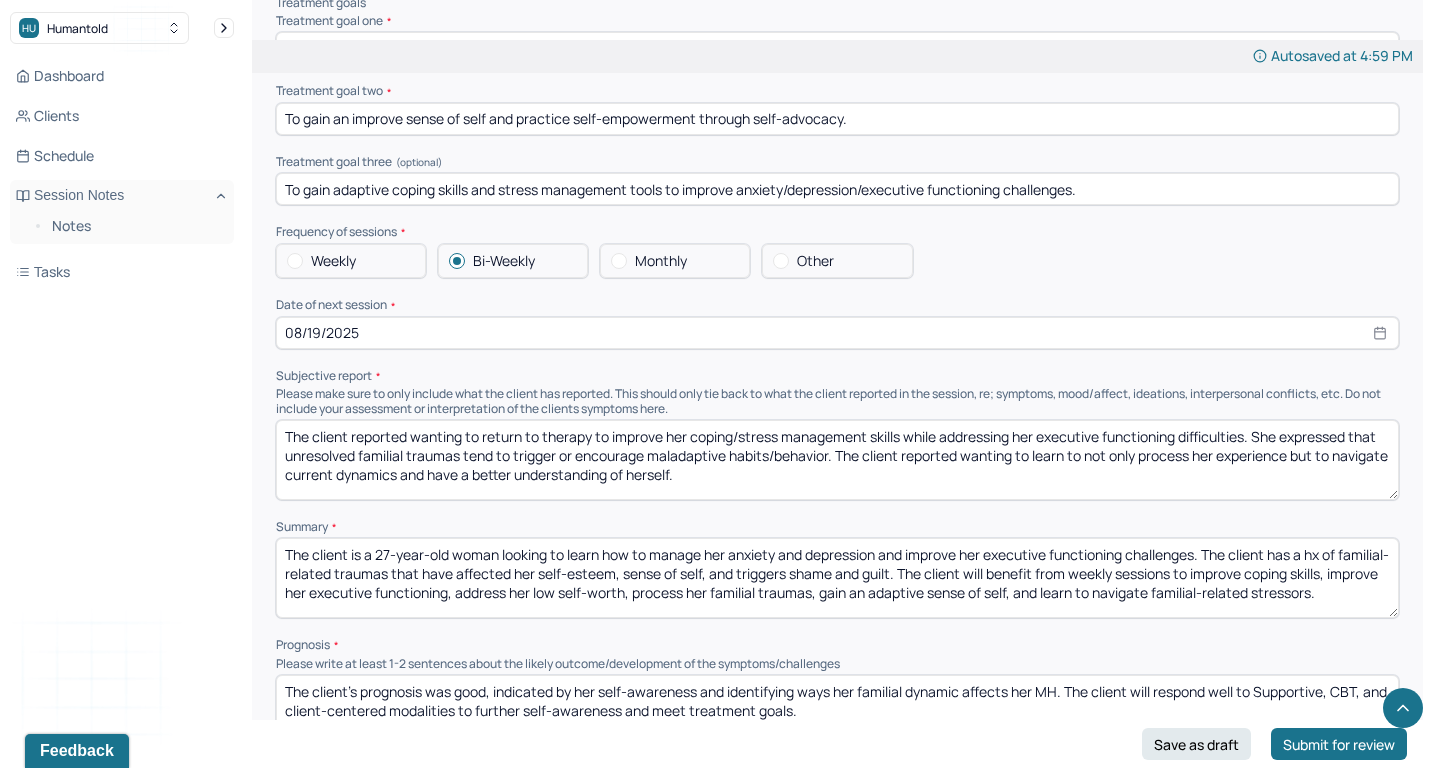 scroll, scrollTop: 7860, scrollLeft: 0, axis: vertical 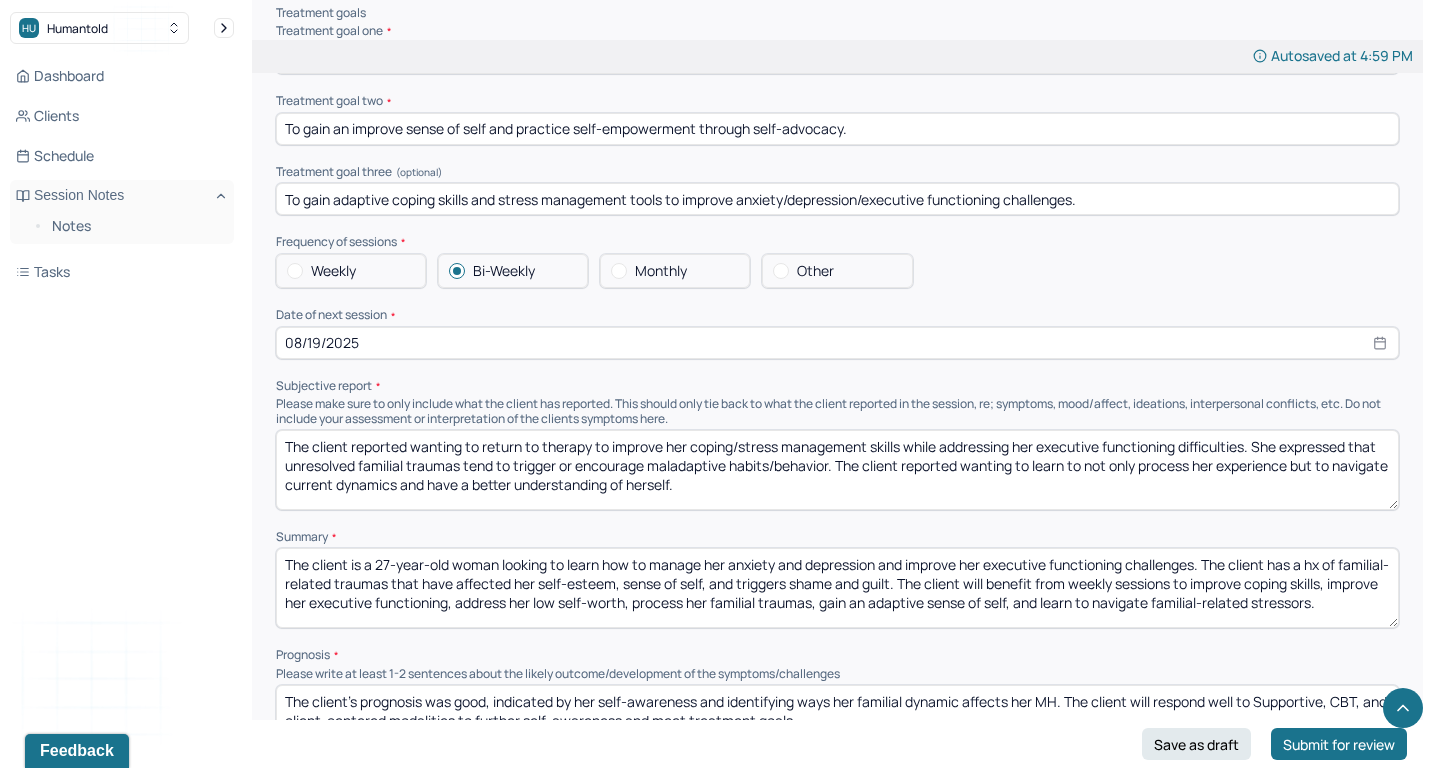 click on "The client's prognosis was good, indicated by her self-awareness and identifying ways her familial dynamic affects her MH. The client will respond well to Supportive, CBT, and client-centered modalities to further self-awareness and meet treatment goals." at bounding box center [837, 725] 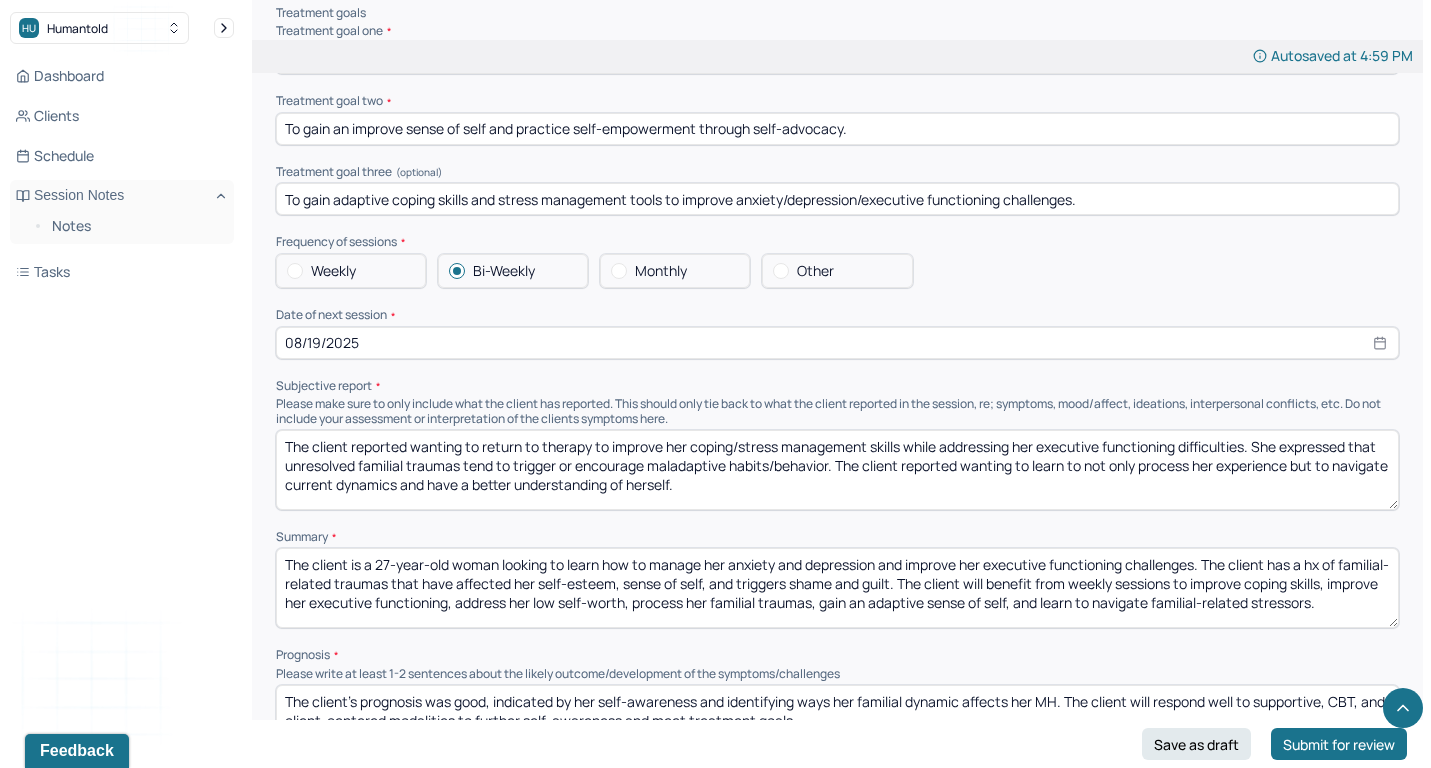 click on "The client's prognosis was good, indicated by her self-awareness and identifying ways her familial dynamic affects her MH. The client will respond well to Supportive, CBT, and client-centered modalities to further self-awareness and meet treatment goals." at bounding box center [837, 725] 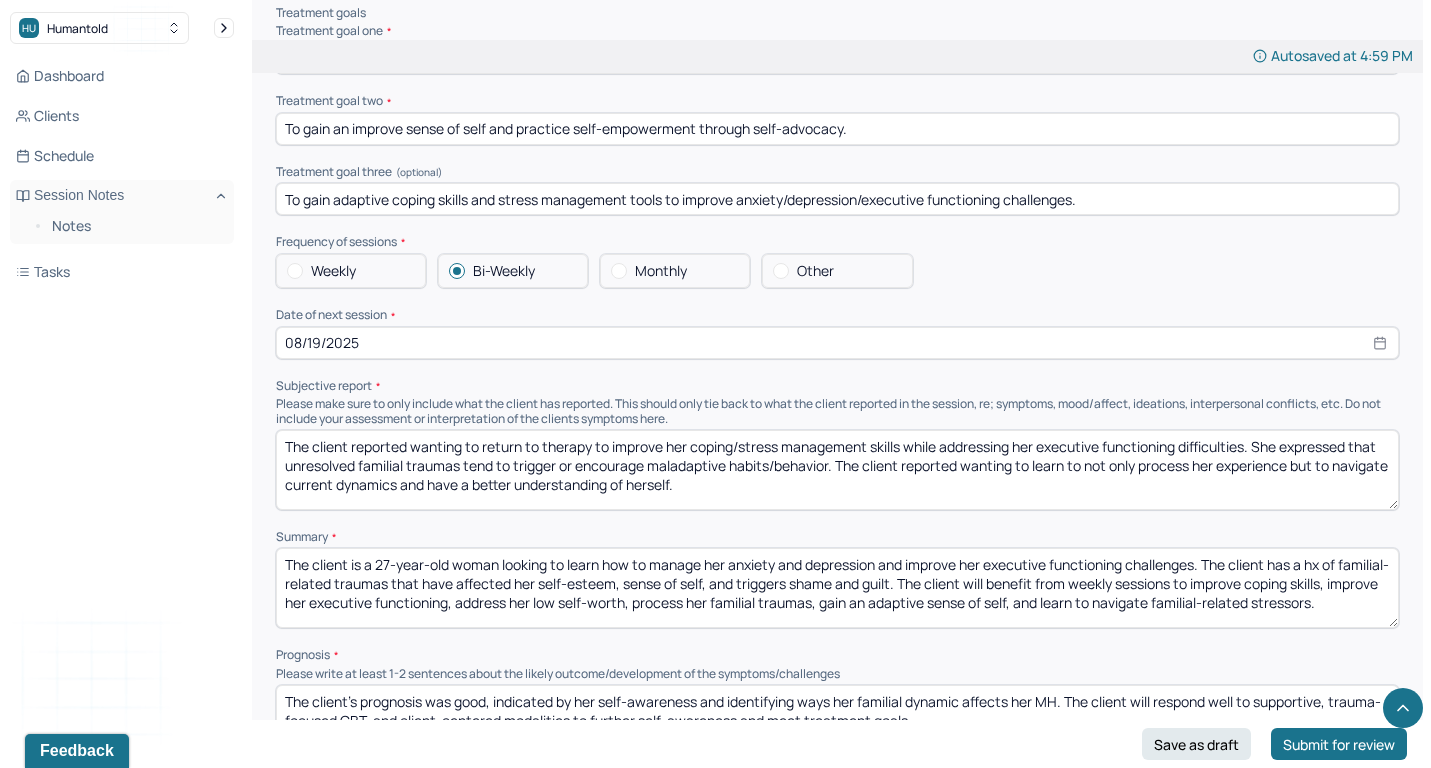 drag, startPoint x: 429, startPoint y: 599, endPoint x: 595, endPoint y: 605, distance: 166.1084 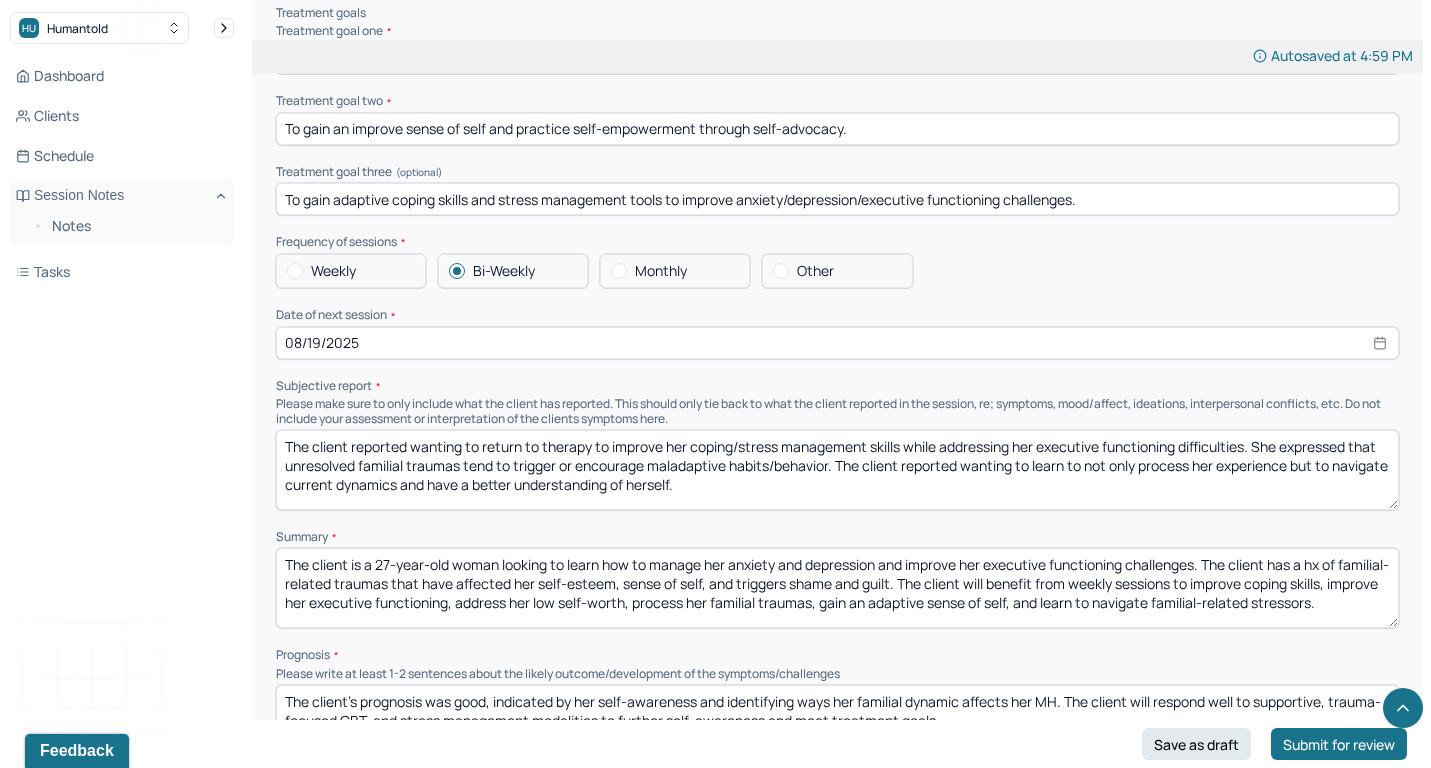 drag, startPoint x: 550, startPoint y: 600, endPoint x: 839, endPoint y: 570, distance: 290.55292 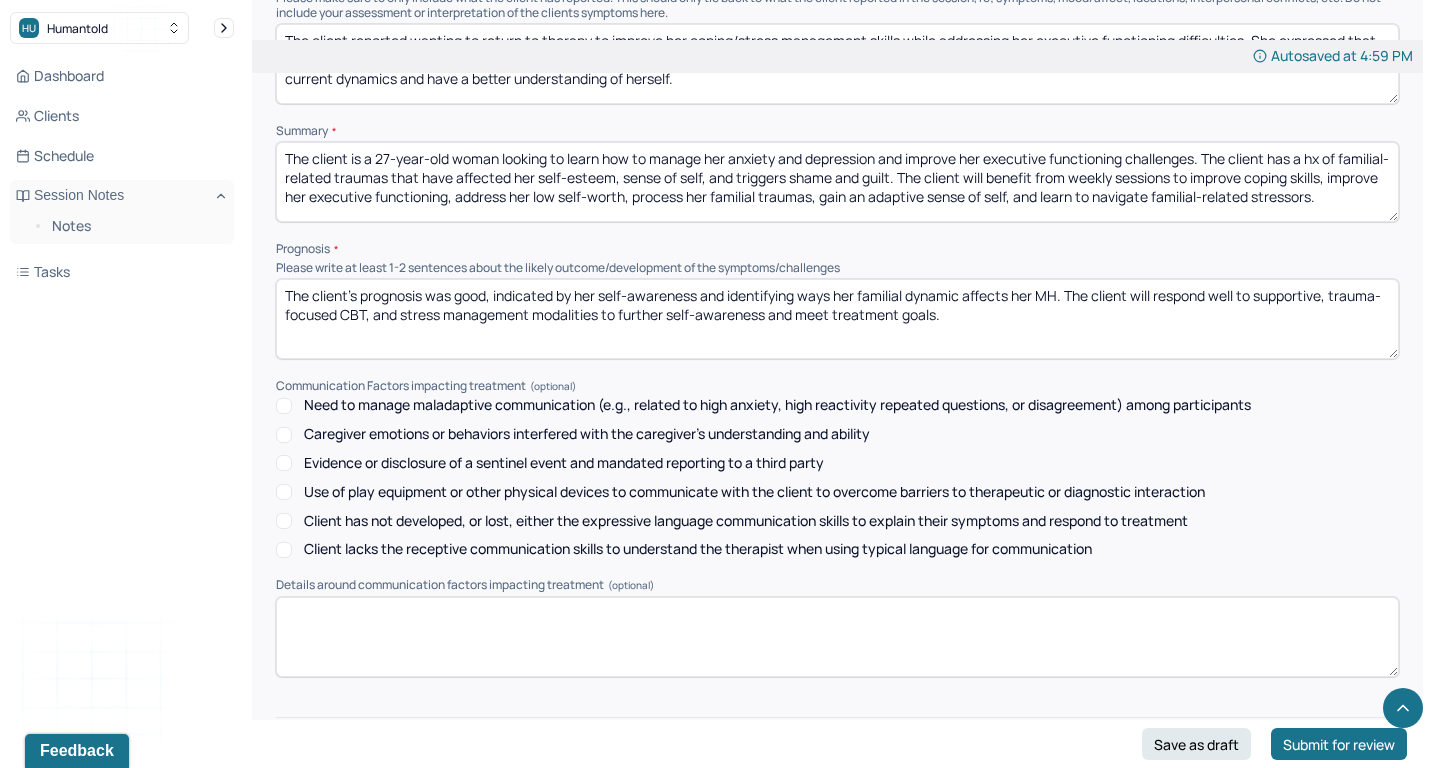 type on "The client's prognosis was good, indicated by her self-awareness and identifying ways her familial dynamic affects her MH. The client will respond well to supportive, trauma-focused CBT, and stress management modalities to further self-awareness and meet treatment goals." 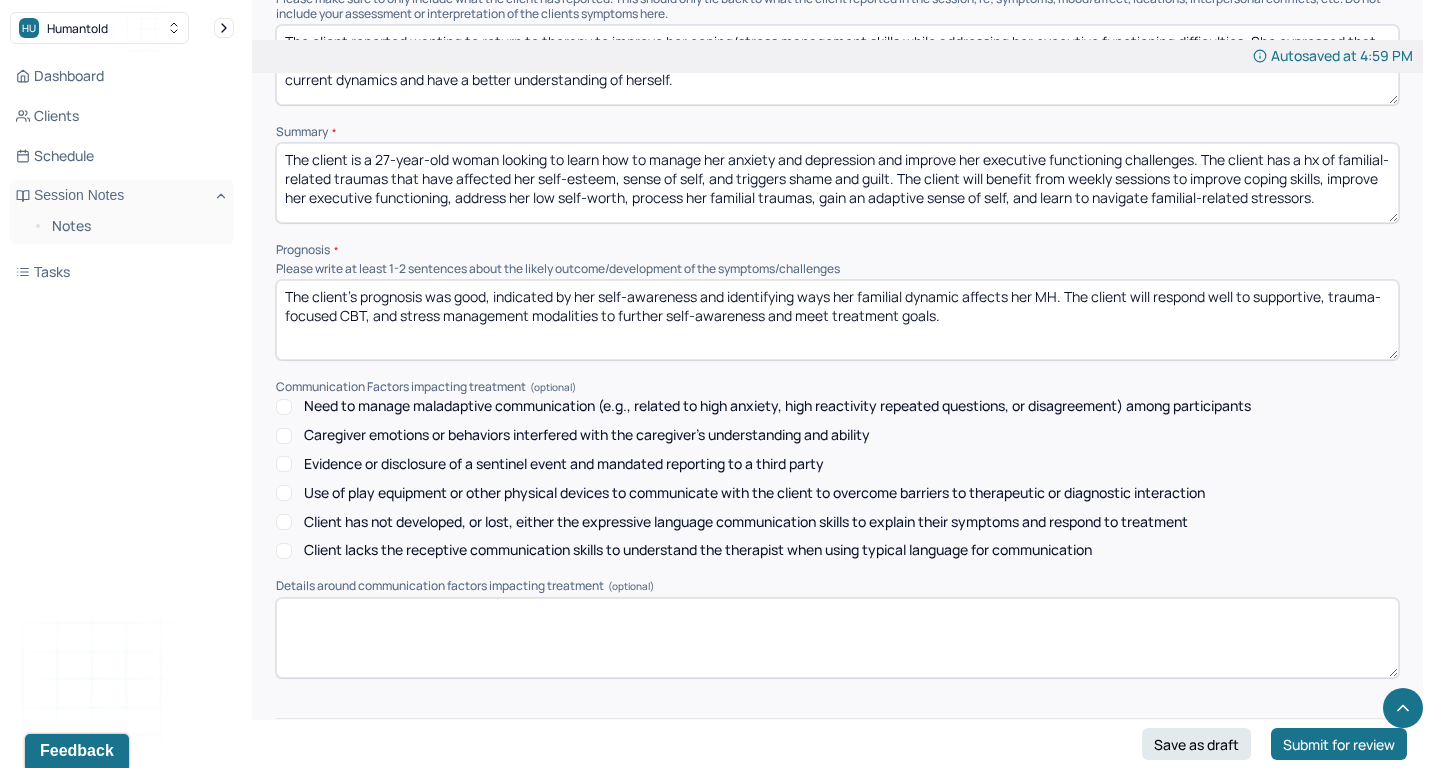 click at bounding box center [837, 802] 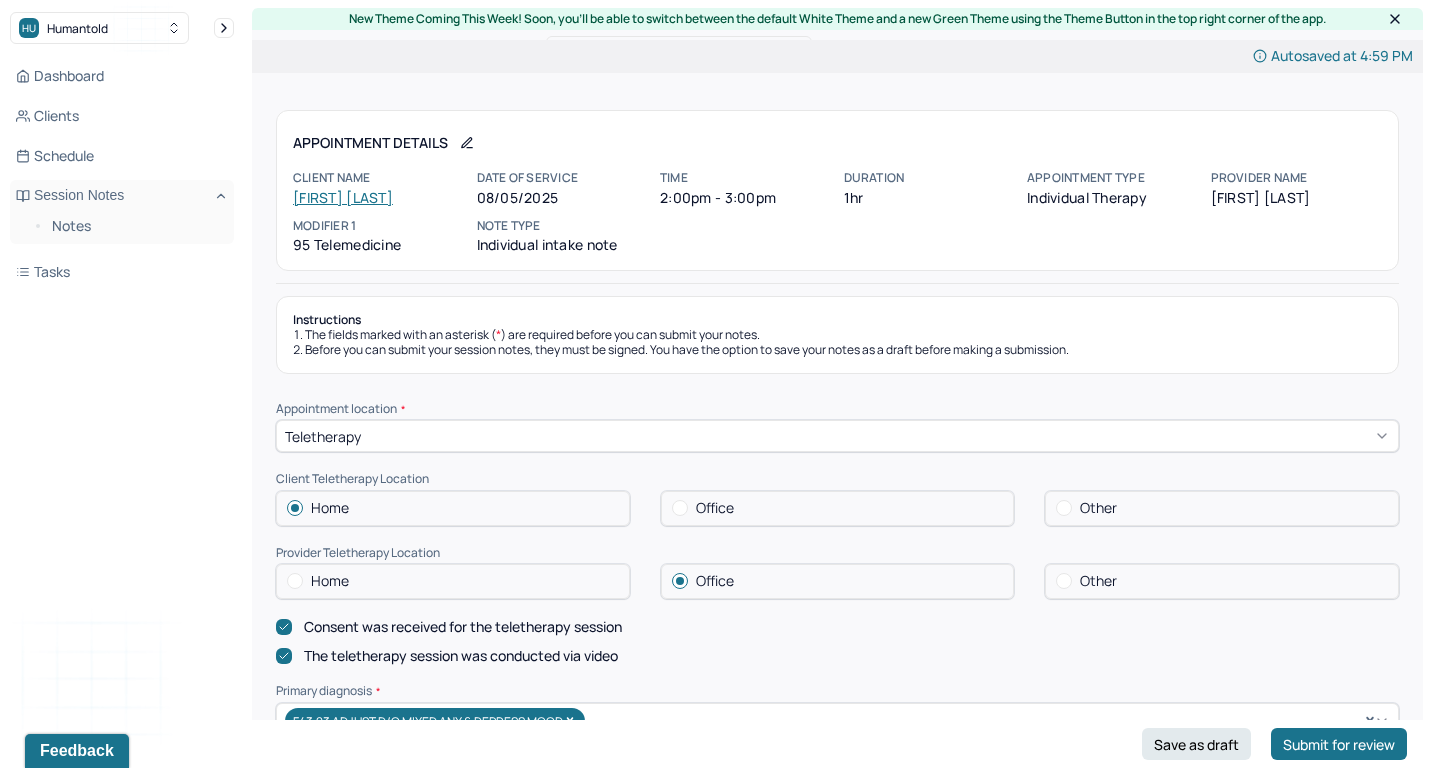 scroll, scrollTop: 0, scrollLeft: 0, axis: both 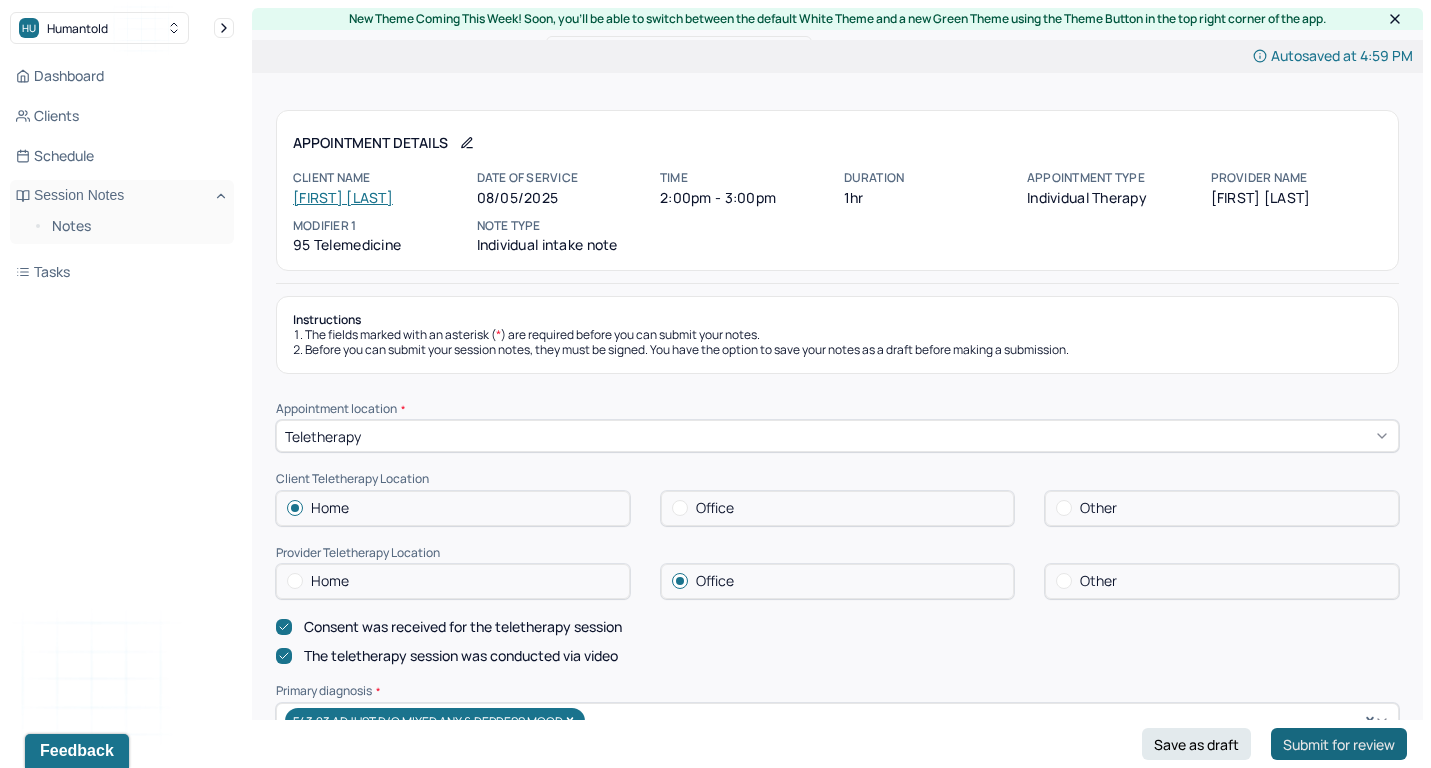 type on "cr" 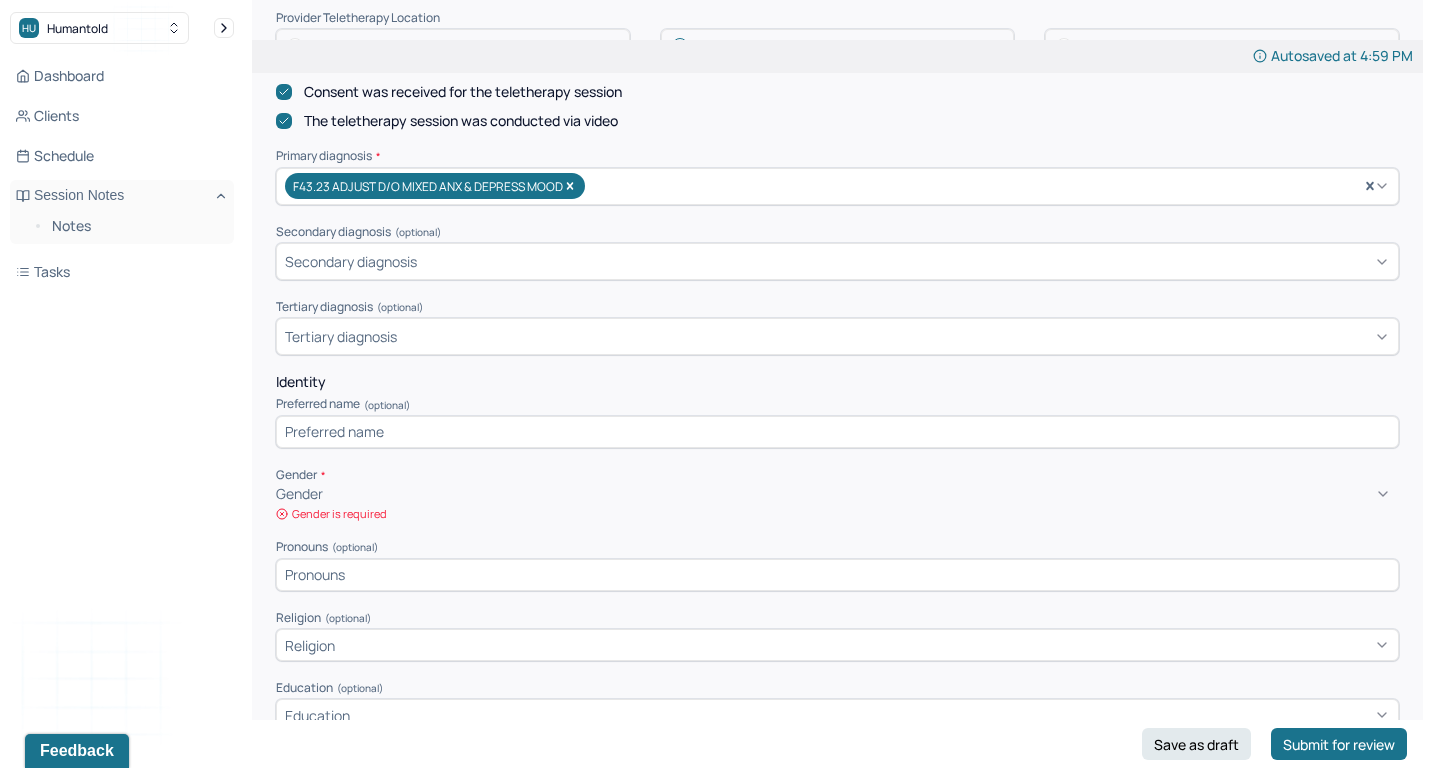 scroll, scrollTop: 546, scrollLeft: 0, axis: vertical 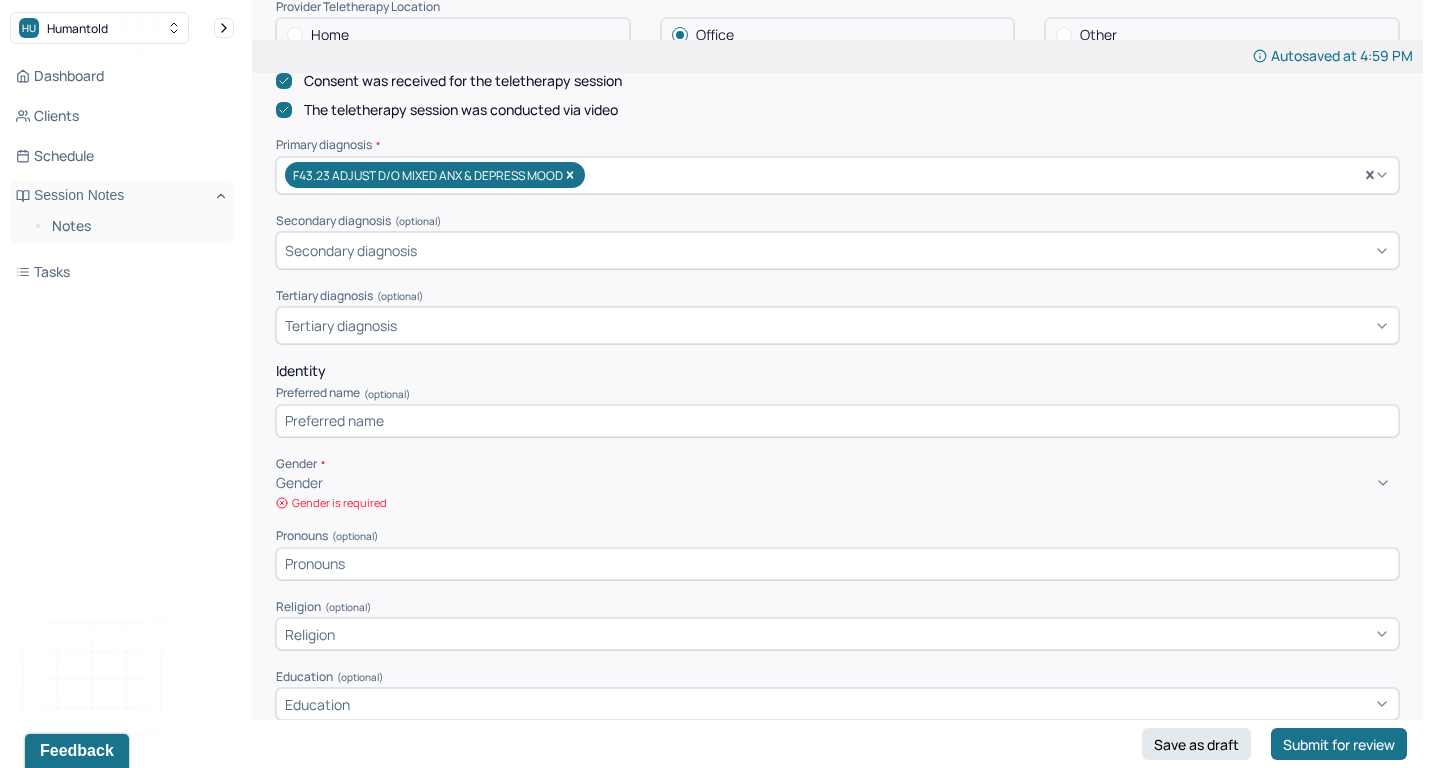 click on "Gender" at bounding box center (837, 483) 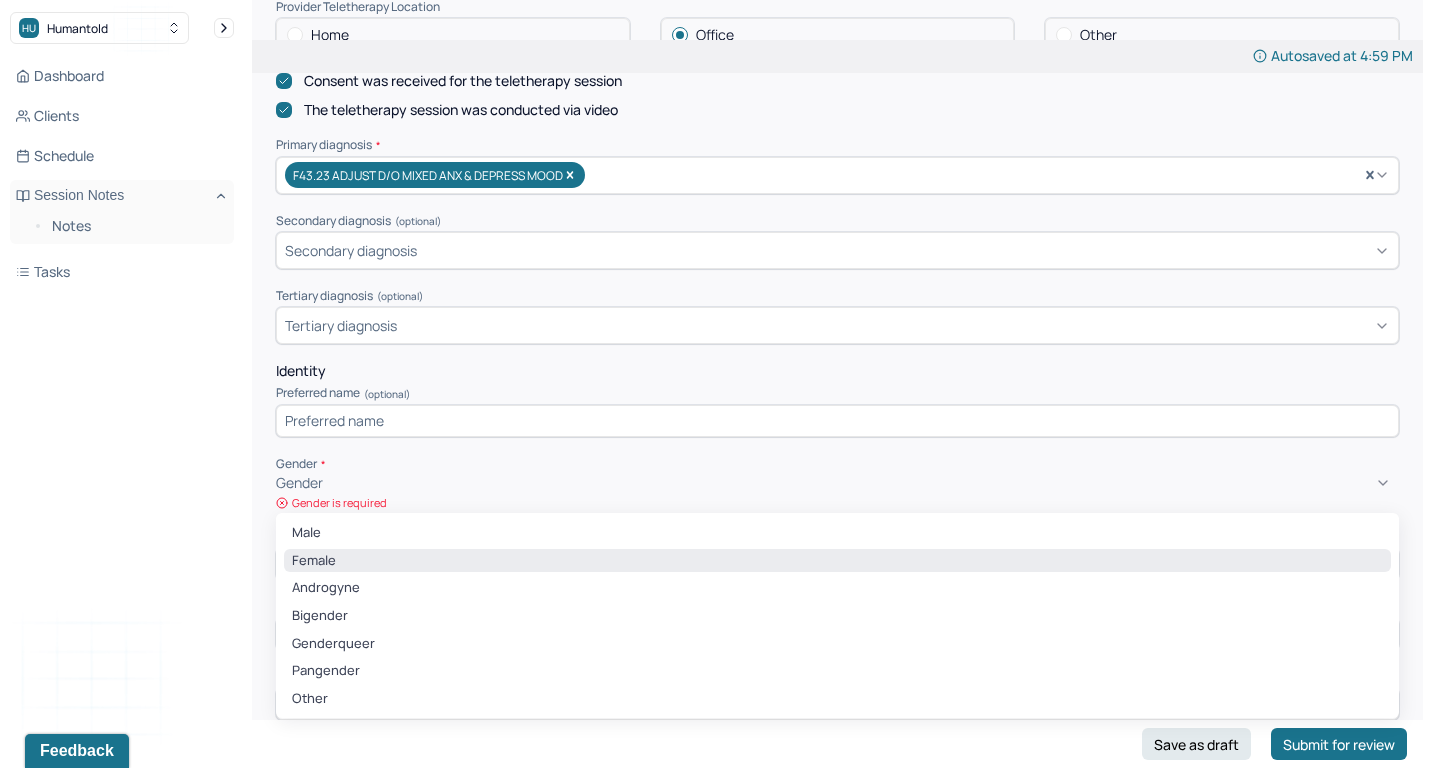 click on "Female" at bounding box center (837, 561) 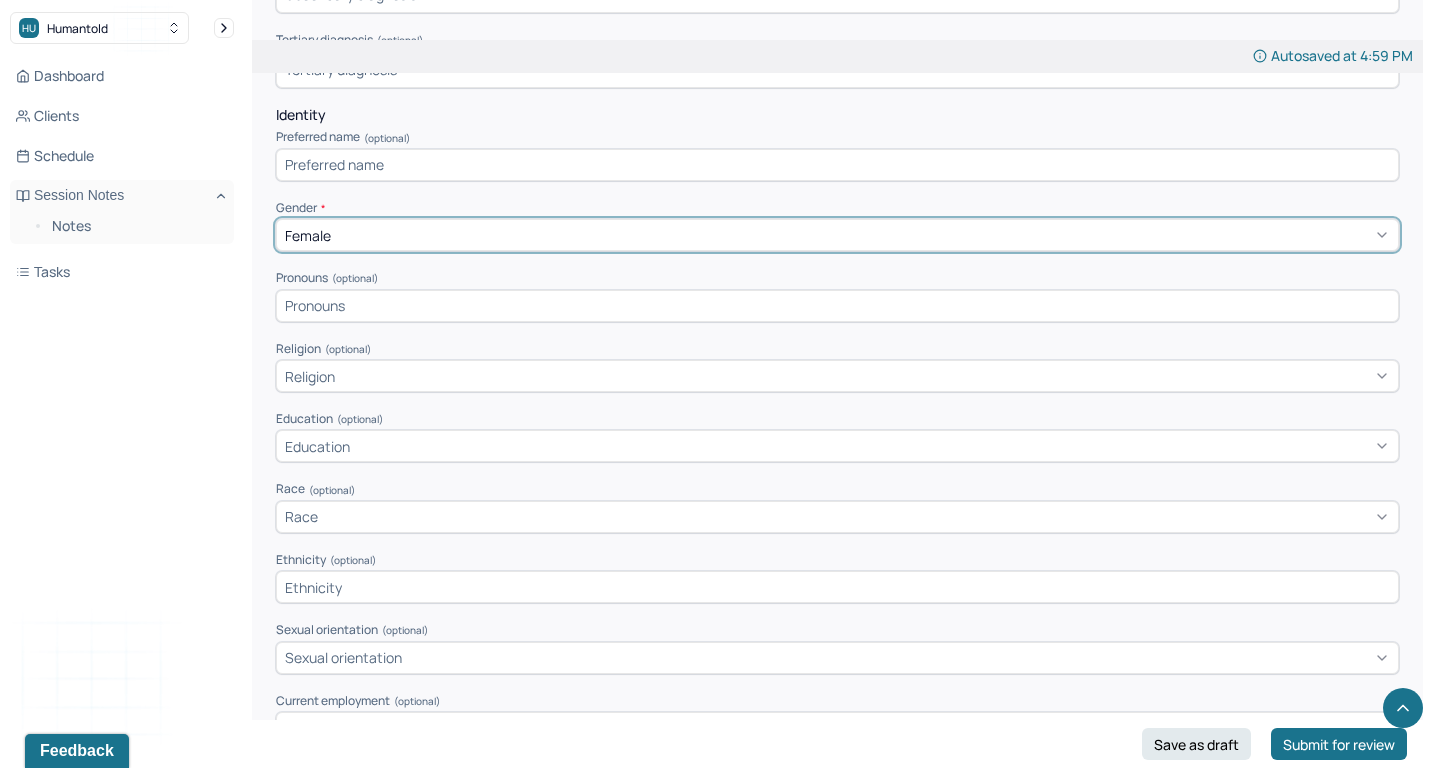 scroll, scrollTop: 803, scrollLeft: 0, axis: vertical 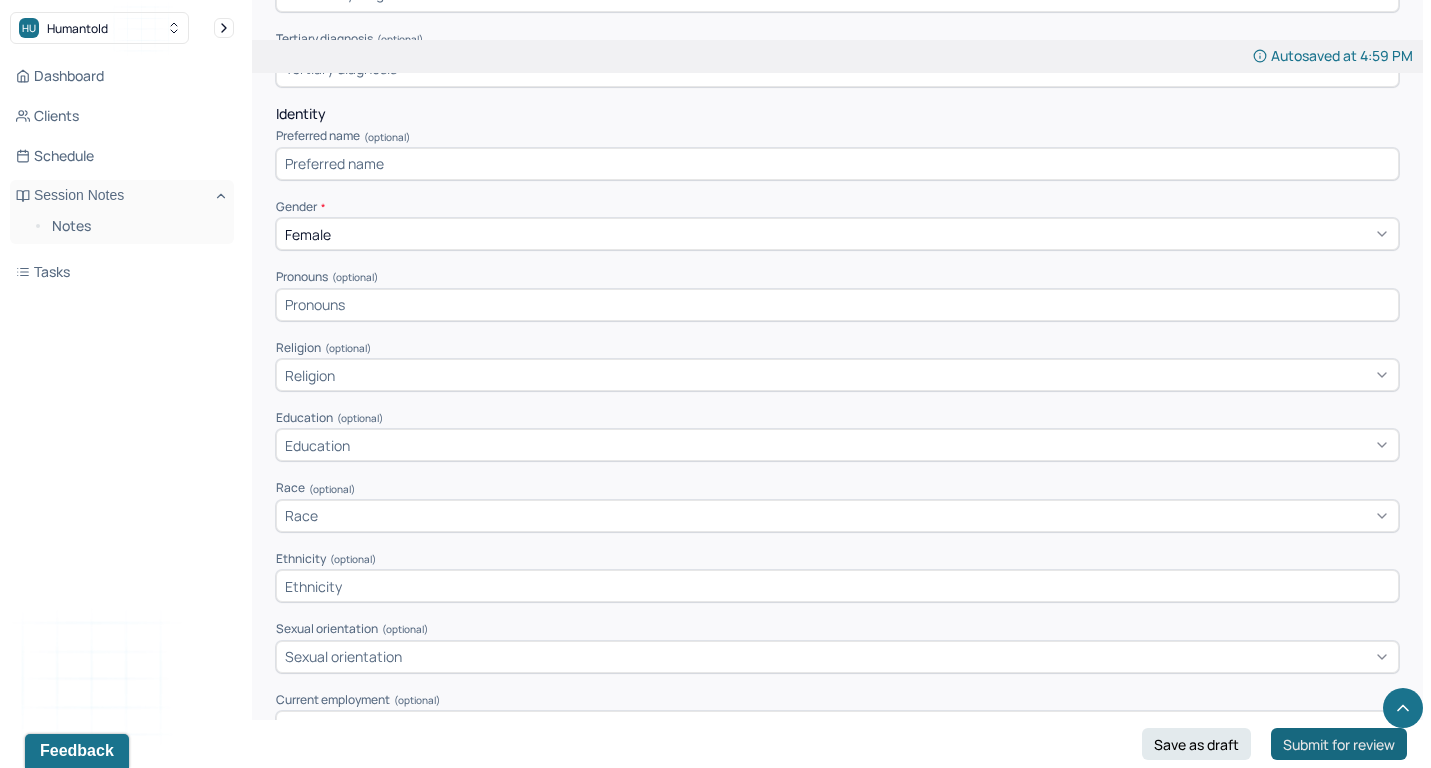 click on "Submit for review" at bounding box center (1339, 744) 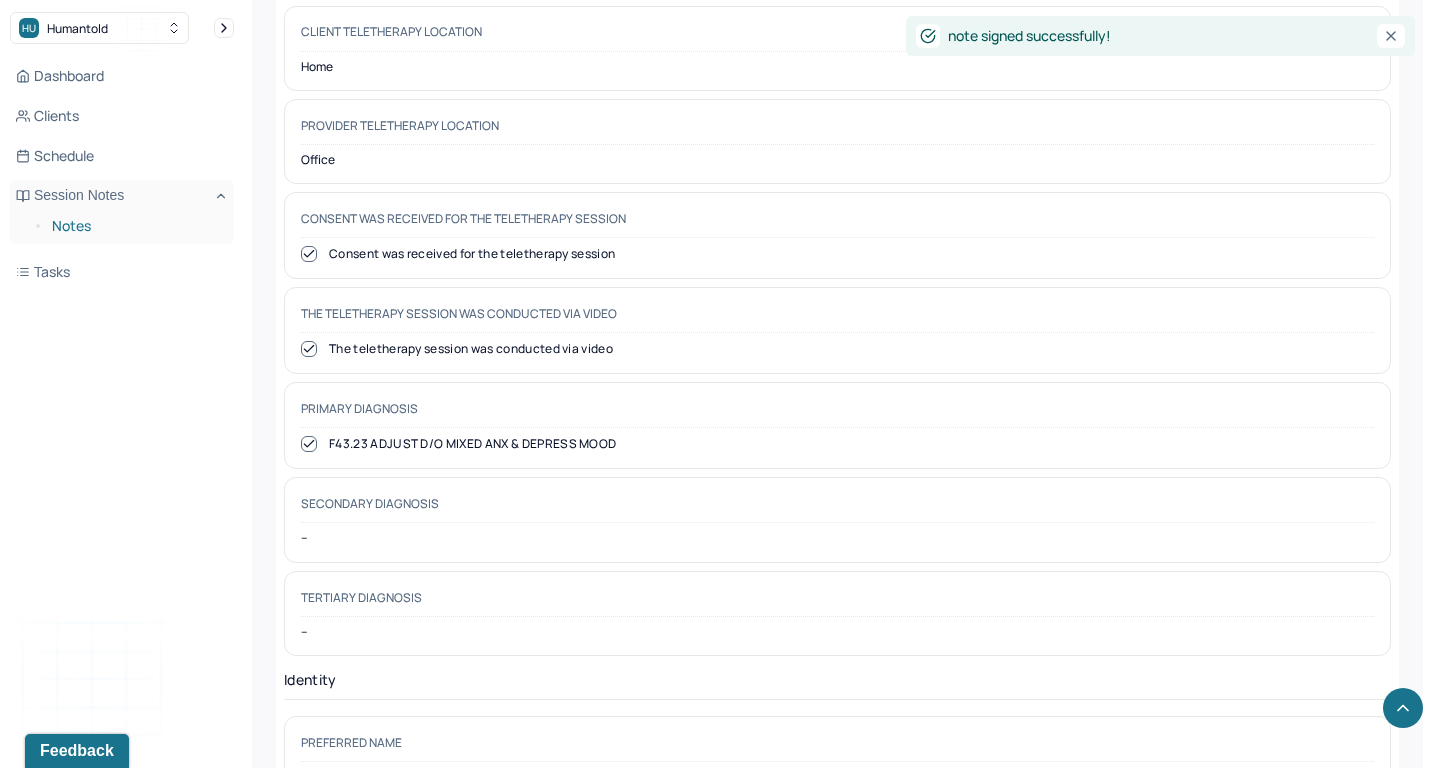 click on "Notes" at bounding box center [135, 226] 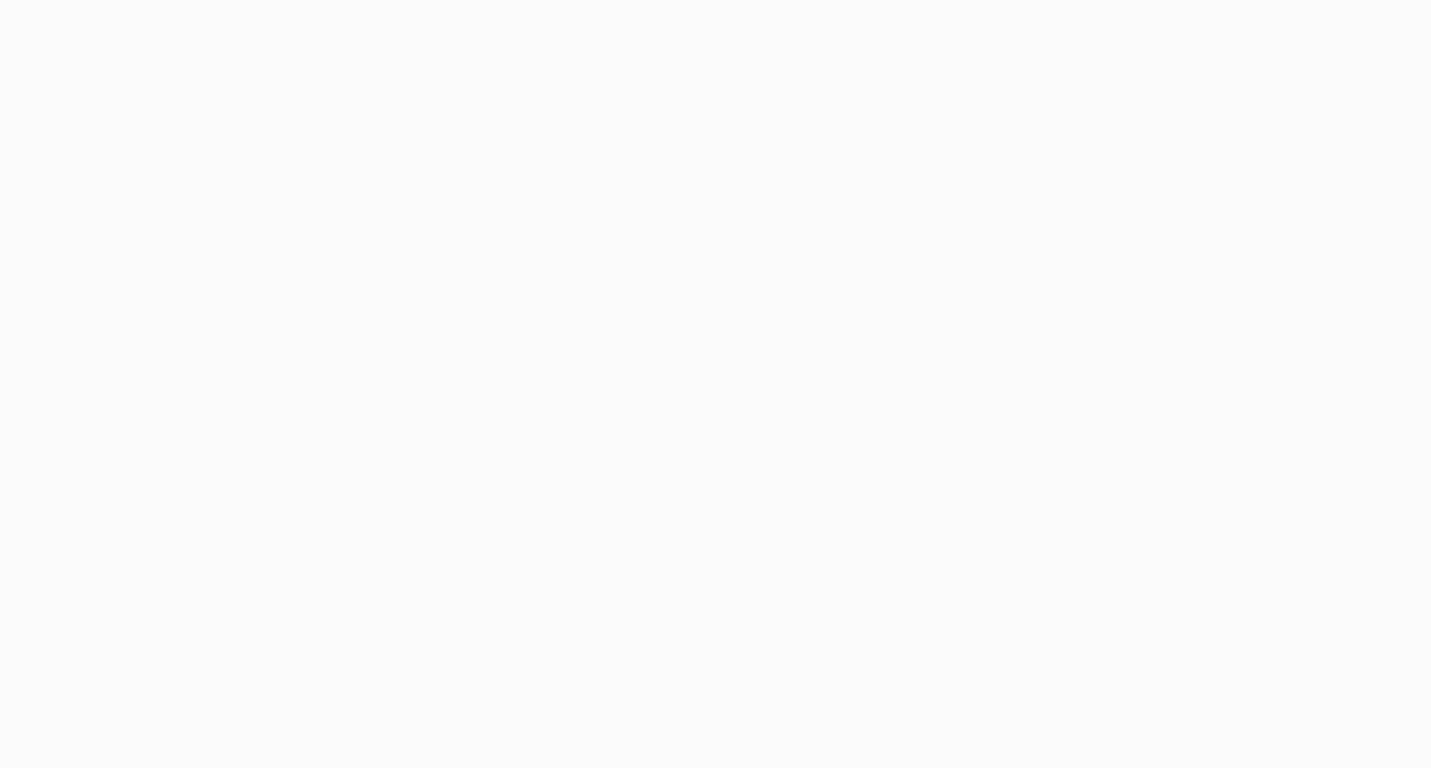 scroll, scrollTop: 0, scrollLeft: 0, axis: both 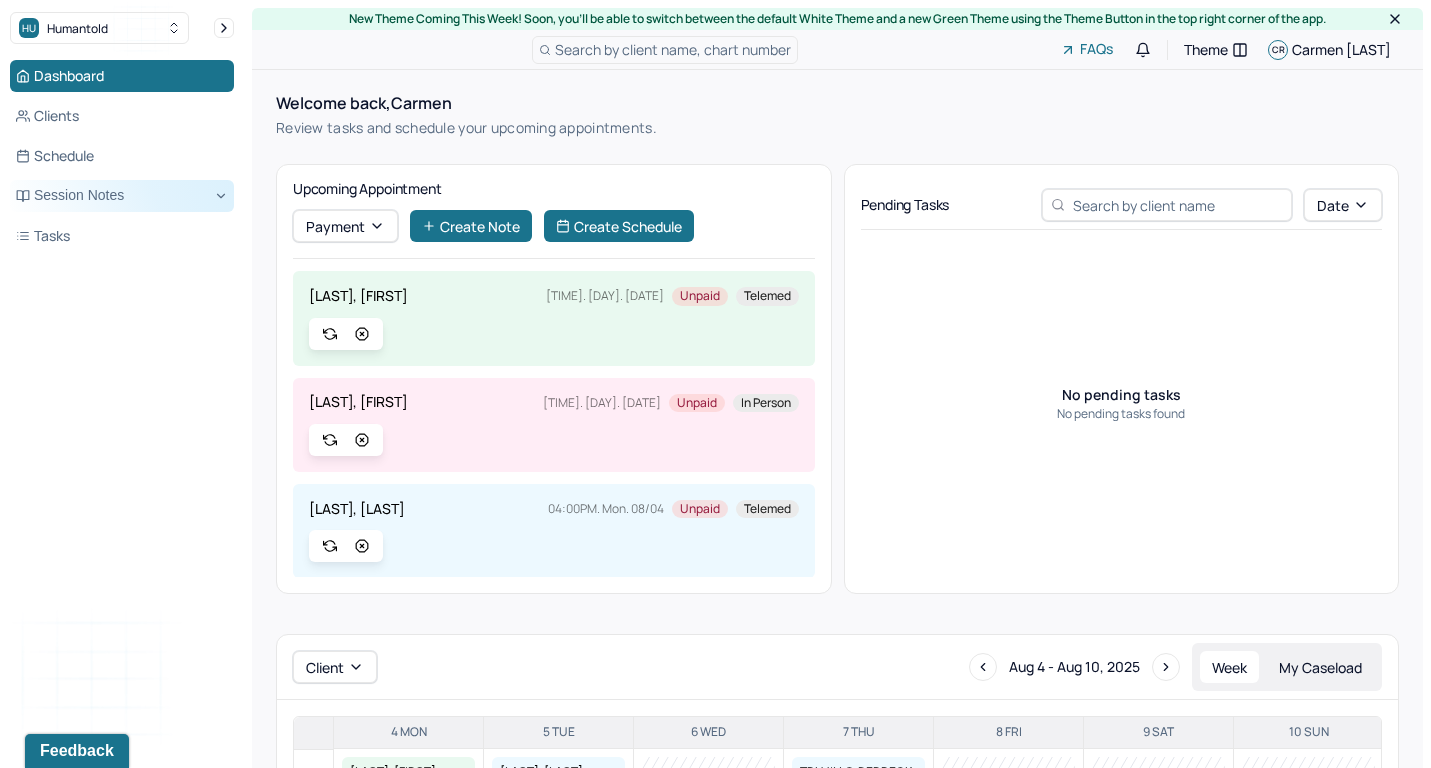 click on "Session Notes" at bounding box center (122, 196) 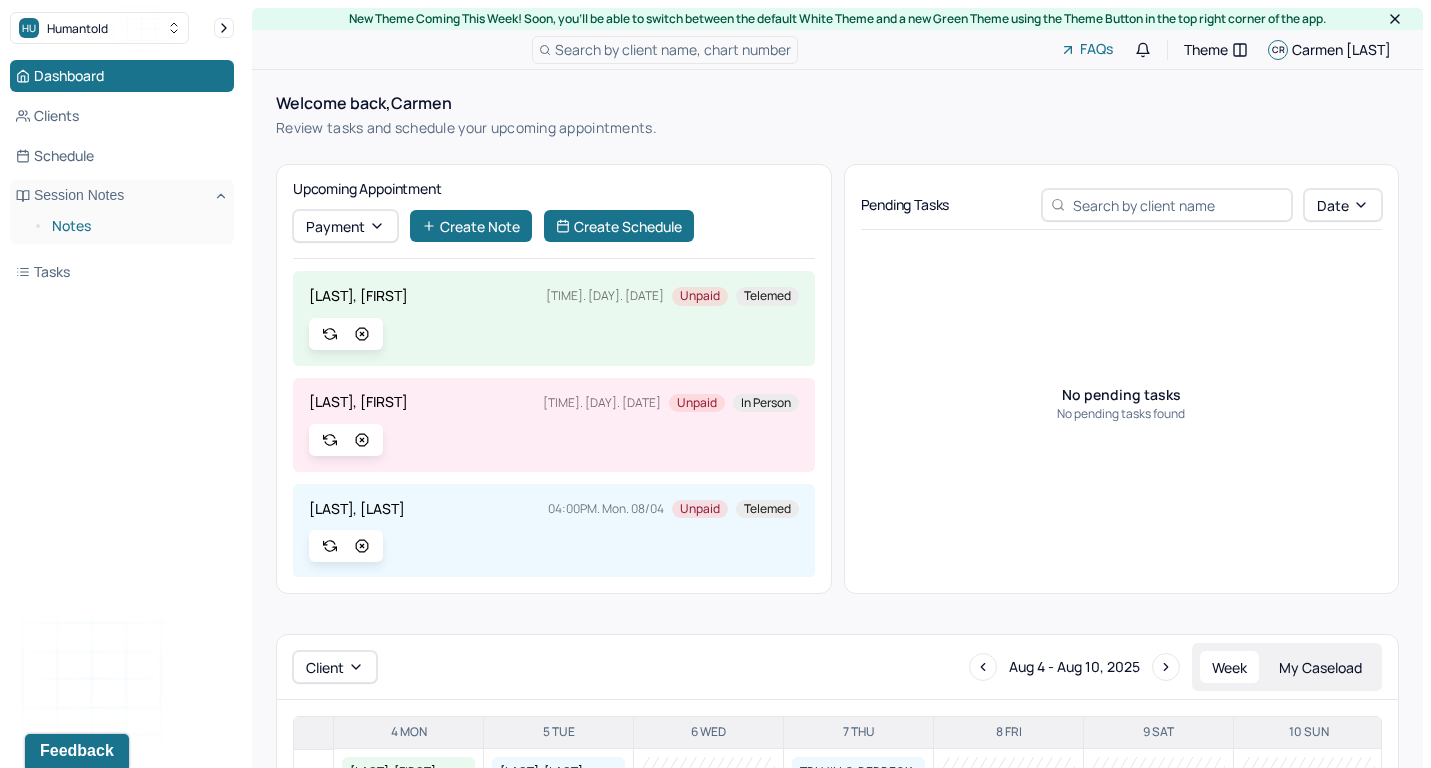 click on "Notes" at bounding box center (135, 226) 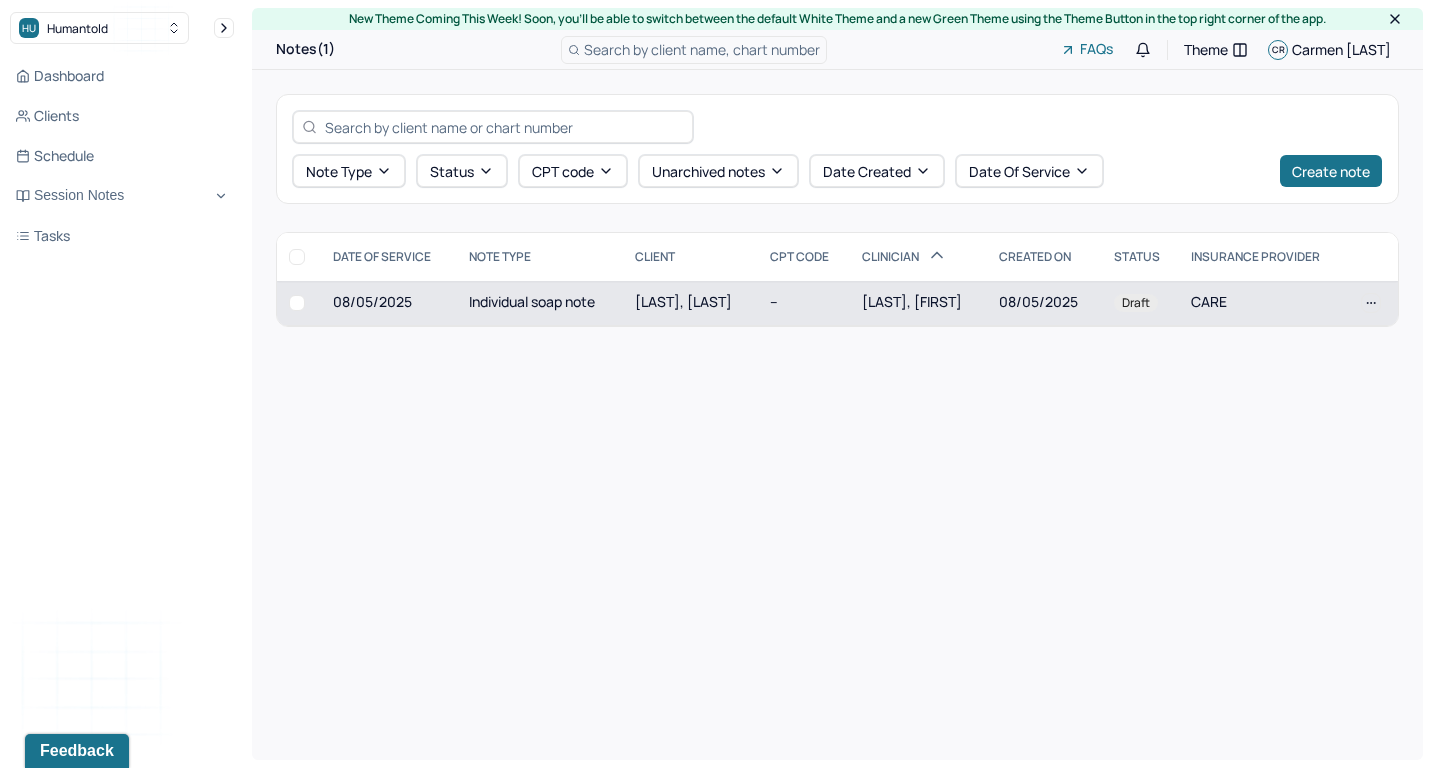 click on "[LAST], [LAST]" at bounding box center [690, 303] 